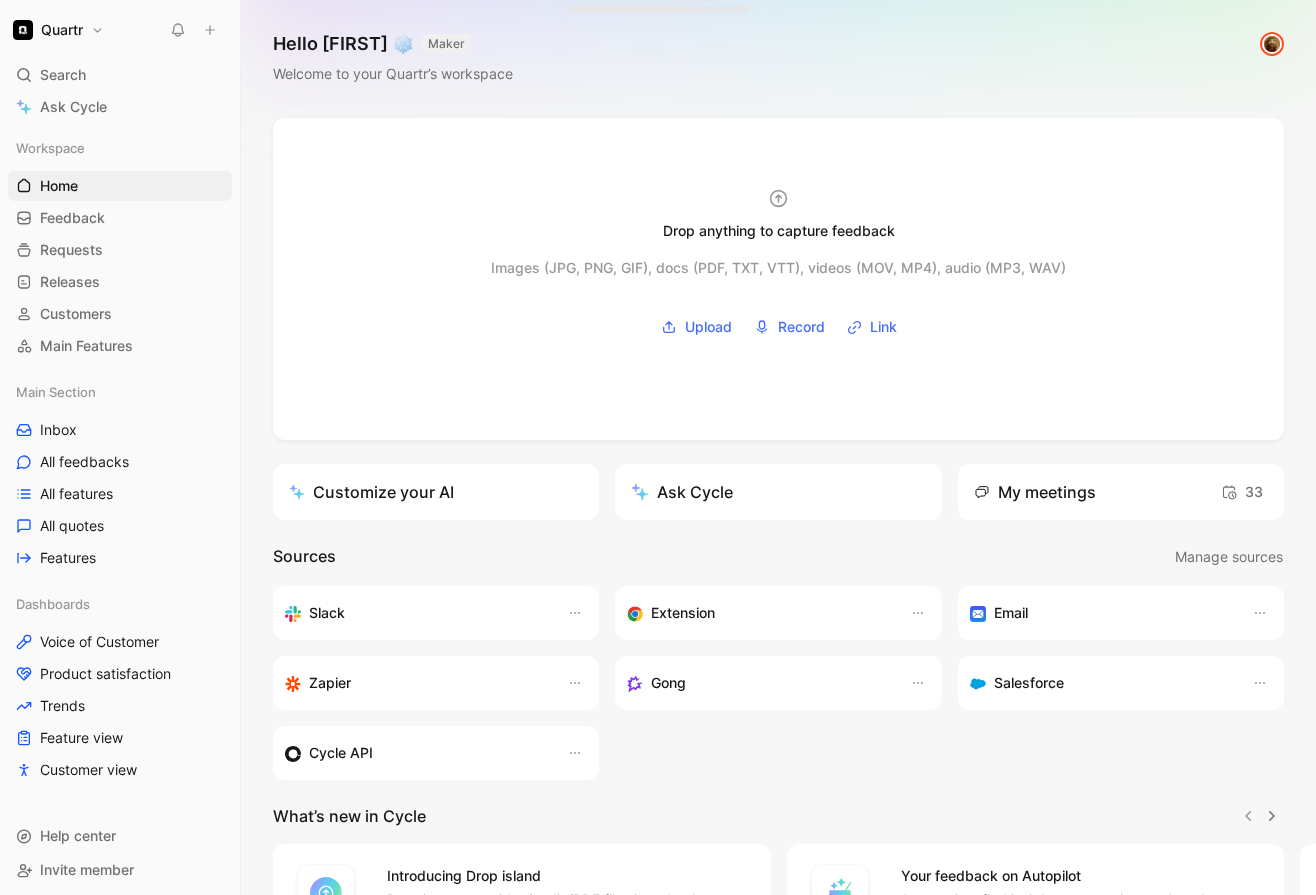 scroll, scrollTop: 0, scrollLeft: 0, axis: both 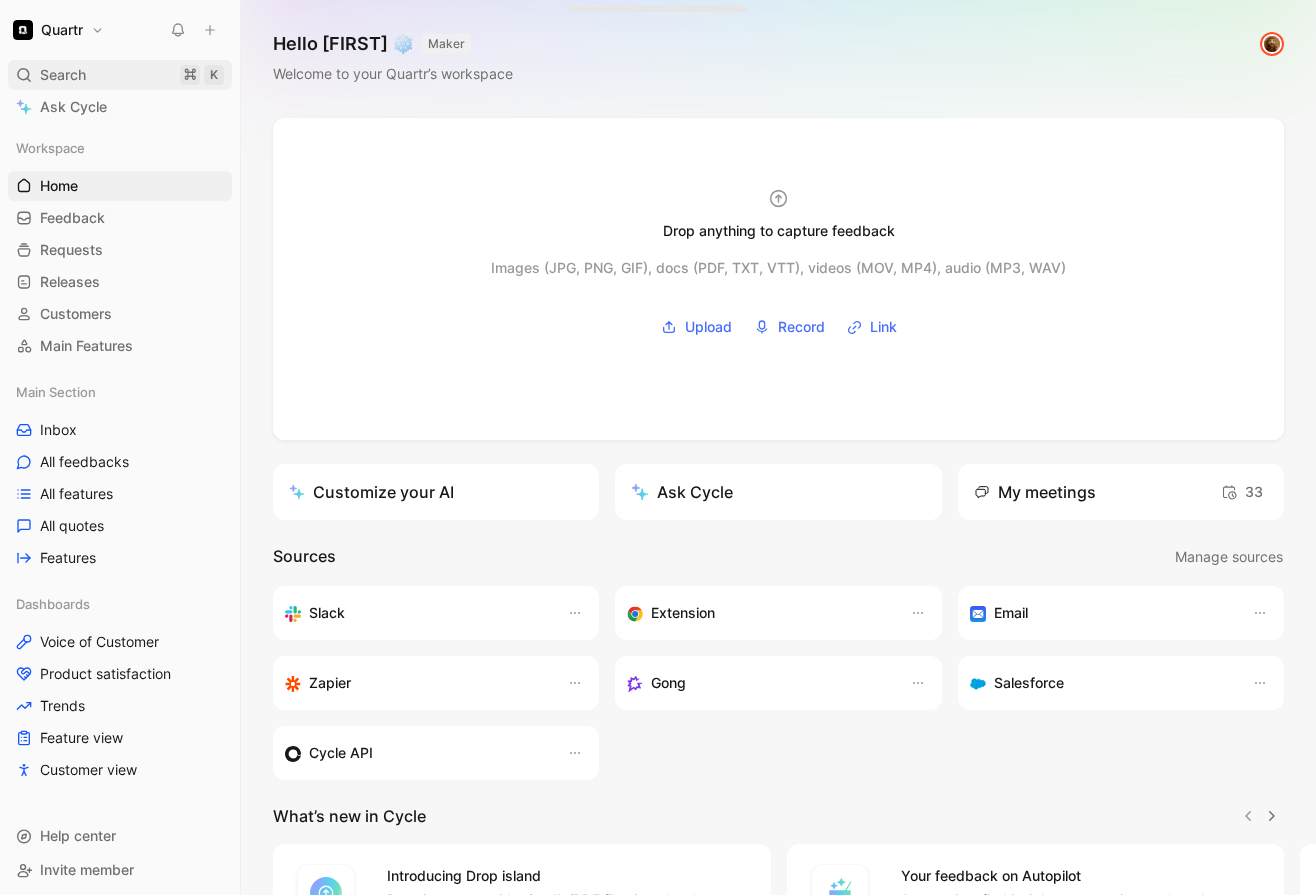 click on "Search" at bounding box center [63, 75] 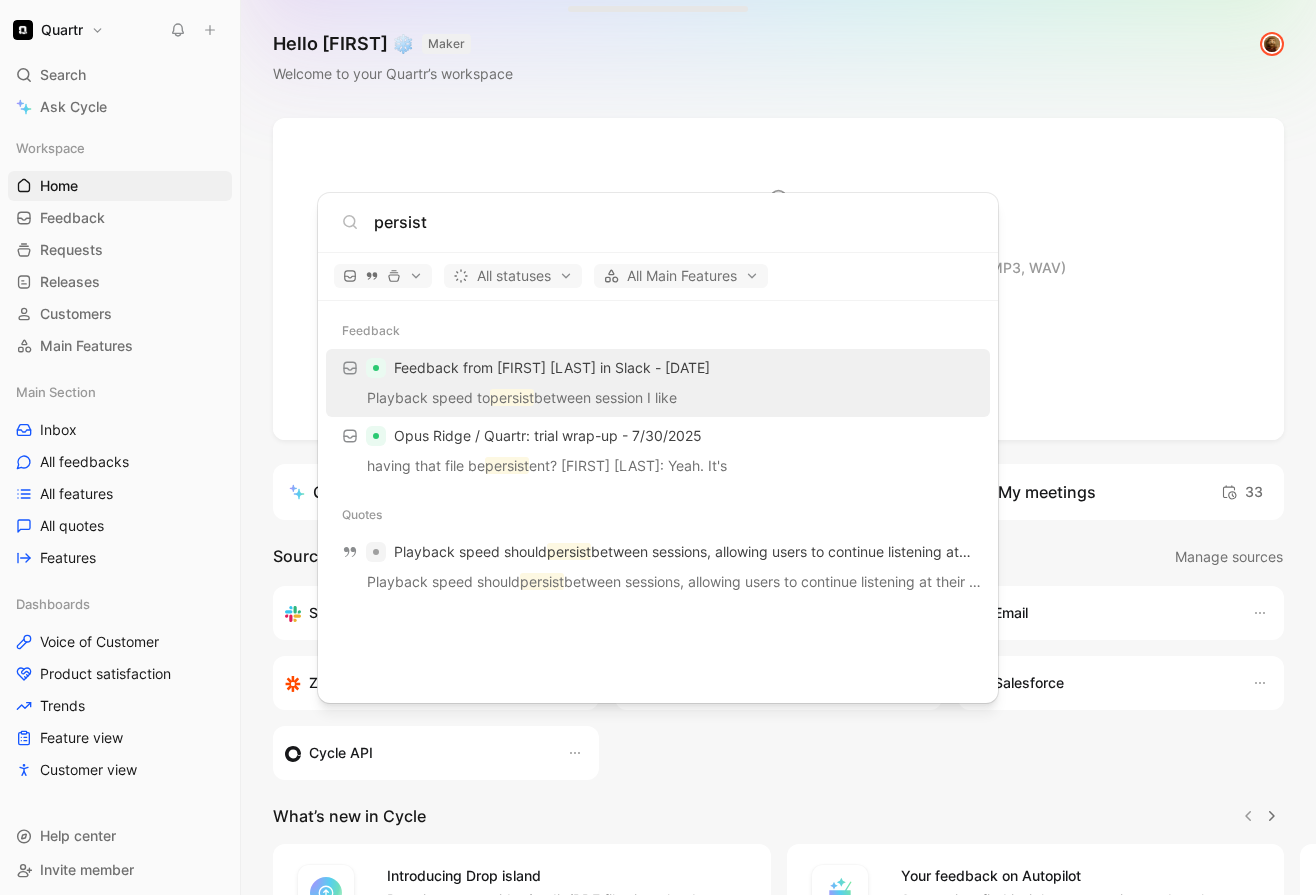 type on "persist" 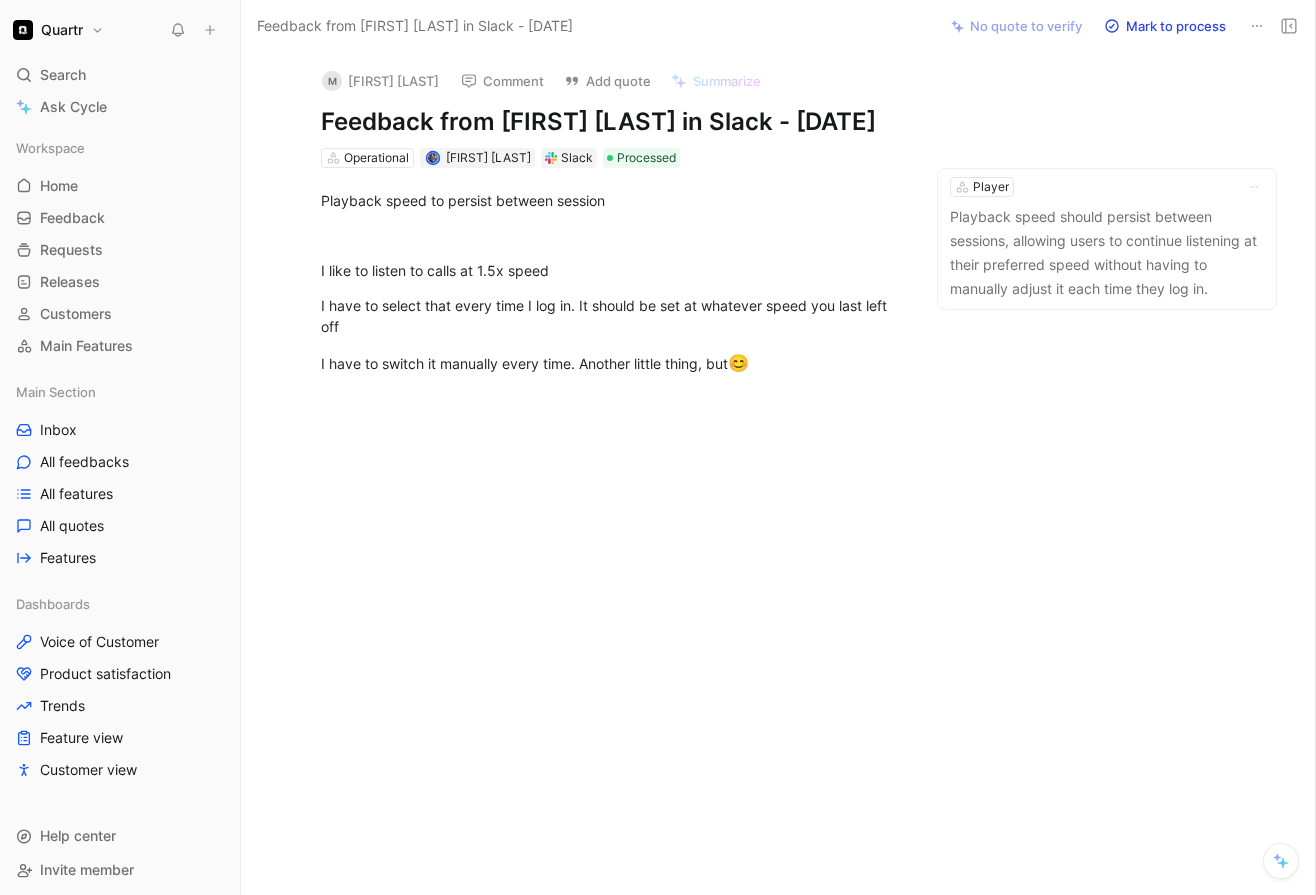 click 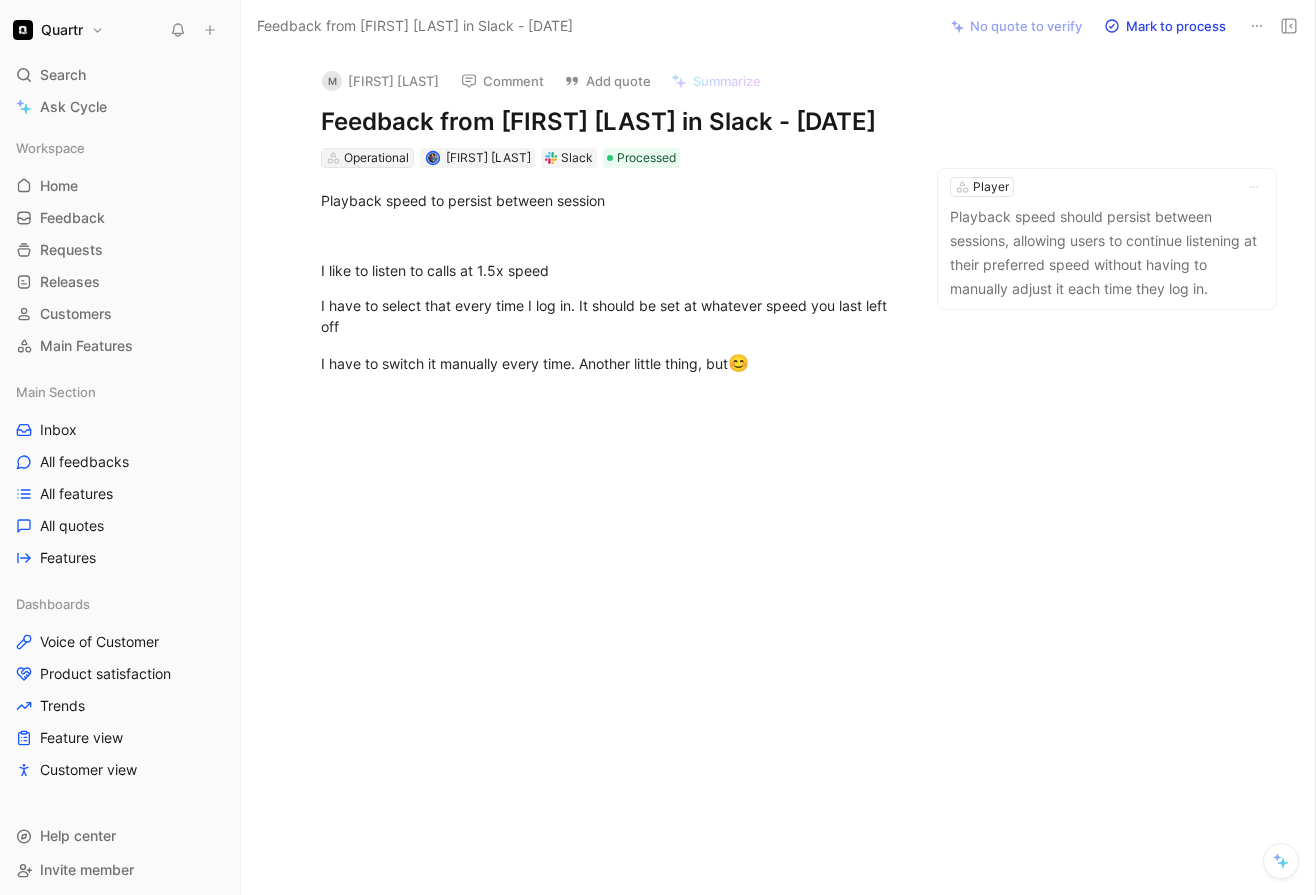click on "Operational" at bounding box center [376, 158] 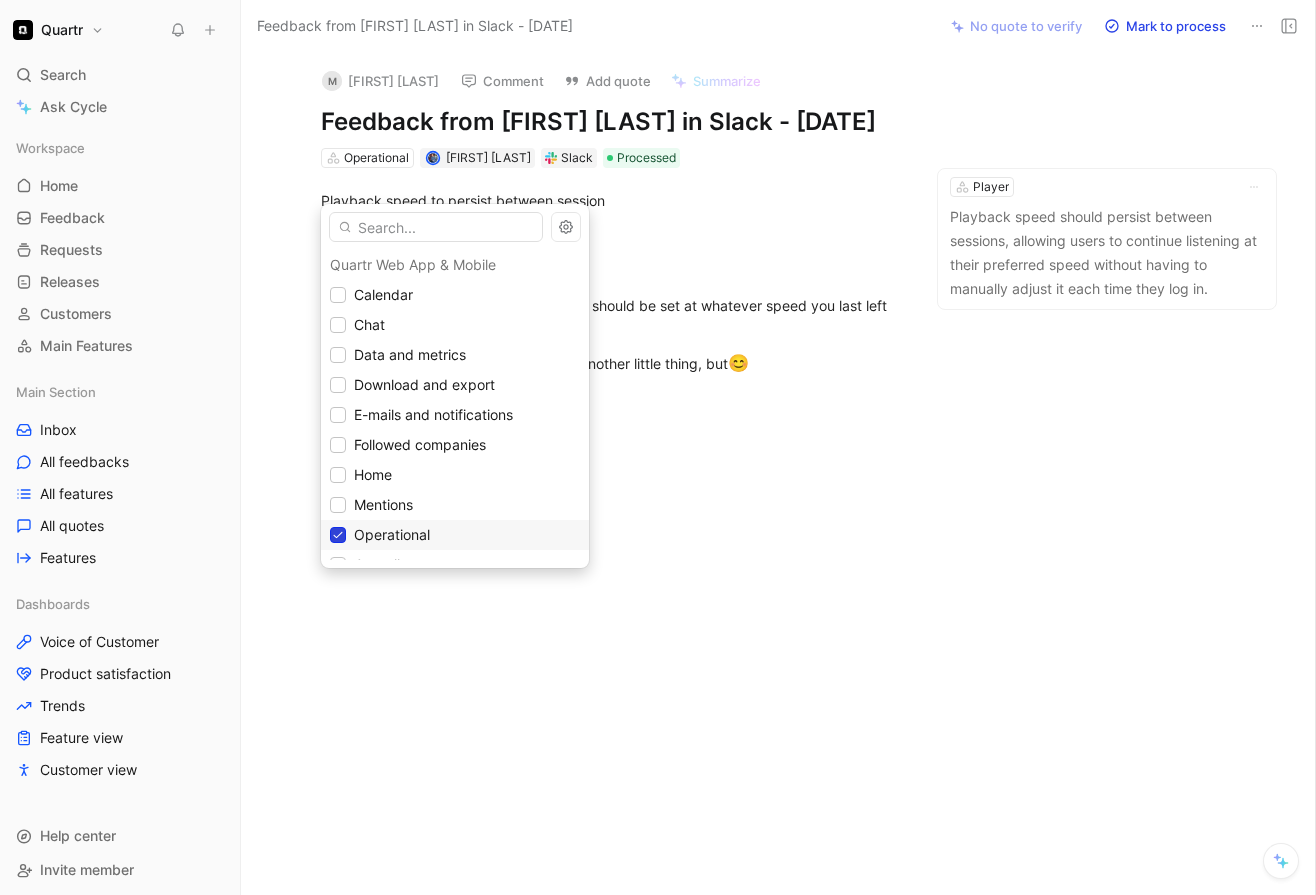 click 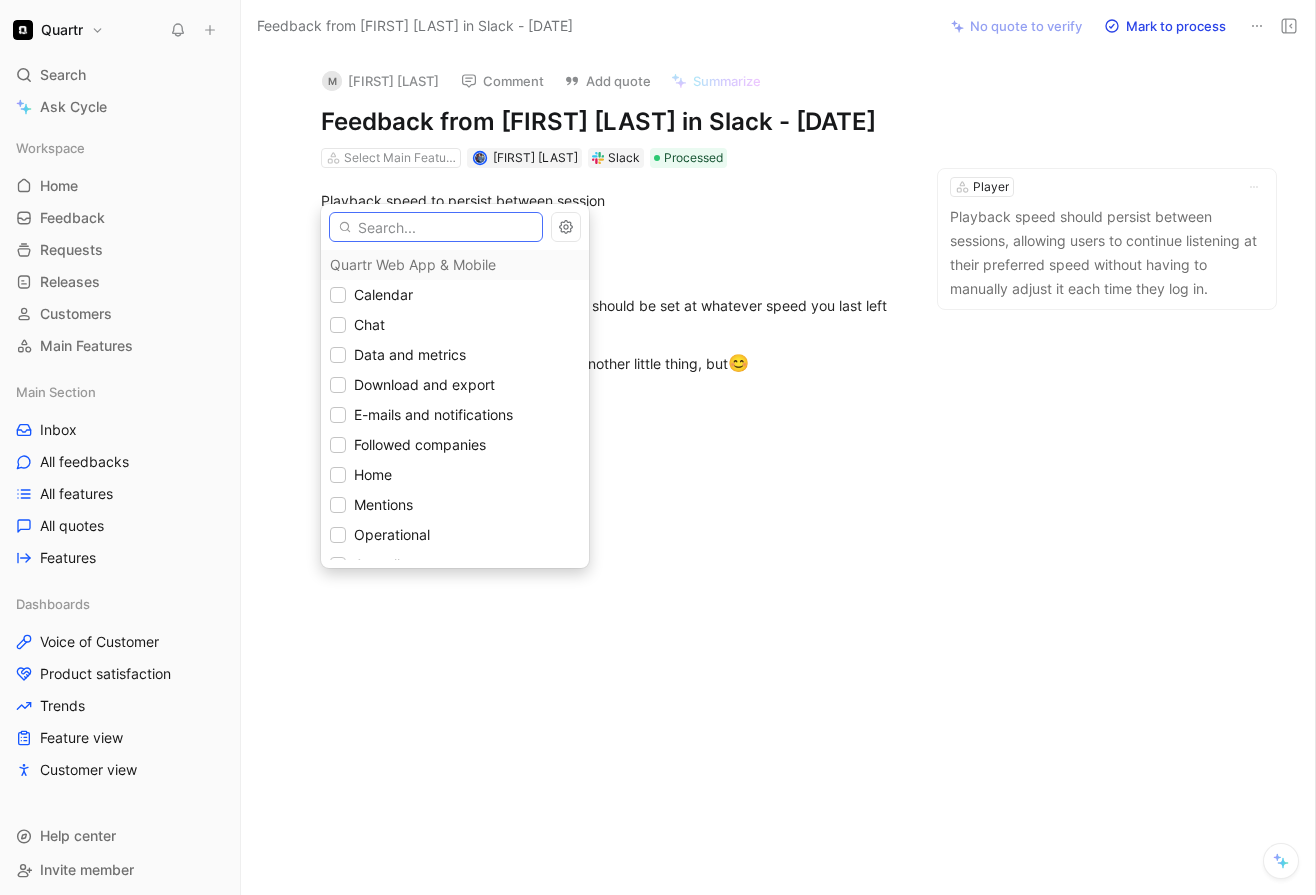 click at bounding box center (436, 227) 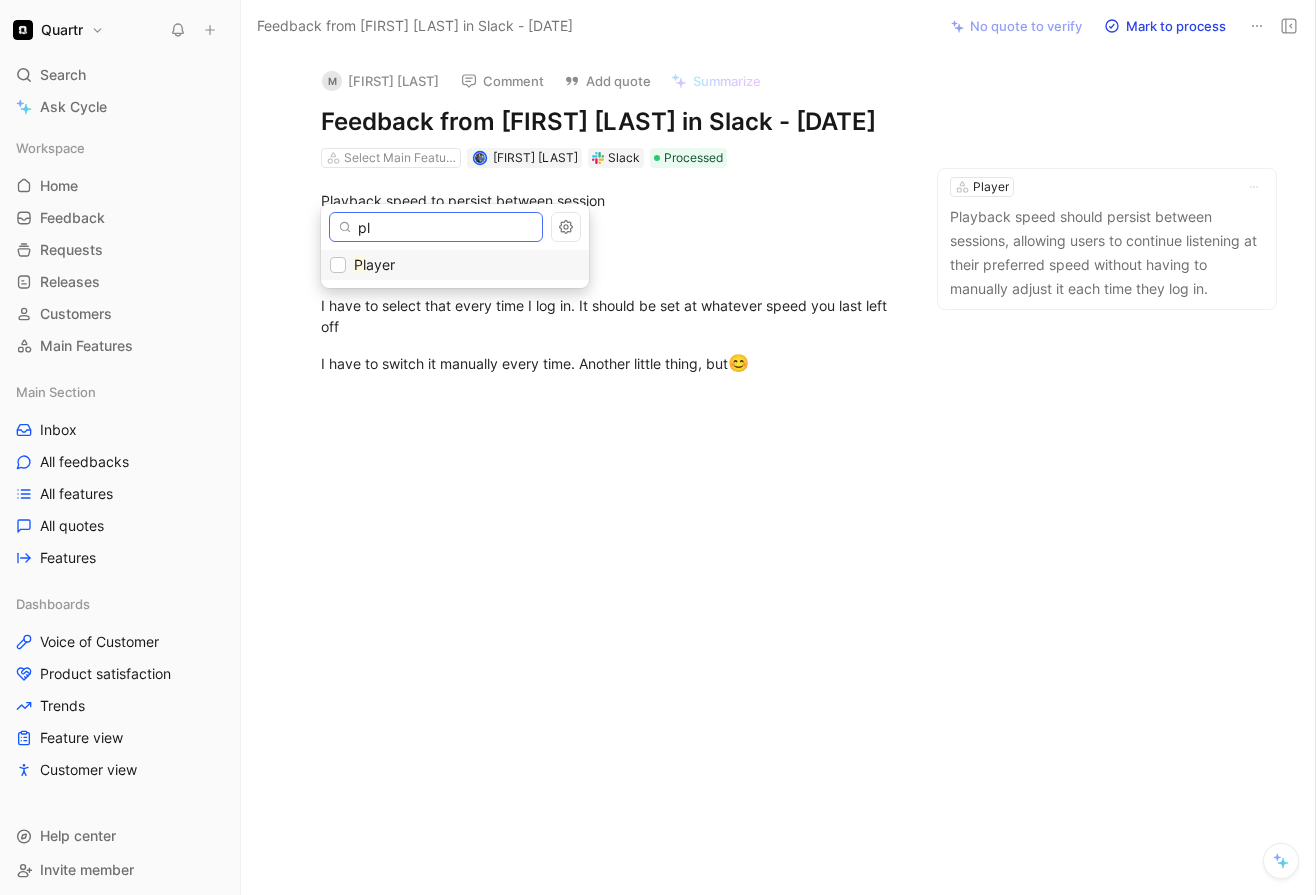 type on "pl" 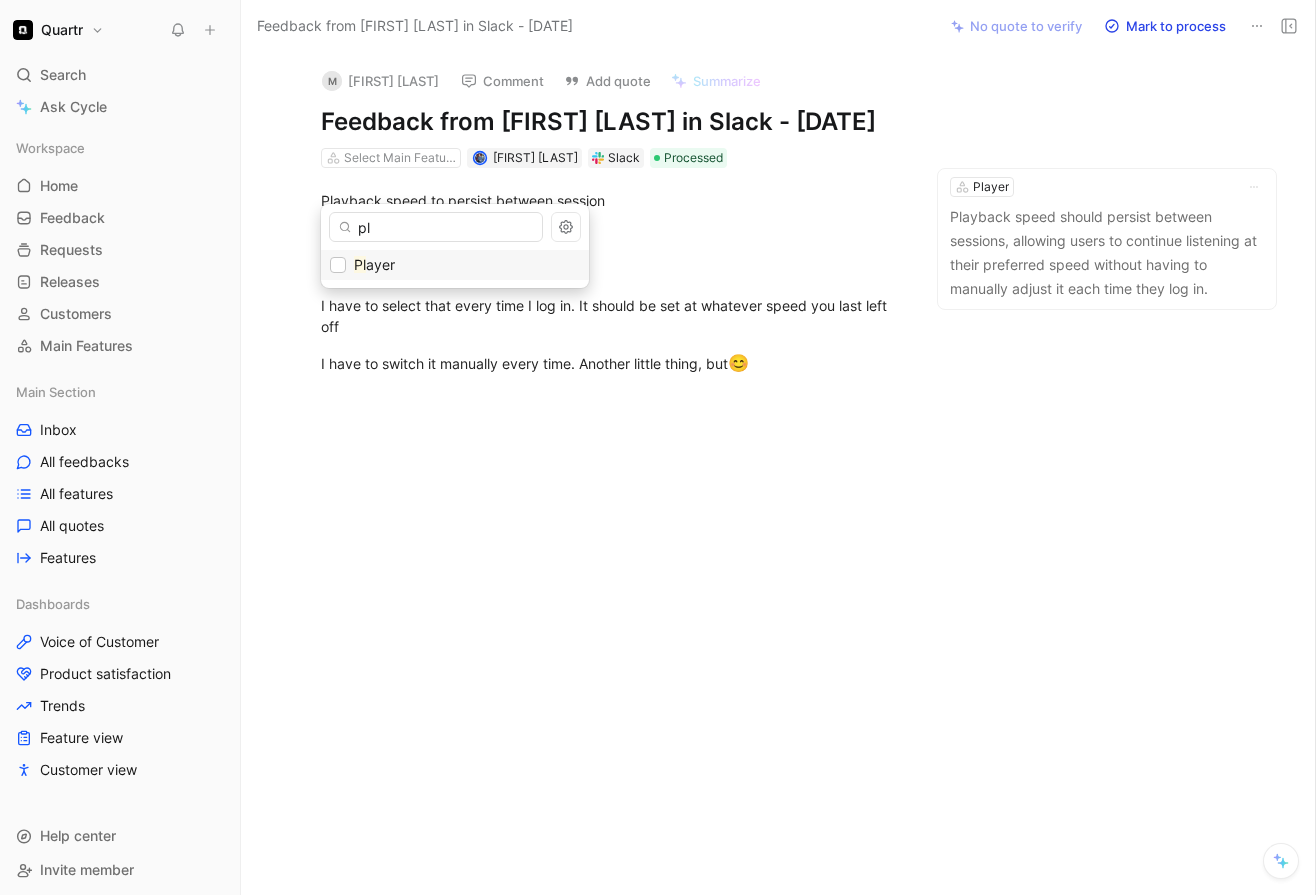 click on "Pl ayer" at bounding box center (374, 265) 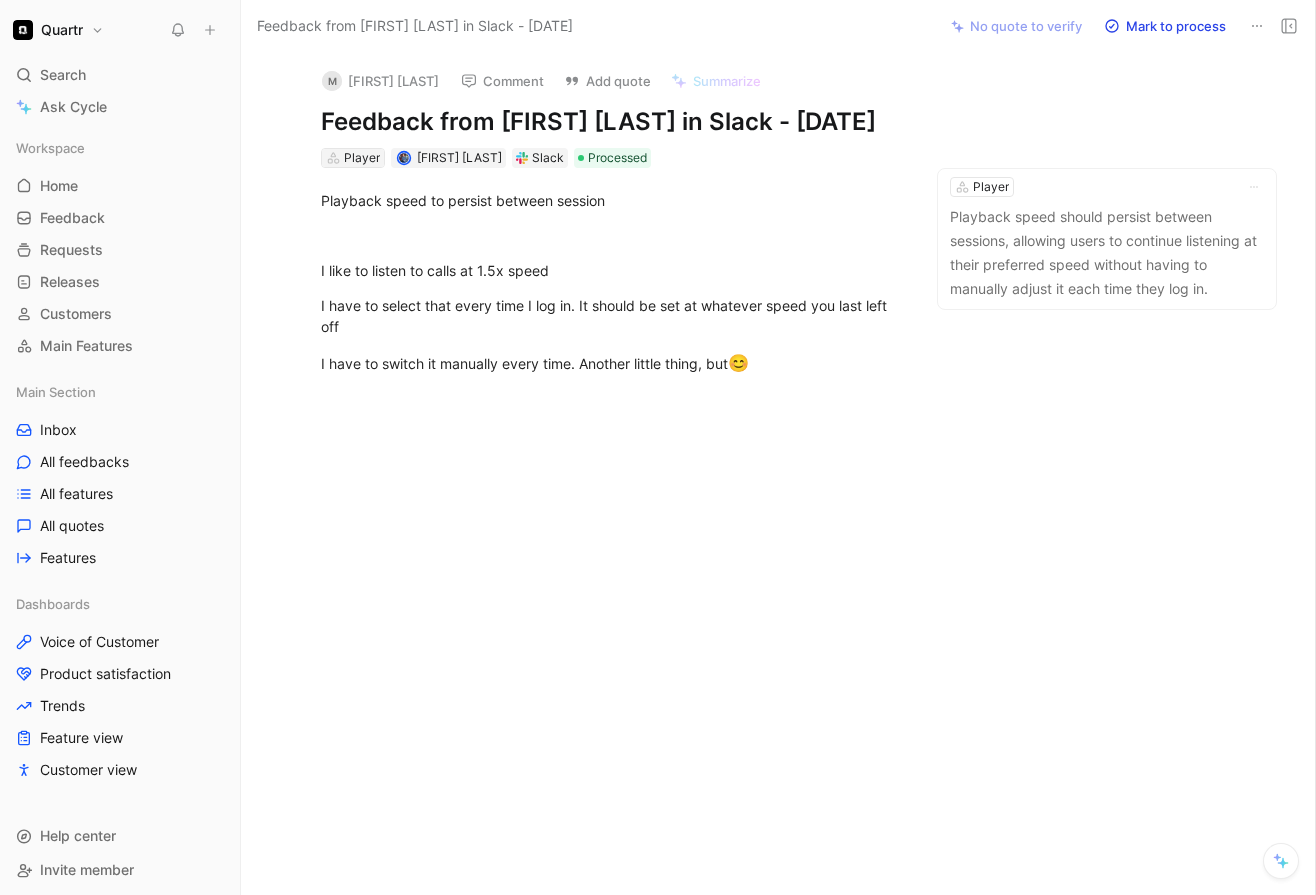 click on "Player" at bounding box center (362, 158) 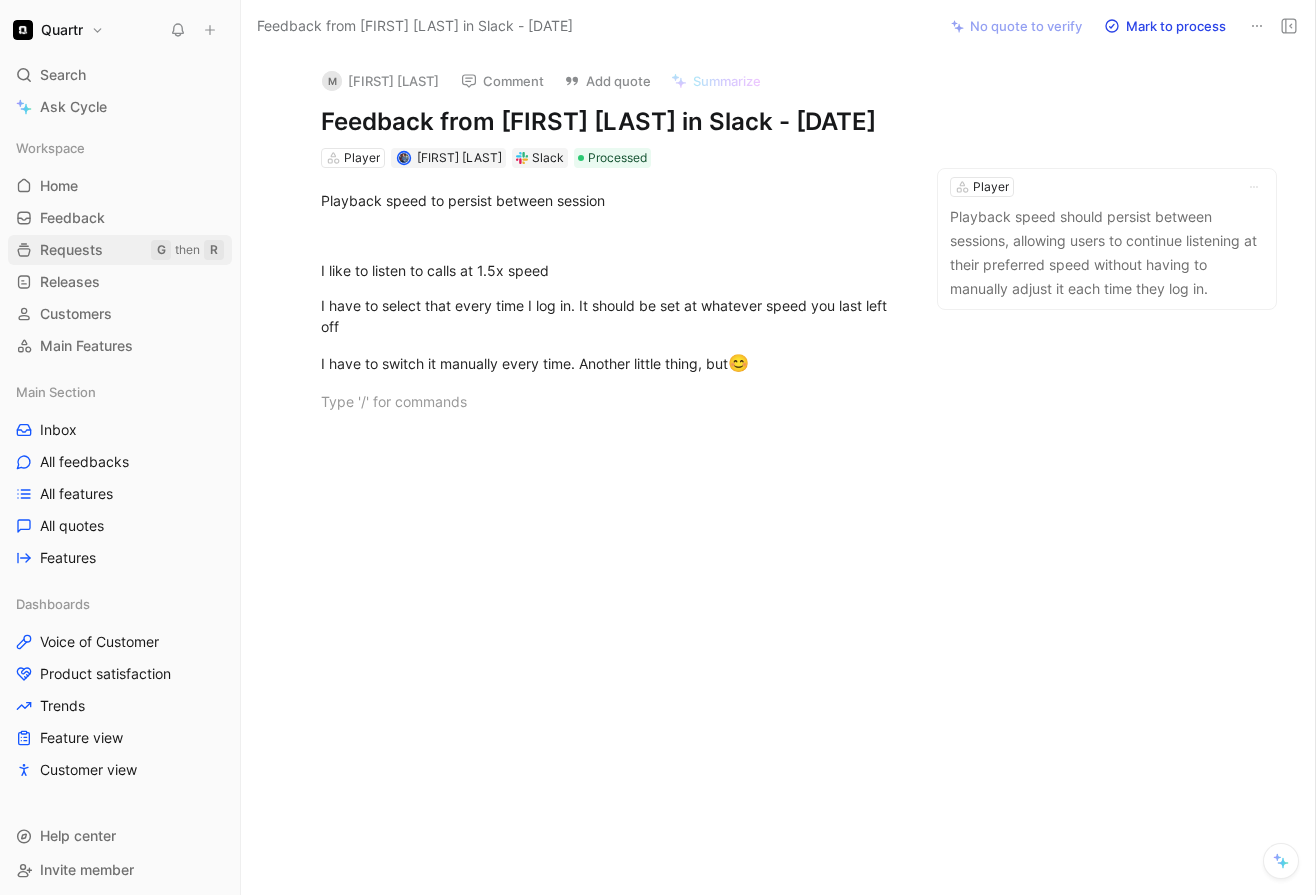click on "Requests" at bounding box center (71, 250) 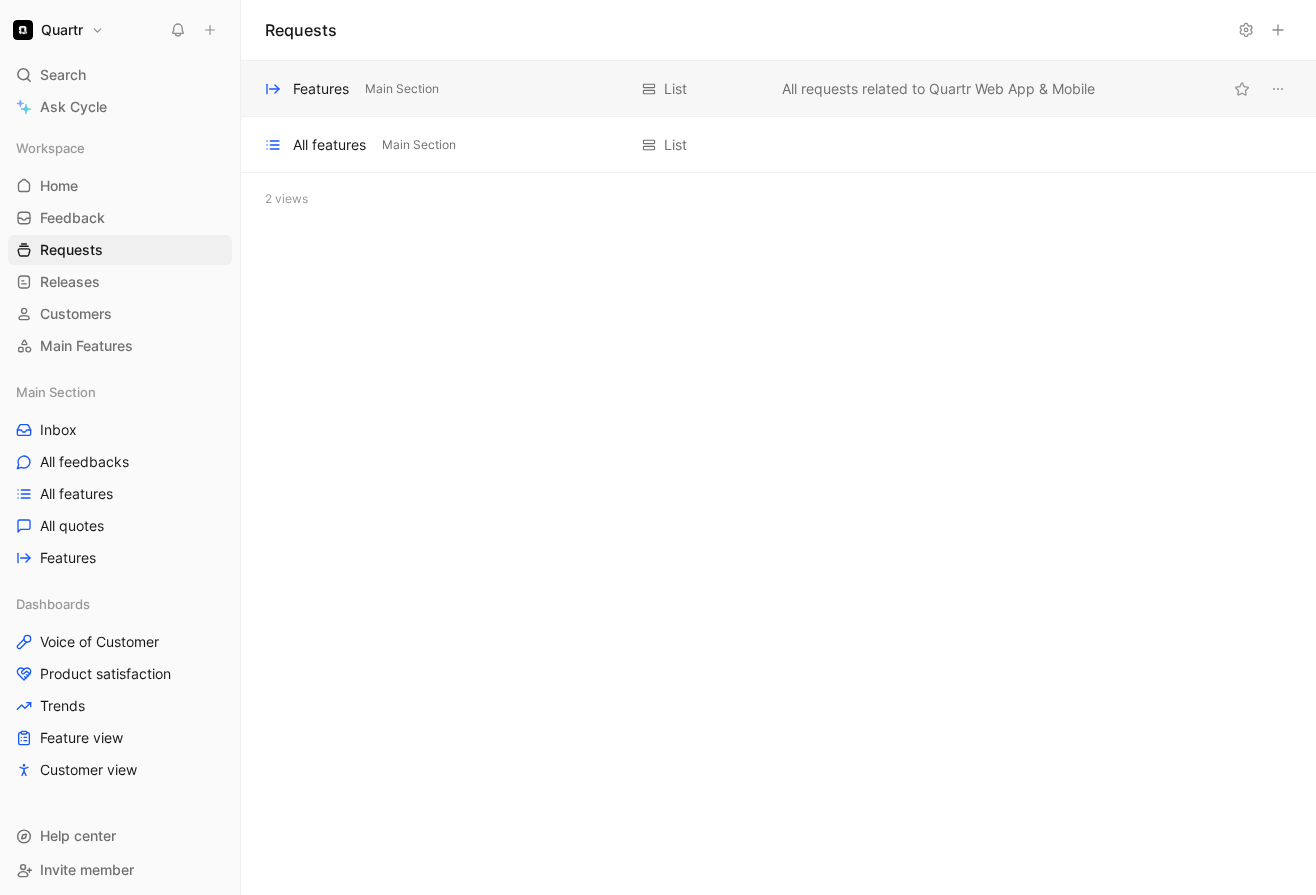 click on "Features" at bounding box center [321, 89] 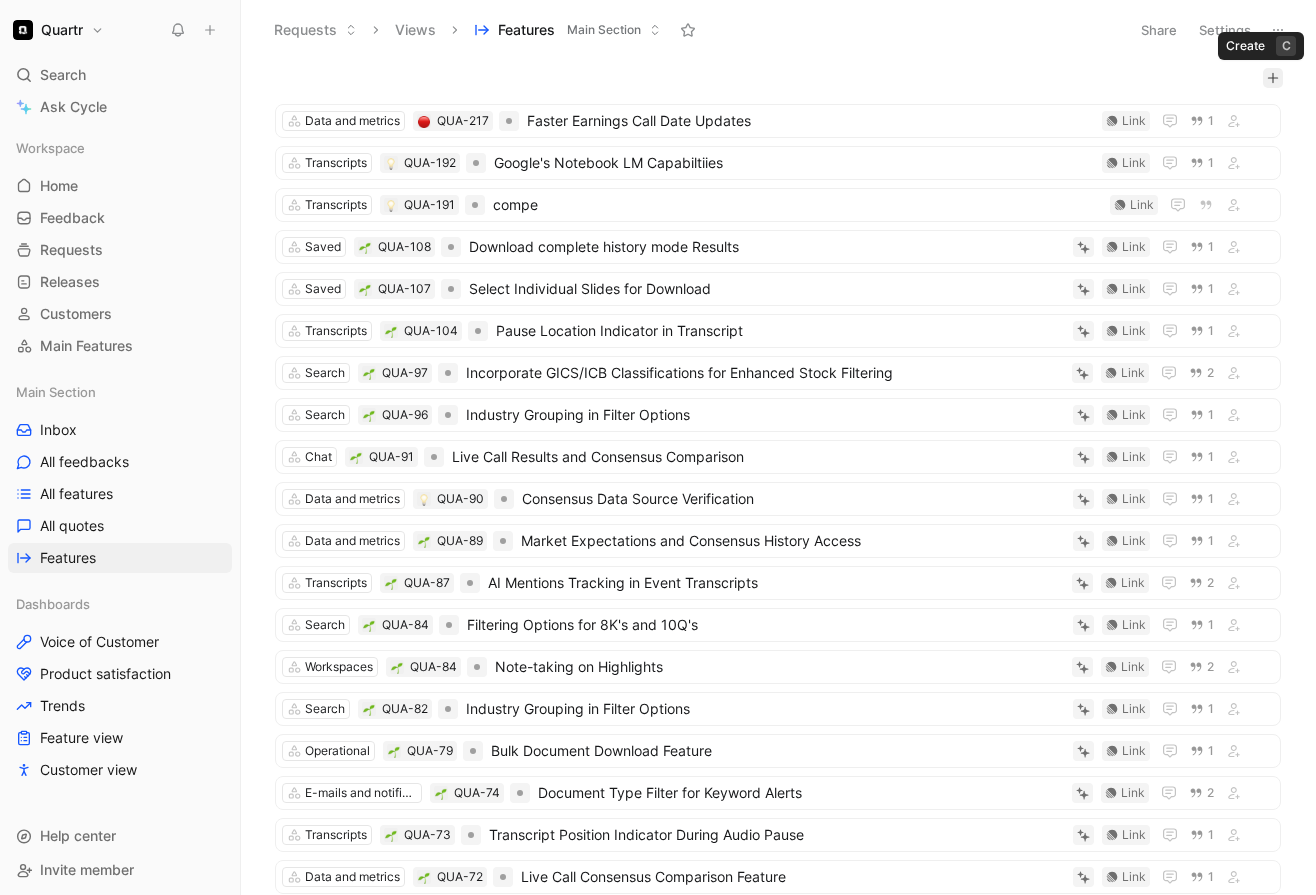 click 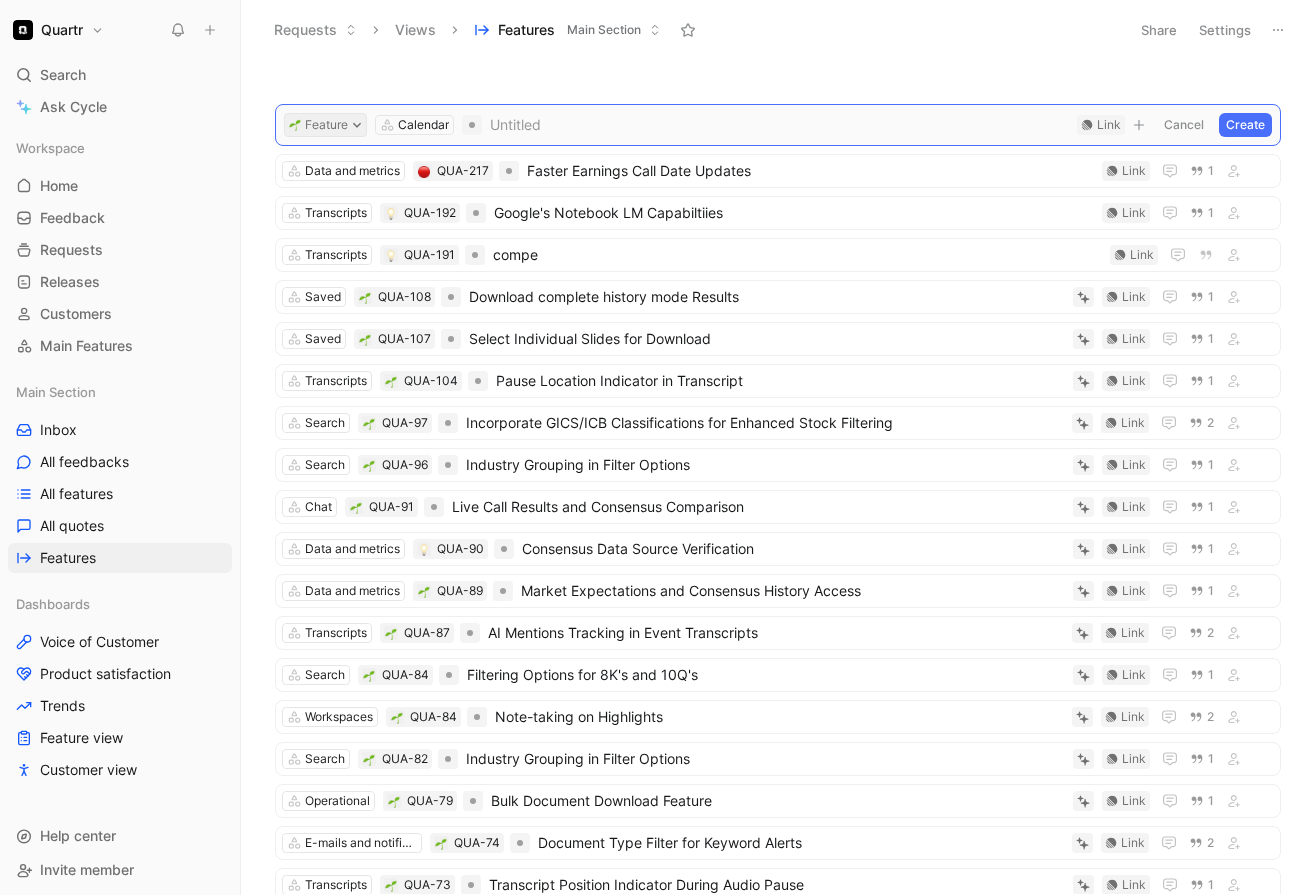click on "Feature" at bounding box center (325, 125) 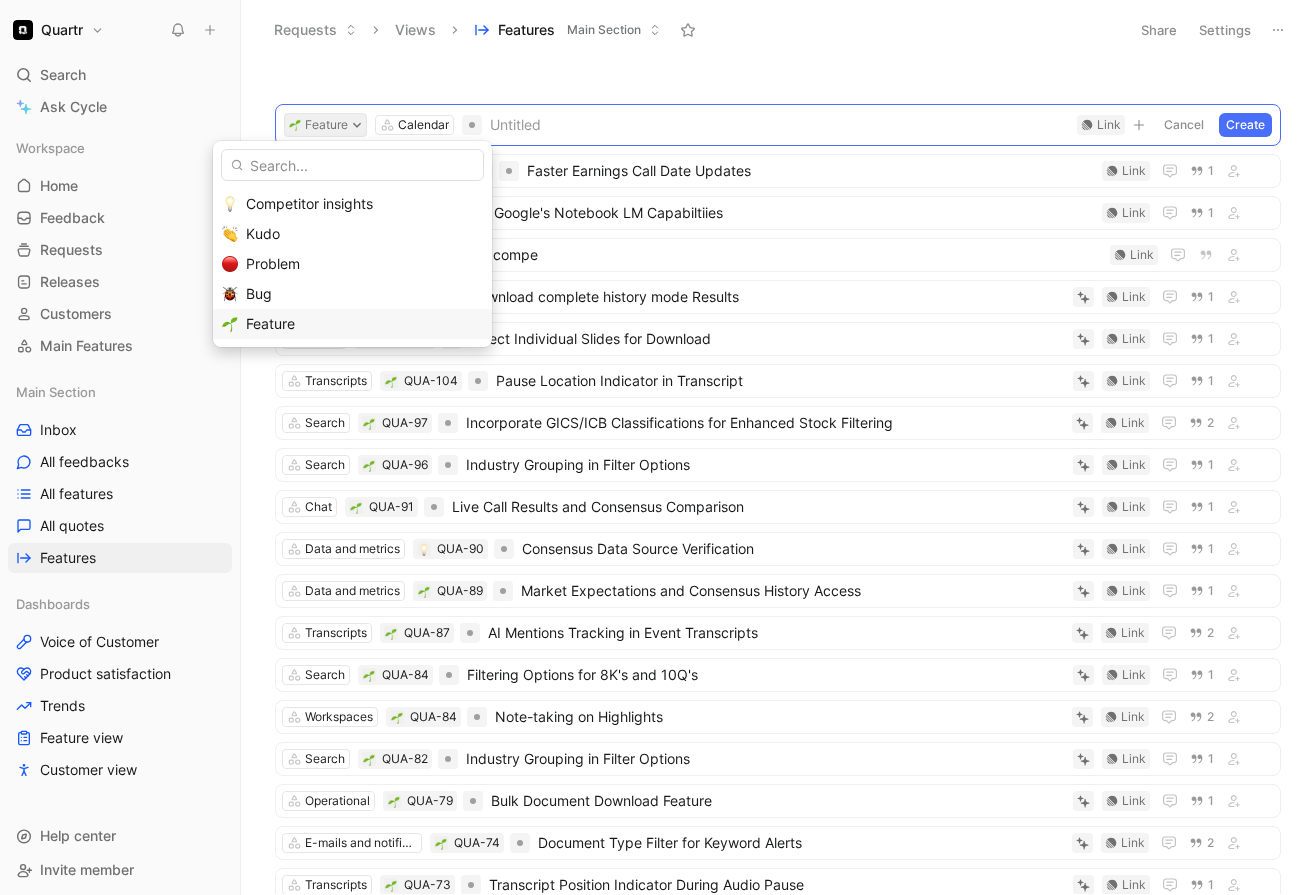 click on "Feature" at bounding box center (270, 323) 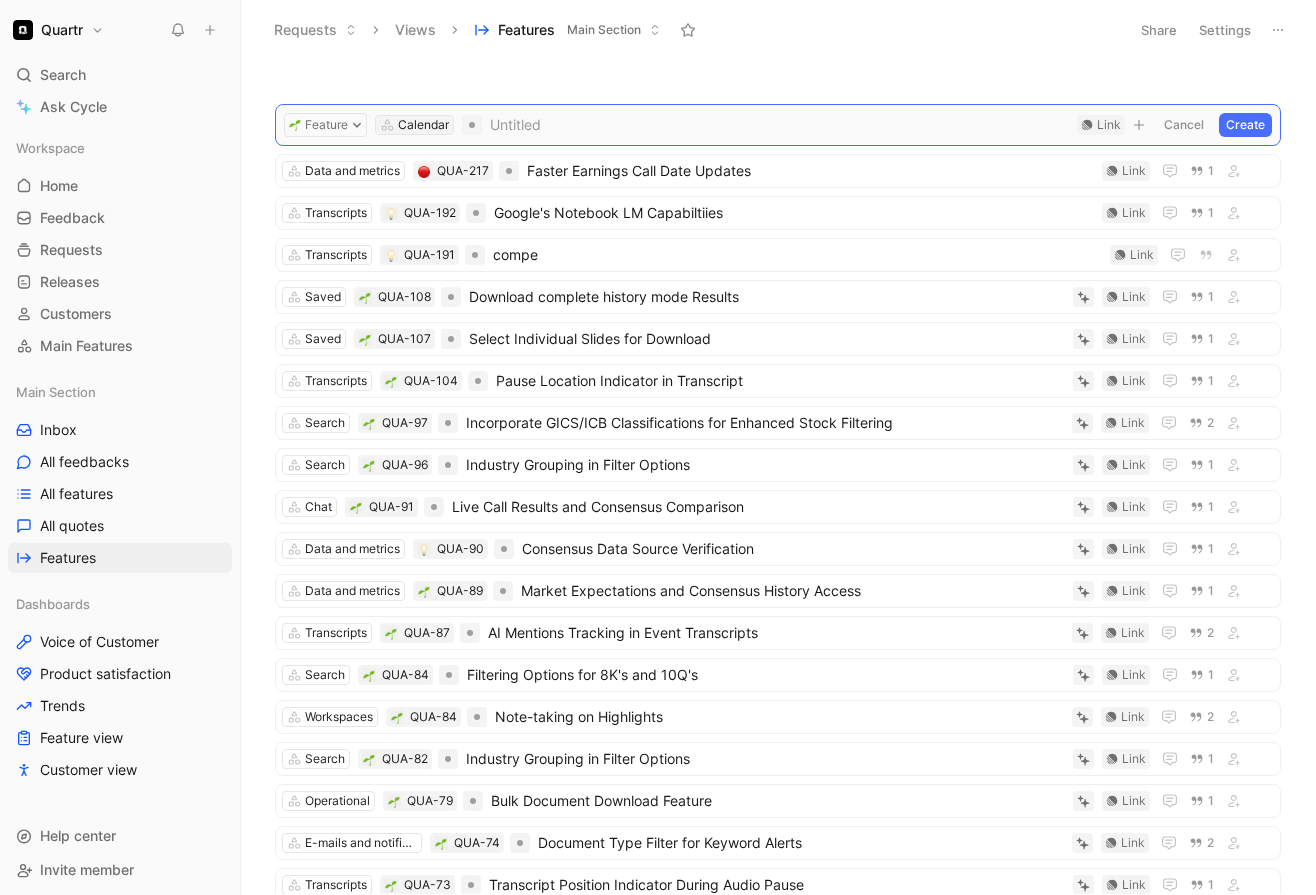 click on "Calendar" at bounding box center [423, 125] 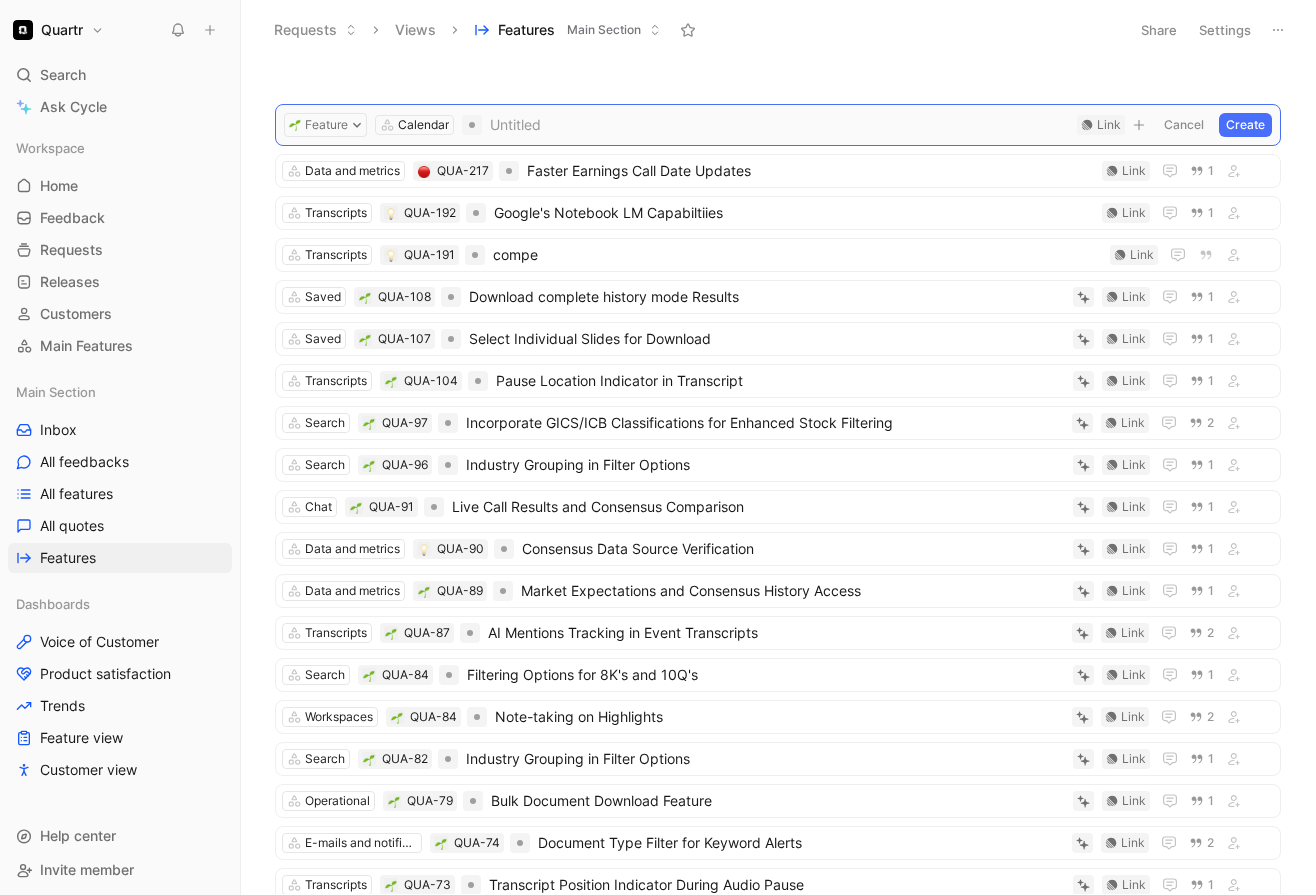 click at bounding box center (779, 125) 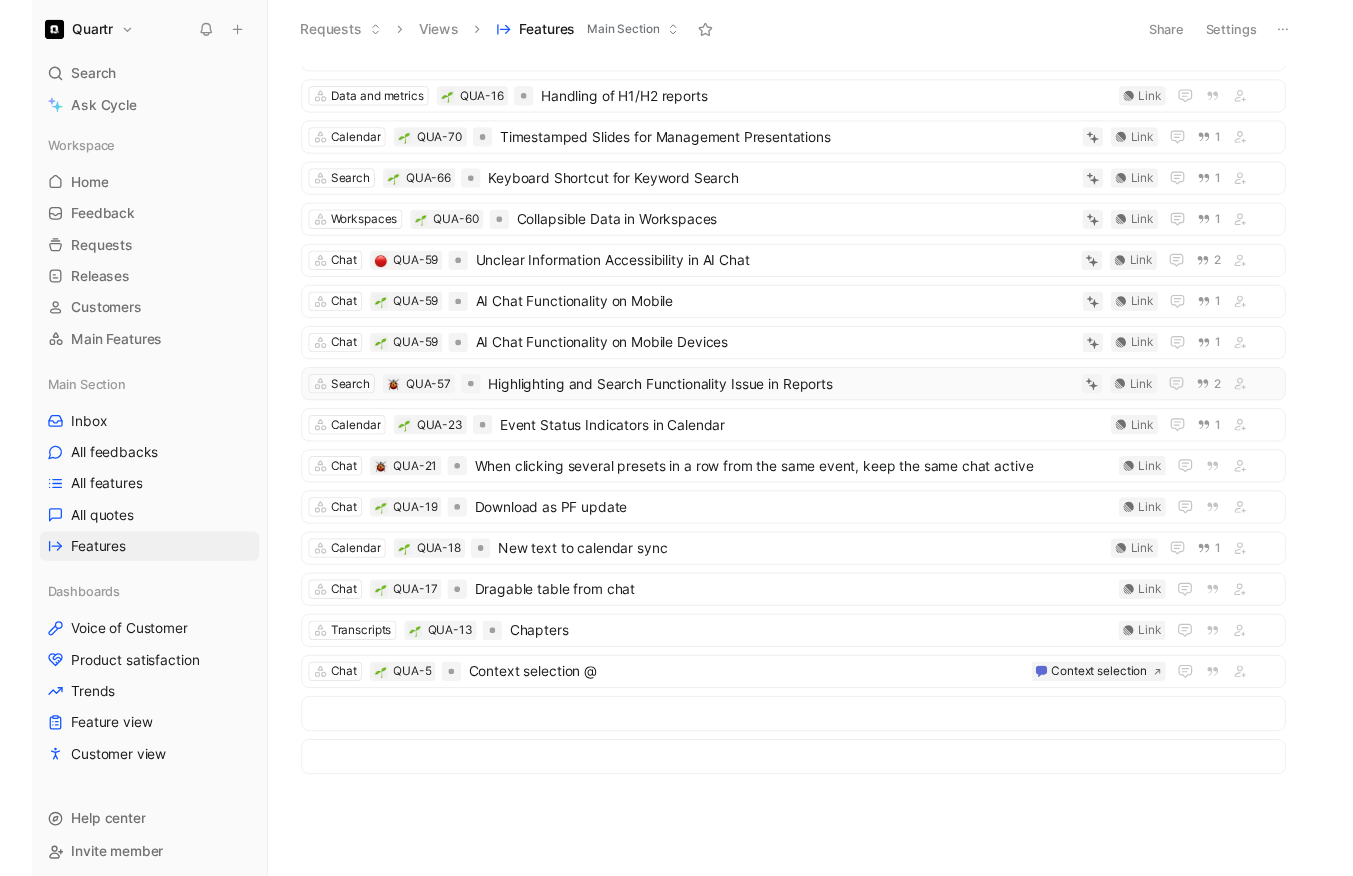 scroll, scrollTop: 0, scrollLeft: 0, axis: both 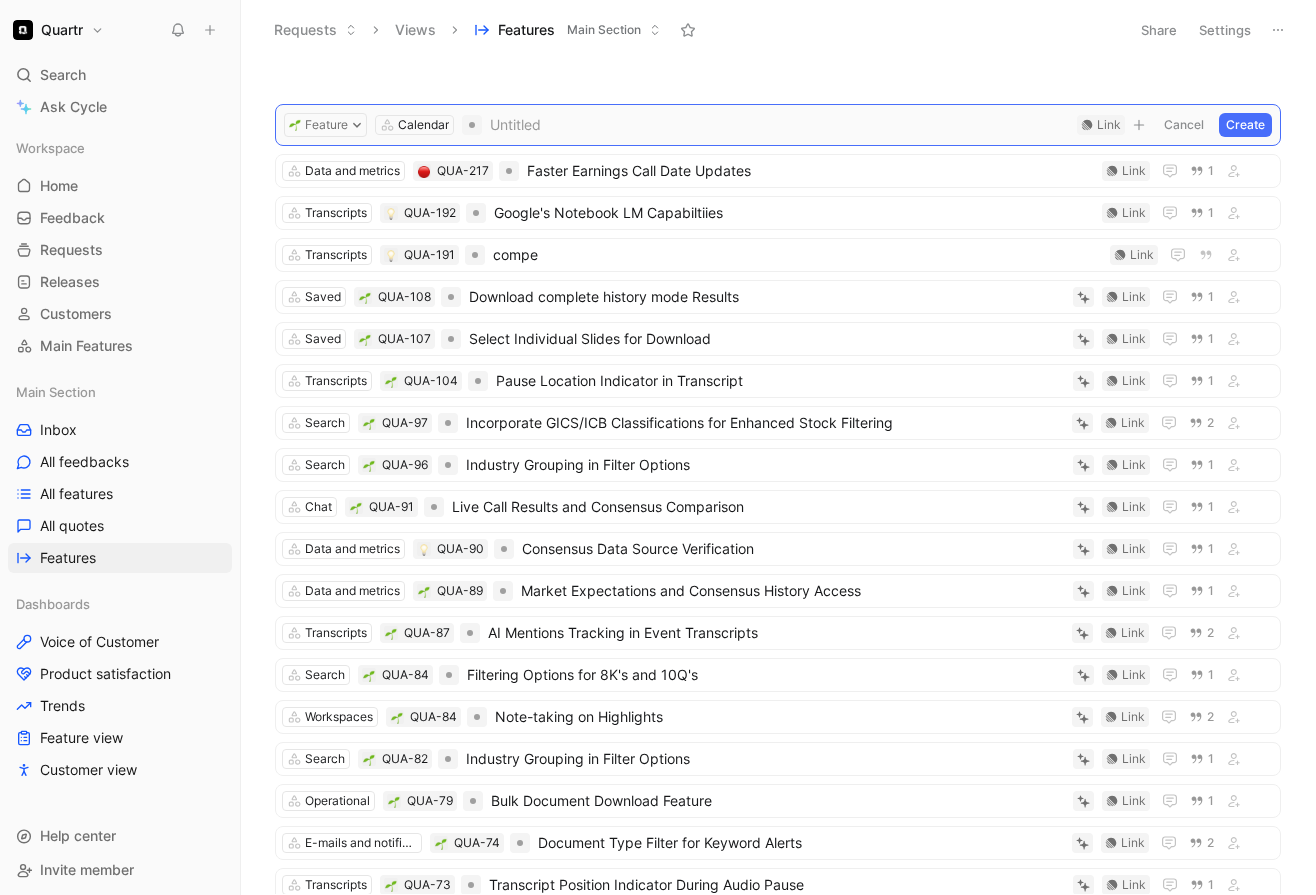 type 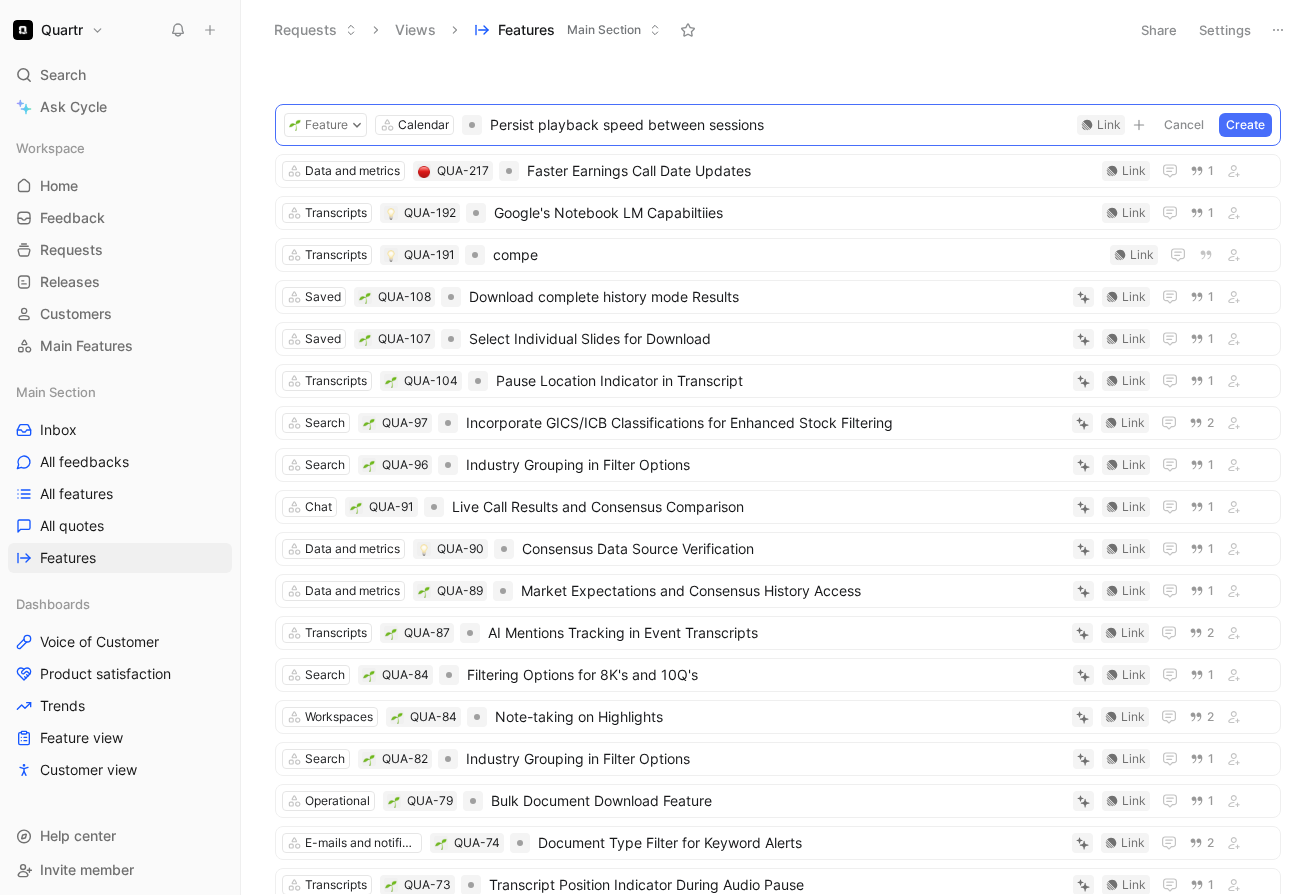 click at bounding box center (778, 78) 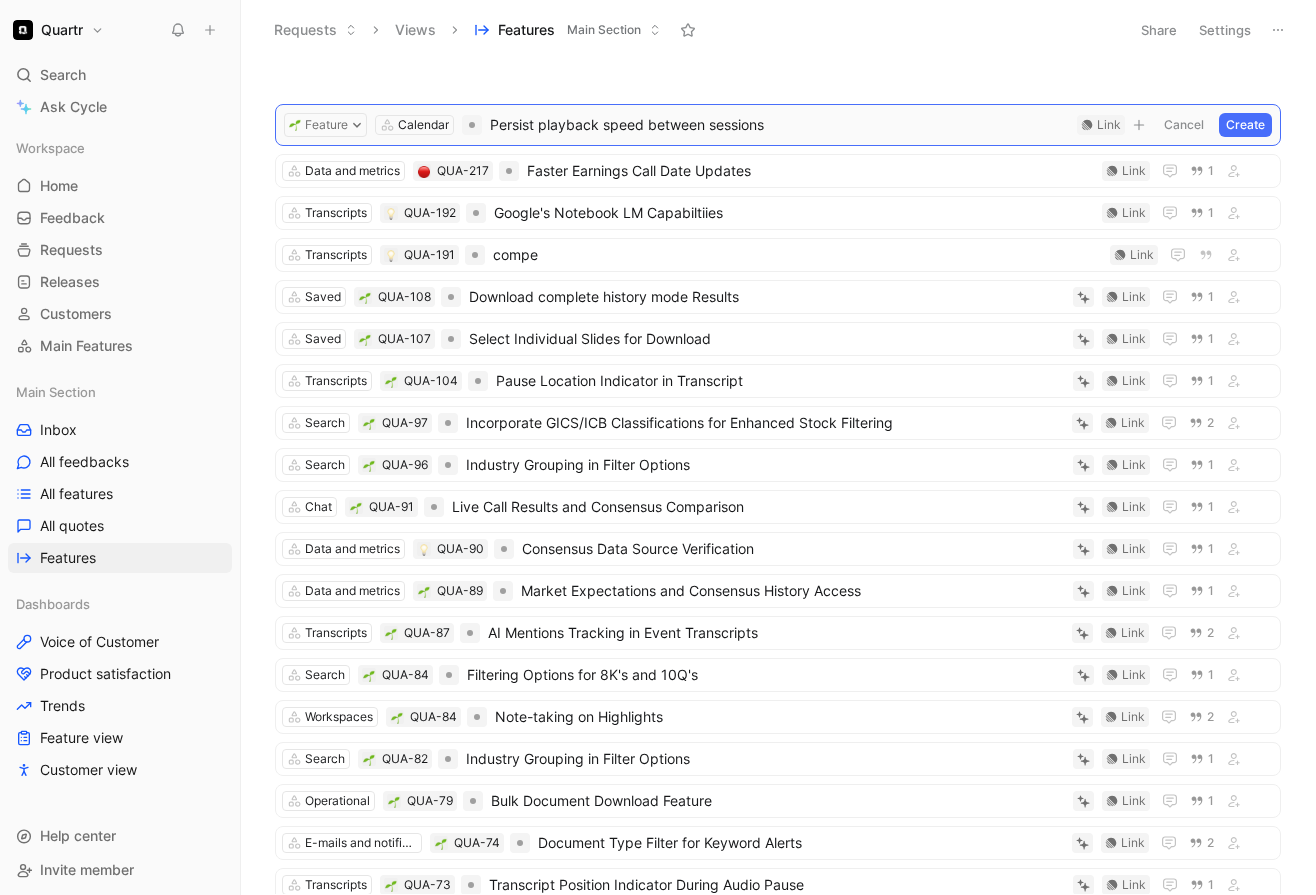 click on "Create" at bounding box center [1245, 125] 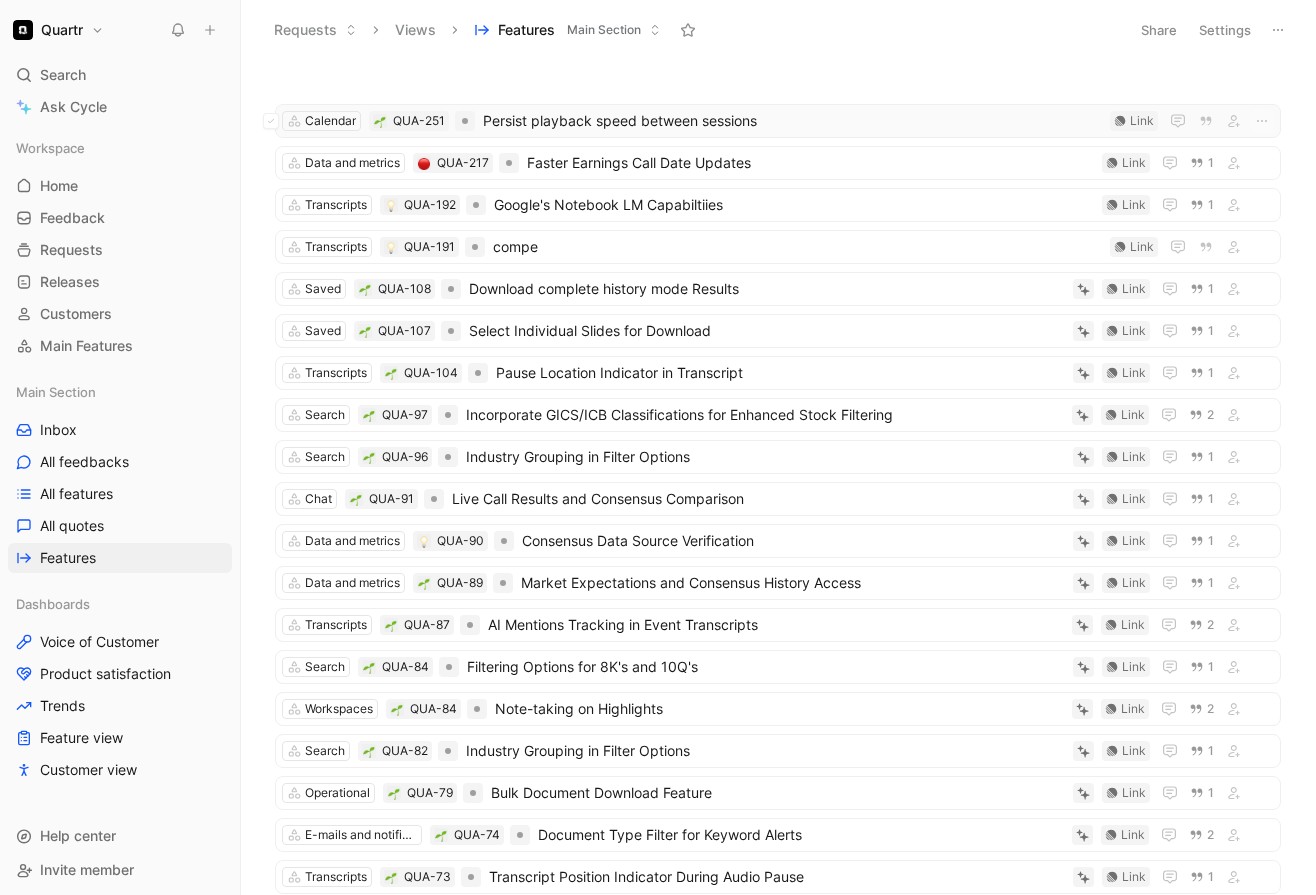 click on "Persist playback speed between sessions" at bounding box center [792, 121] 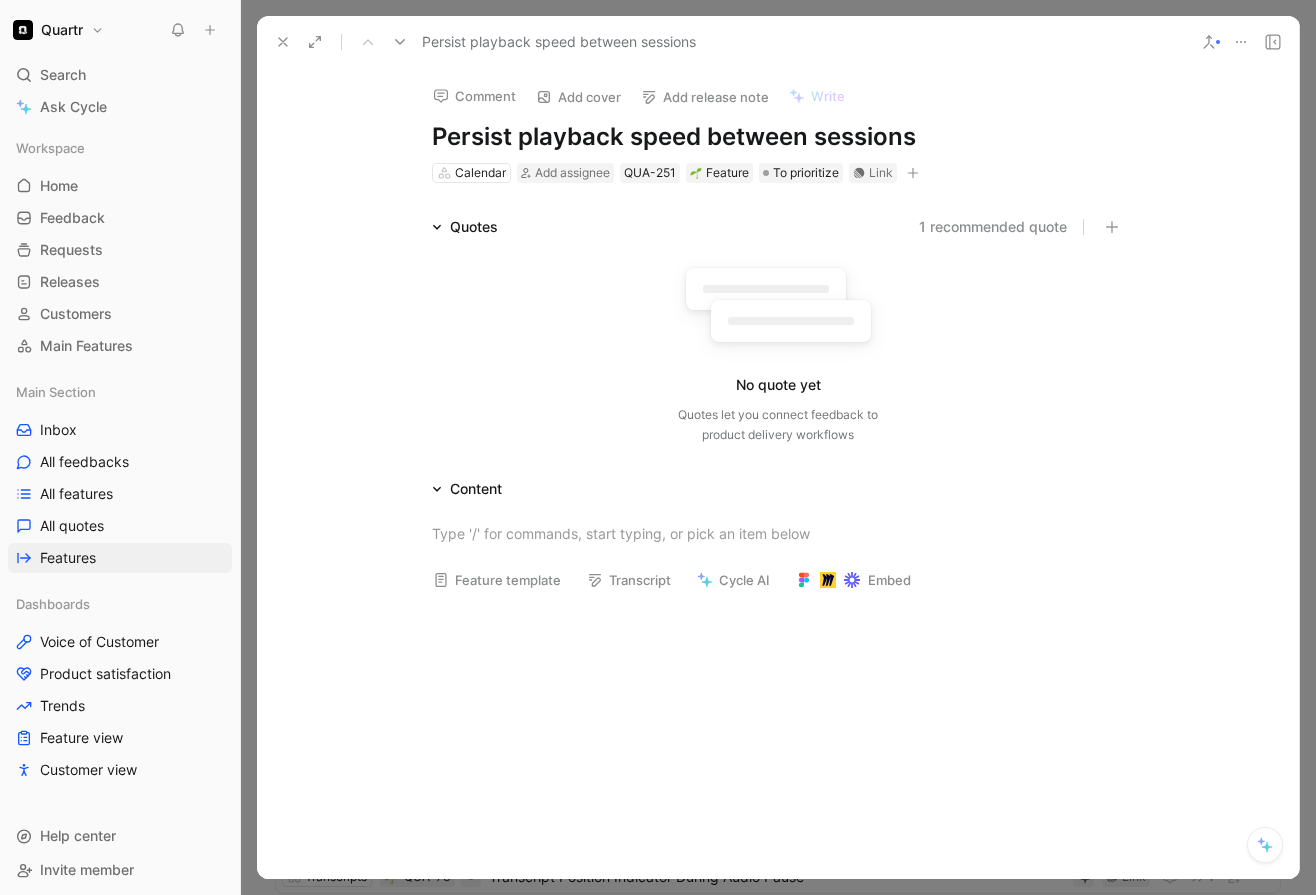 click 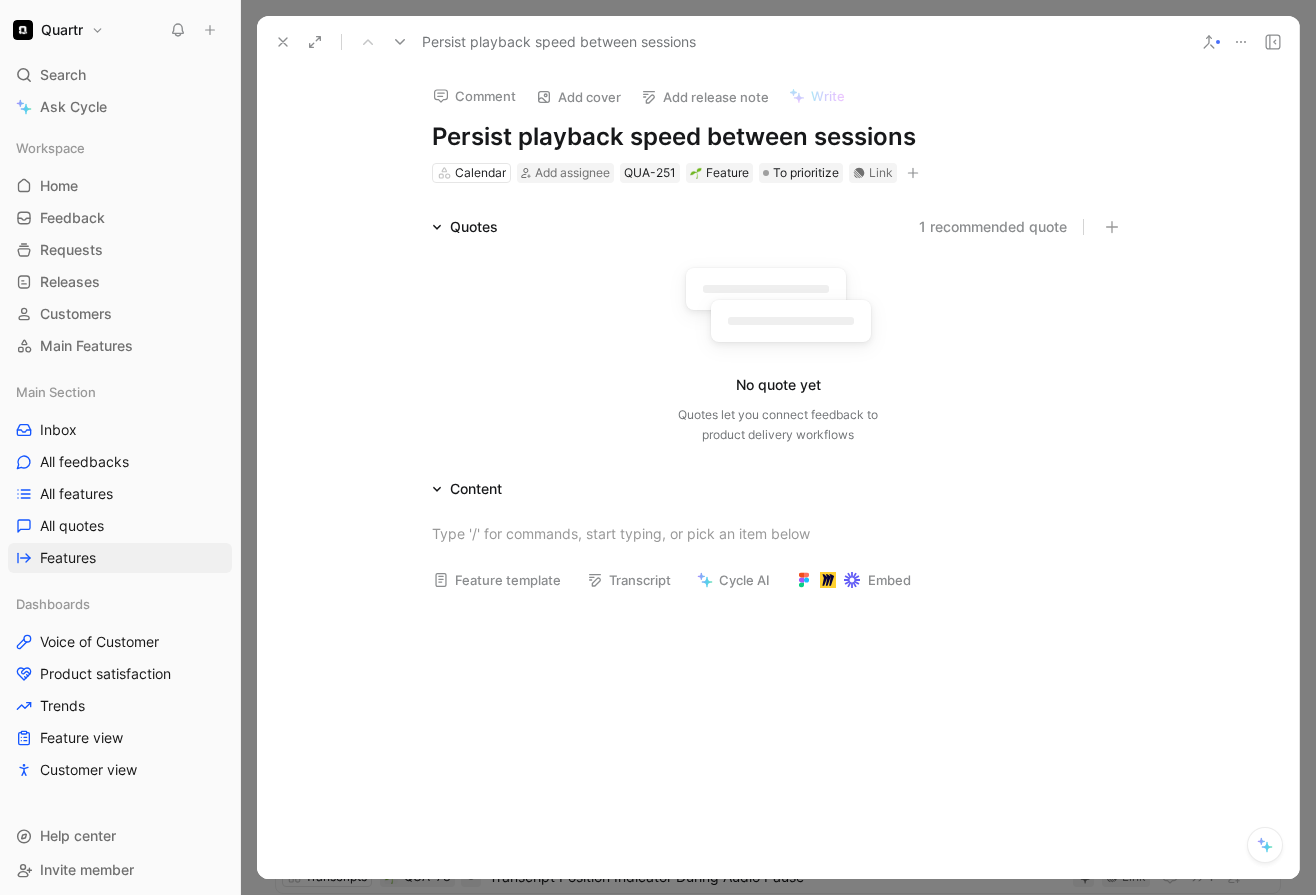 click on "1 recommended quote" at bounding box center (993, 227) 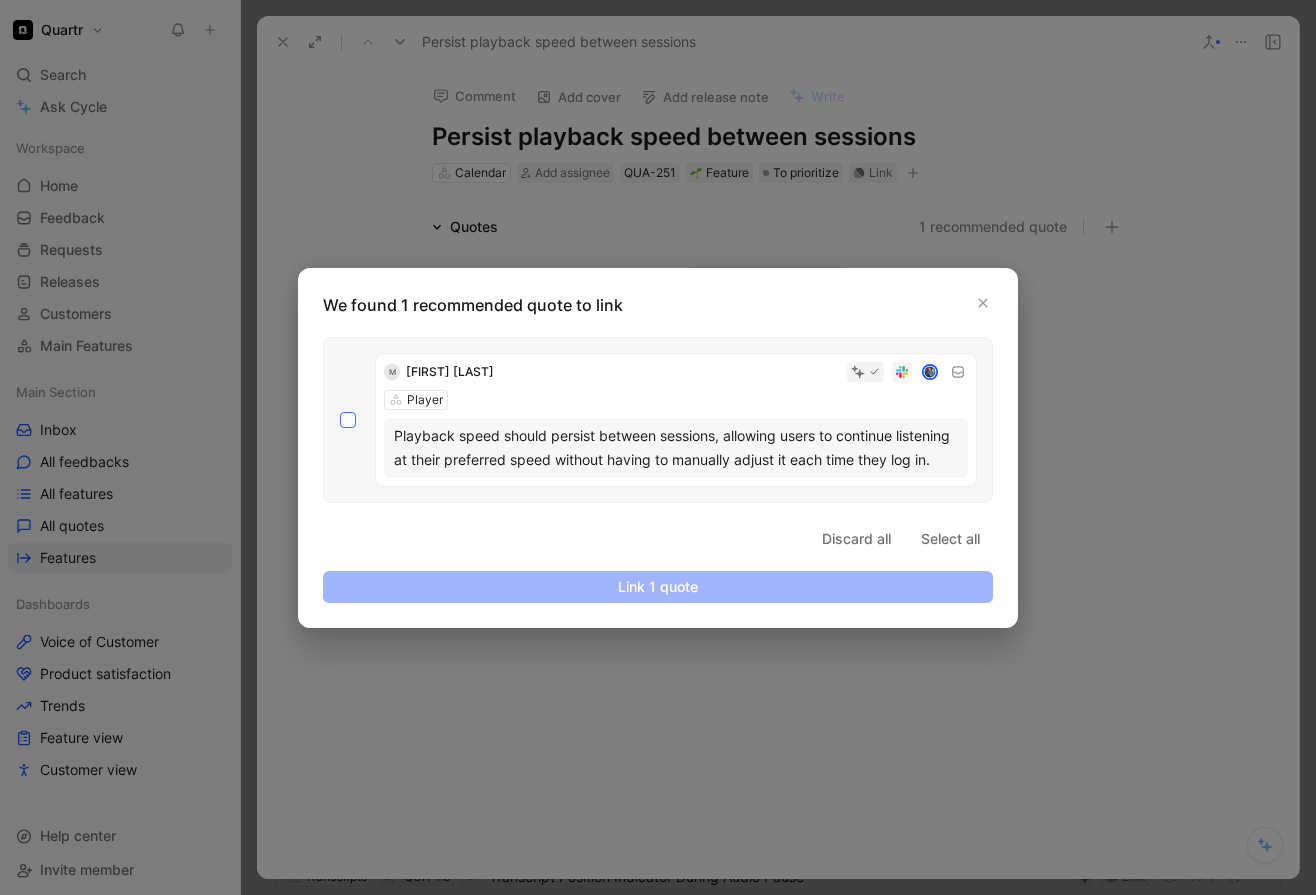 click 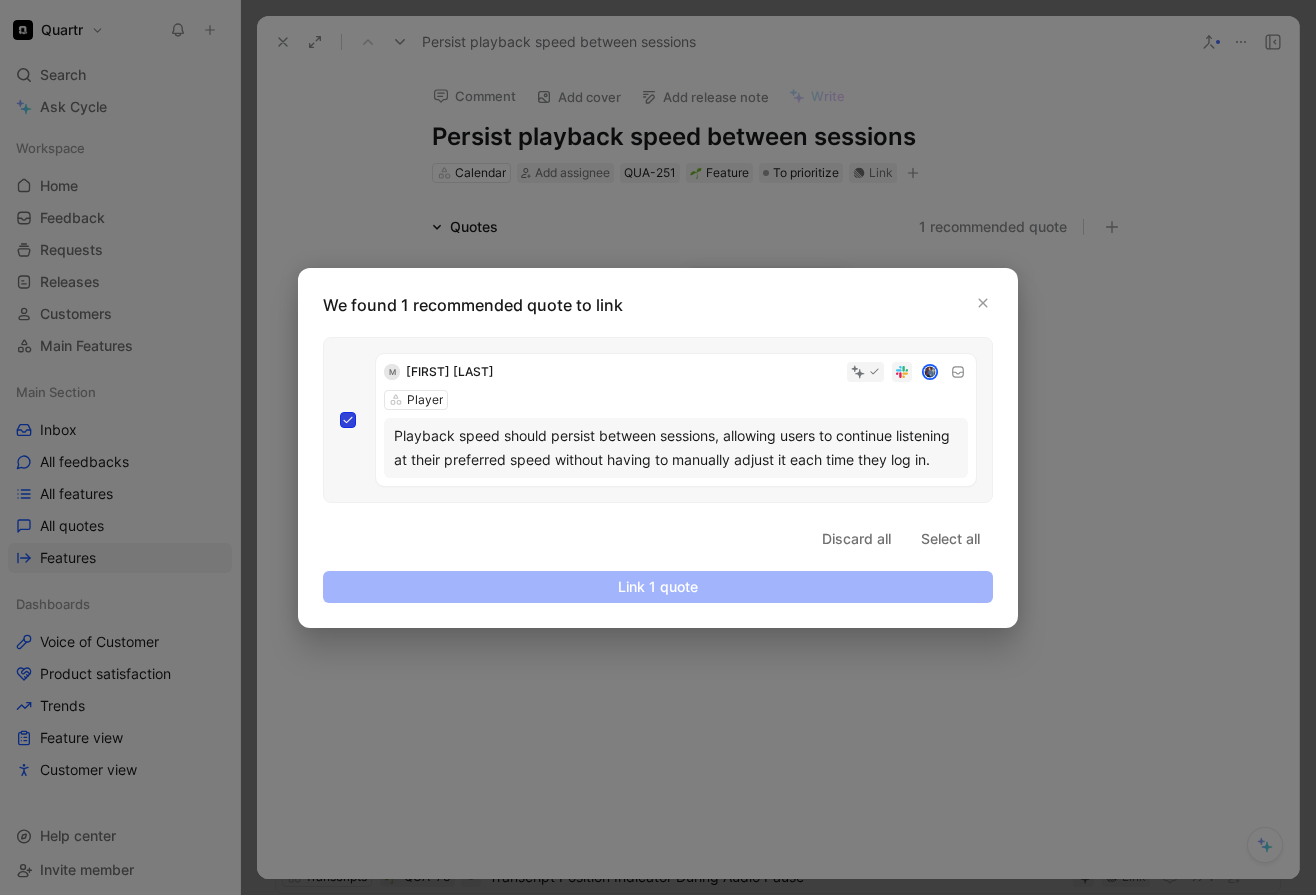 click at bounding box center [340, 412] 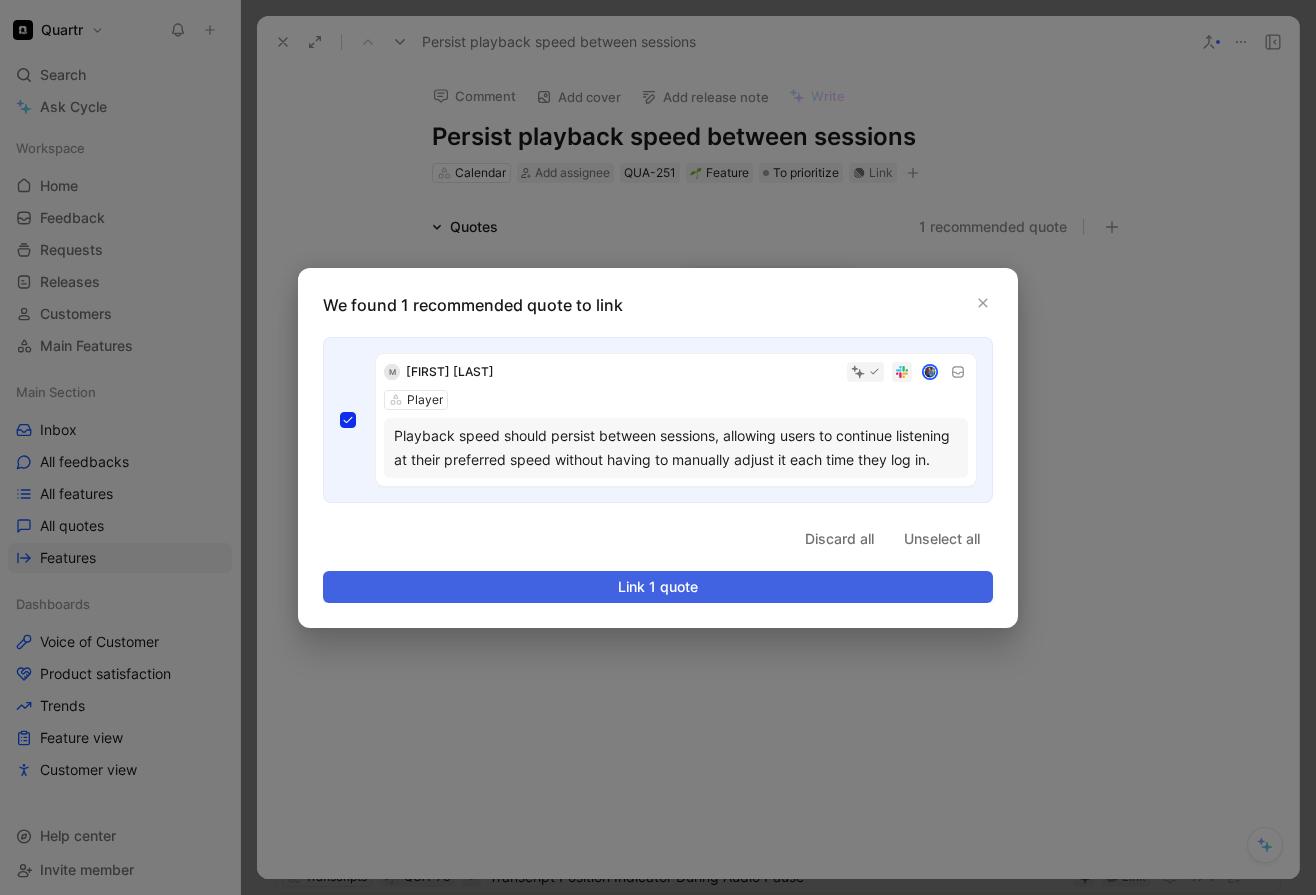 click on "Link 1 quote" at bounding box center [658, 587] 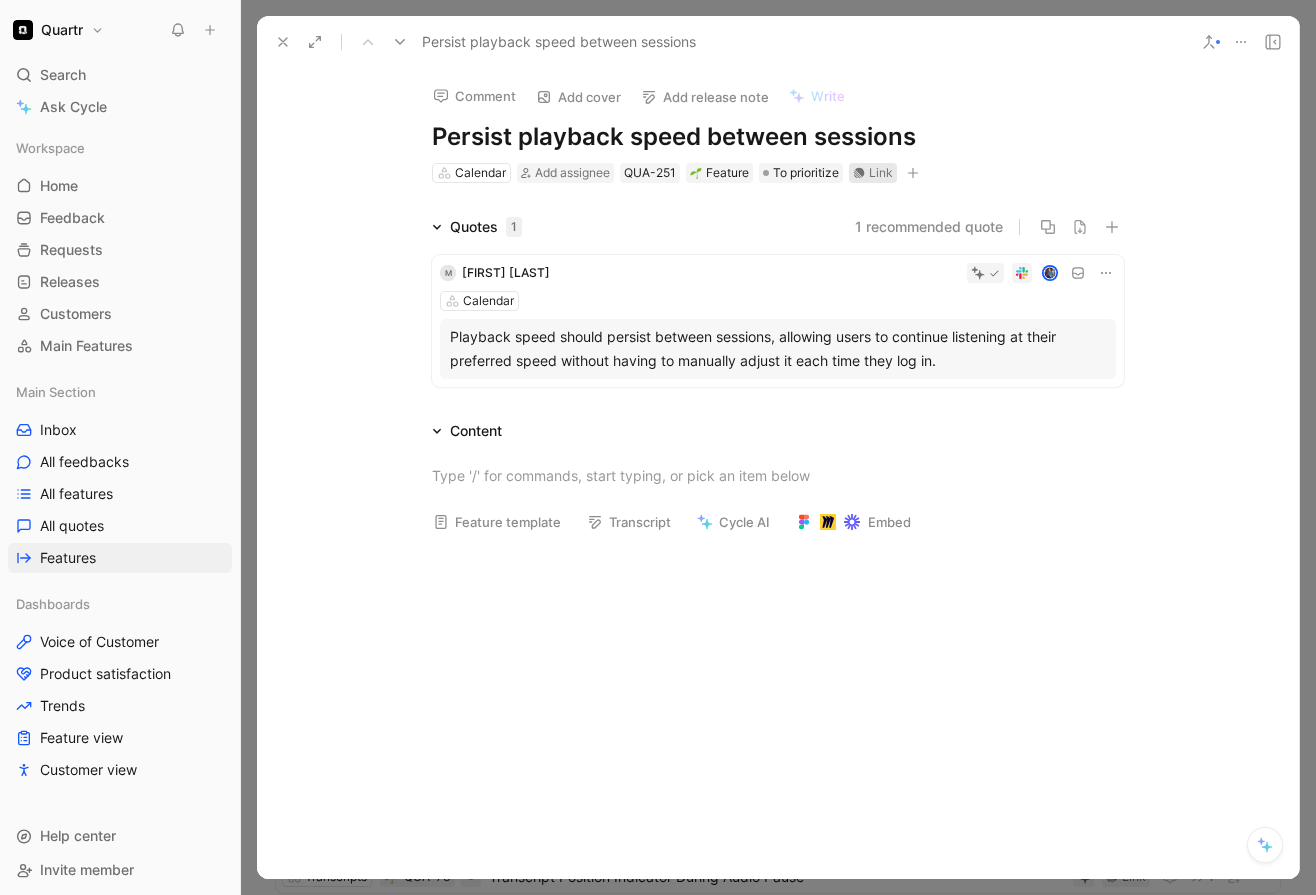 click on "Link" at bounding box center [881, 173] 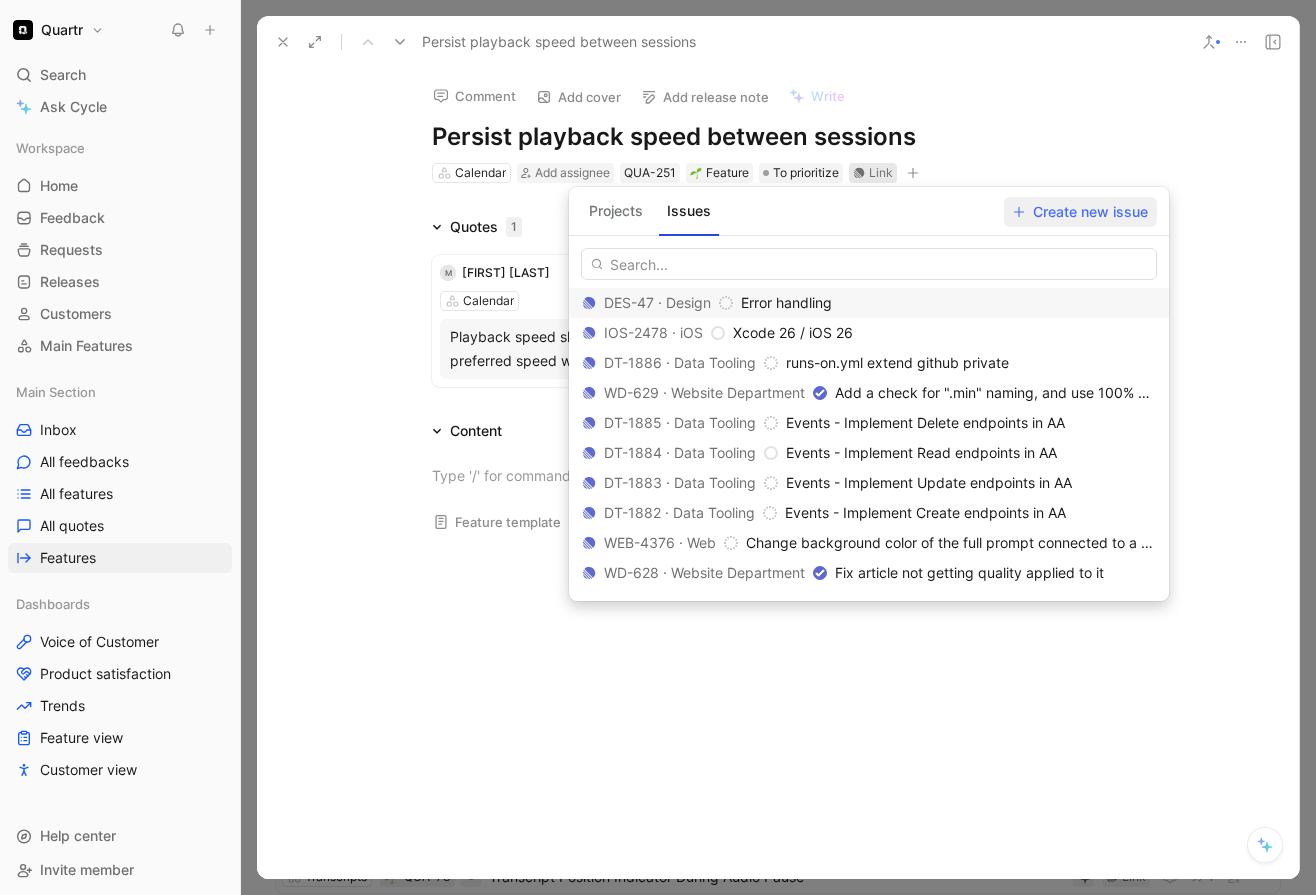 click on "Create new issue" at bounding box center (1080, 212) 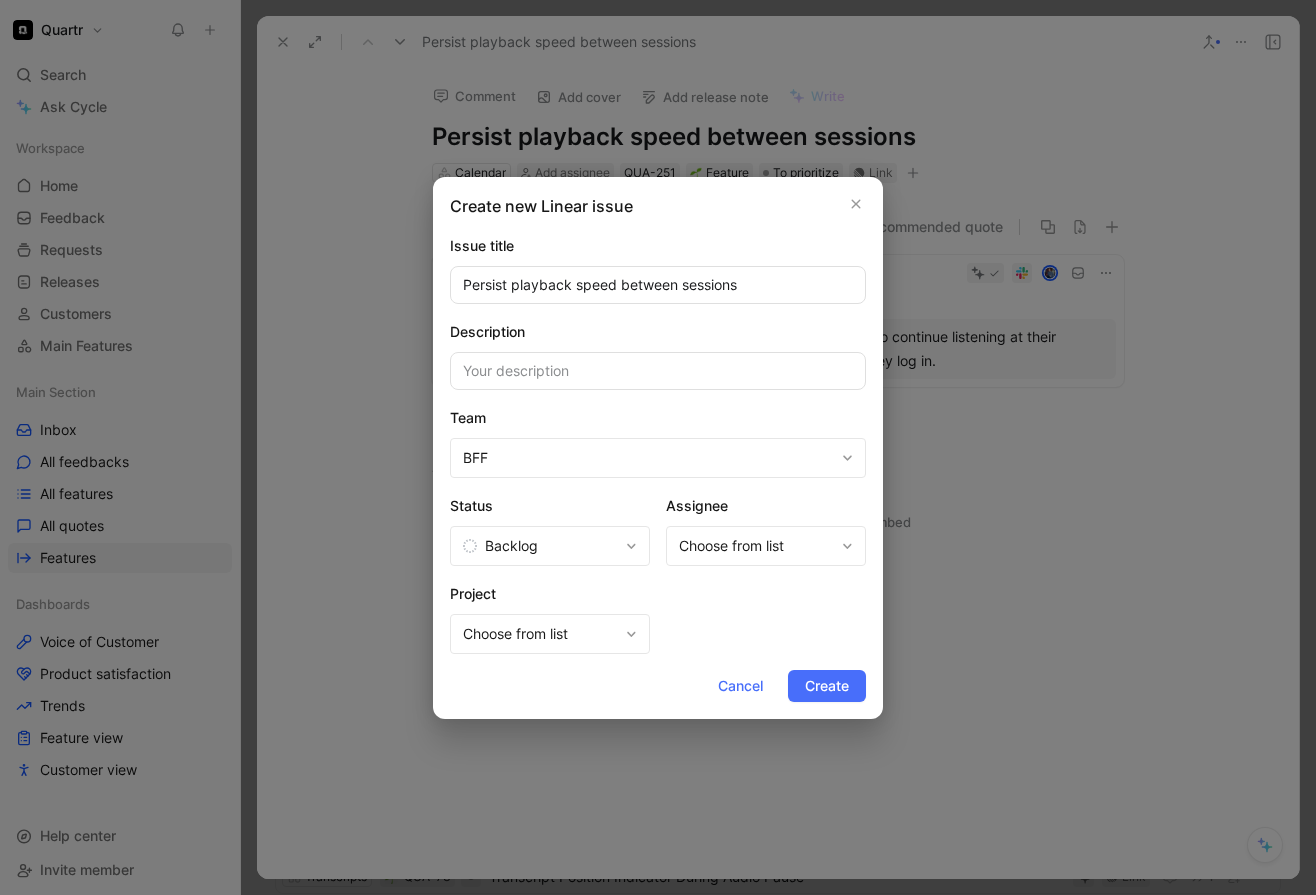 click on "BFF" at bounding box center (648, 458) 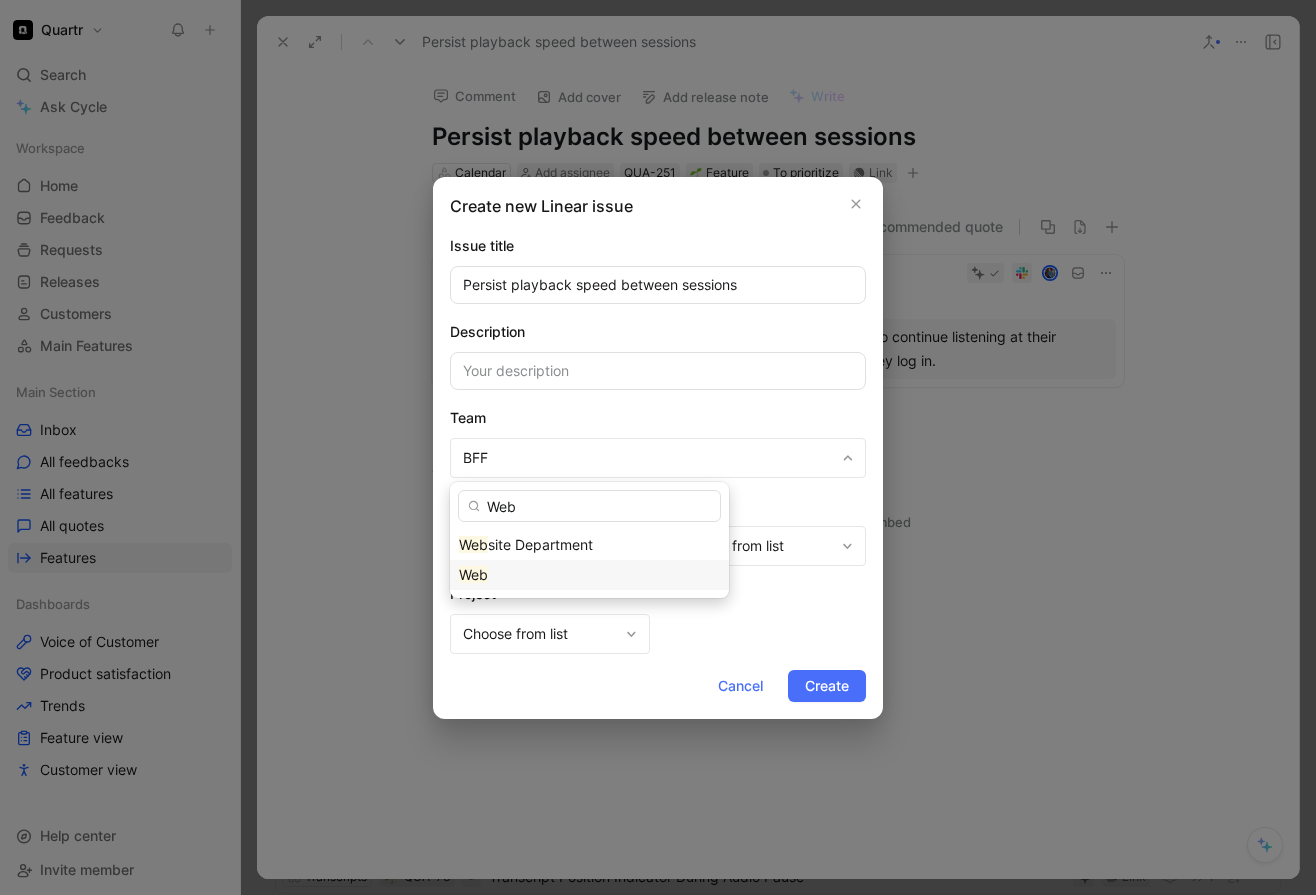 type on "Web" 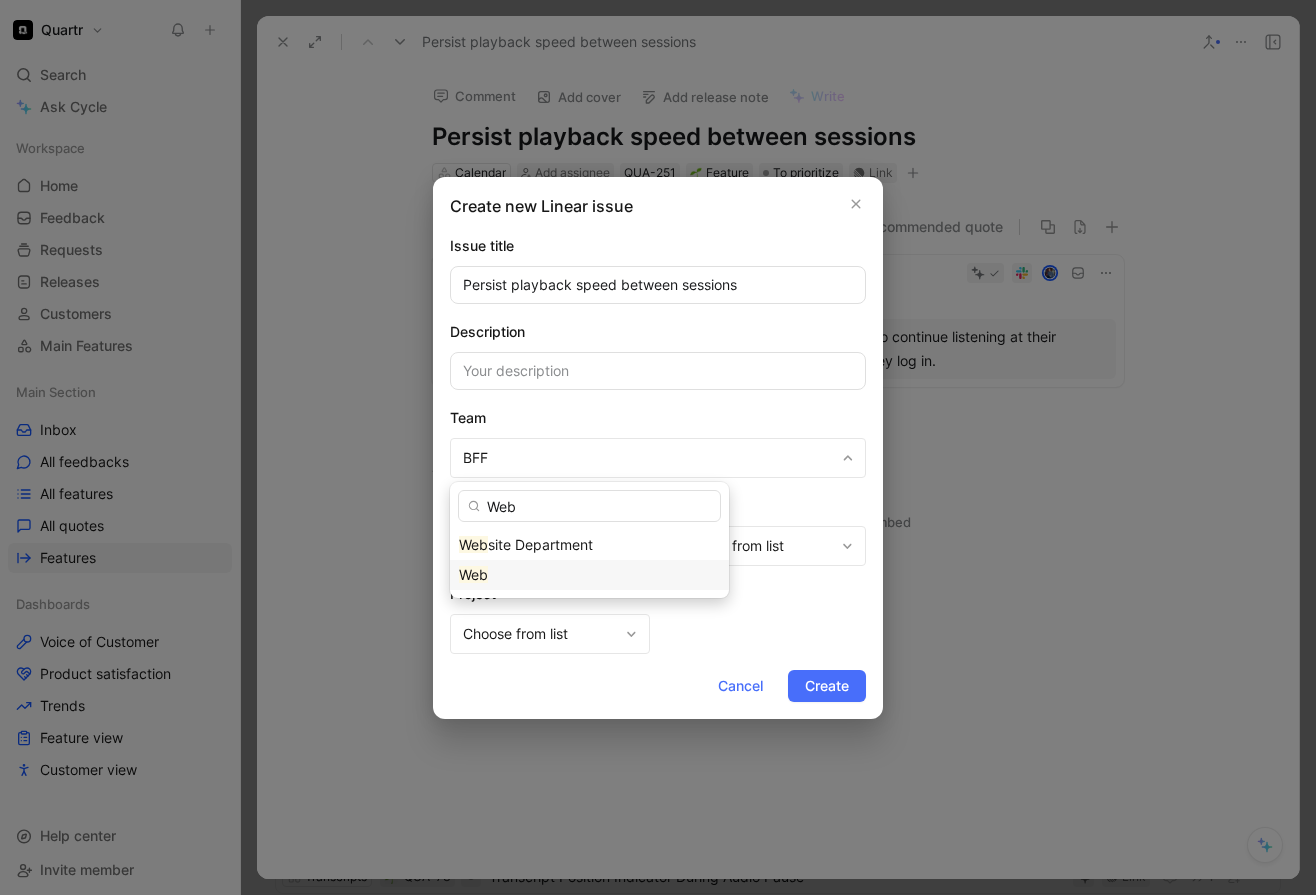 click on "Web" at bounding box center (589, 575) 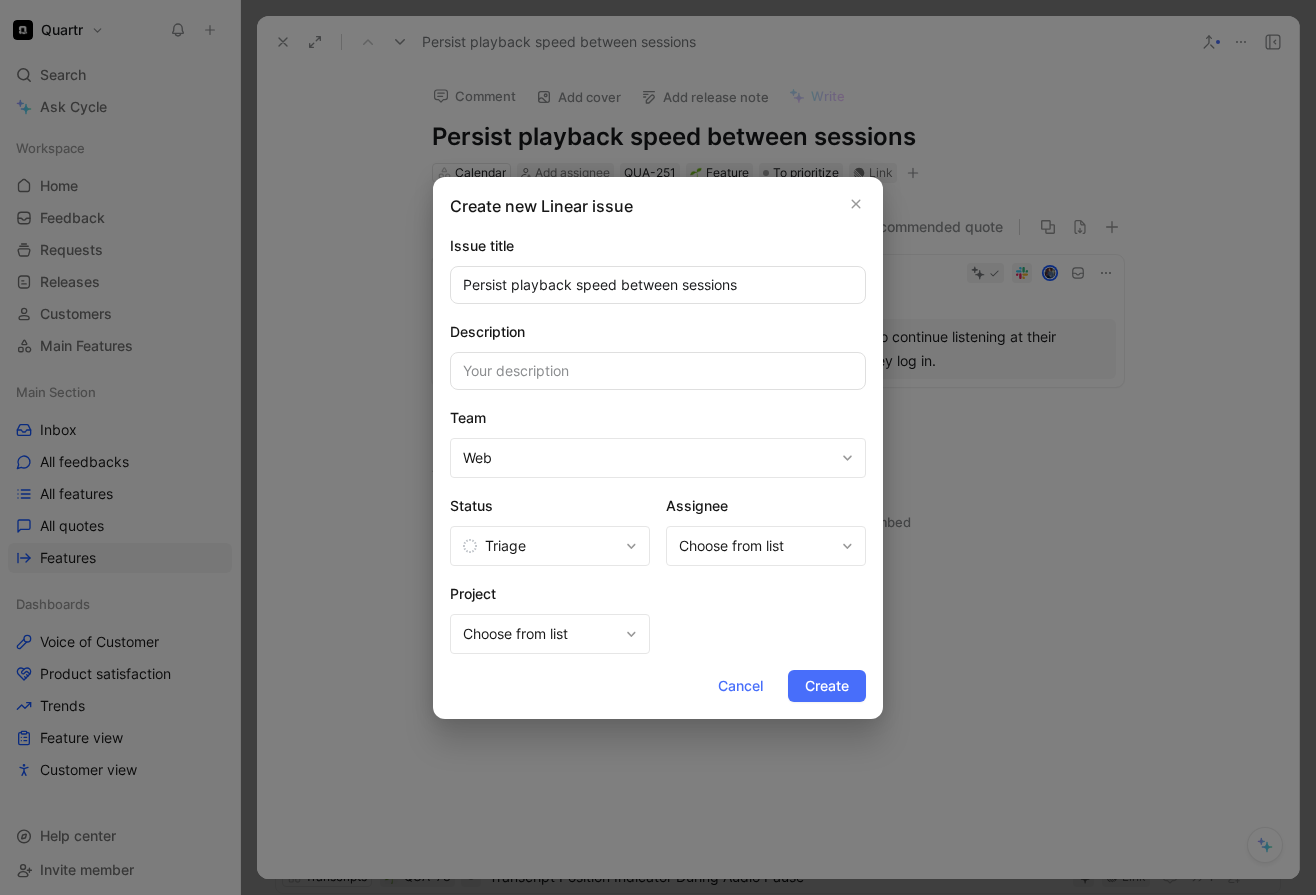 click on "Triage" at bounding box center [540, 546] 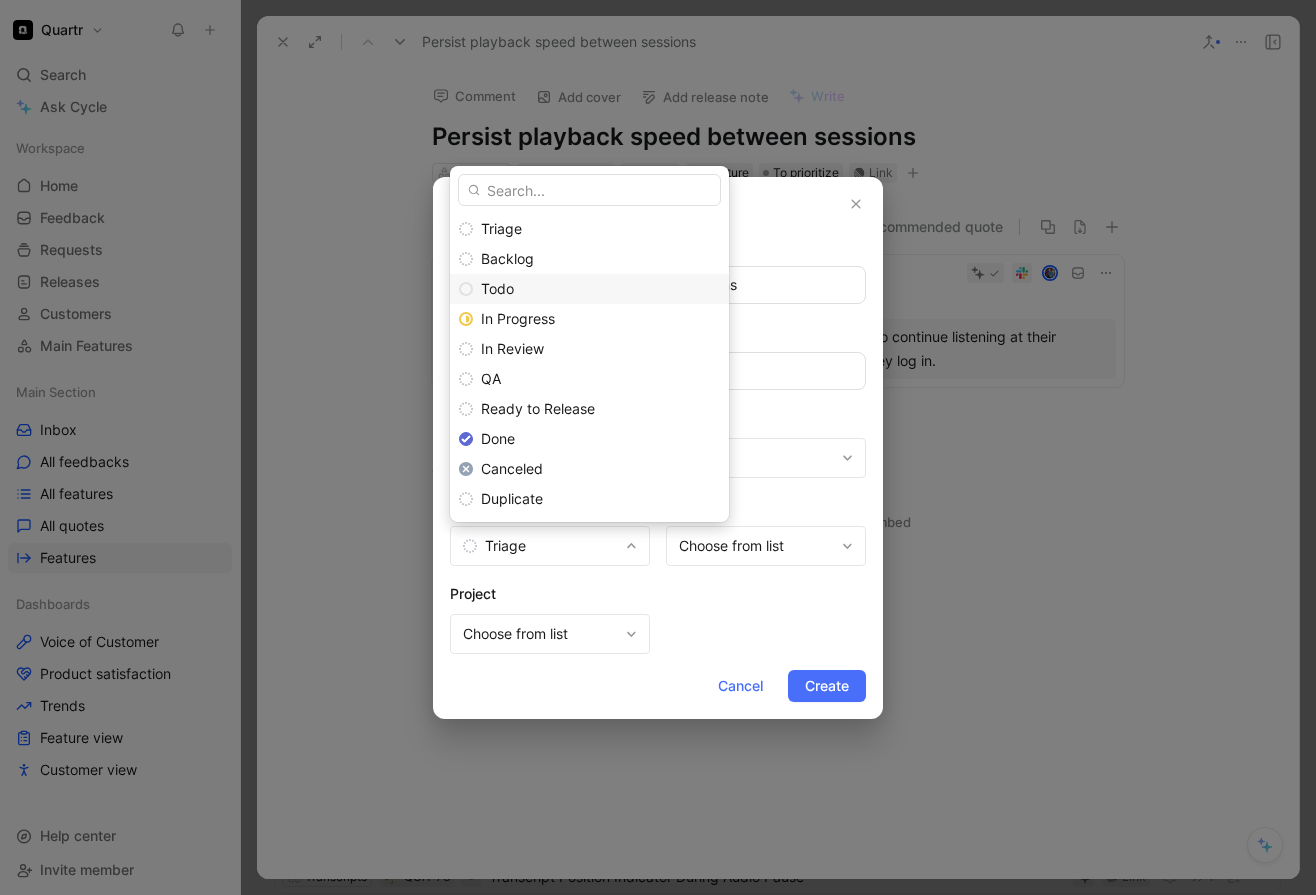 click on "Todo" at bounding box center (600, 289) 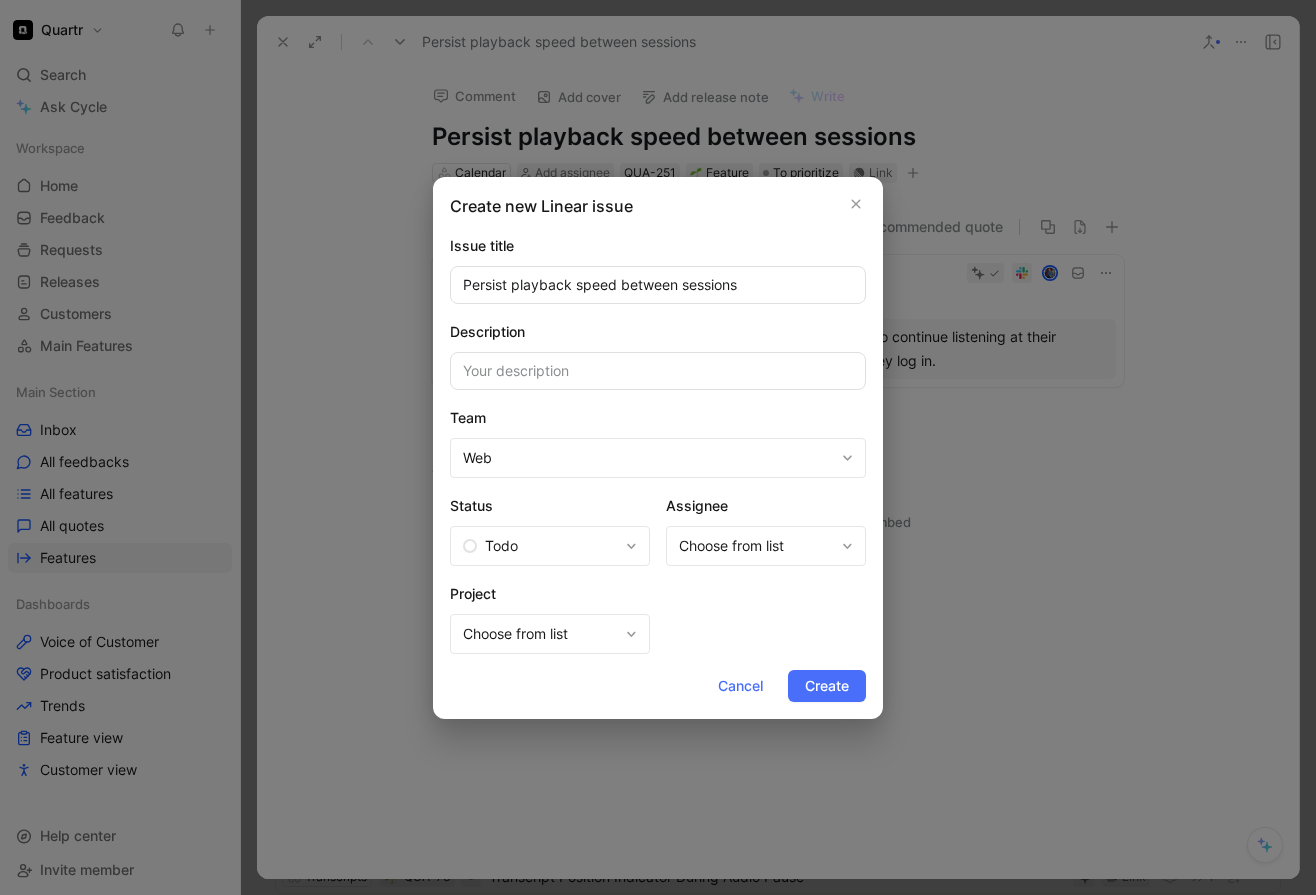 click on "Choose from list" at bounding box center [756, 546] 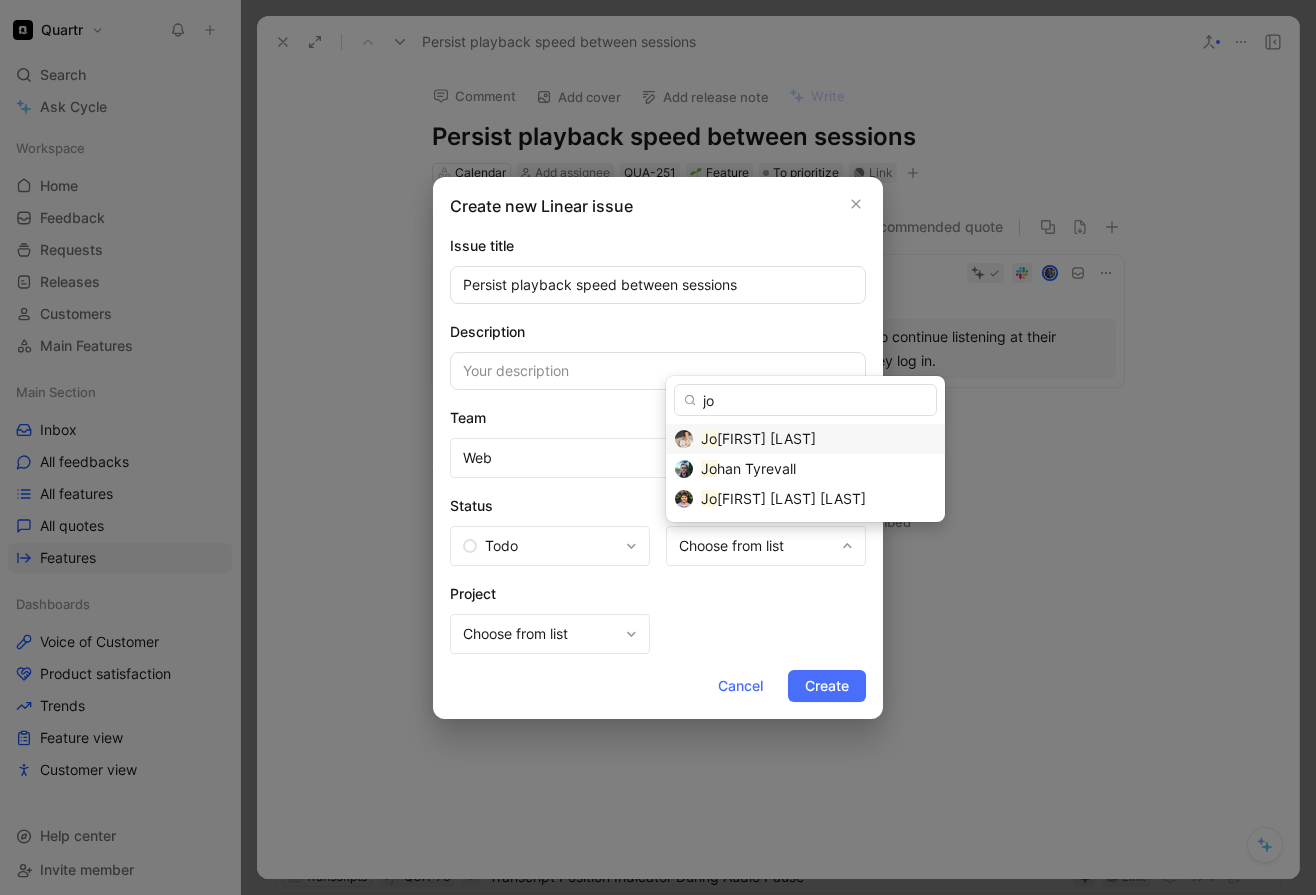 type on "j" 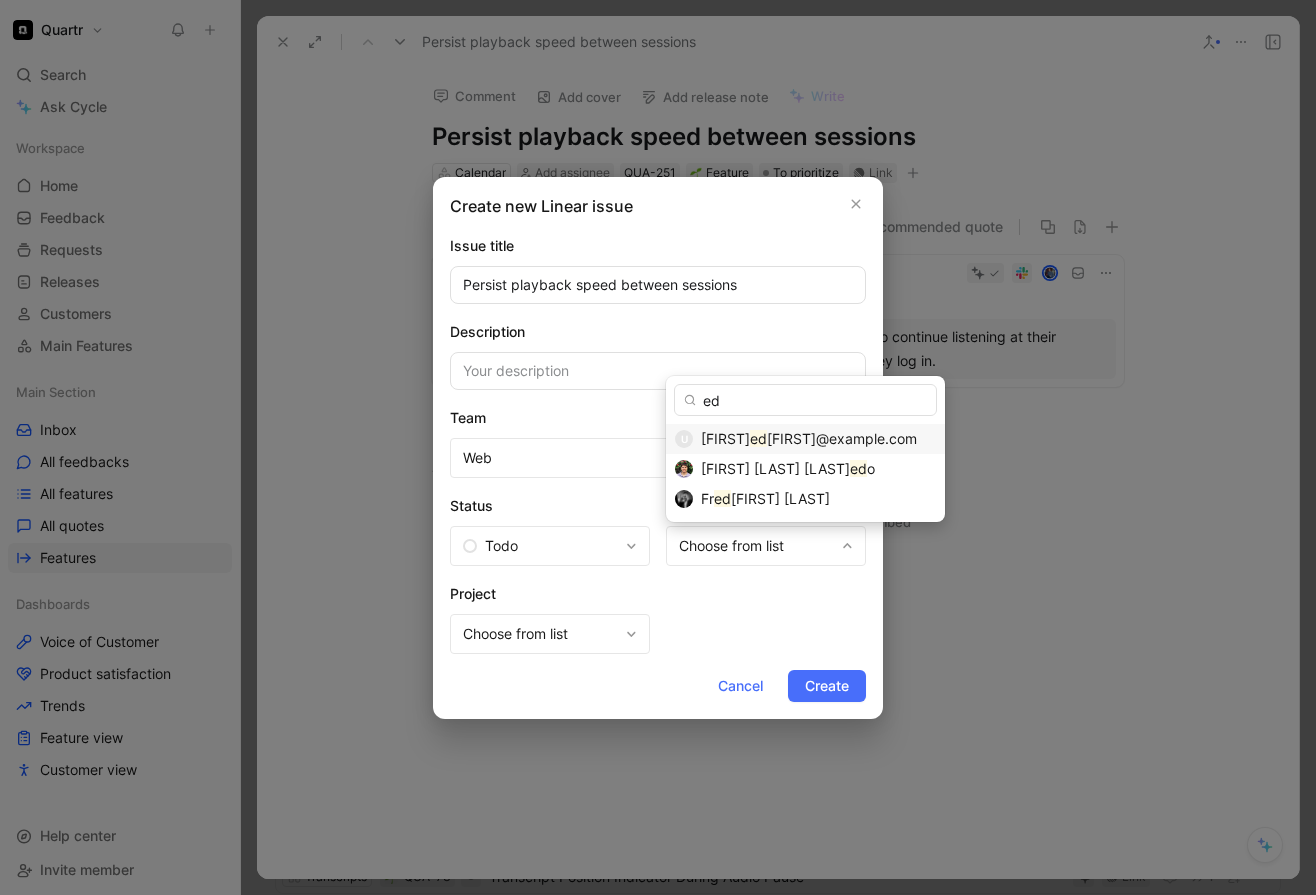 type on "e" 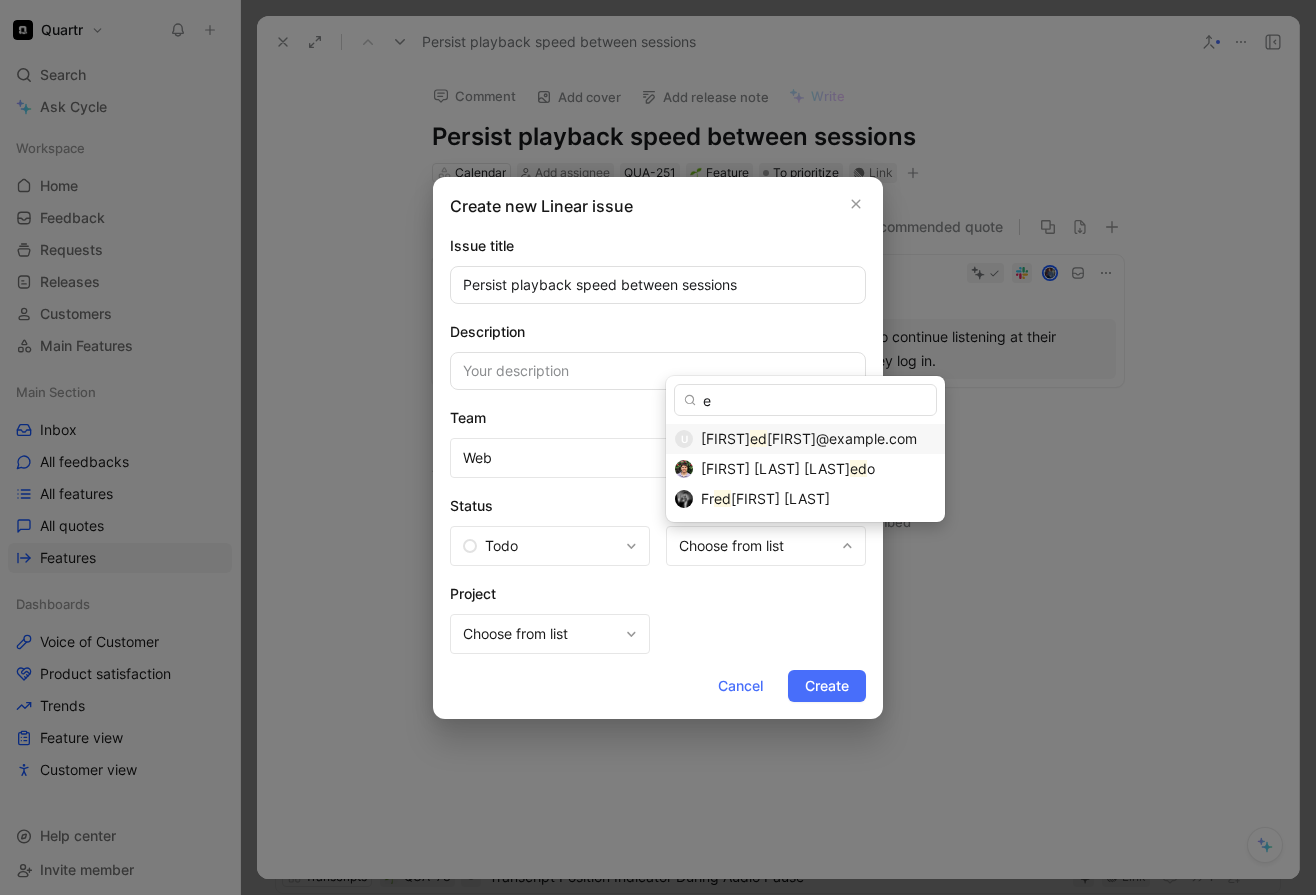 type 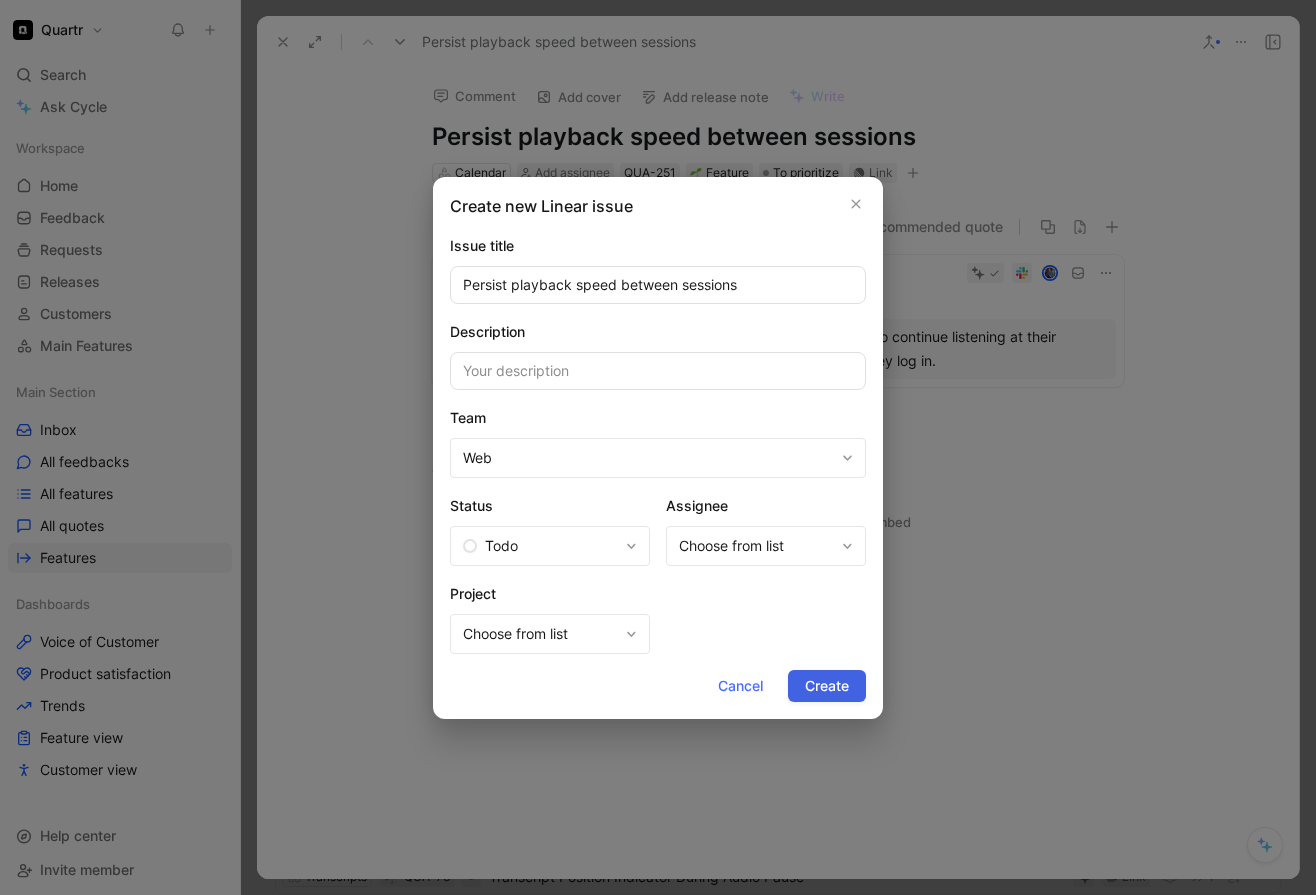 click on "Create" at bounding box center [827, 686] 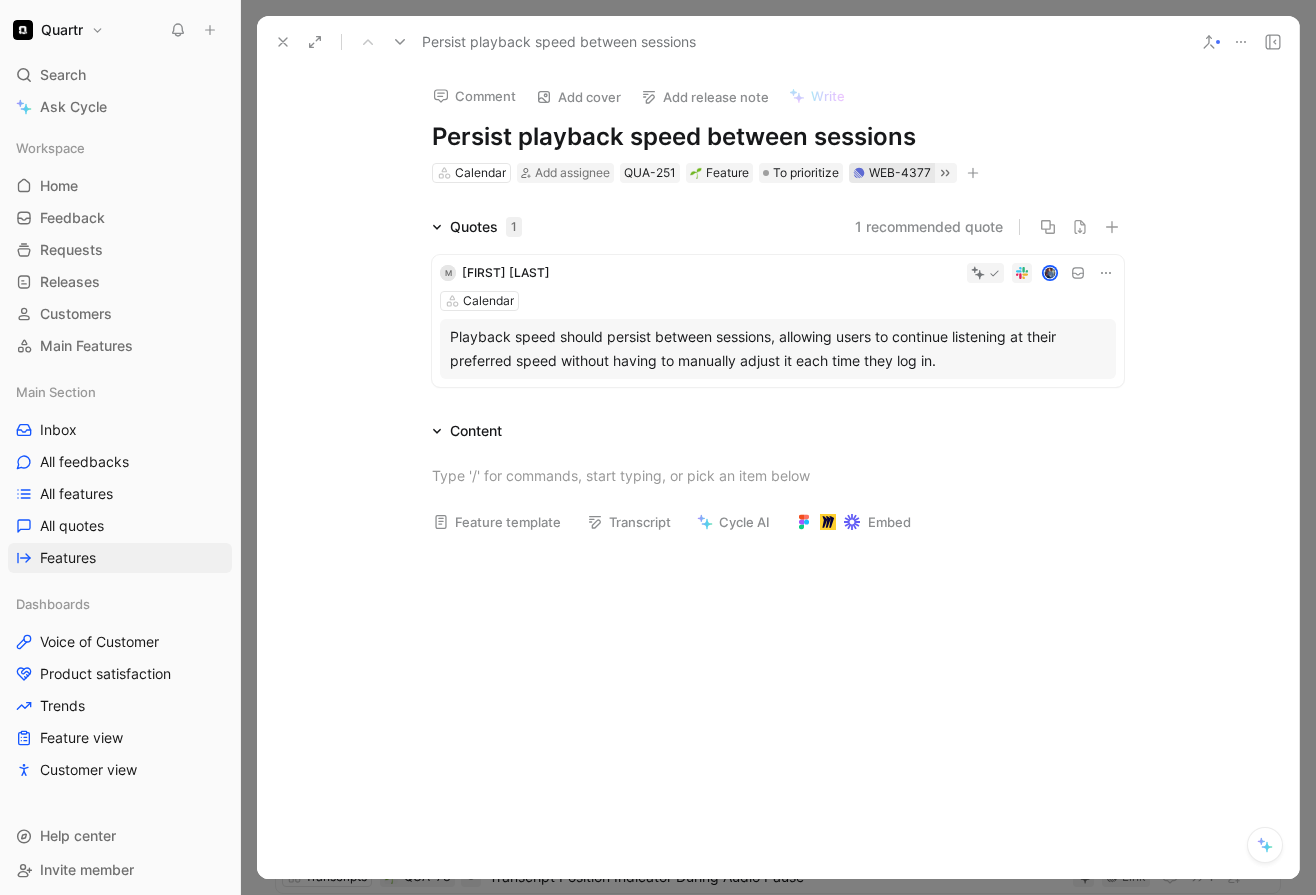 click 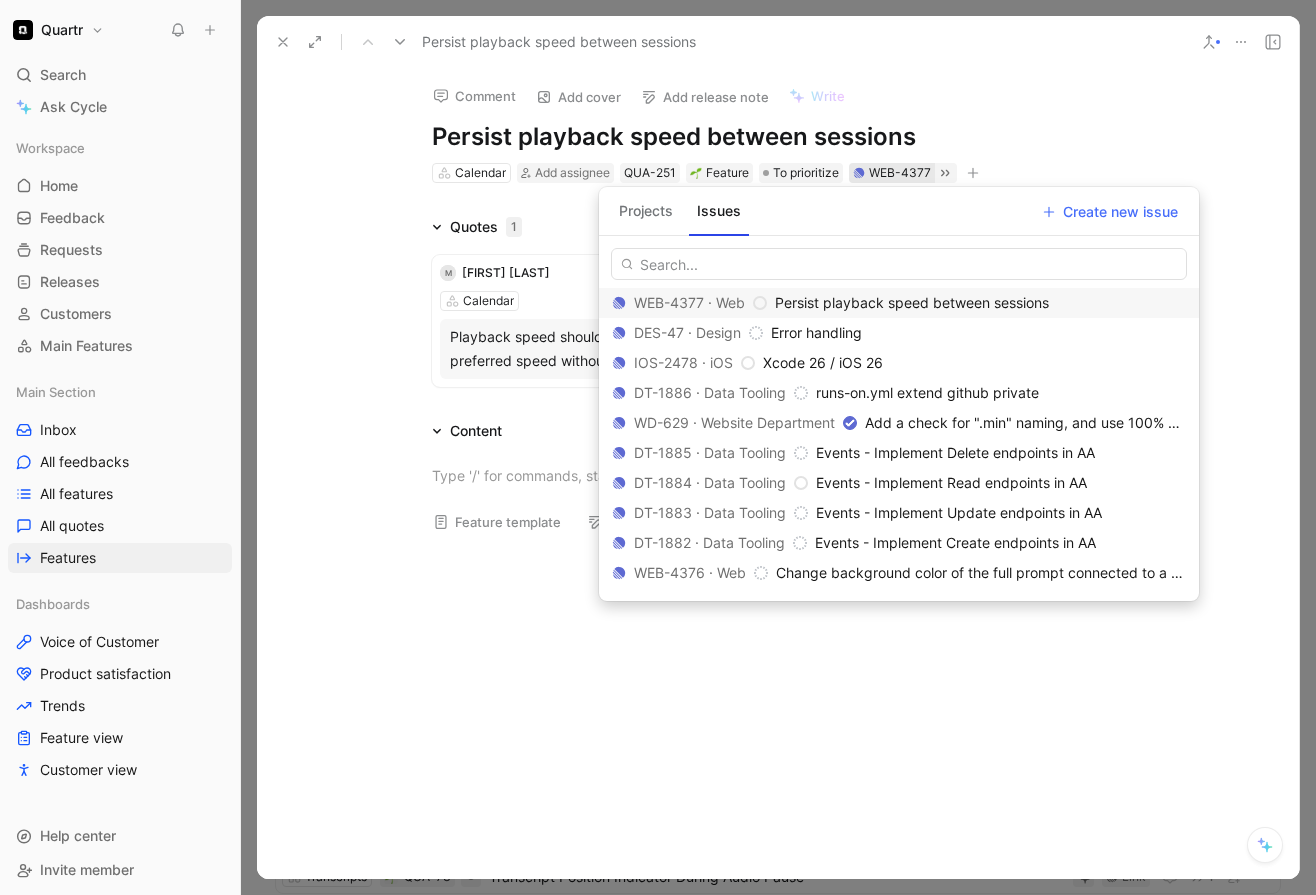 click on "Persist playback speed between sessions" at bounding box center [912, 302] 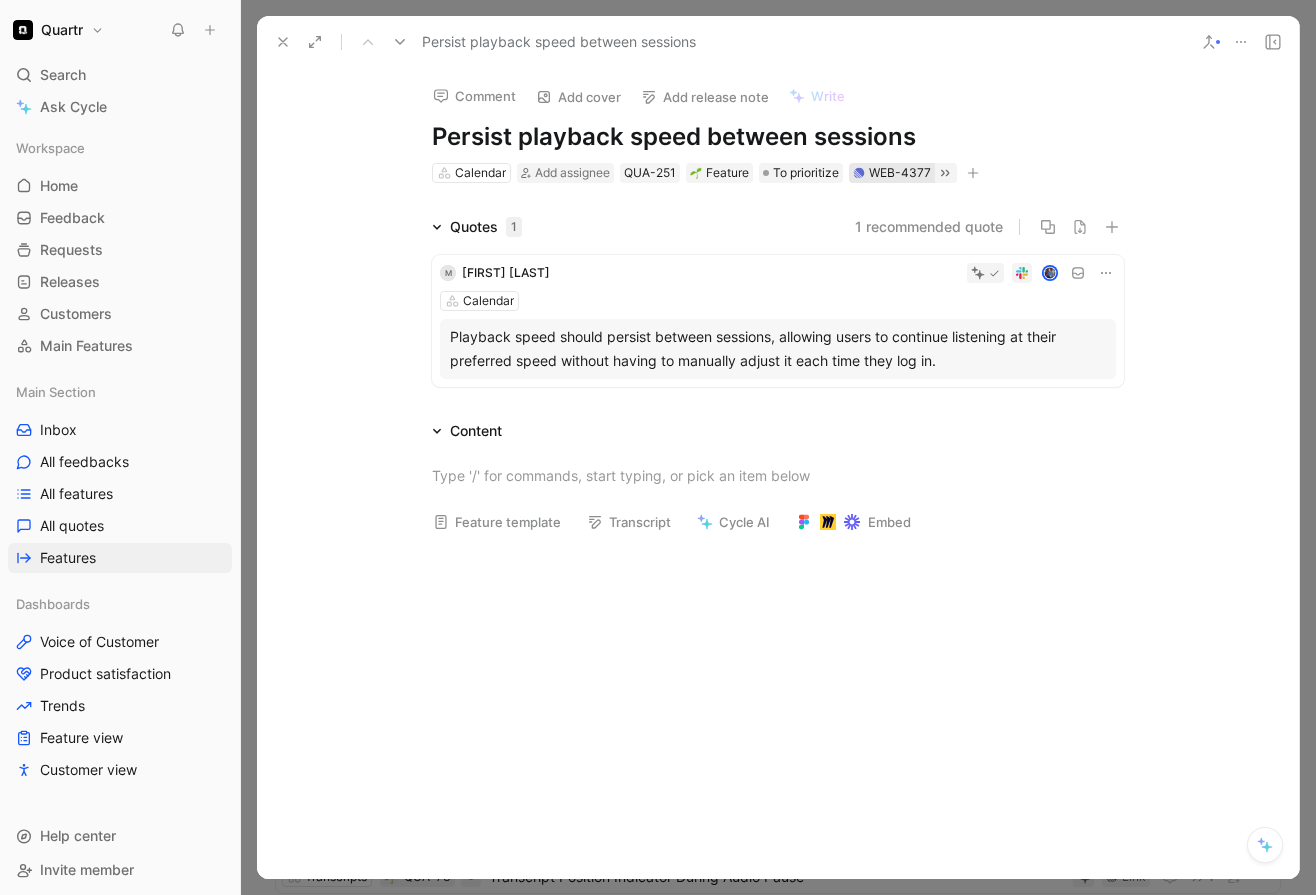 click on "WEB-4377" at bounding box center (900, 173) 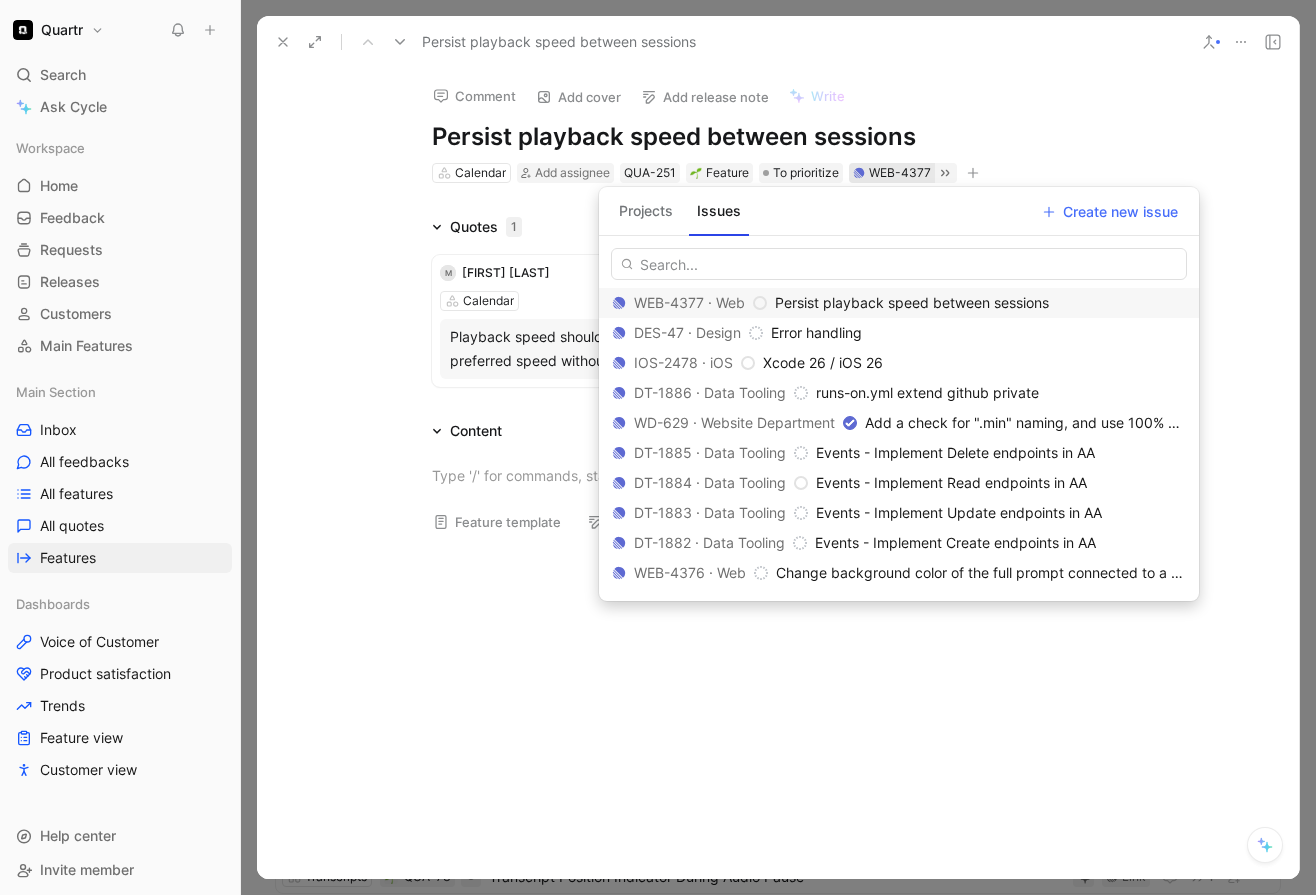 click on "Persist playback speed between sessions" at bounding box center [912, 302] 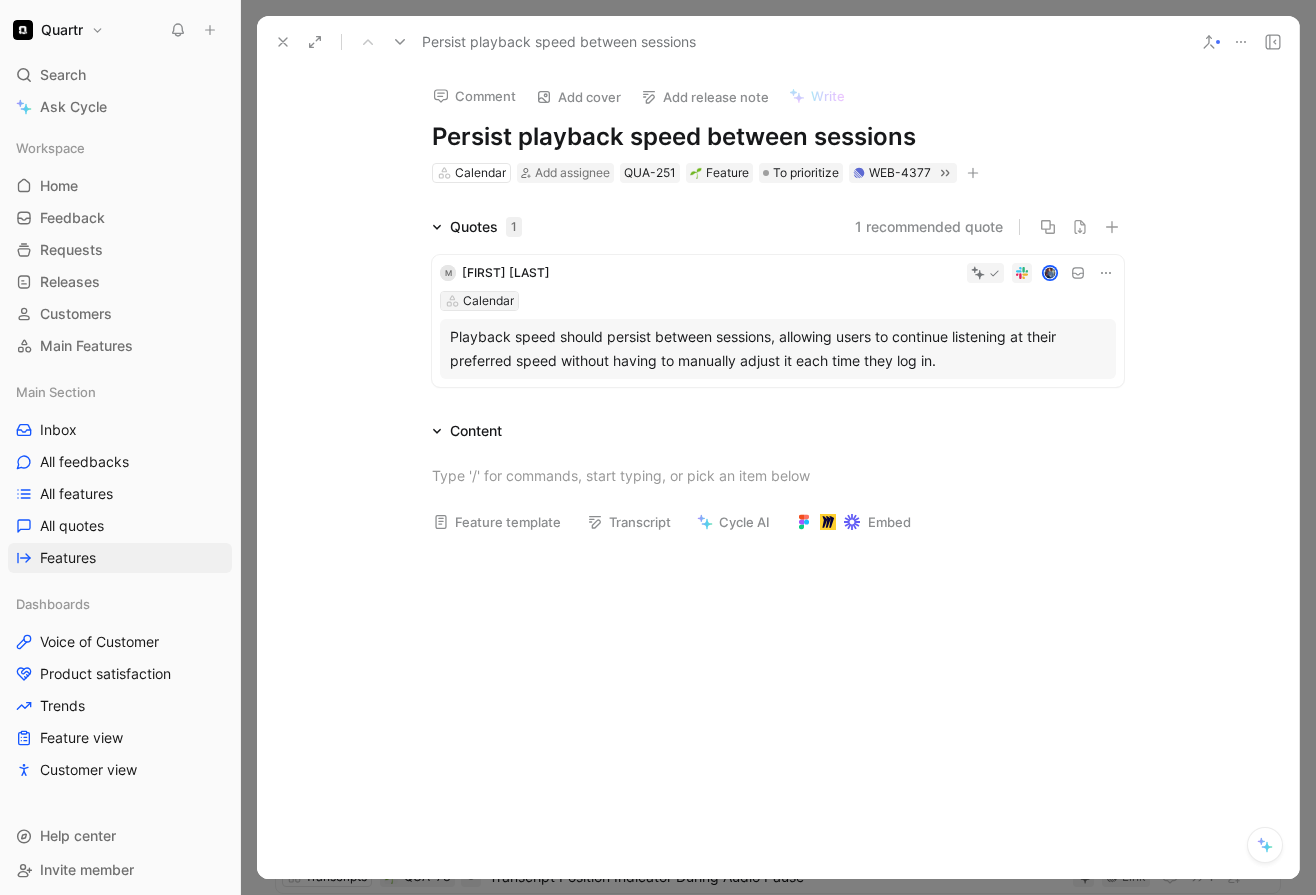 click on "Calendar" at bounding box center [488, 301] 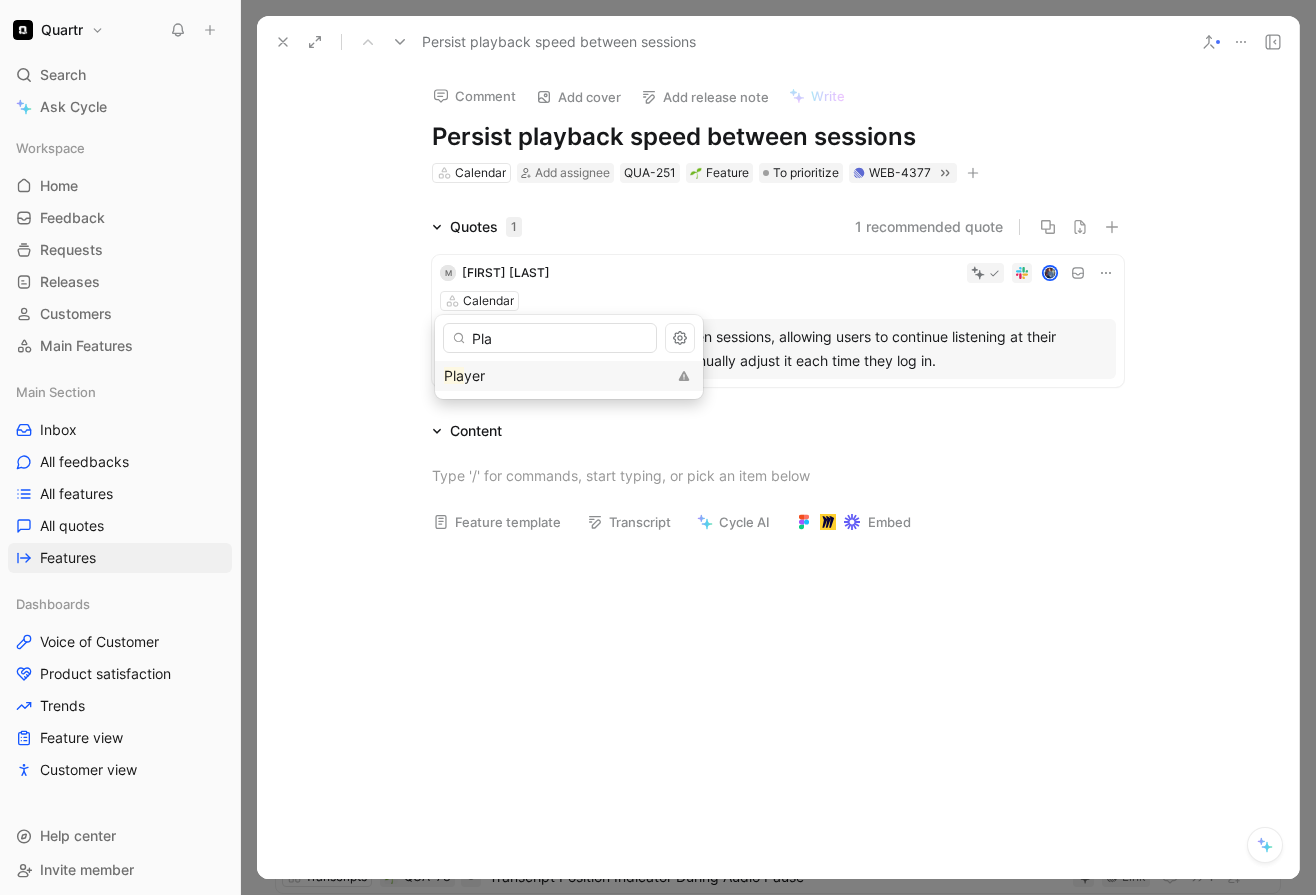 type on "Pla" 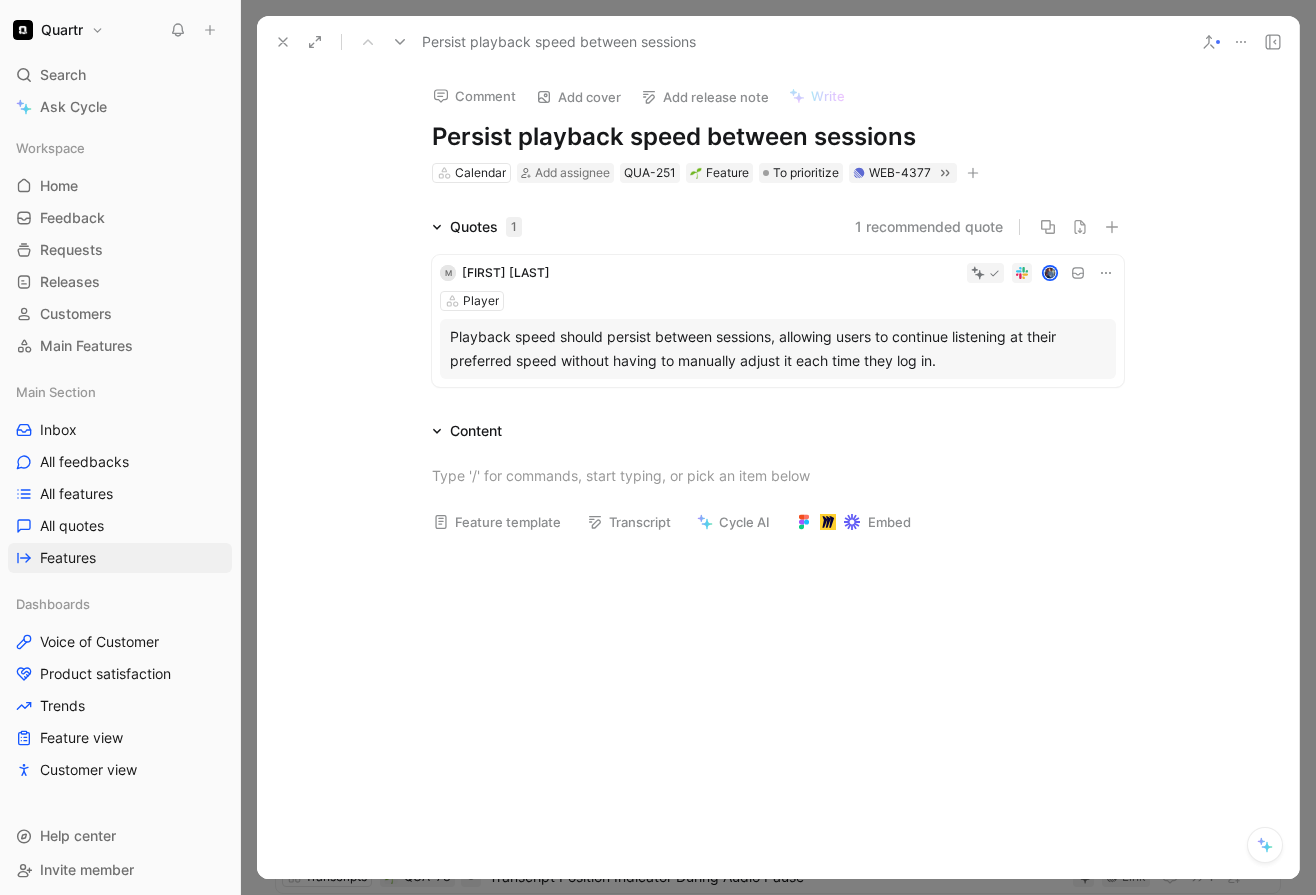 click 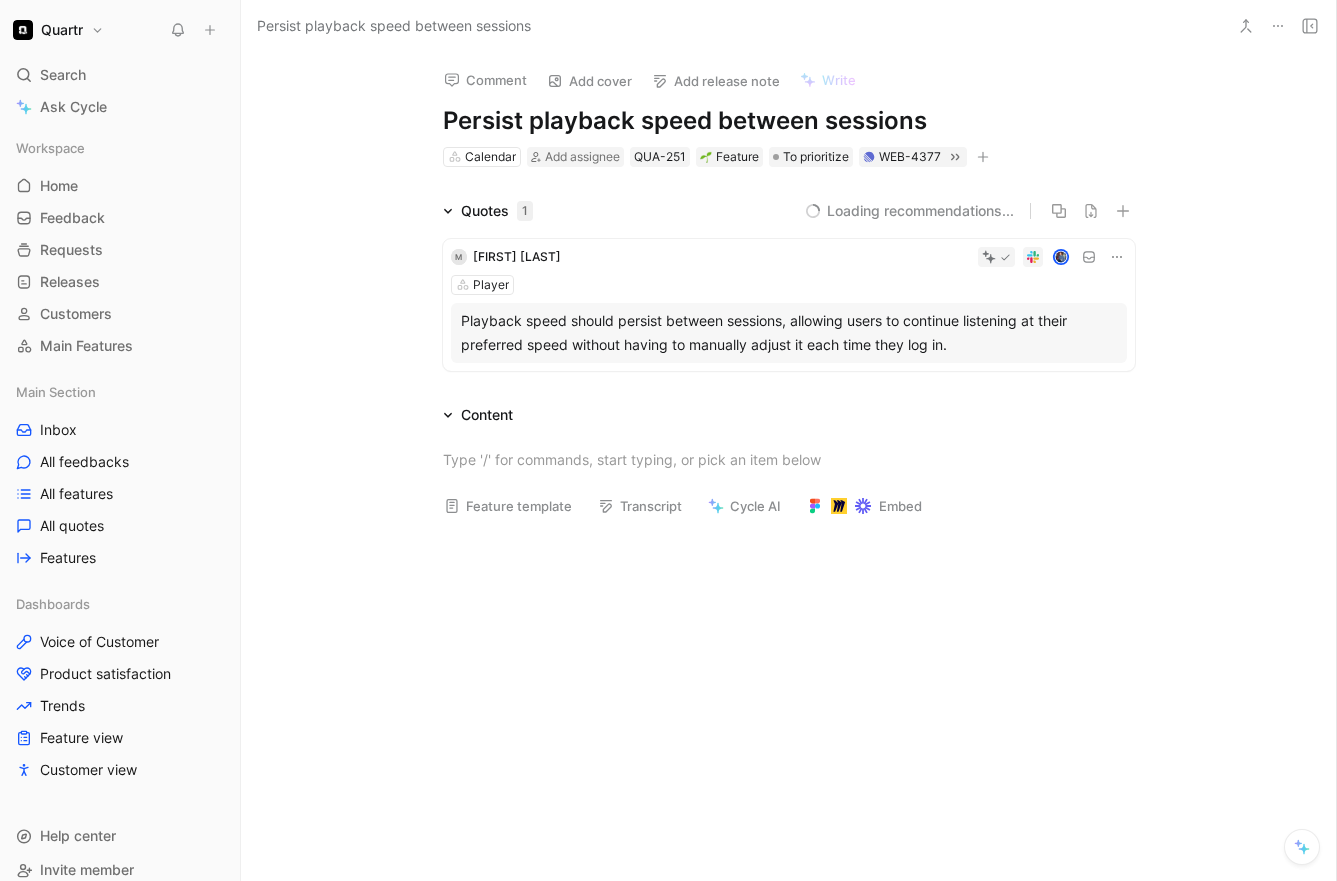 scroll, scrollTop: 0, scrollLeft: 0, axis: both 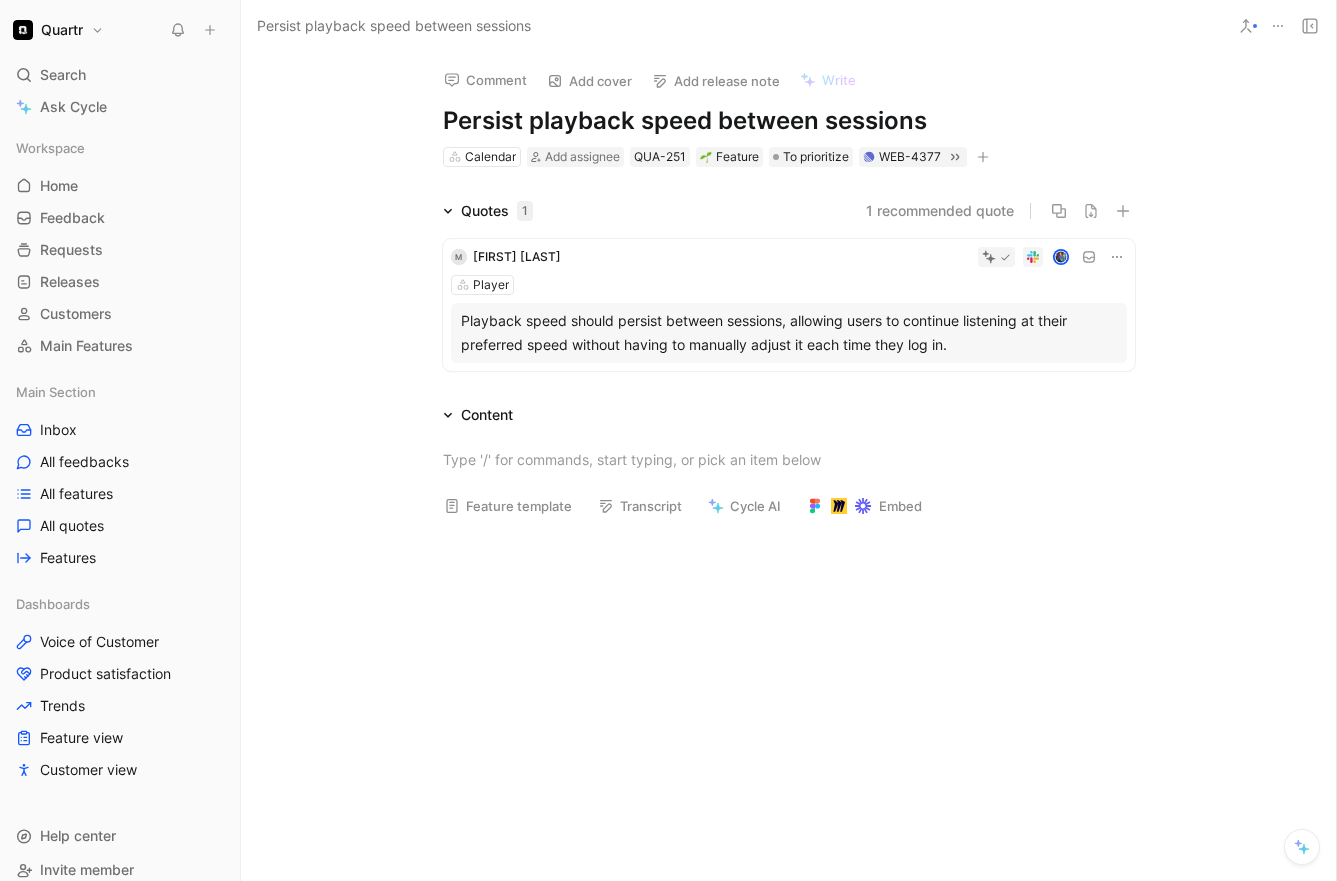 click at bounding box center [848, 257] 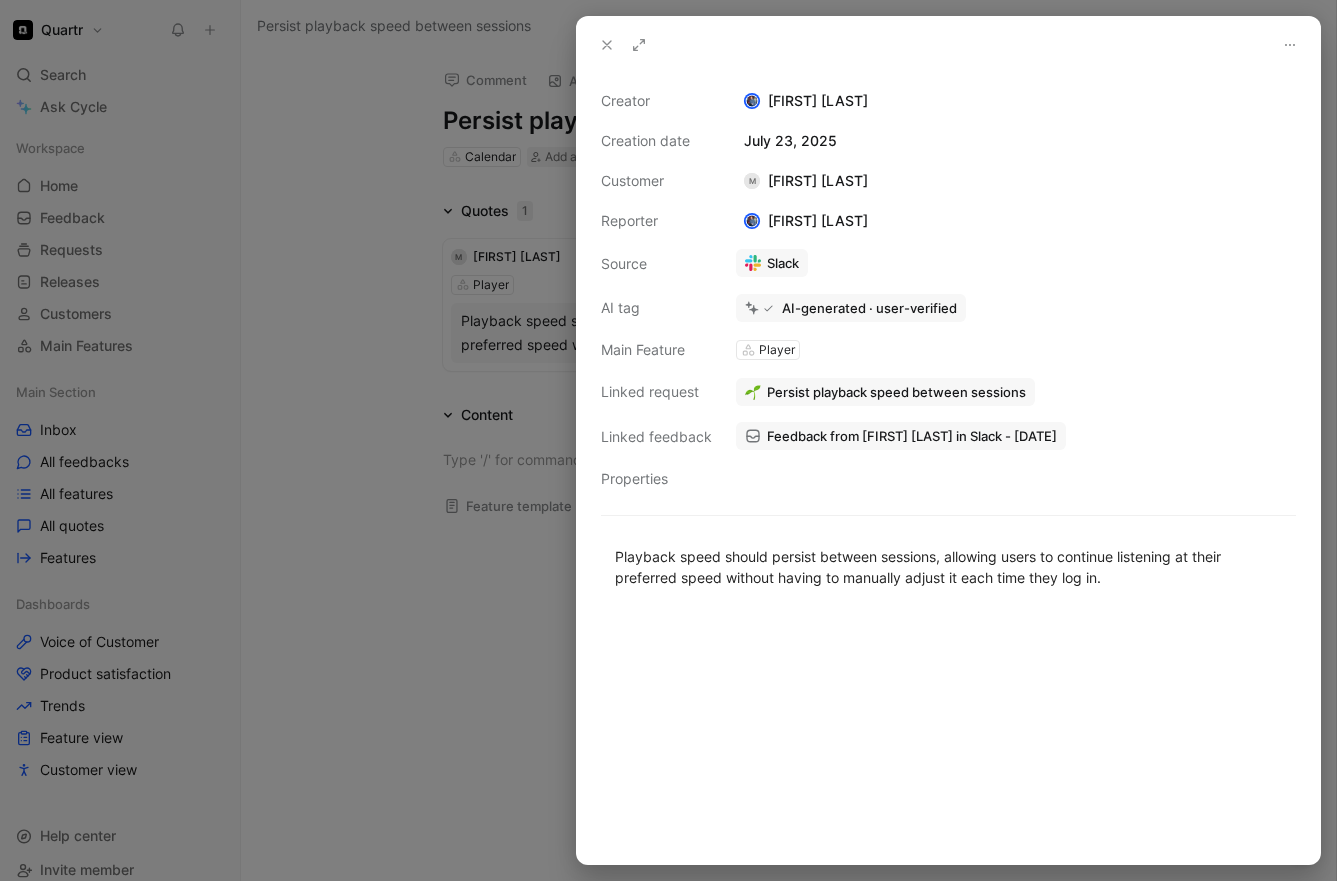 click 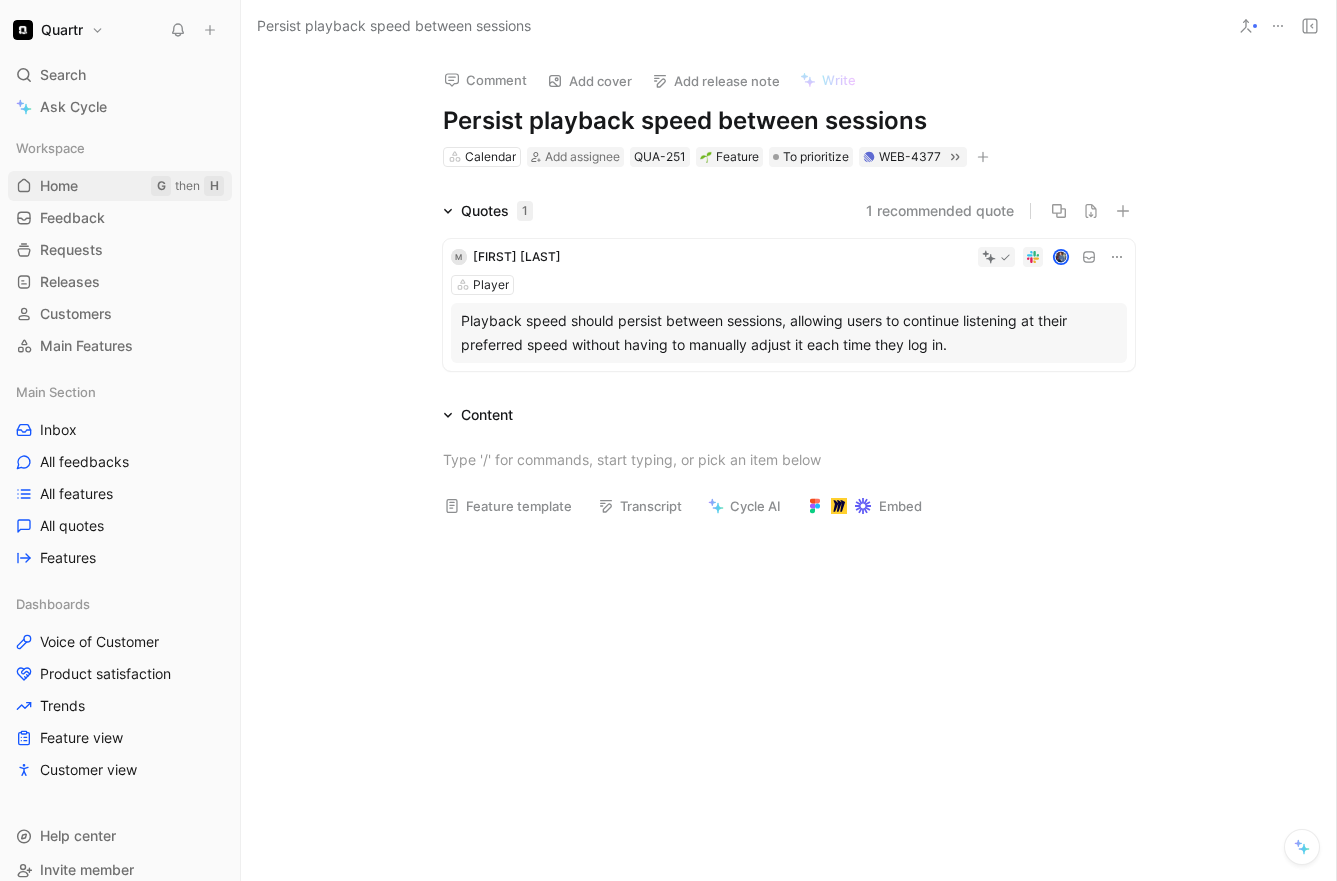 click on "Home" at bounding box center (59, 186) 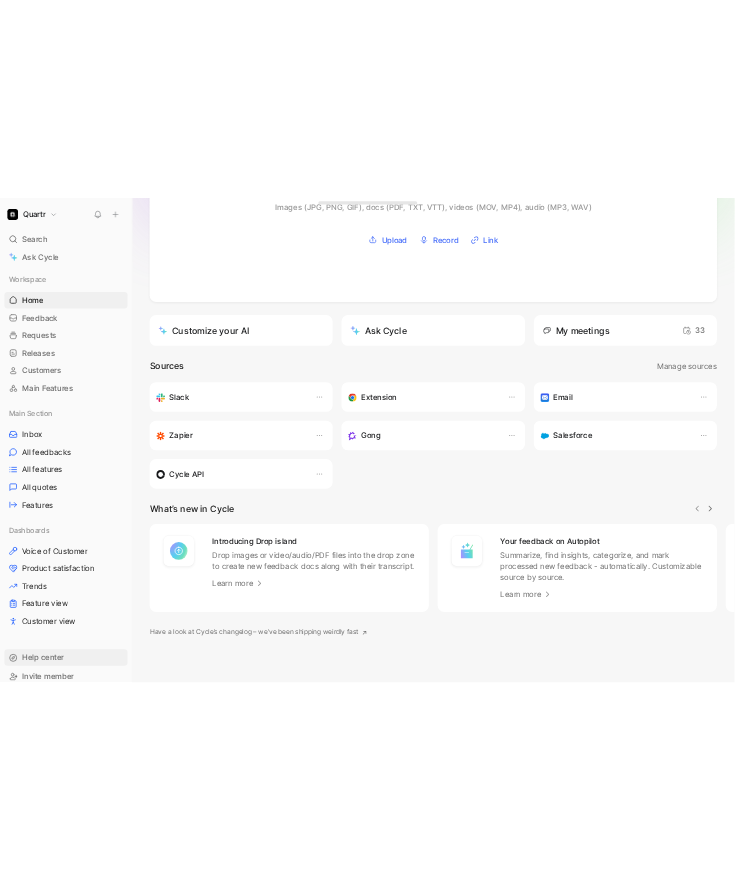 scroll, scrollTop: 251, scrollLeft: 0, axis: vertical 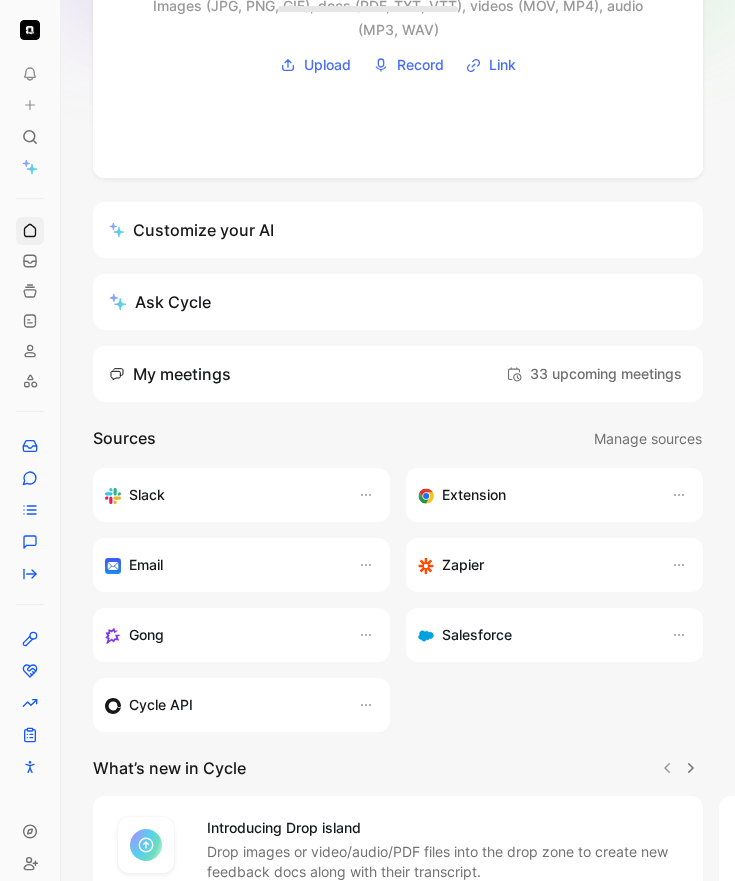 click on "Salesforce" at bounding box center (477, 635) 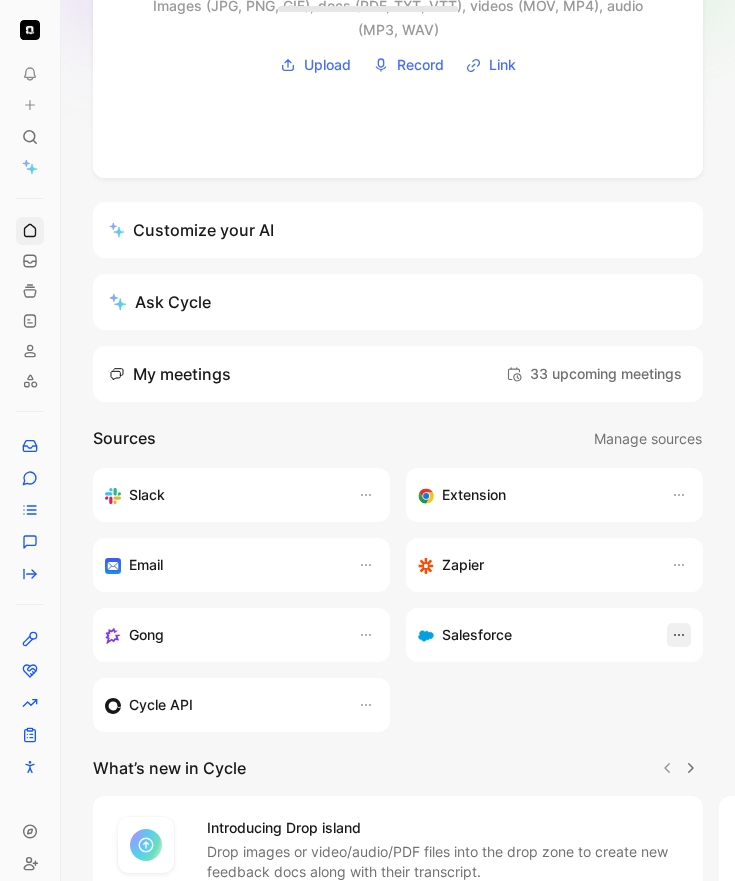 click 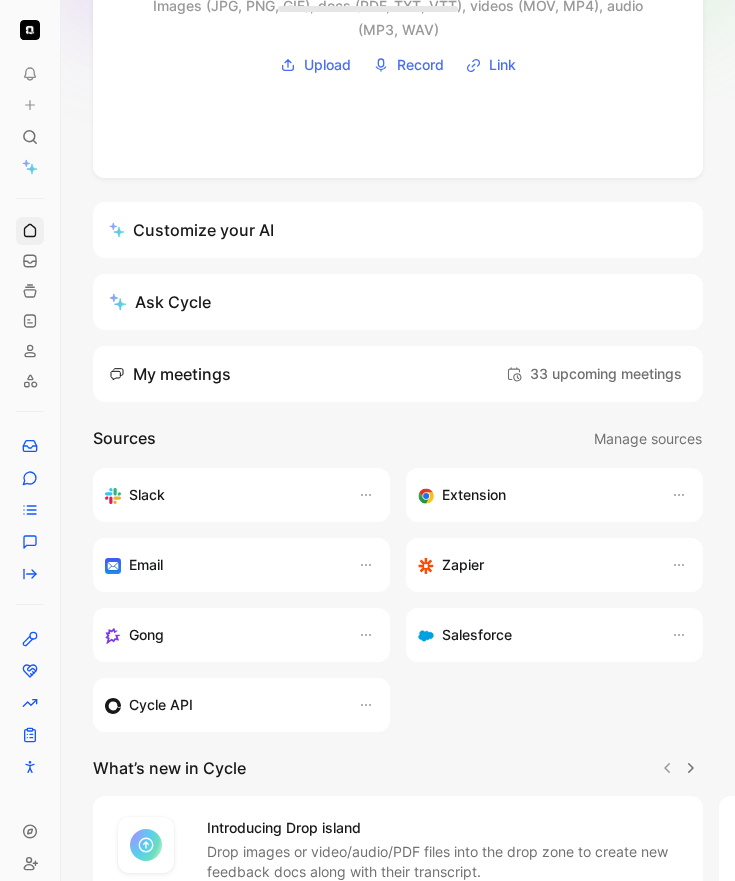click on "Salesforce" at bounding box center (534, 635) 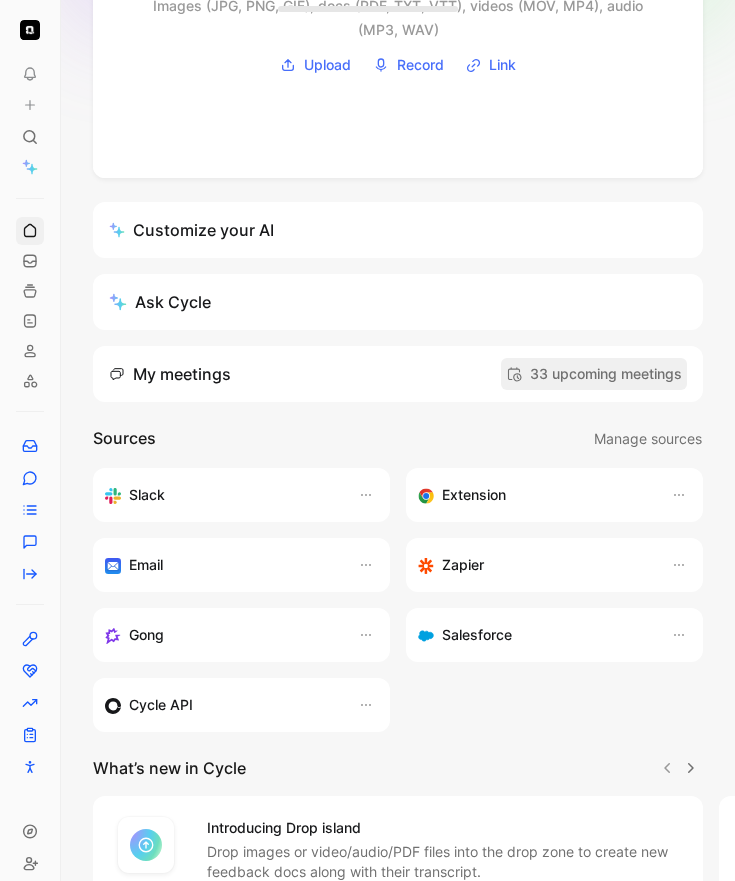 click on "33 upcoming meetings" at bounding box center (594, 374) 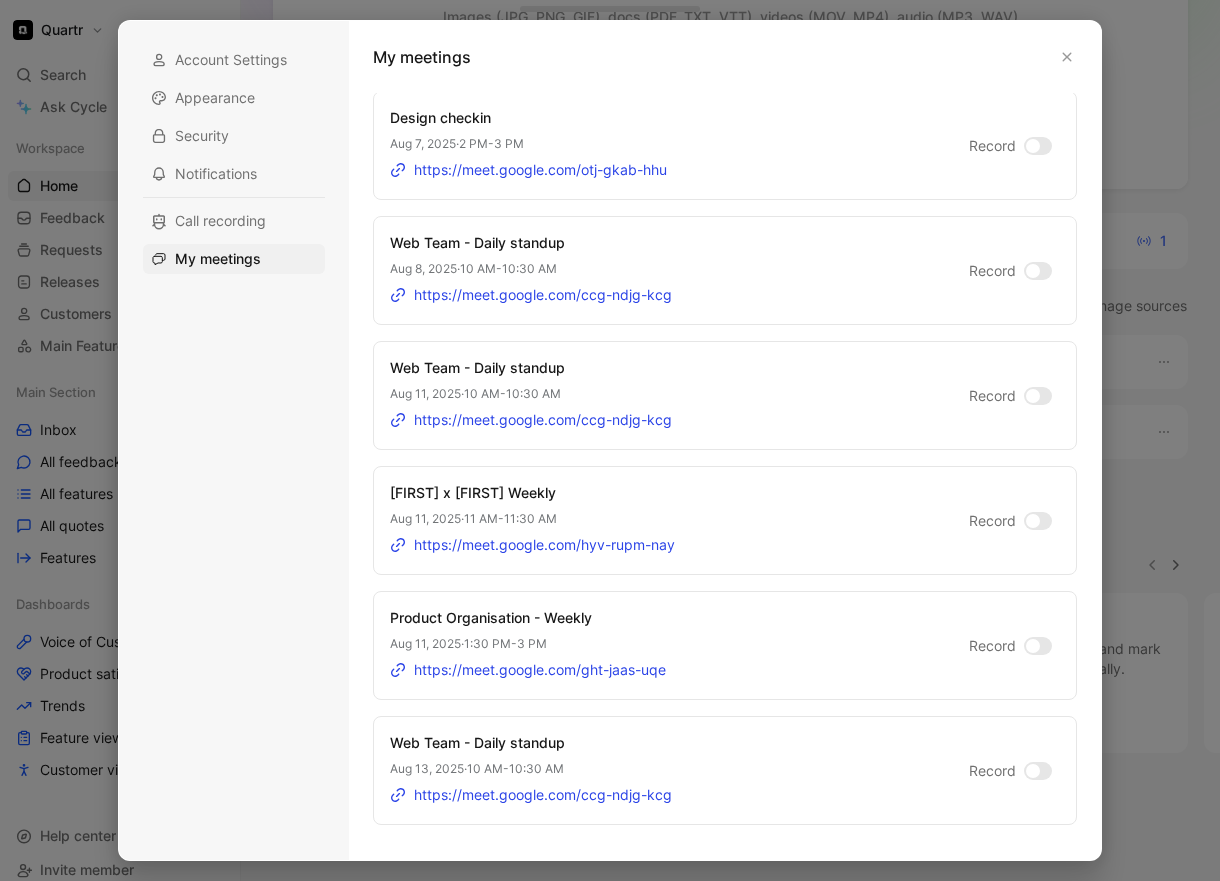 scroll, scrollTop: 638, scrollLeft: 0, axis: vertical 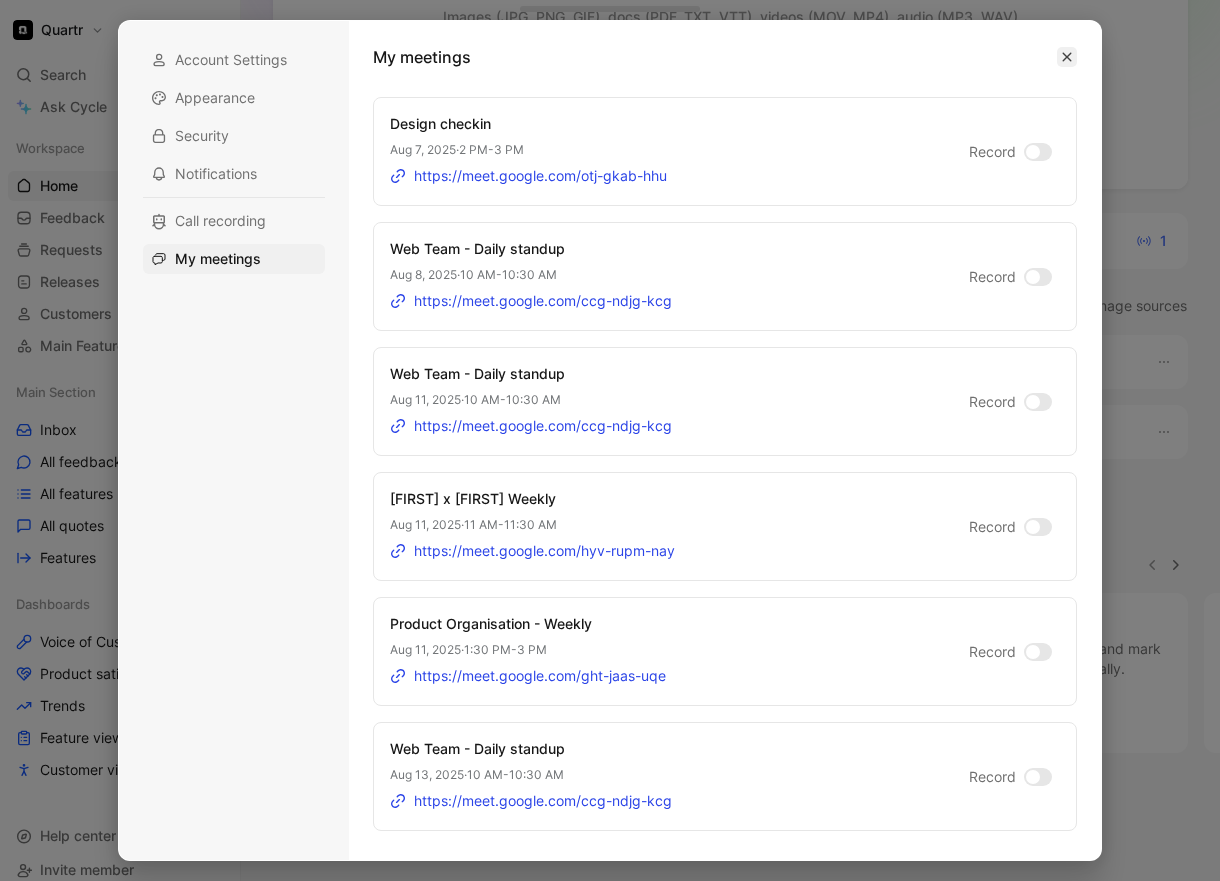 click 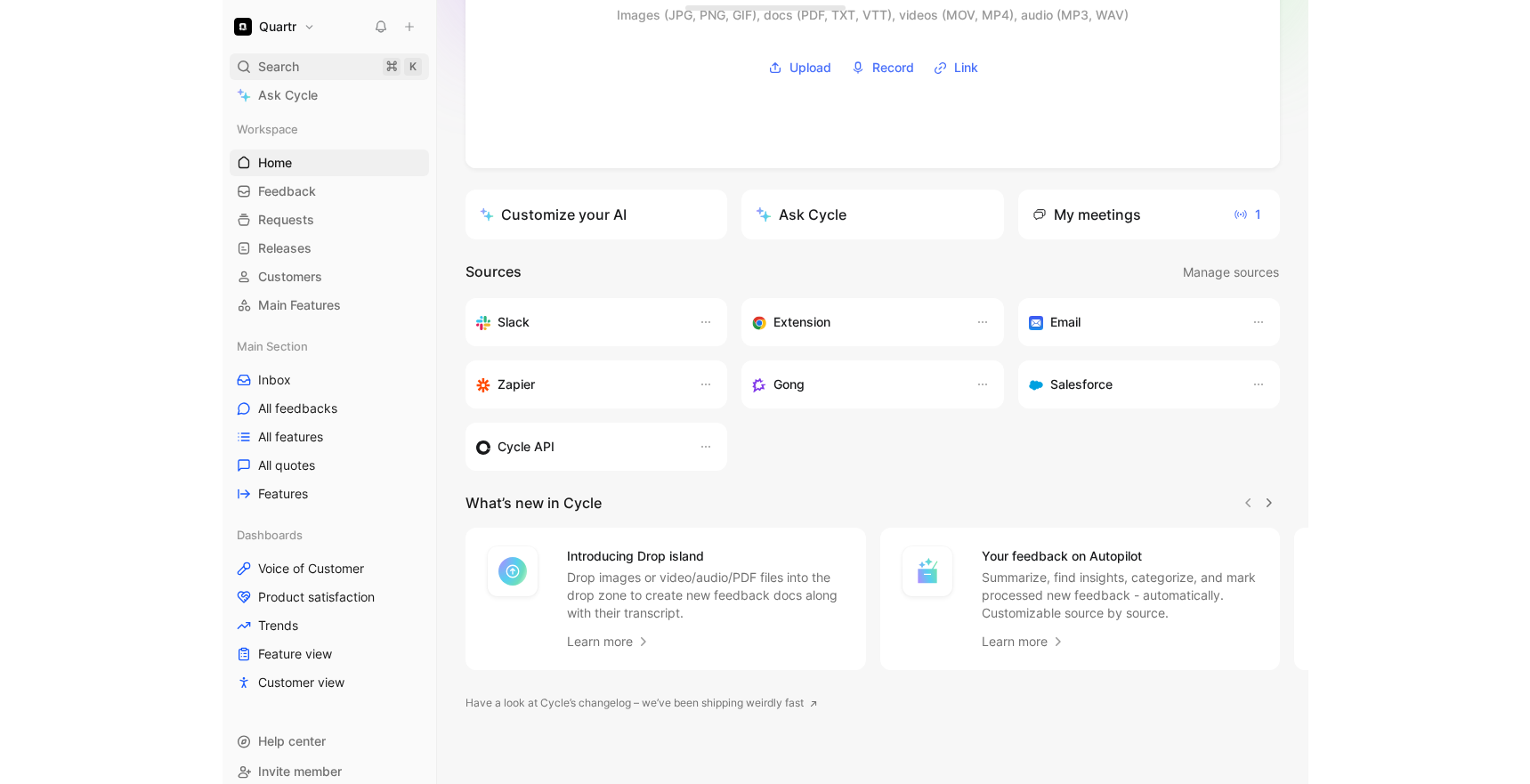 scroll, scrollTop: 0, scrollLeft: 0, axis: both 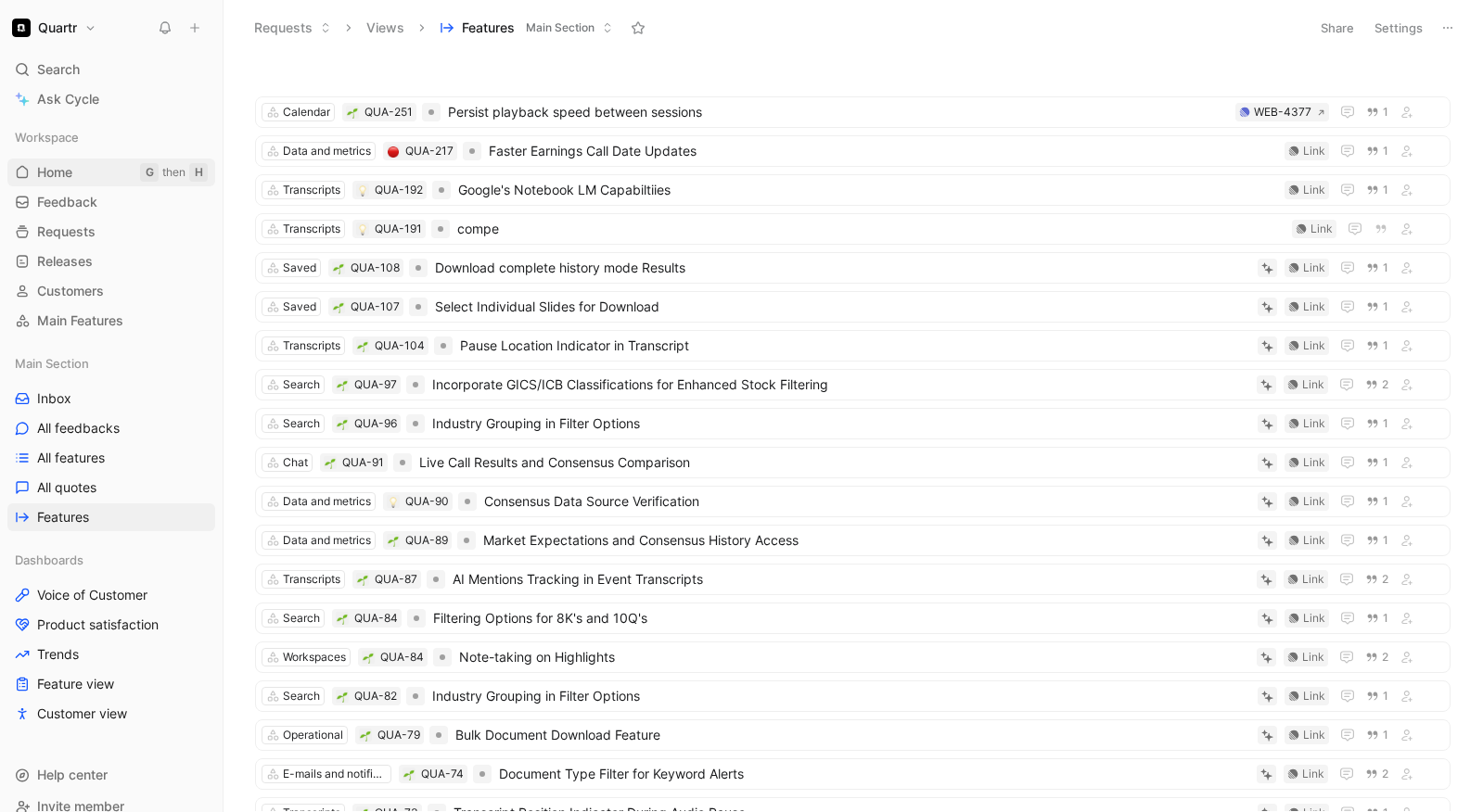 click on "Home" at bounding box center [55, 172] 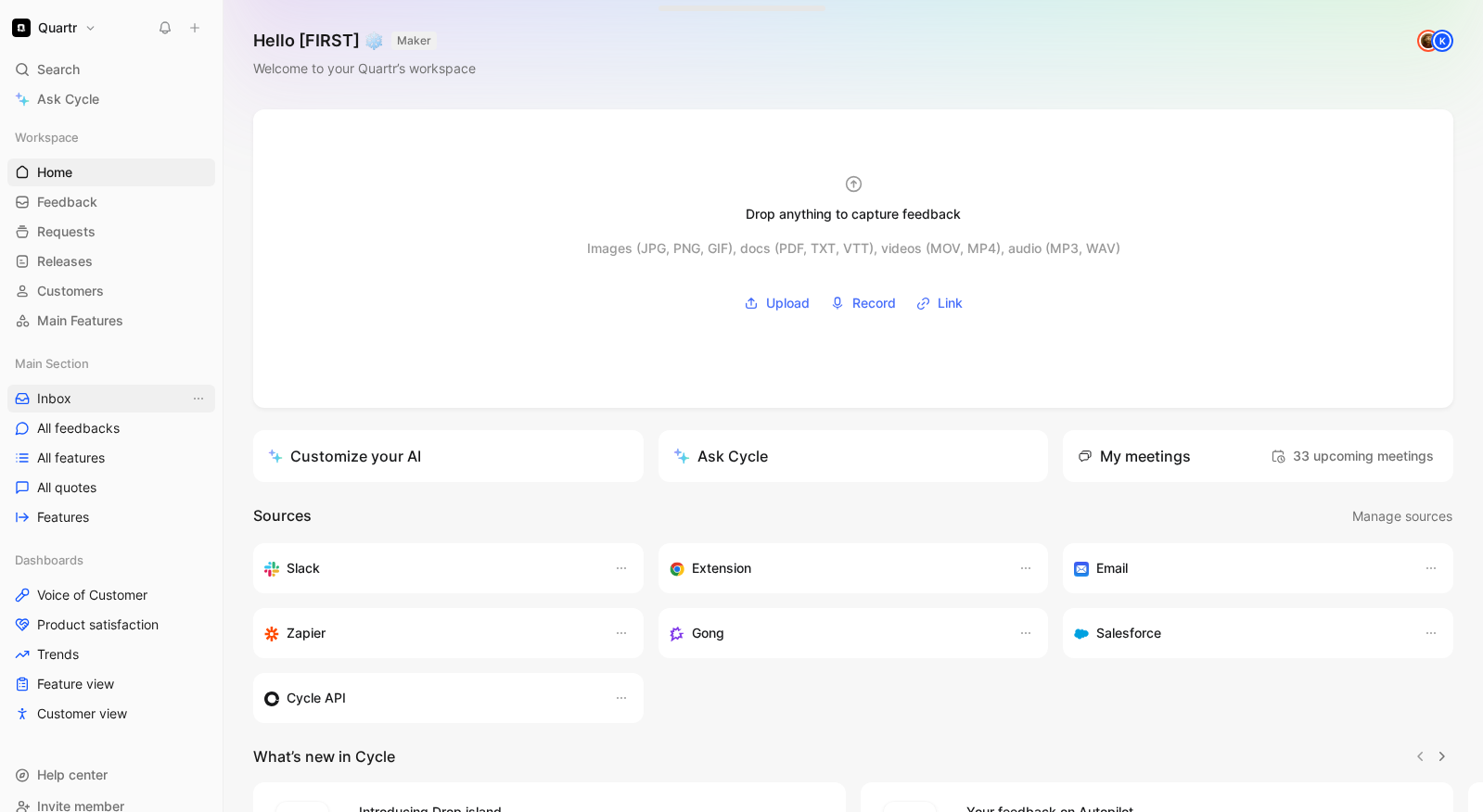click on "Inbox" at bounding box center [111, 399] 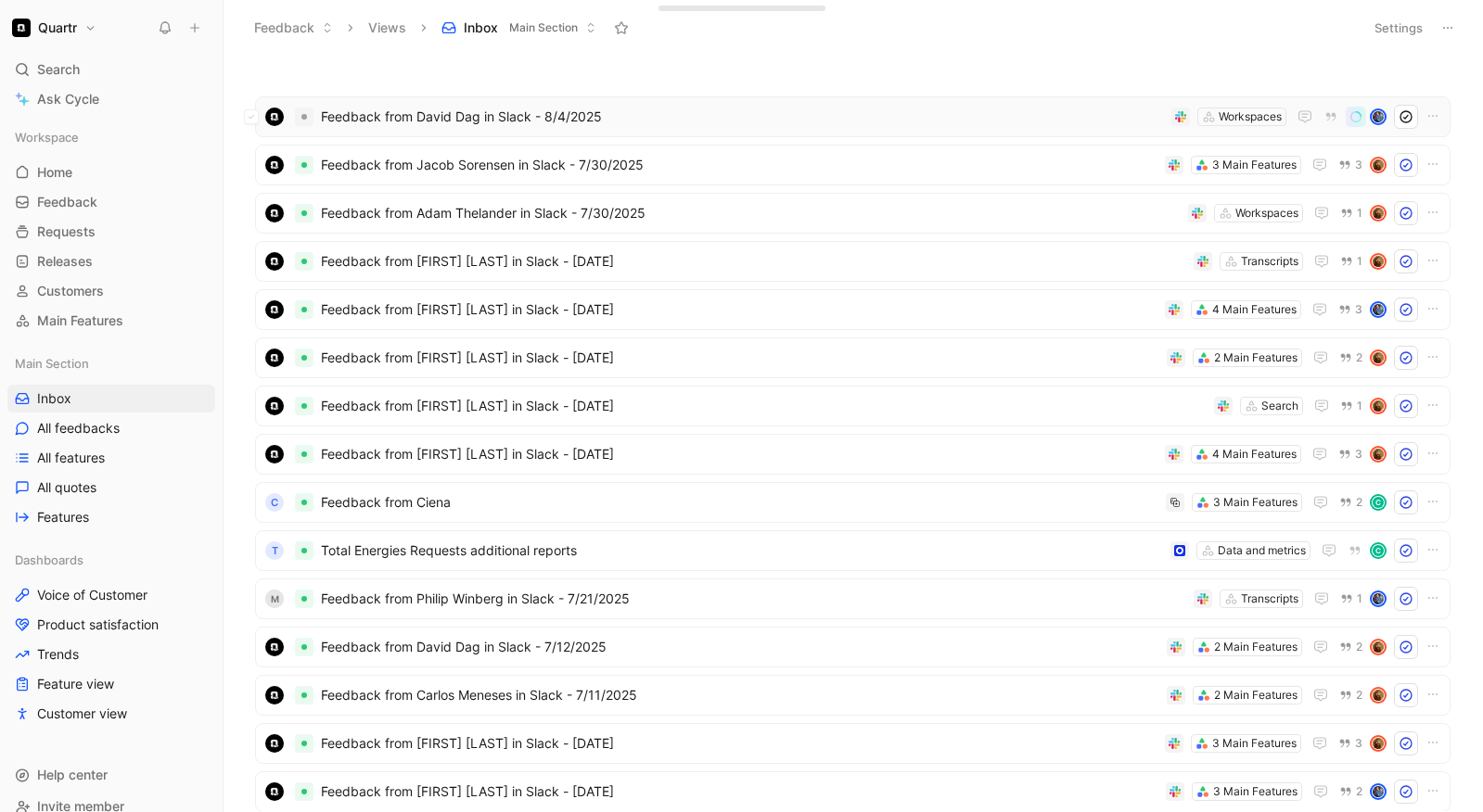 click on "Feedback from David Dag in Slack - 8/4/2025" at bounding box center [742, 117] 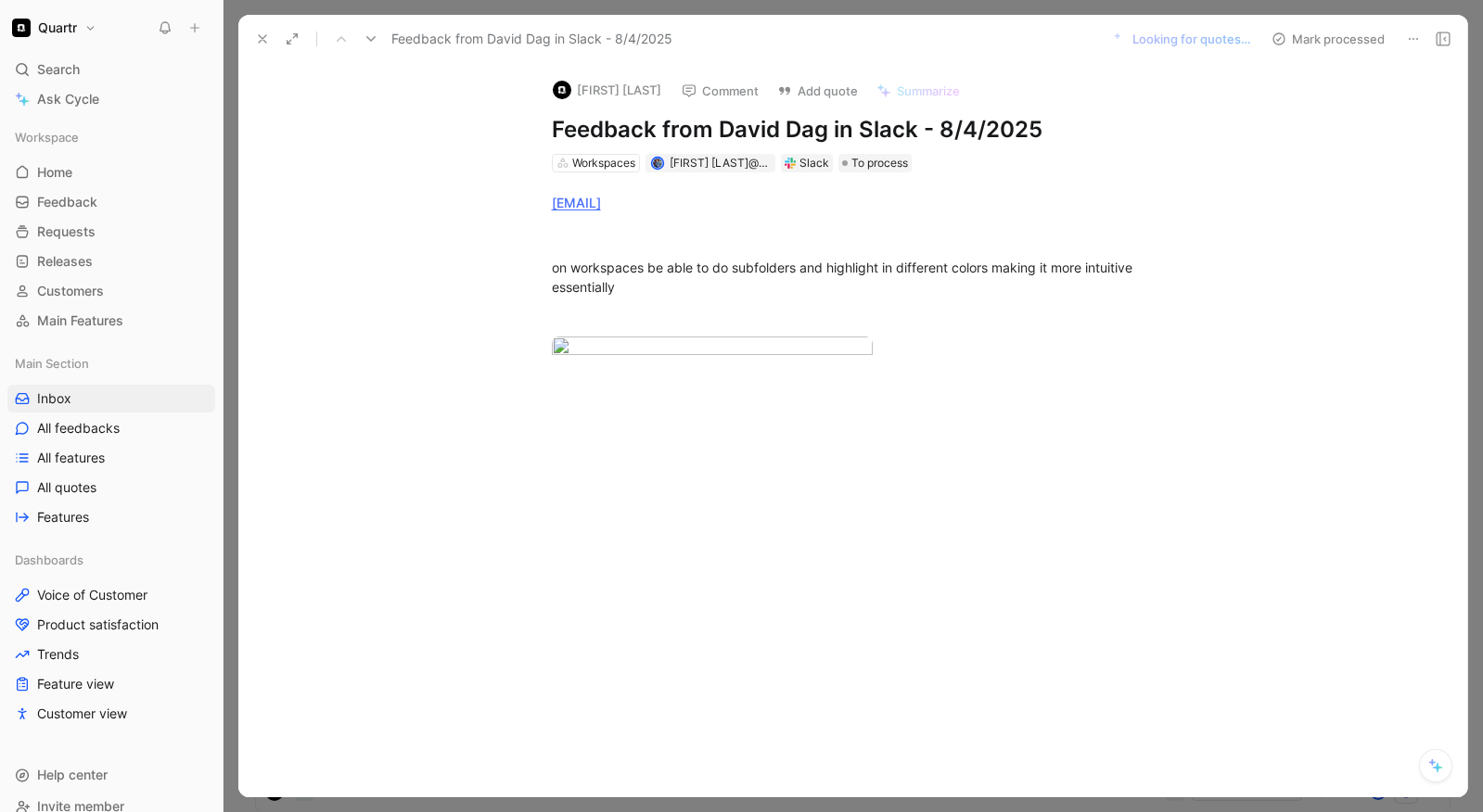 click on "David Dag" at bounding box center (607, 90) 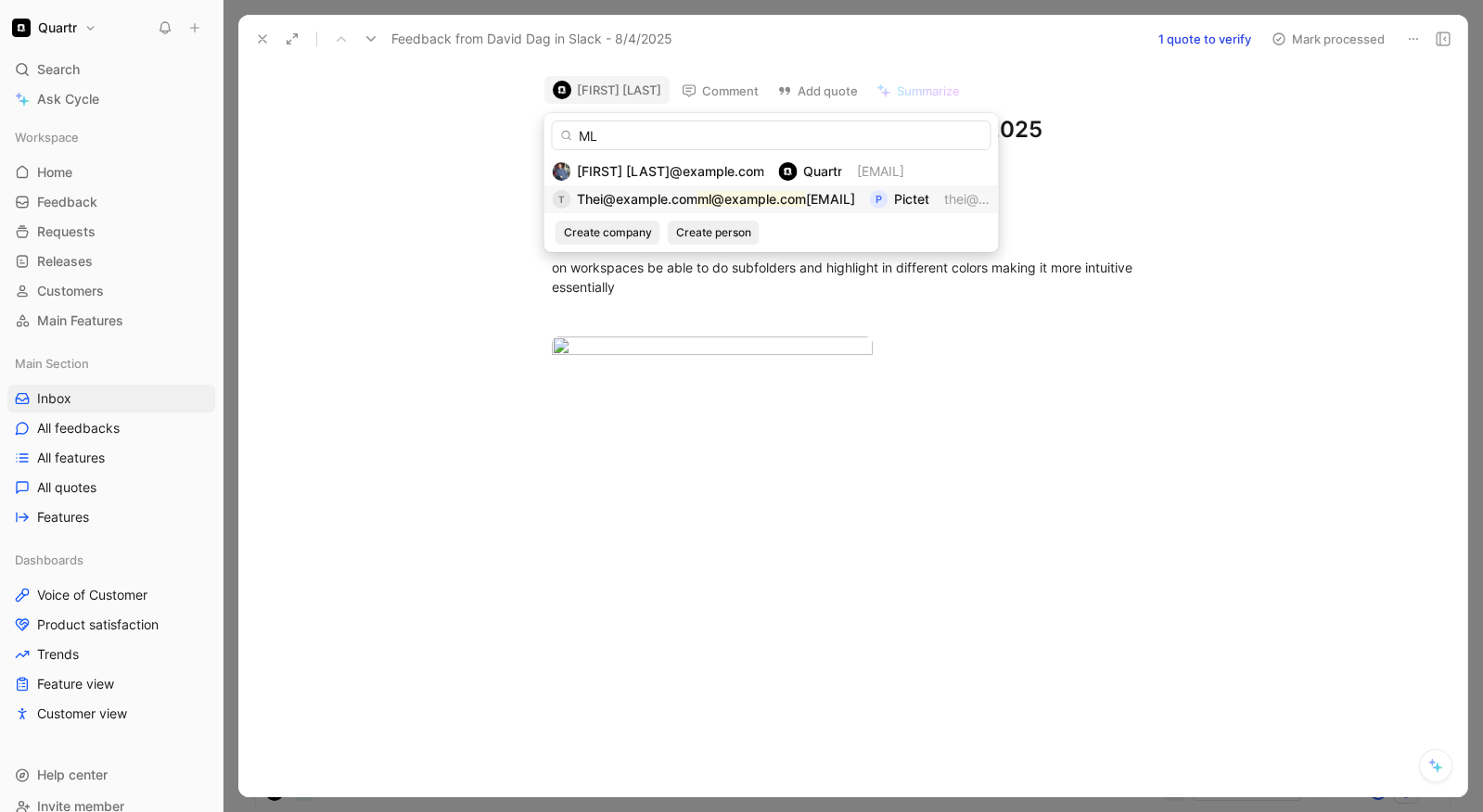 type on "M" 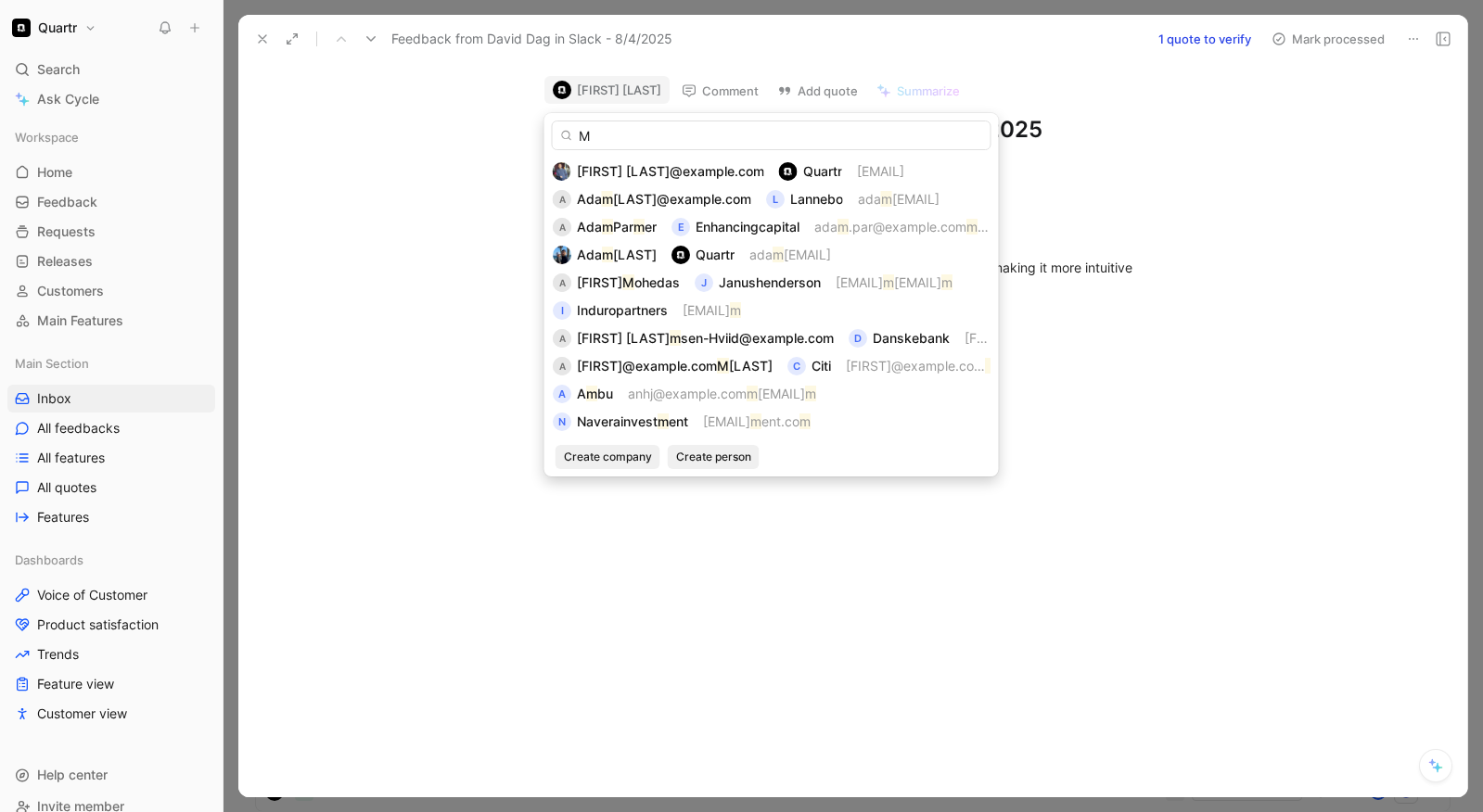 type 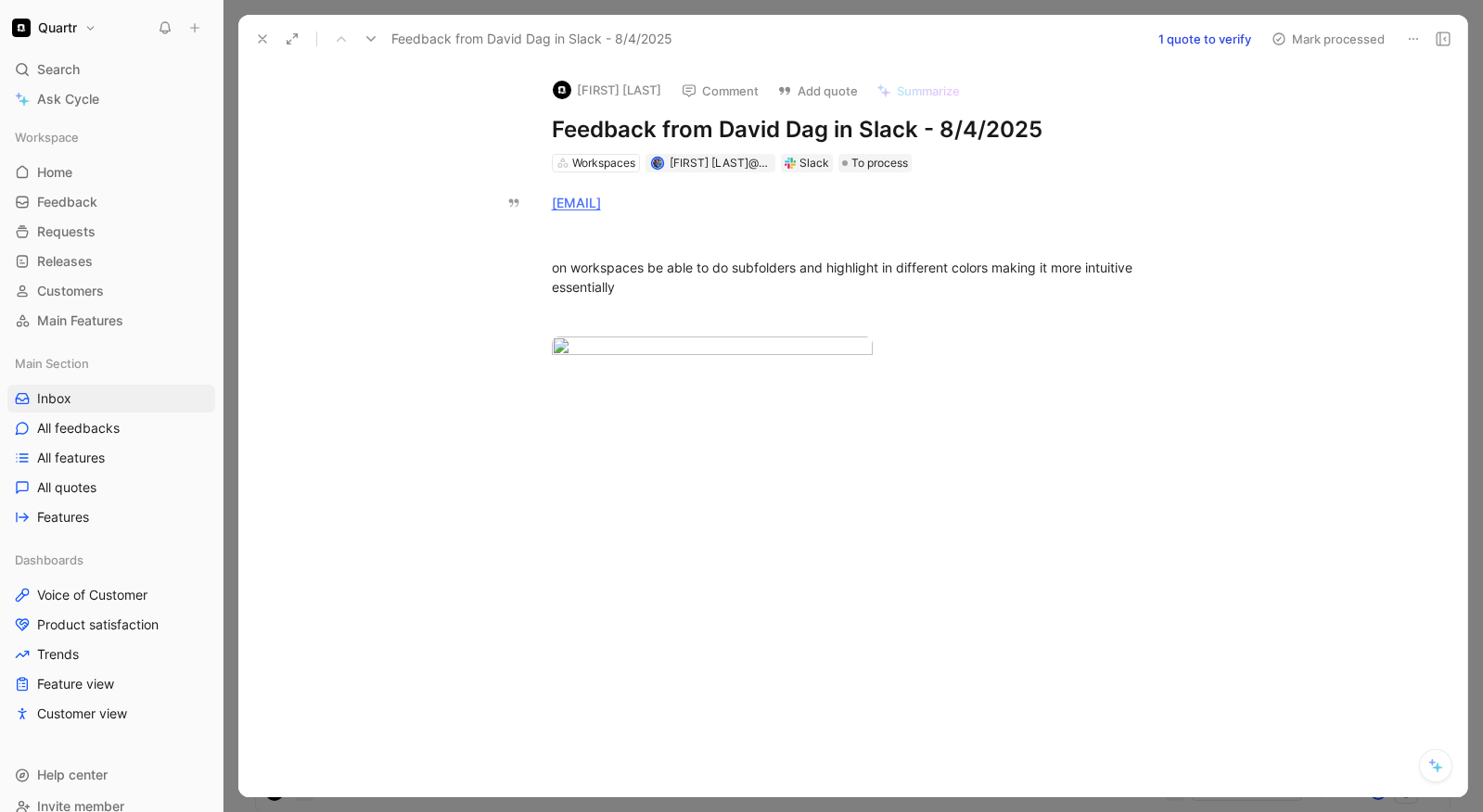 click on "1 quote to verify" at bounding box center [1205, 39] 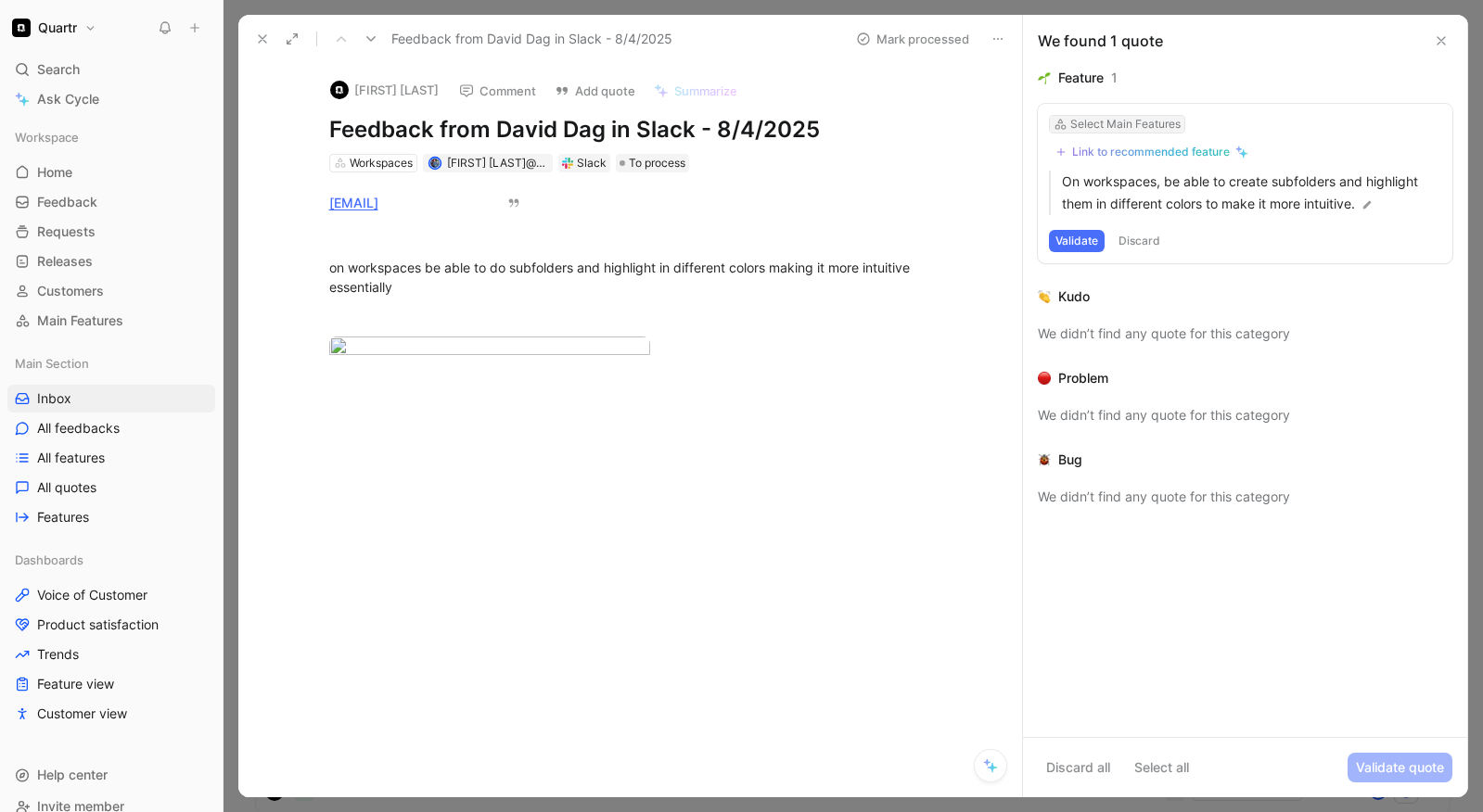 click on "Select   Main Features" at bounding box center [1125, 124] 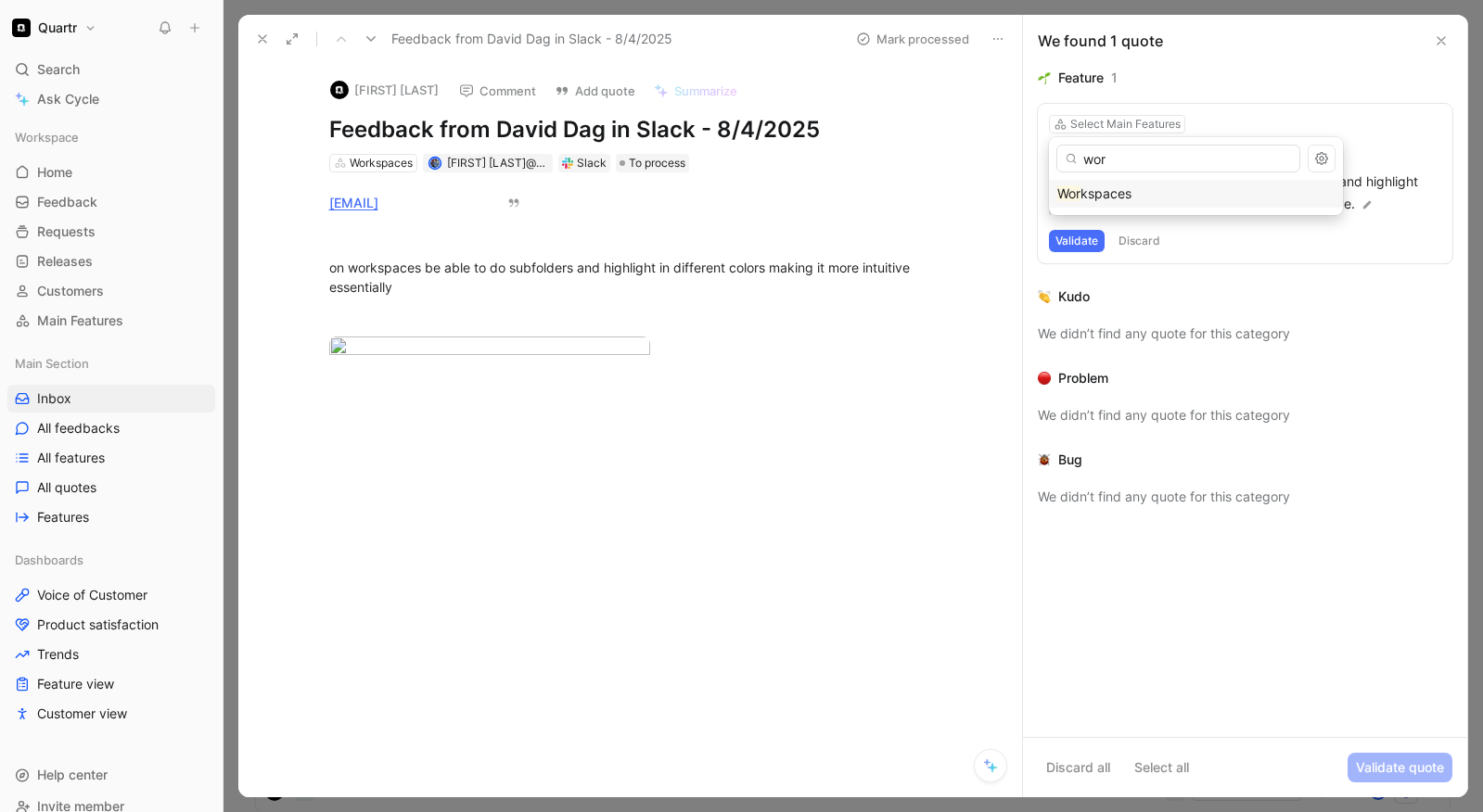 type on "wor" 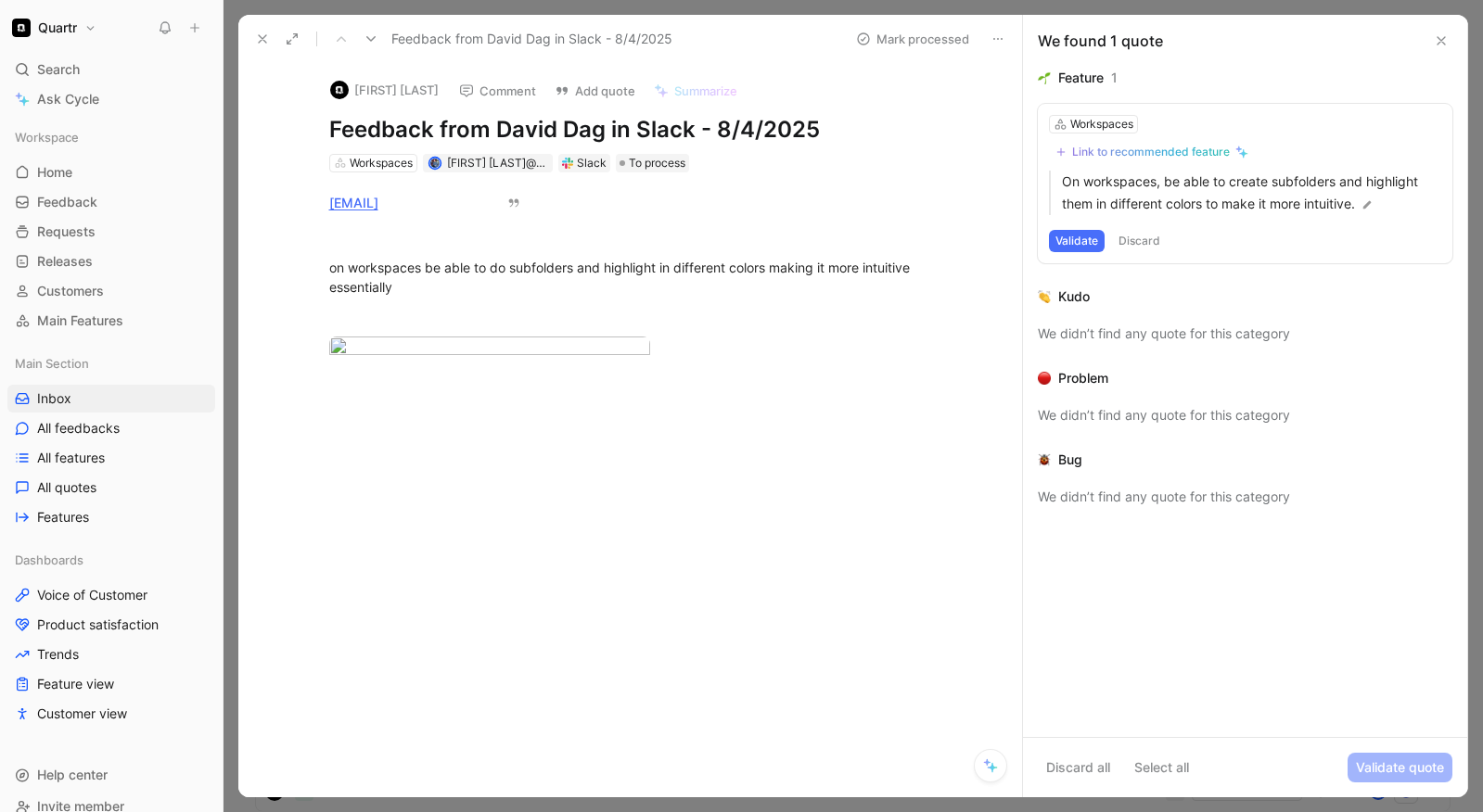 click on "Validate" at bounding box center [1077, 241] 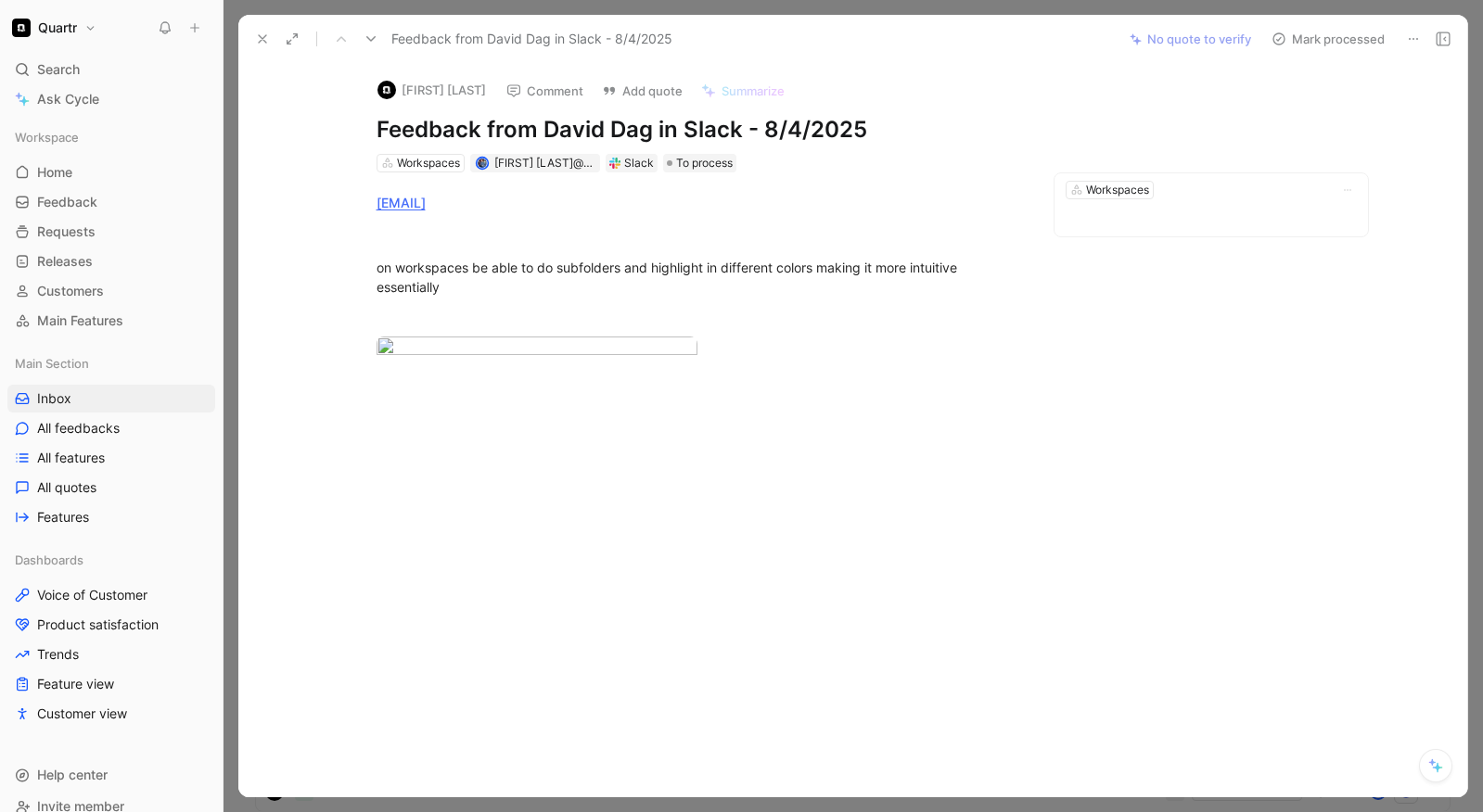 click on "Mark processed" at bounding box center [1328, 39] 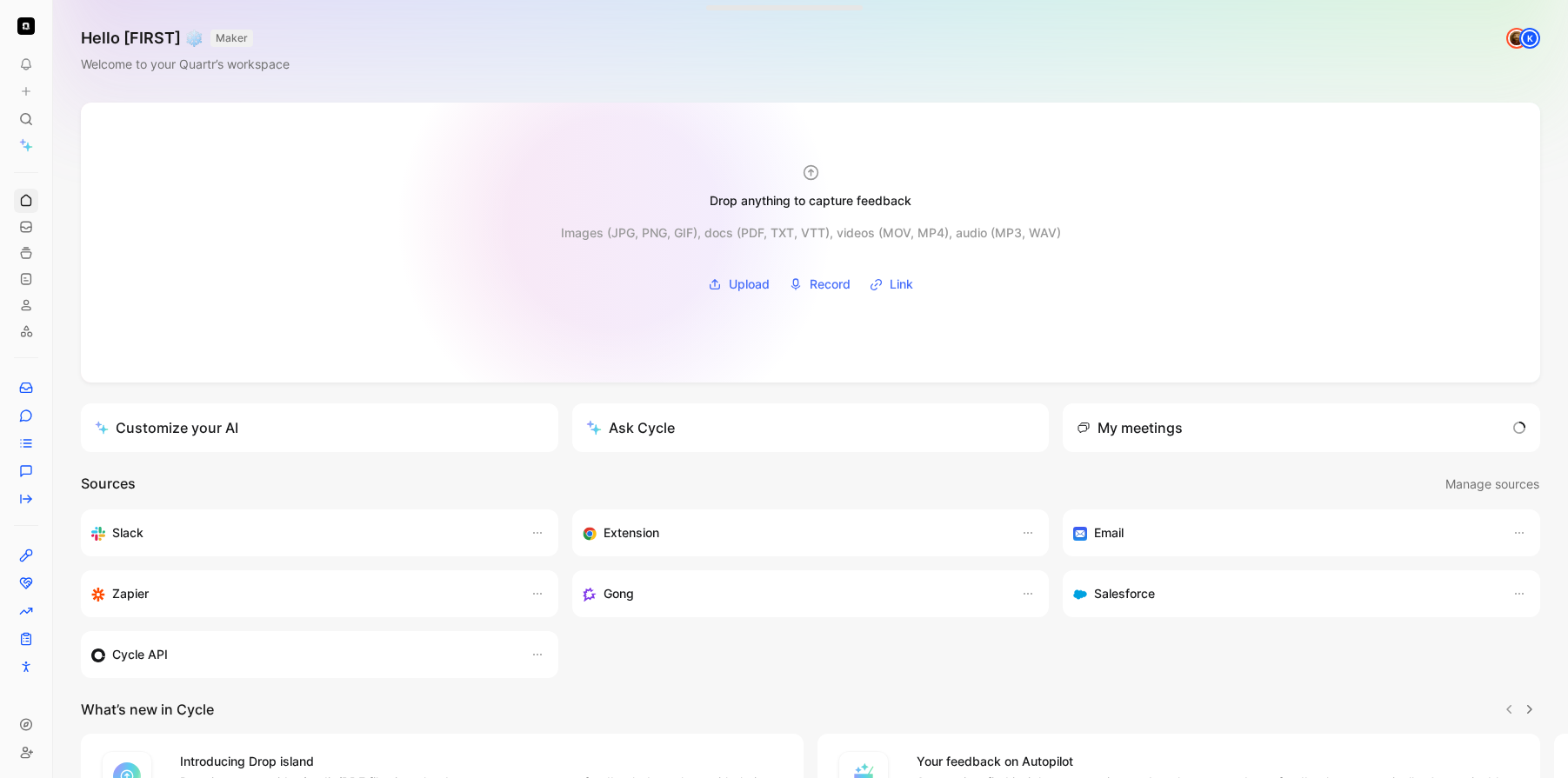 scroll, scrollTop: 0, scrollLeft: 0, axis: both 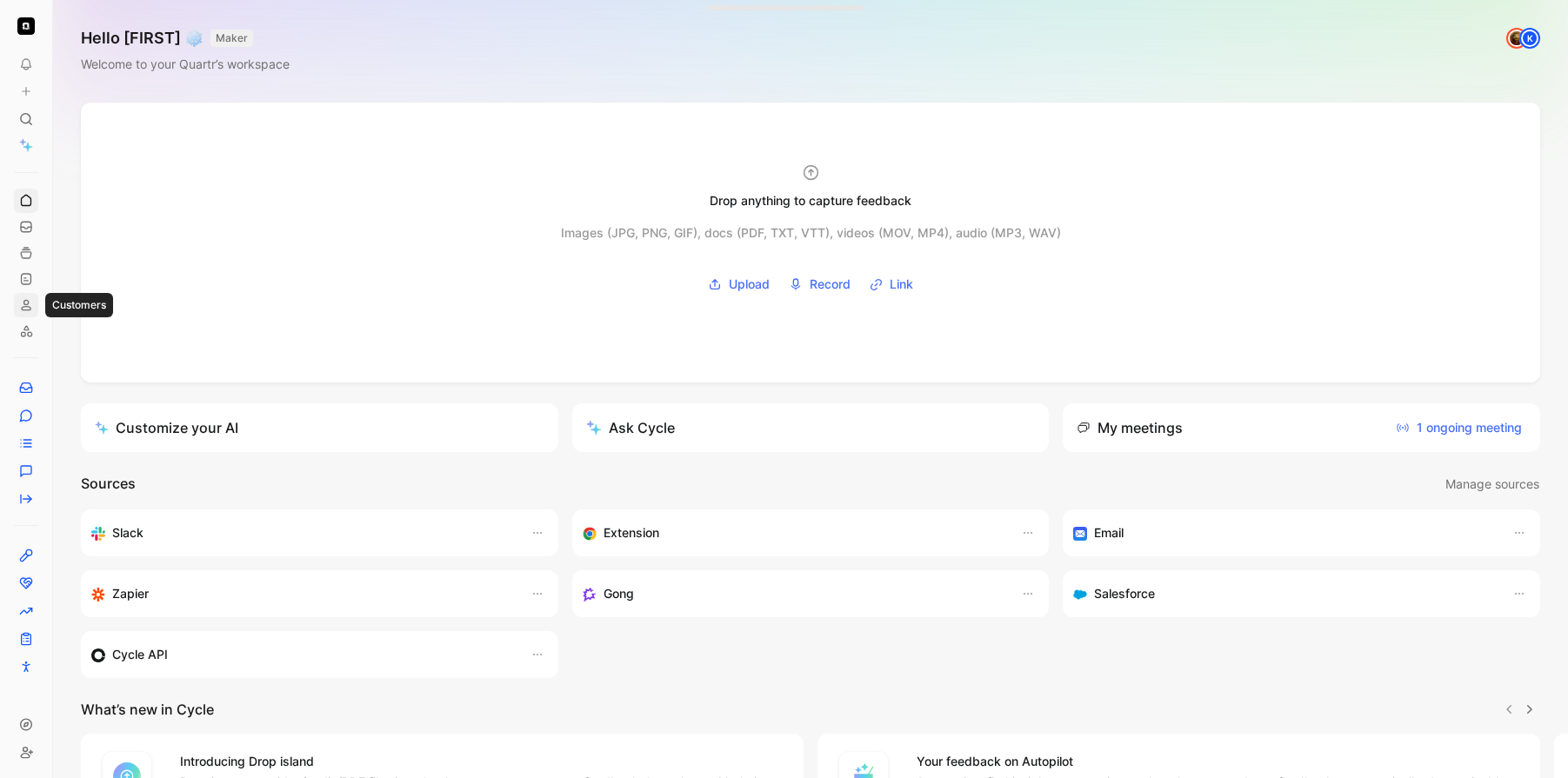 click 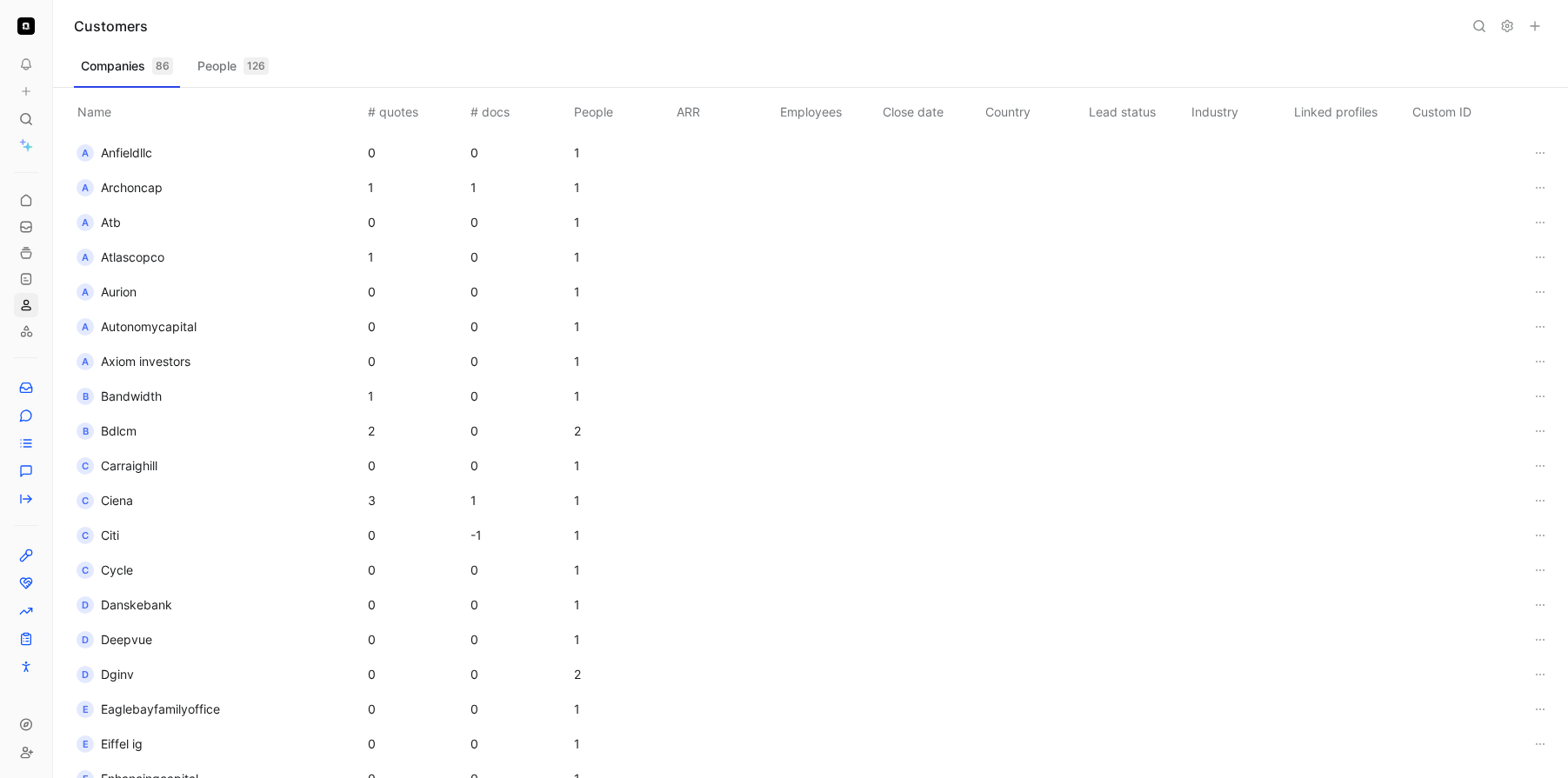 scroll, scrollTop: 0, scrollLeft: 0, axis: both 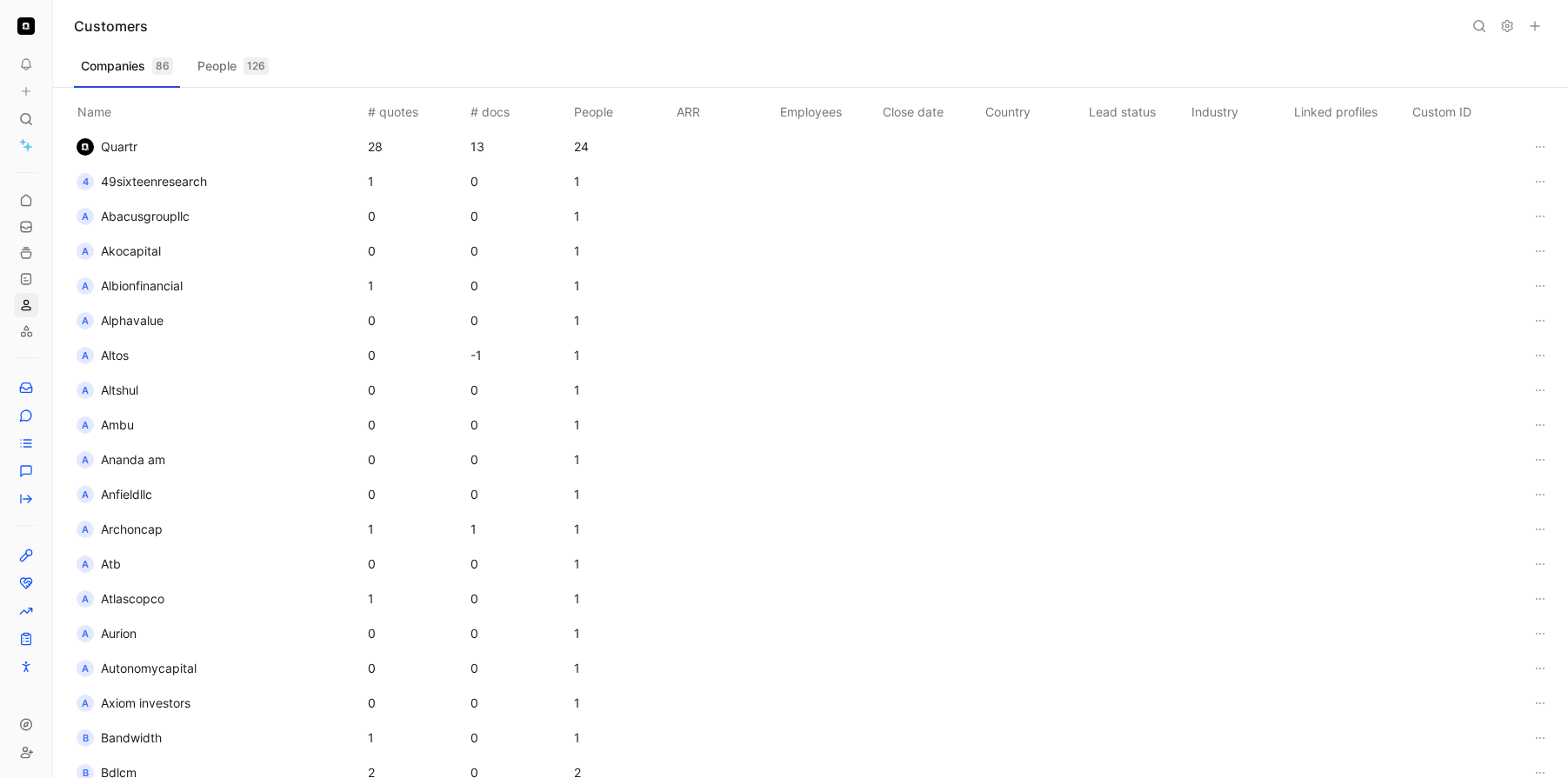 click on "People 126" at bounding box center [233, 66] 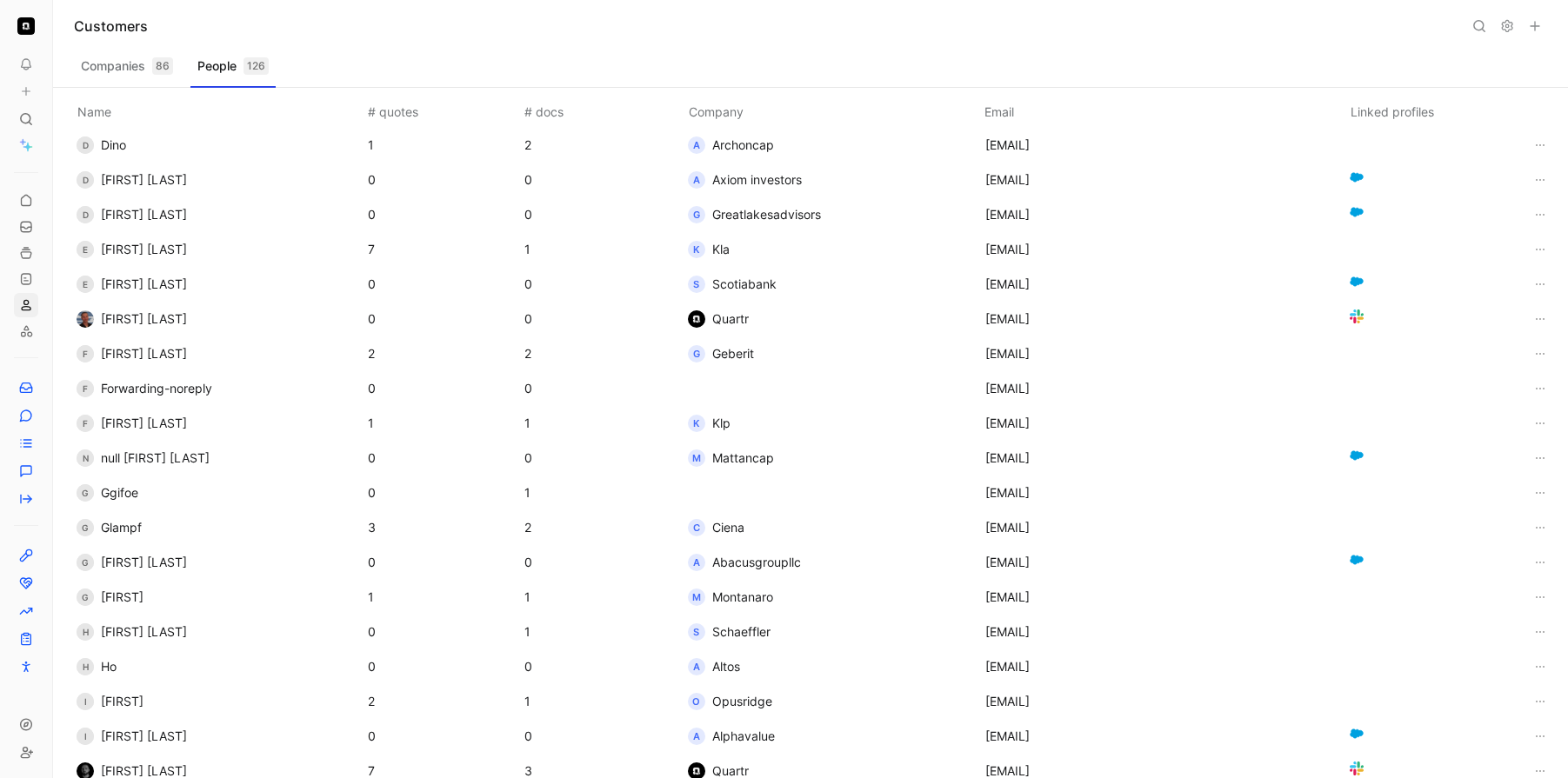 scroll, scrollTop: 1230, scrollLeft: 0, axis: vertical 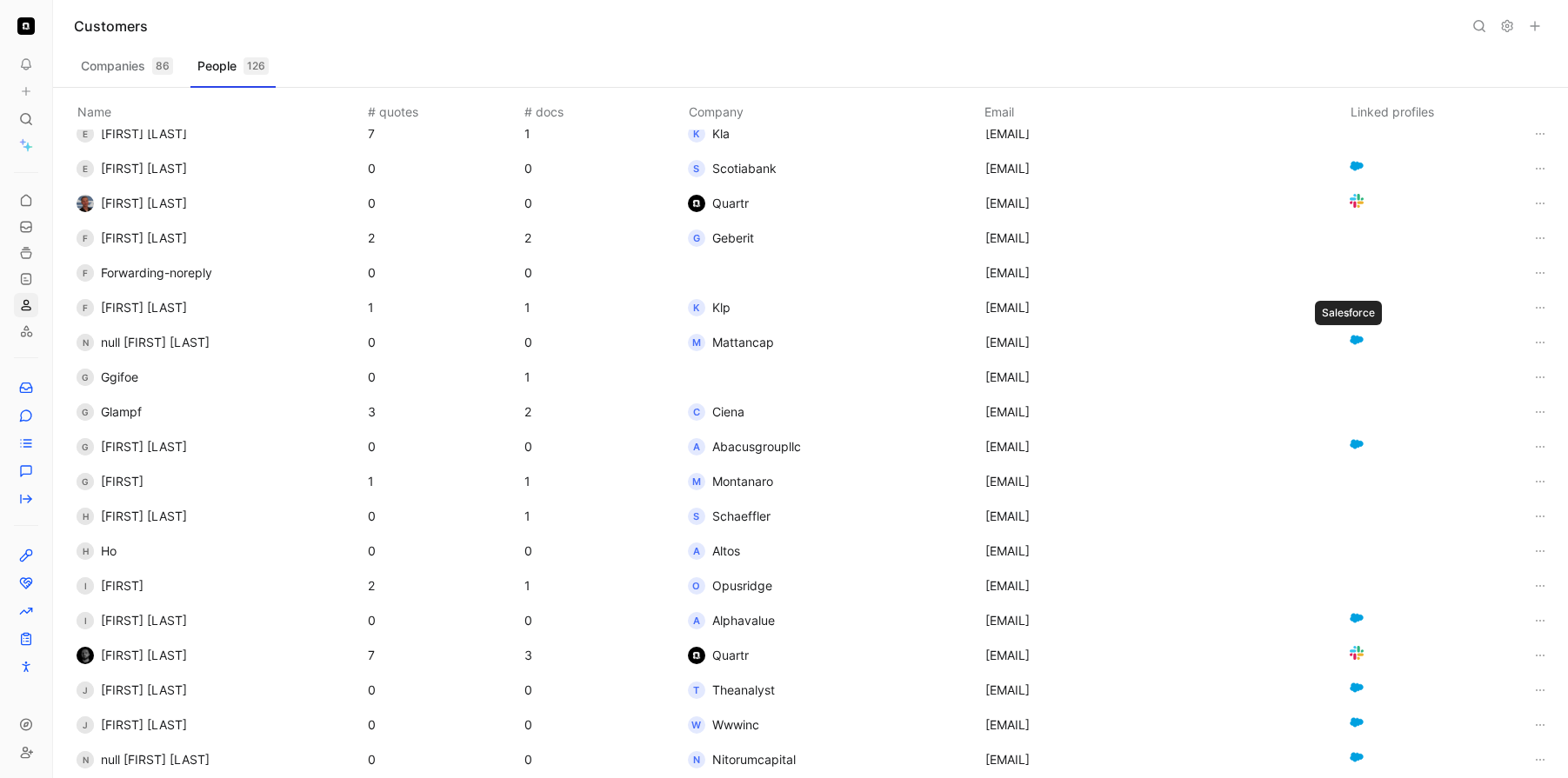 click 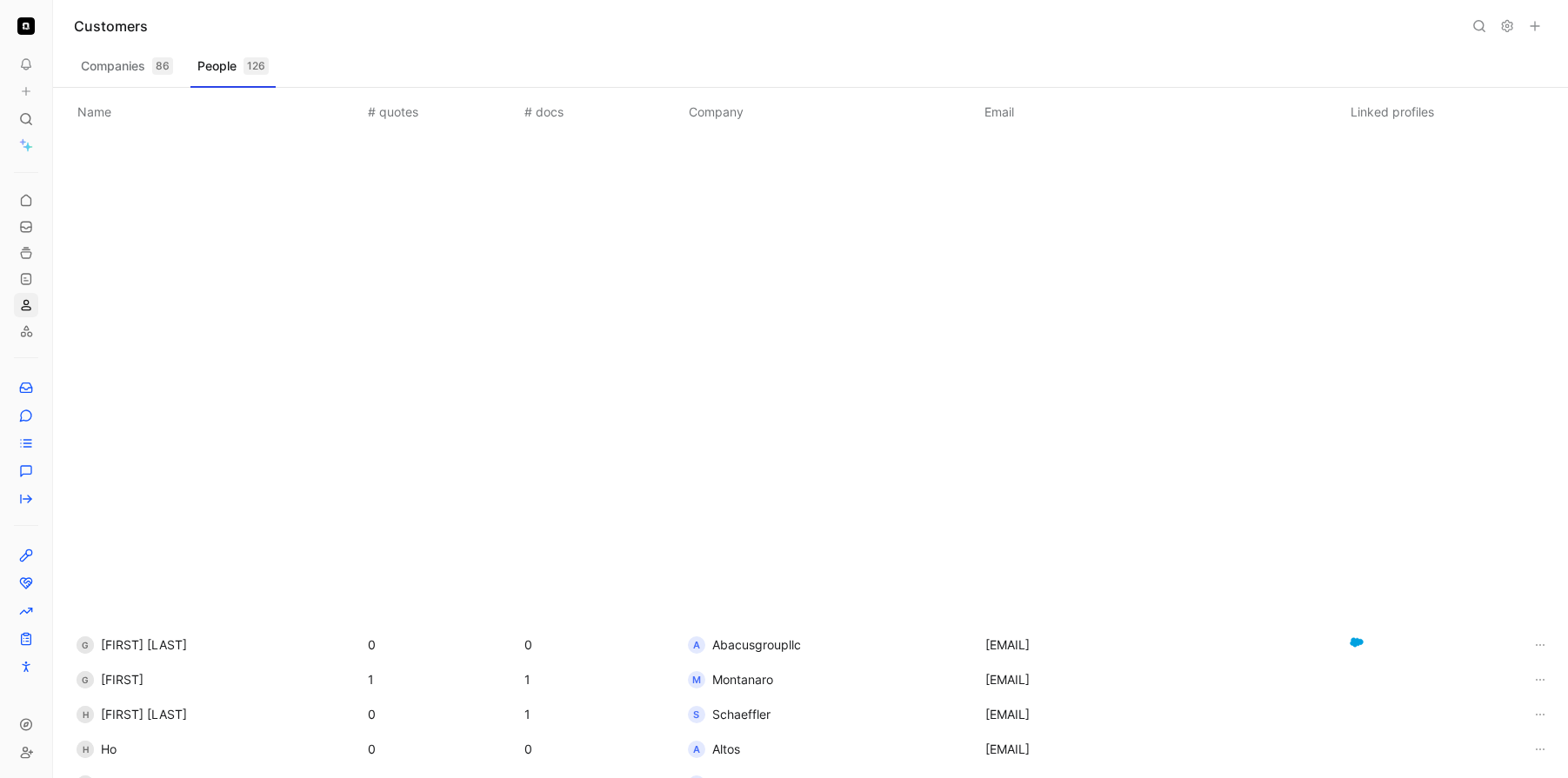 scroll, scrollTop: 709, scrollLeft: 0, axis: vertical 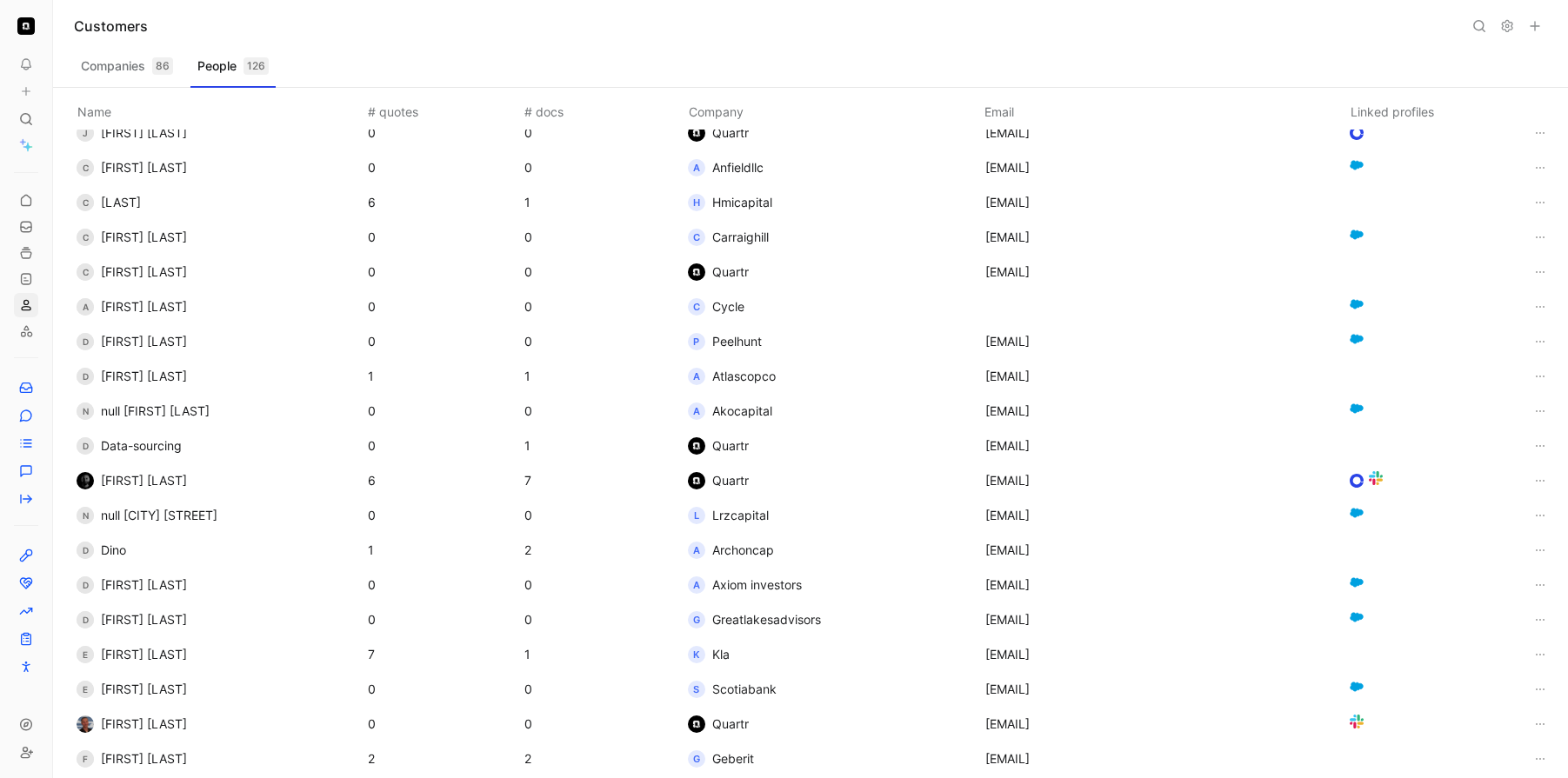 click on "Companies 86" at bounding box center [127, 66] 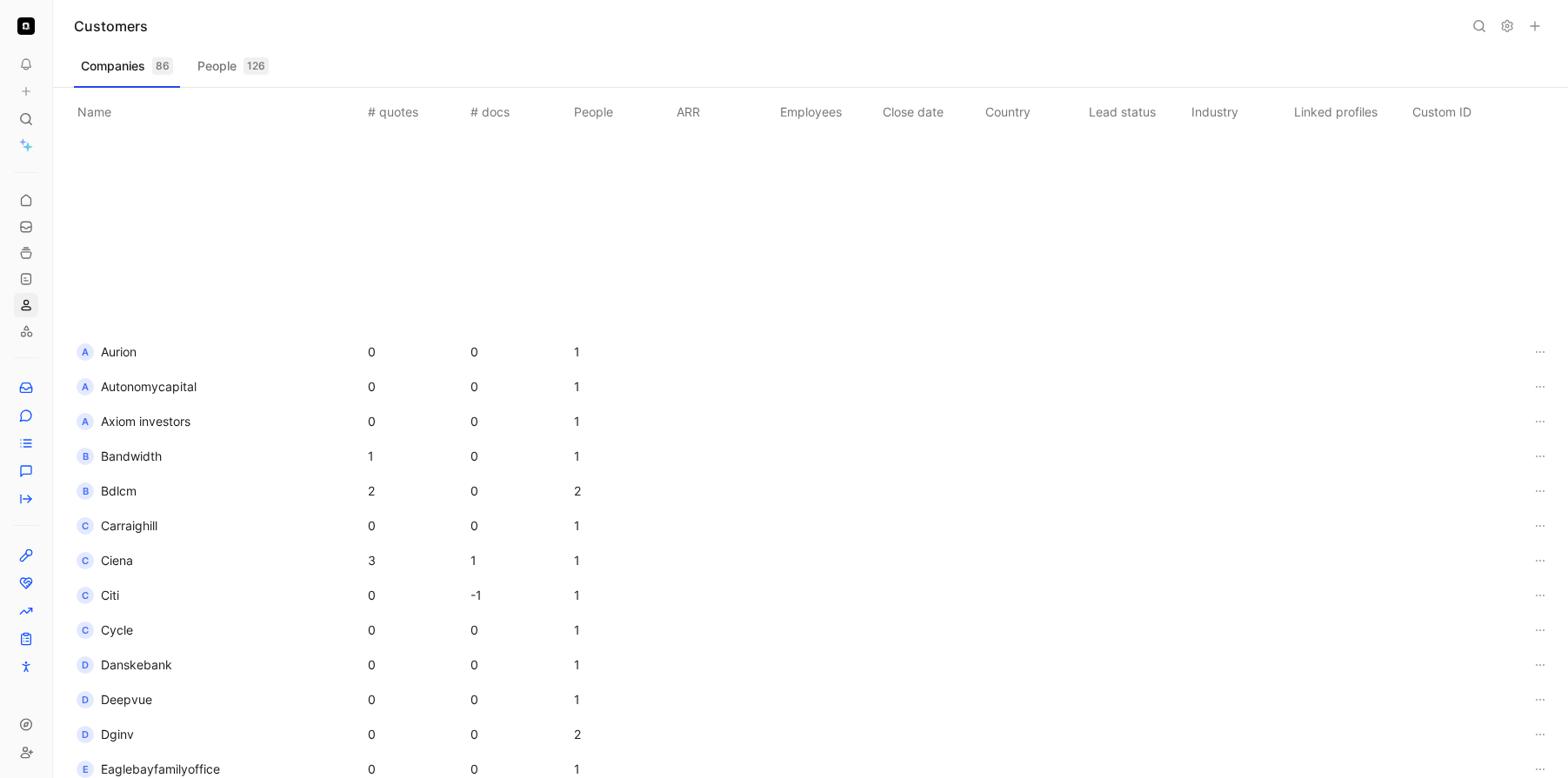 scroll, scrollTop: 0, scrollLeft: 0, axis: both 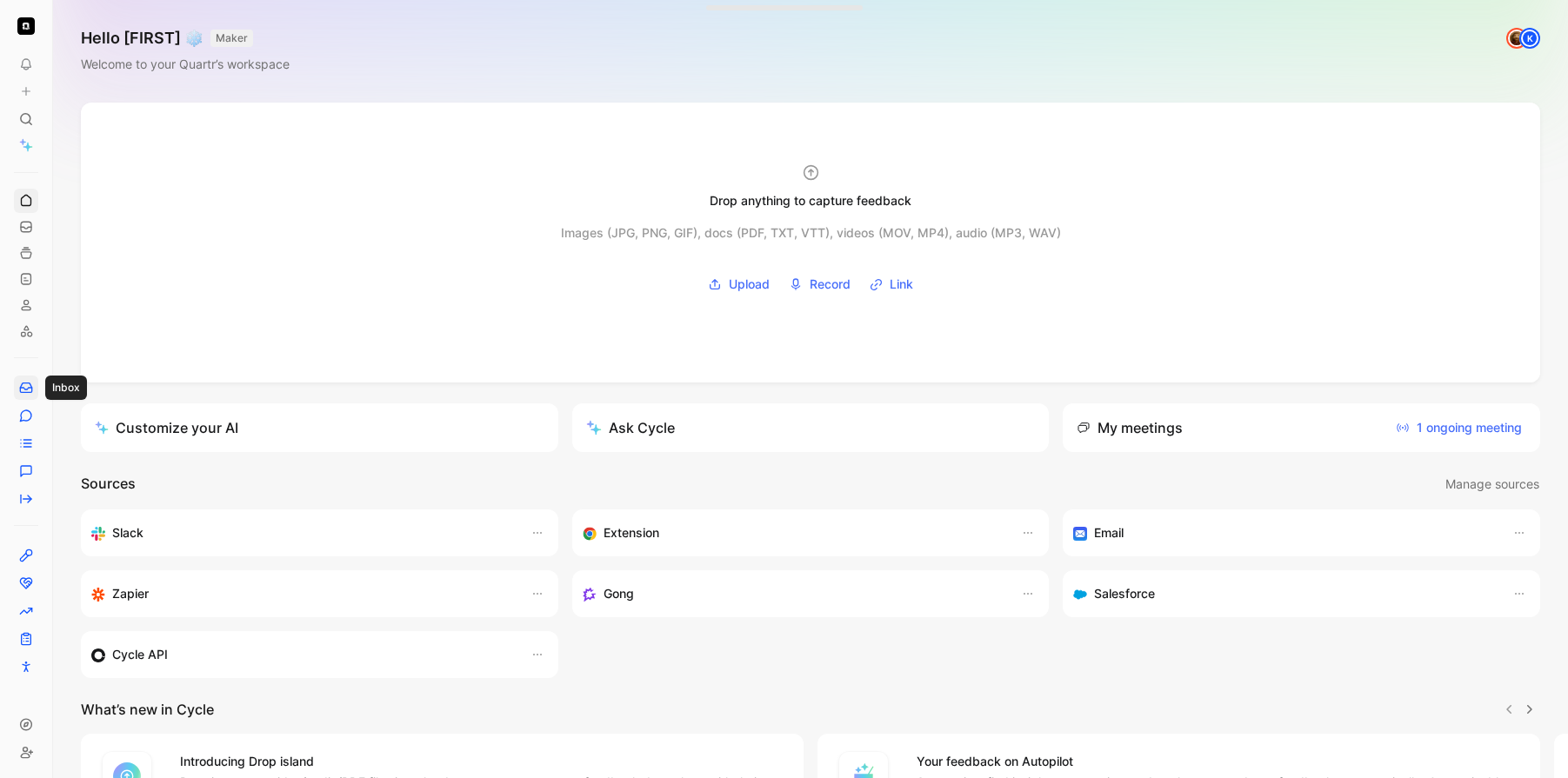 click 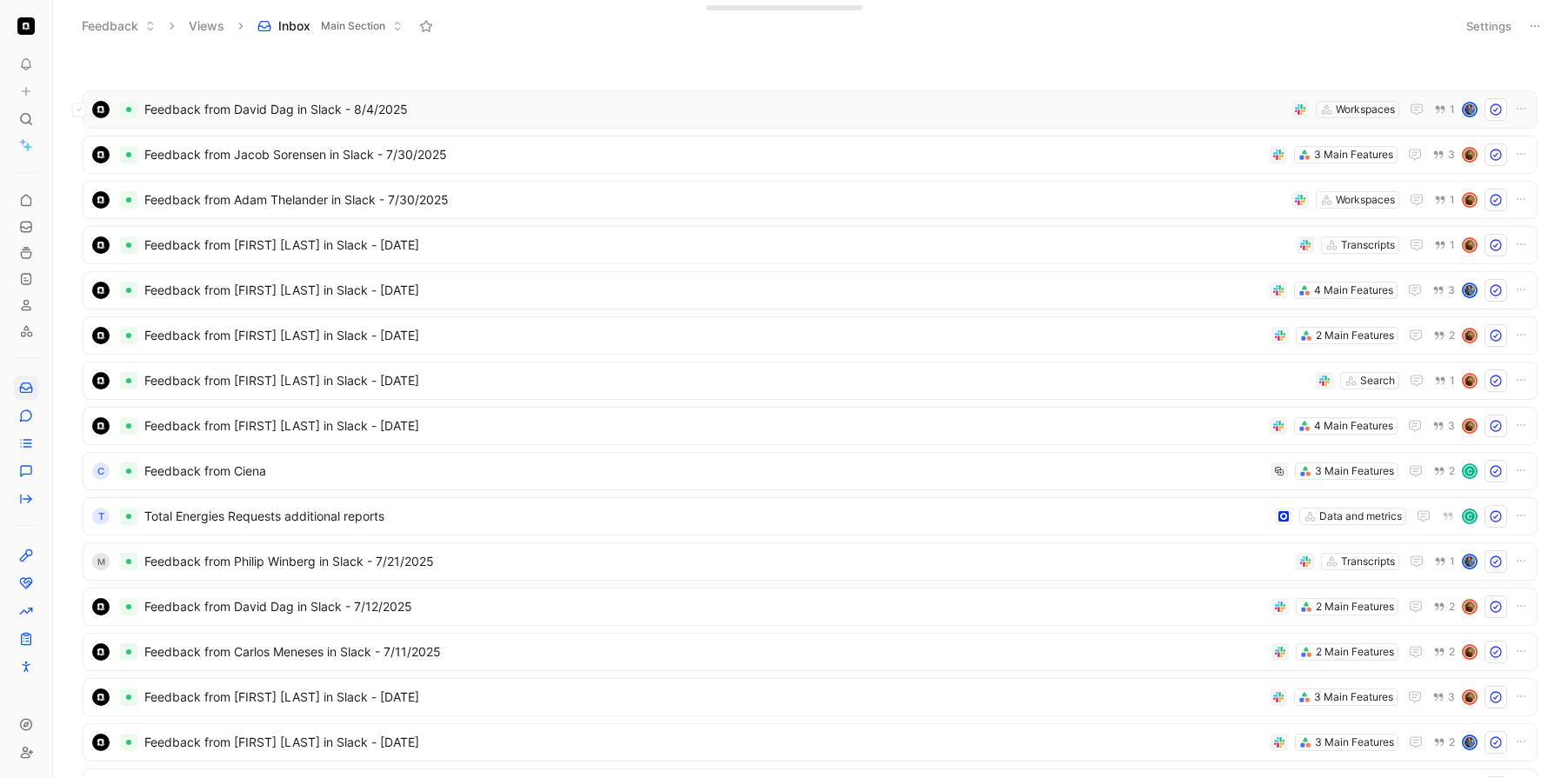 click on "Feedback from David Dag in Slack - 8/4/2025" at bounding box center (714, 110) 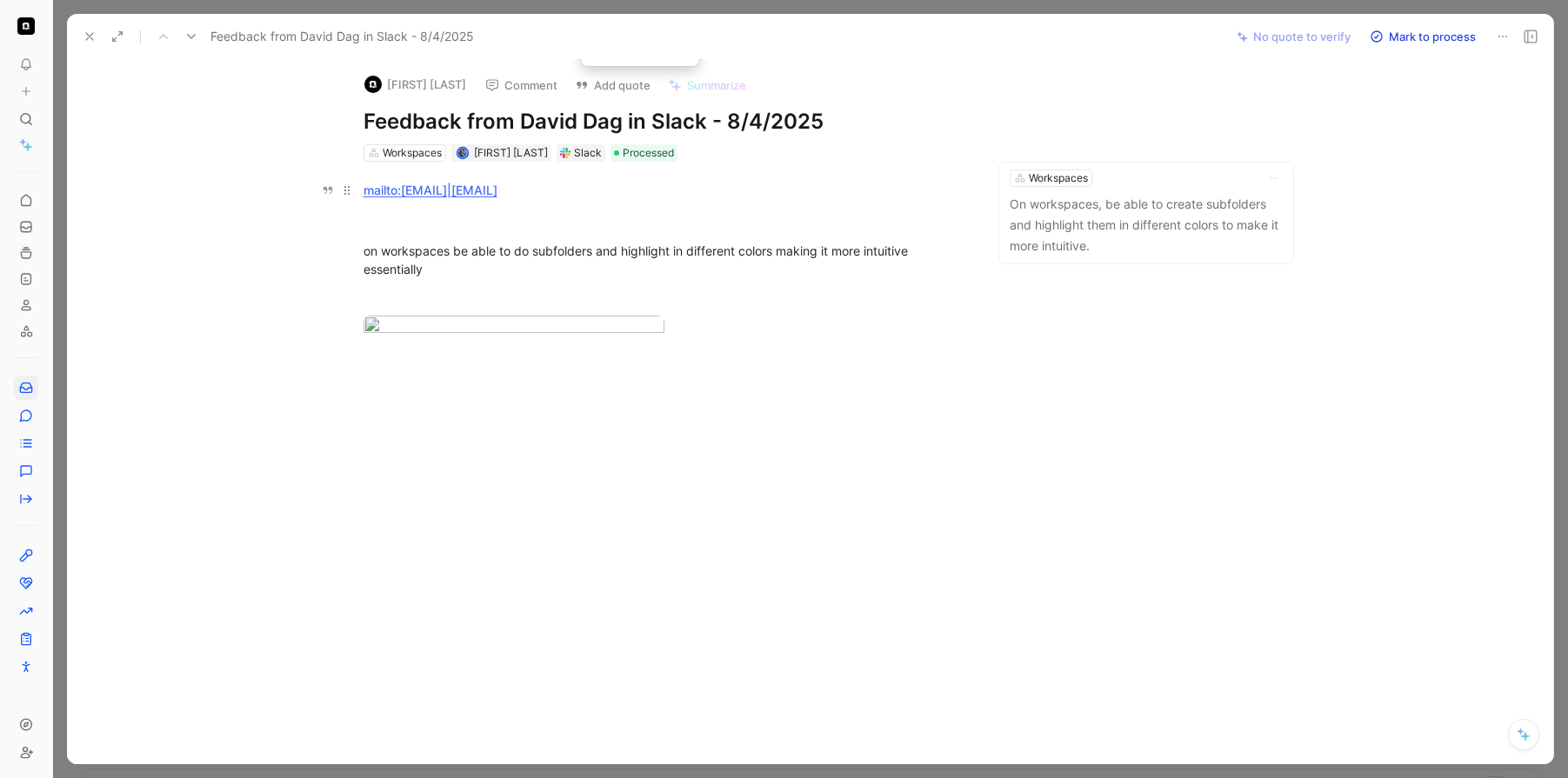 drag, startPoint x: 723, startPoint y: 194, endPoint x: 564, endPoint y: 194, distance: 159 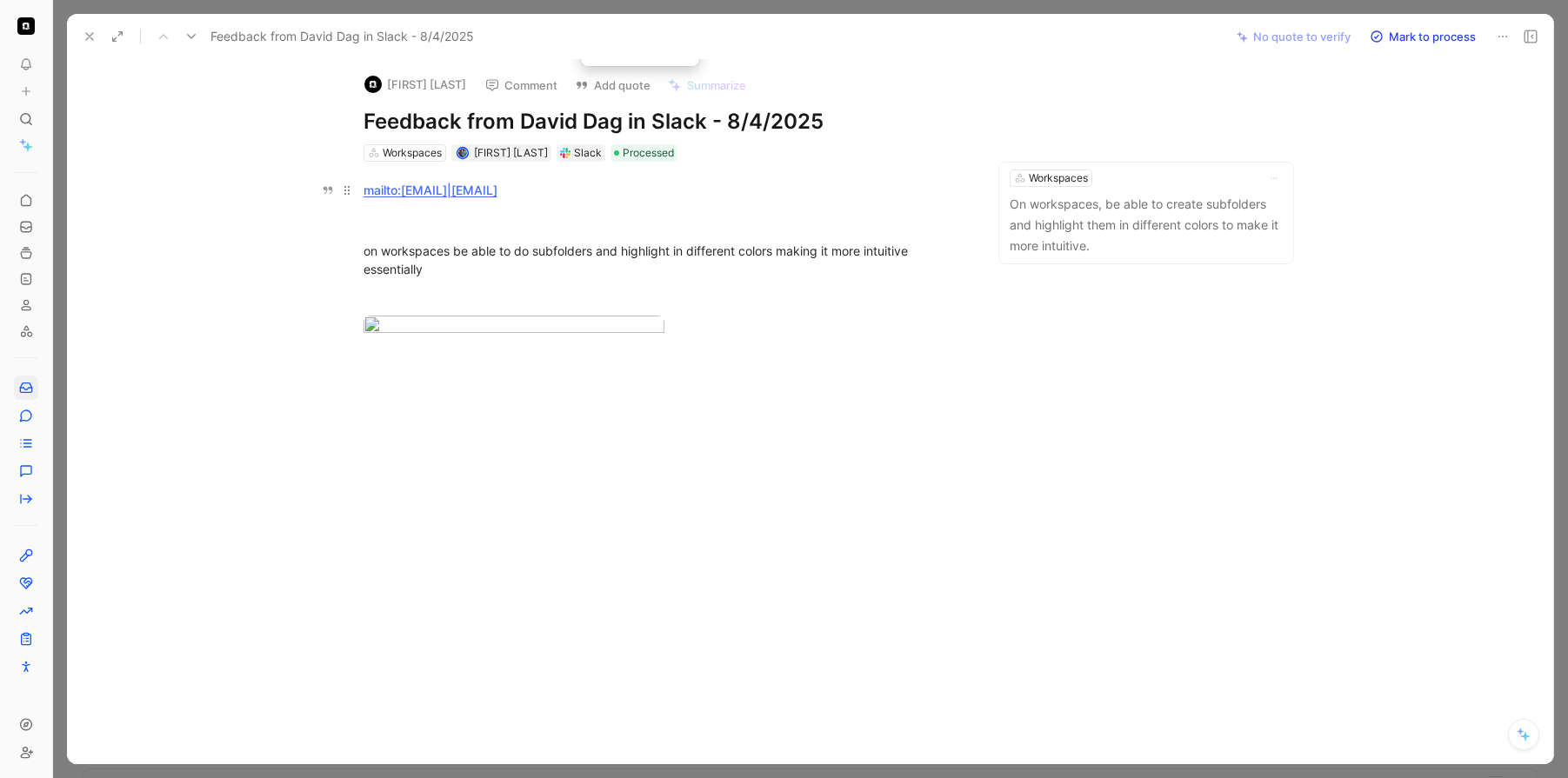 click on "mailto:Thomas.Bassett@mlp.com|Thomas.Bassett@mlp.com" at bounding box center [664, 190] 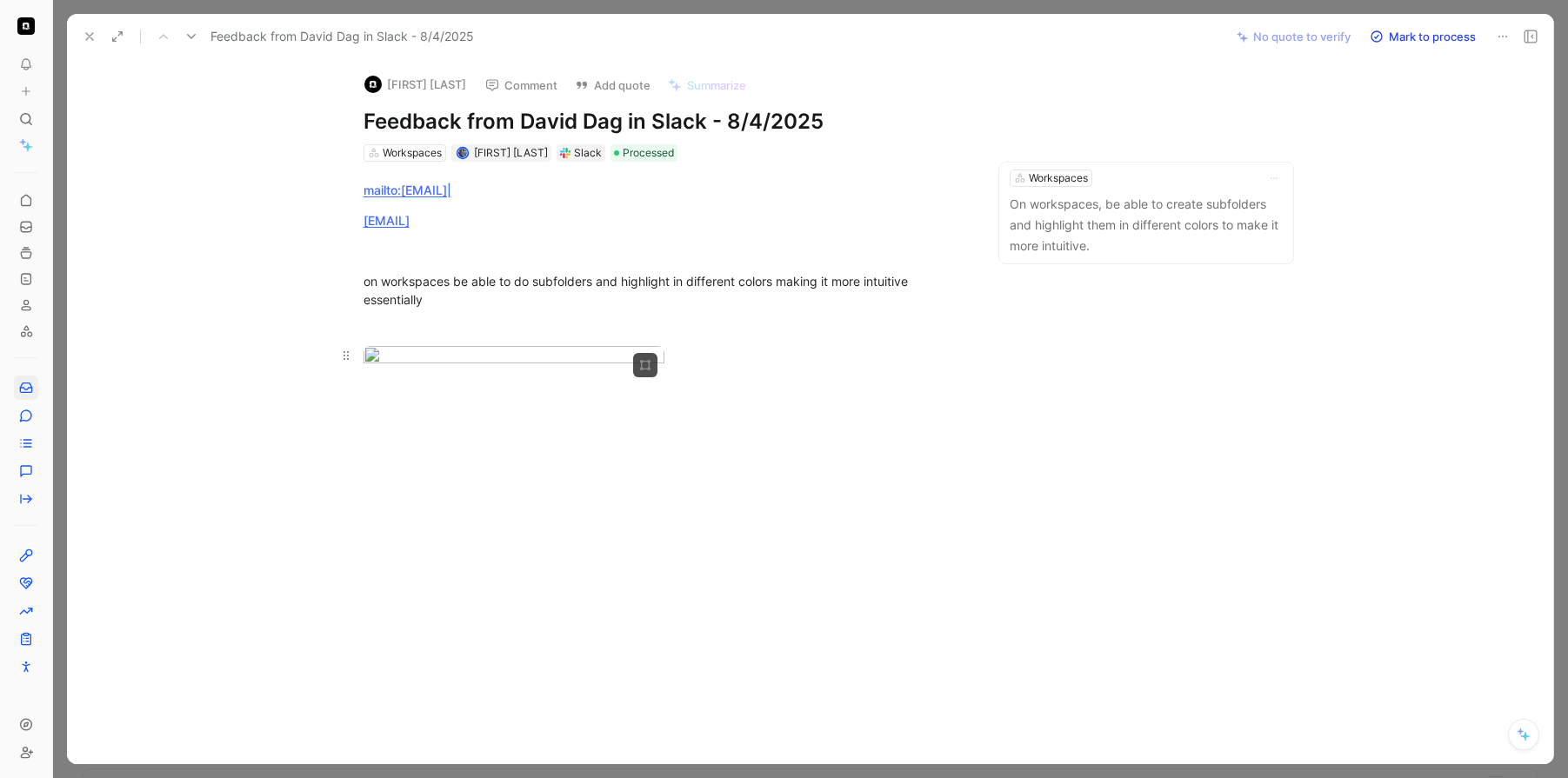 click at bounding box center [664, 357] 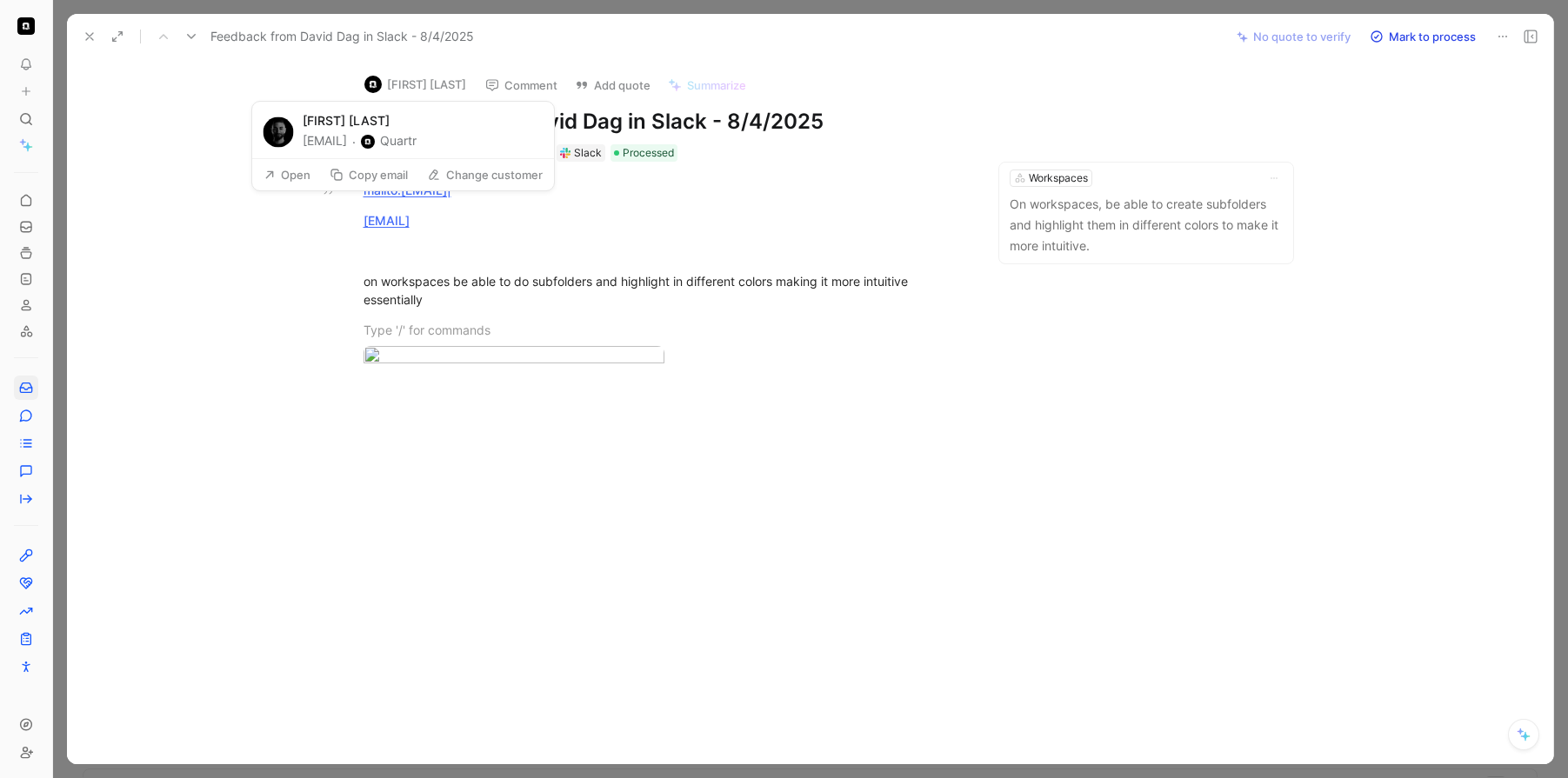 click on "David Dag" at bounding box center [415, 84] 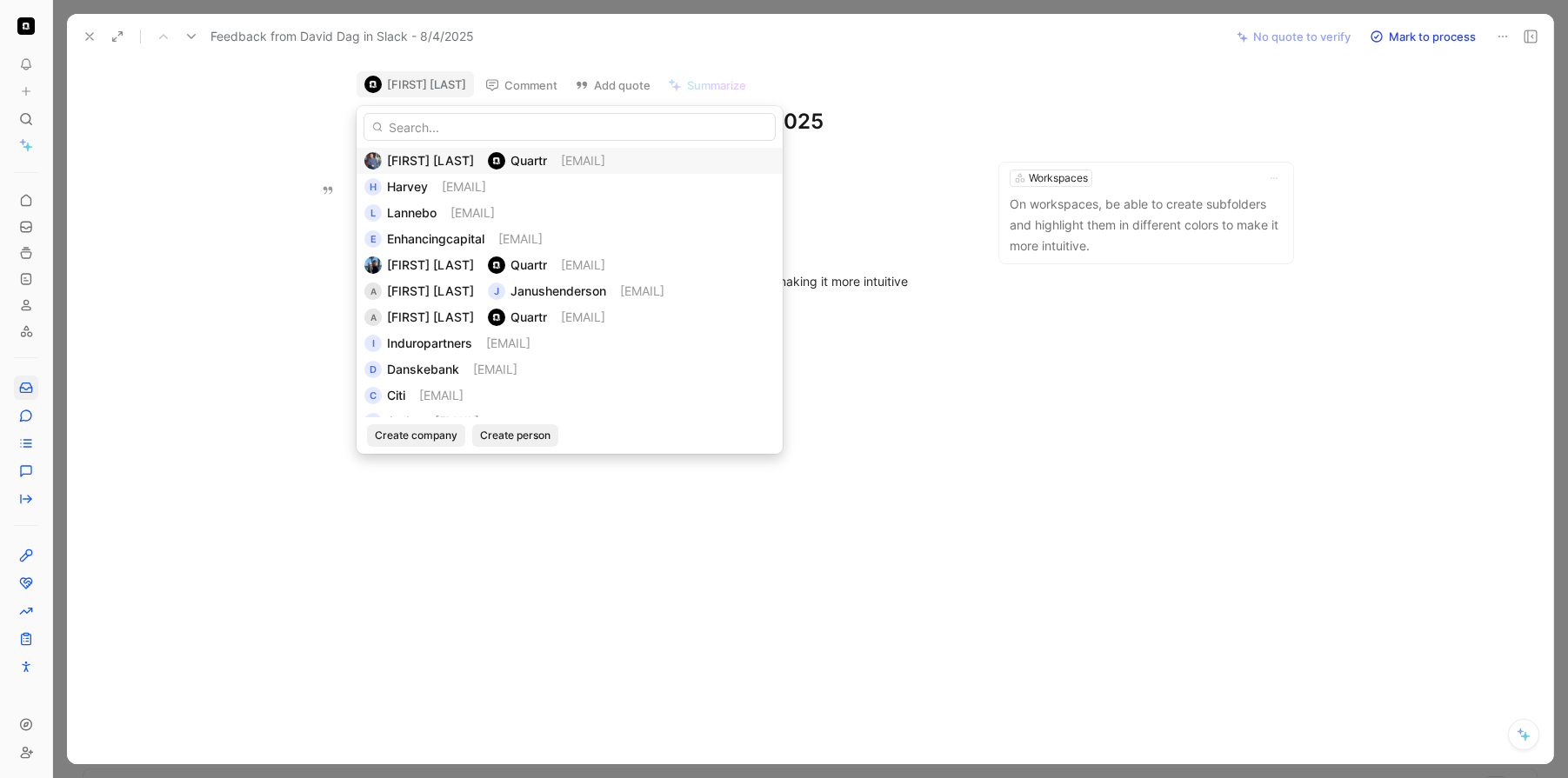 click at bounding box center (570, 127) 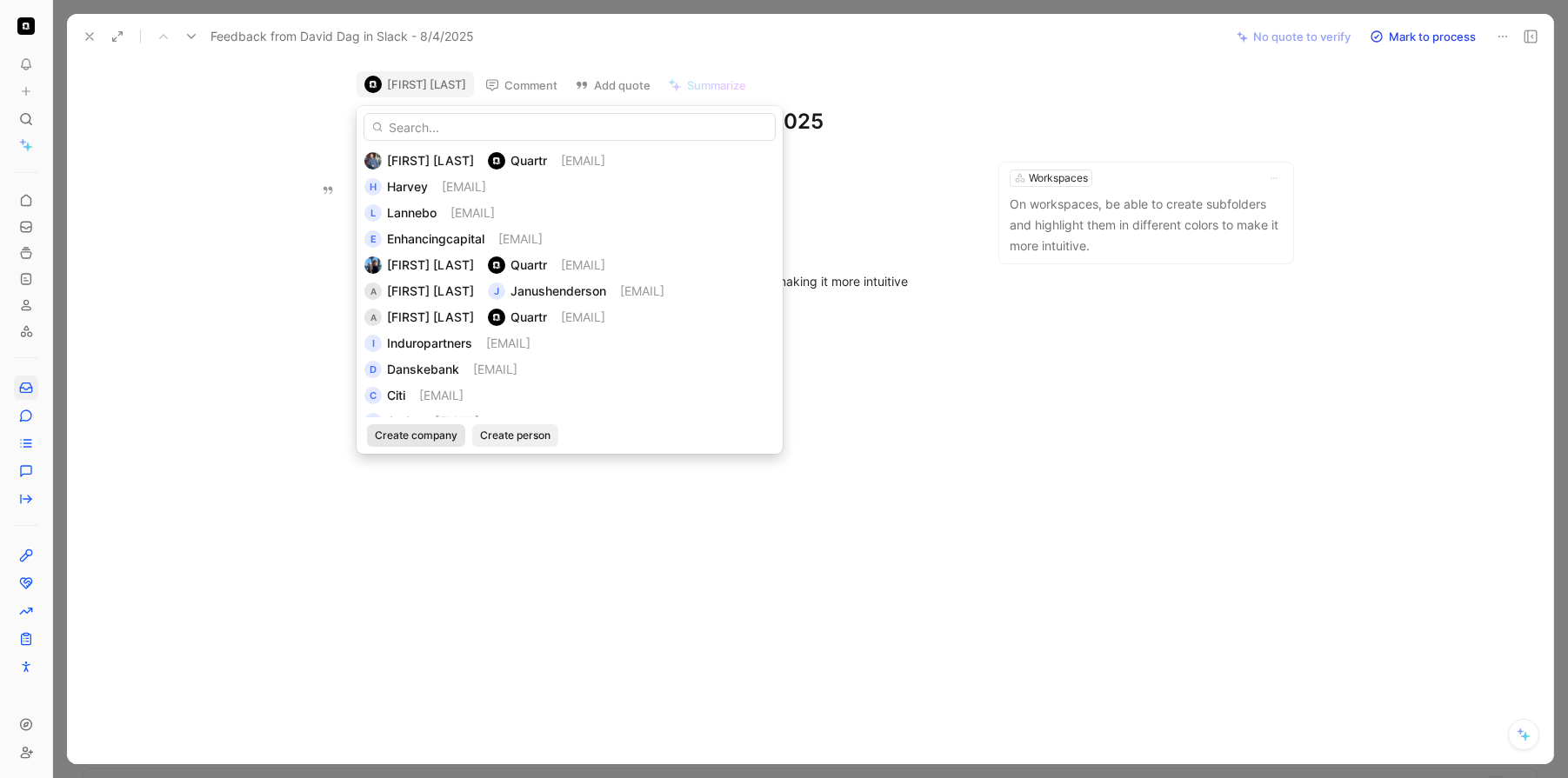 click on "Create company" at bounding box center [416, 436] 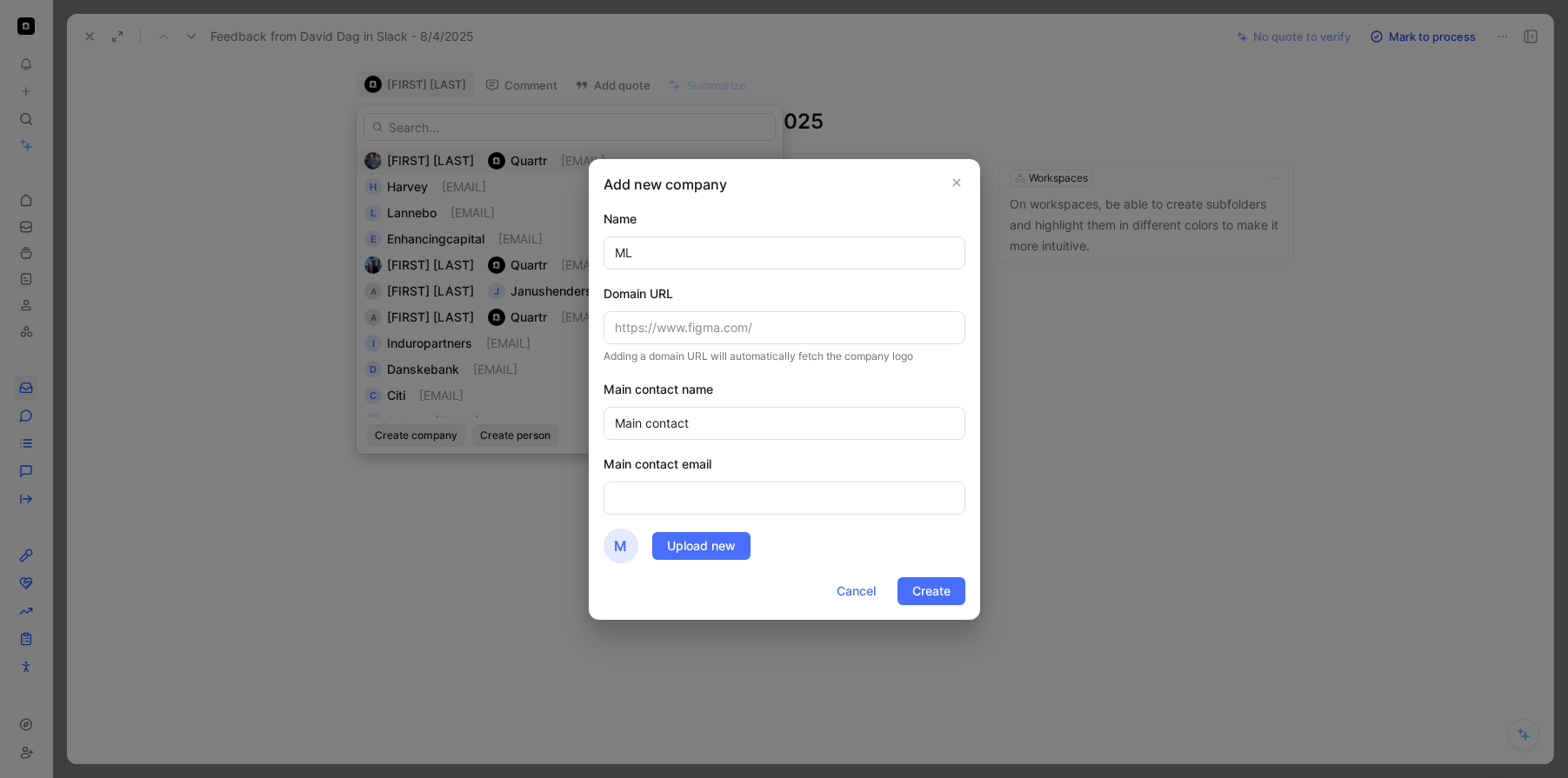 type on "MLP" 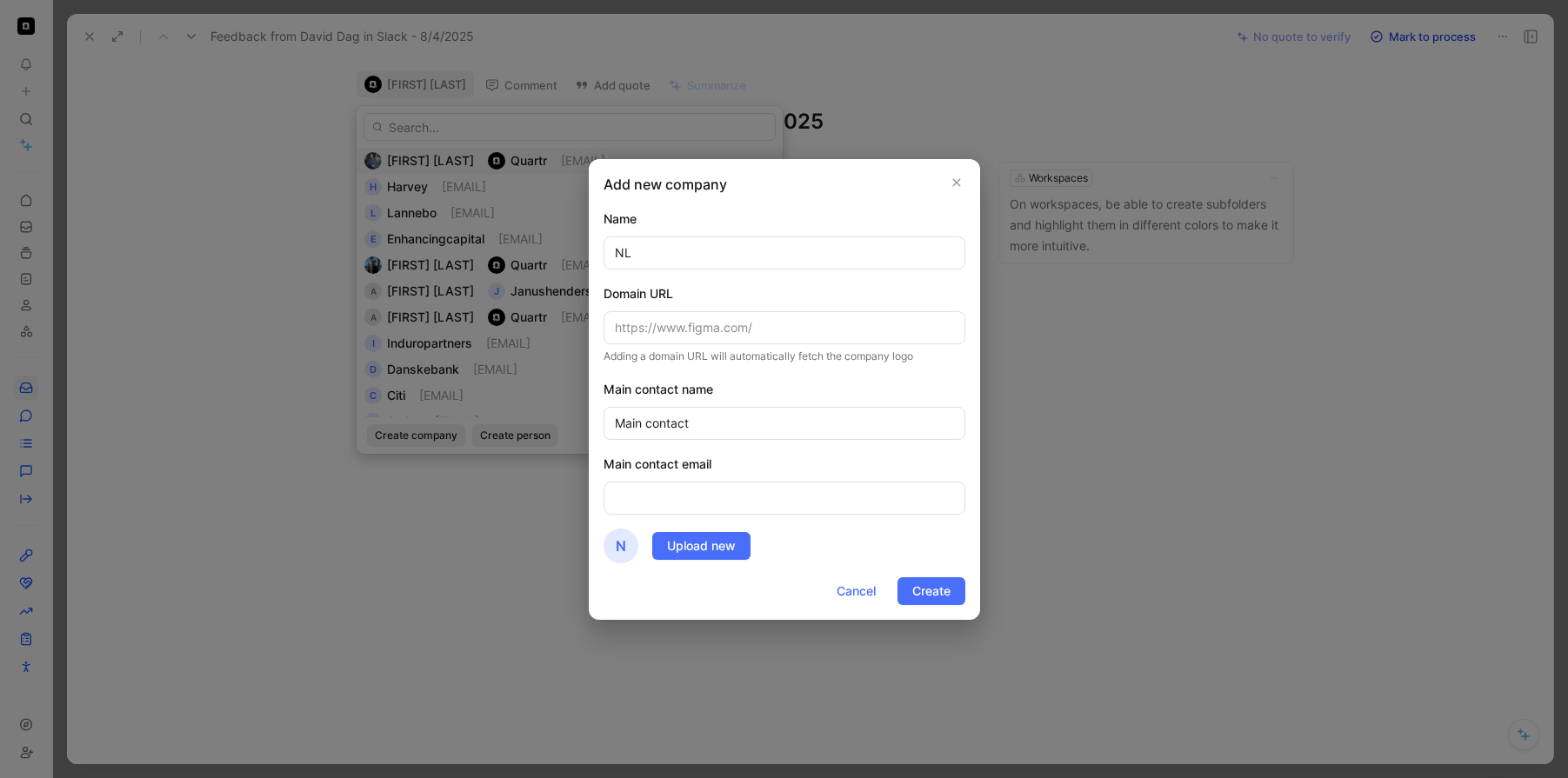 type on "NLP" 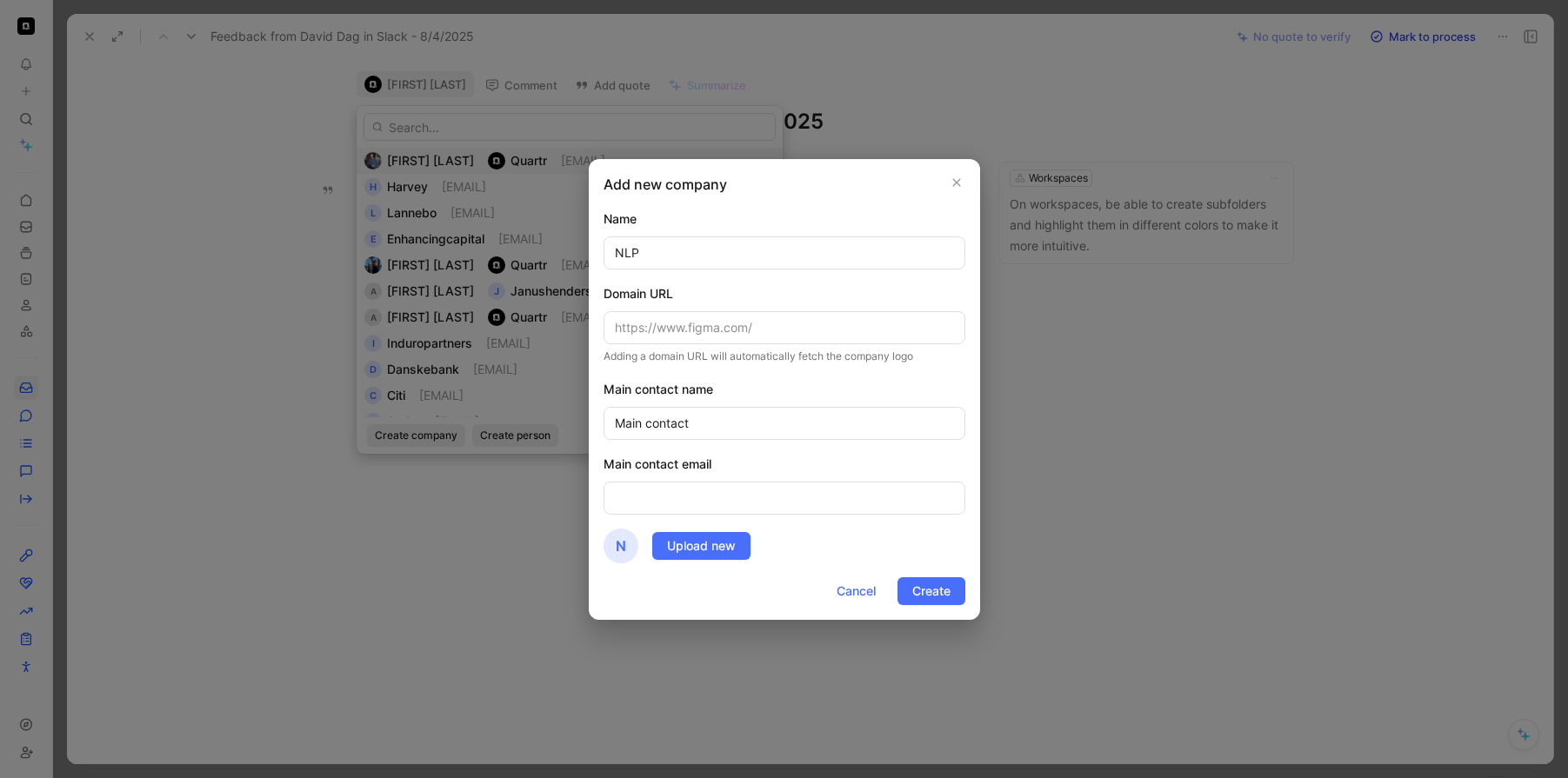 click on "NLP" at bounding box center [784, 253] 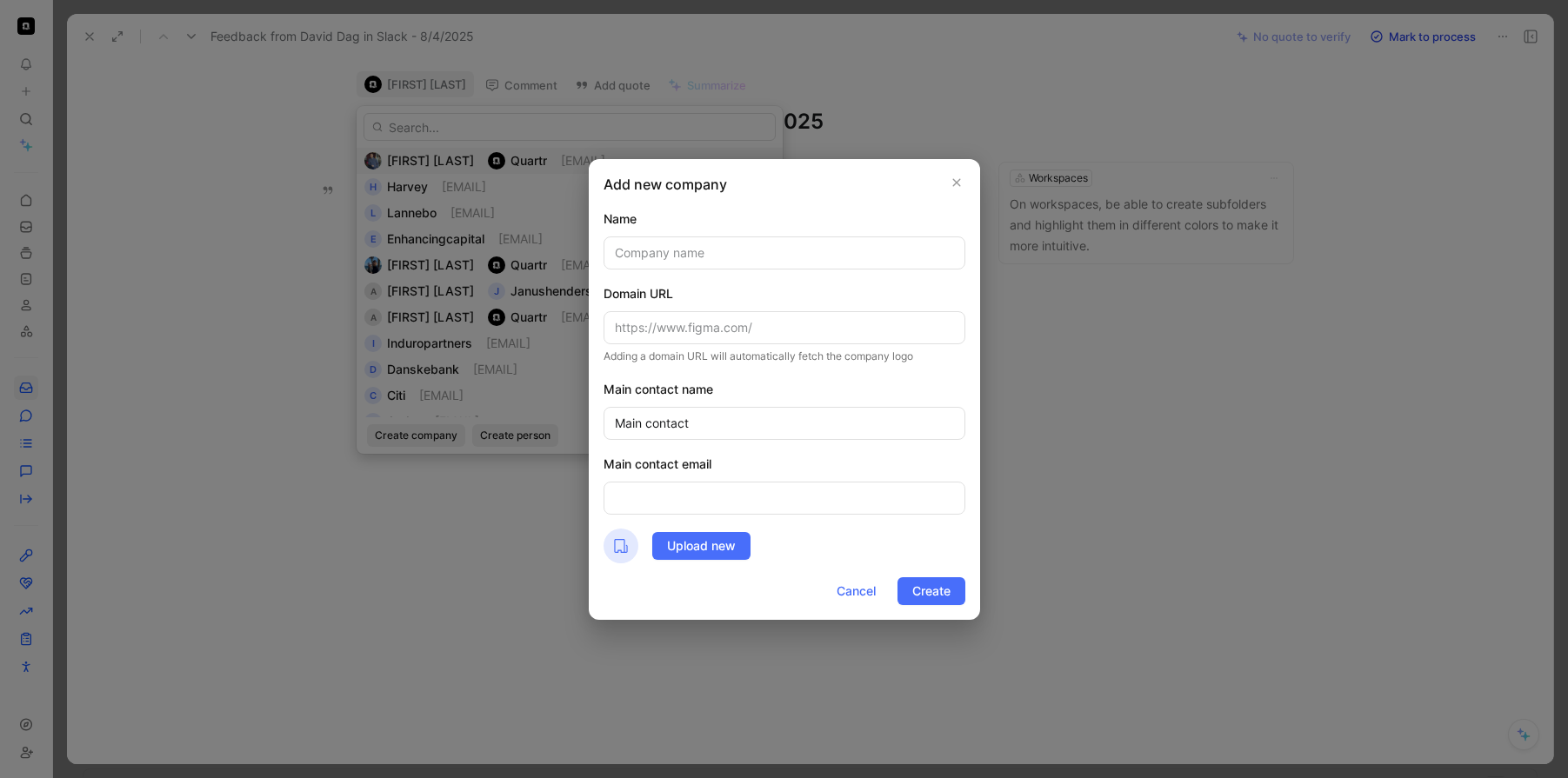 click at bounding box center [784, 389] 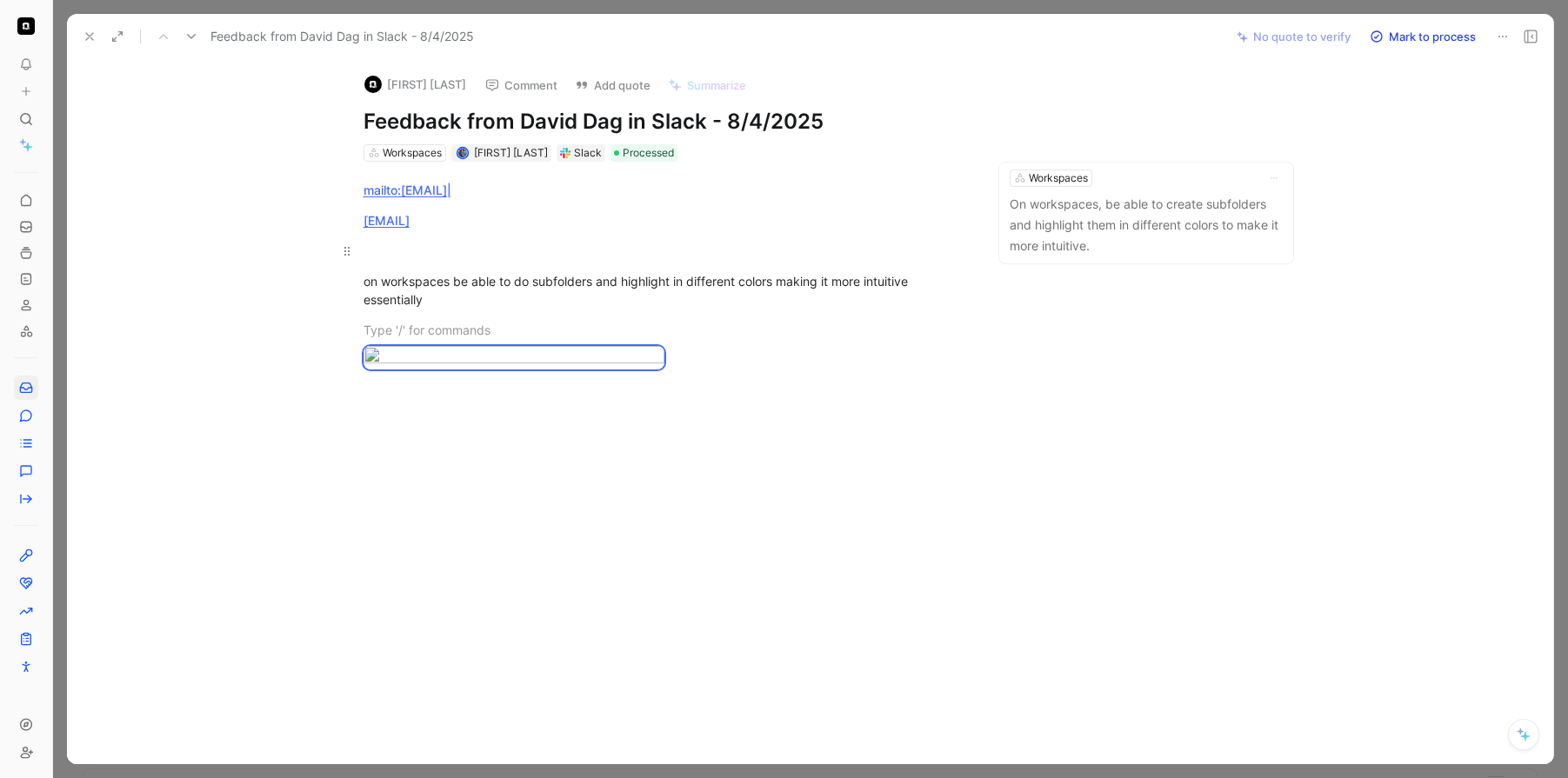 click at bounding box center (664, 250) 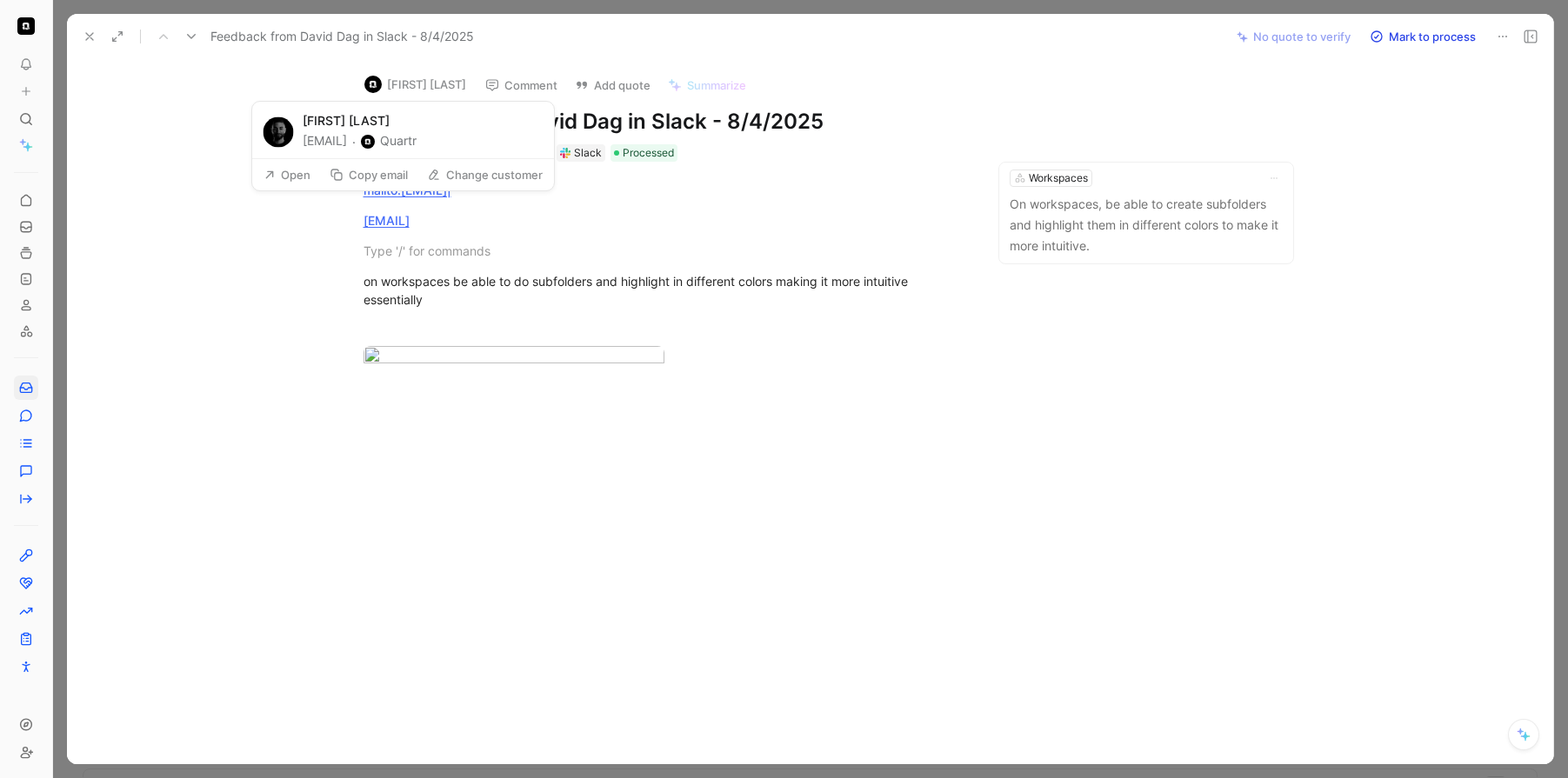 click on "Change customer" at bounding box center (484, 175) 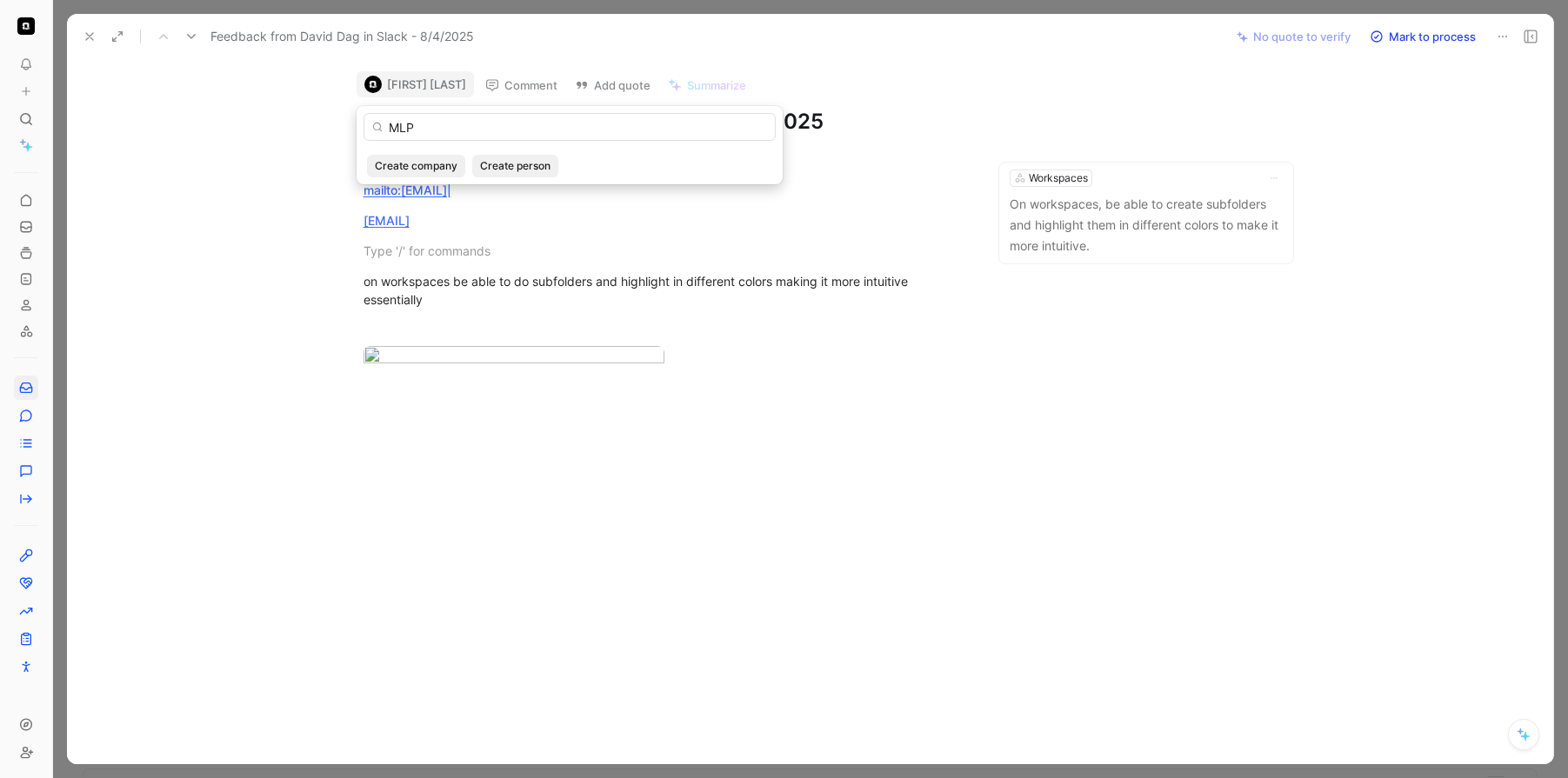 type on "MLP" 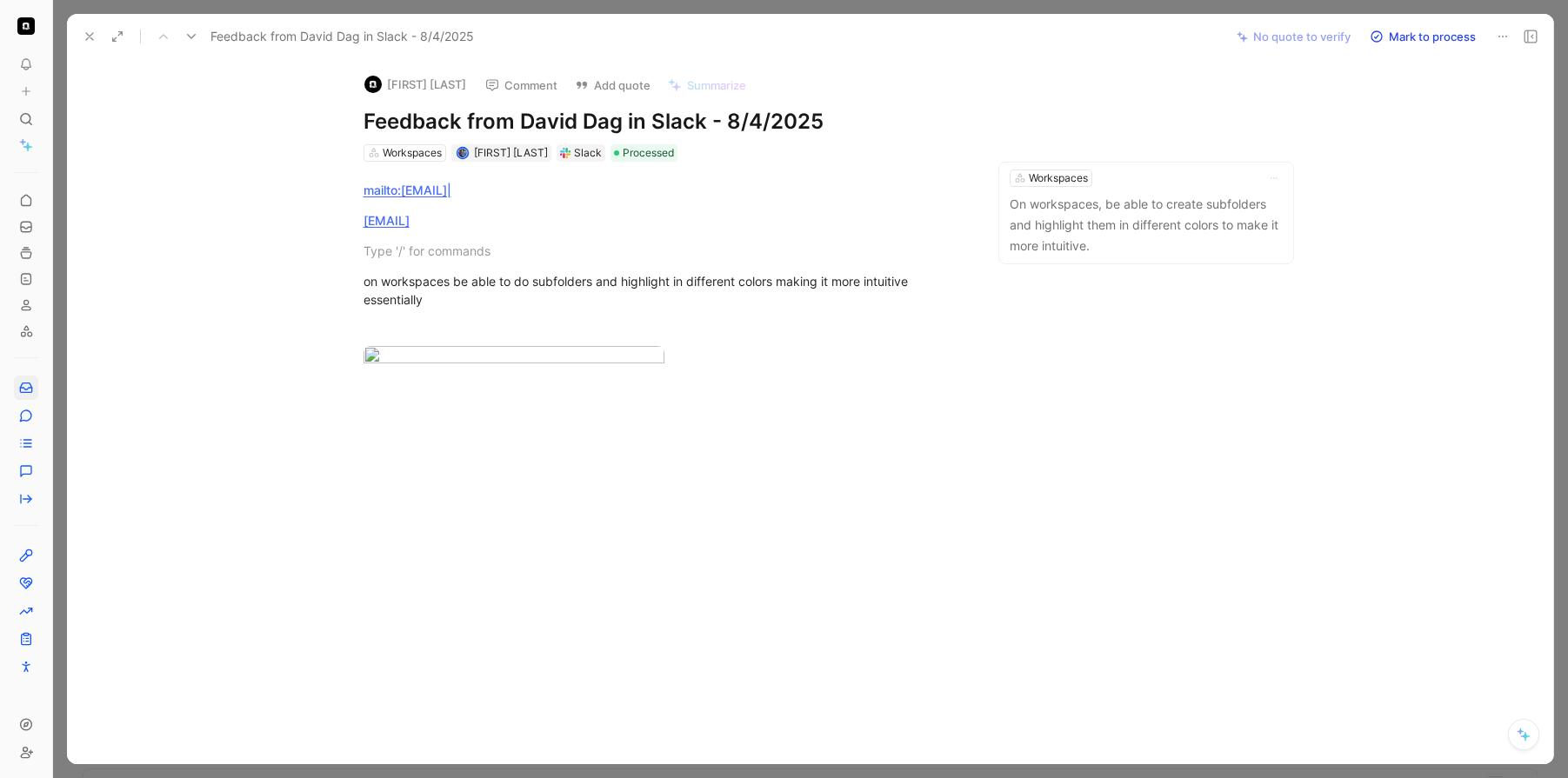 click 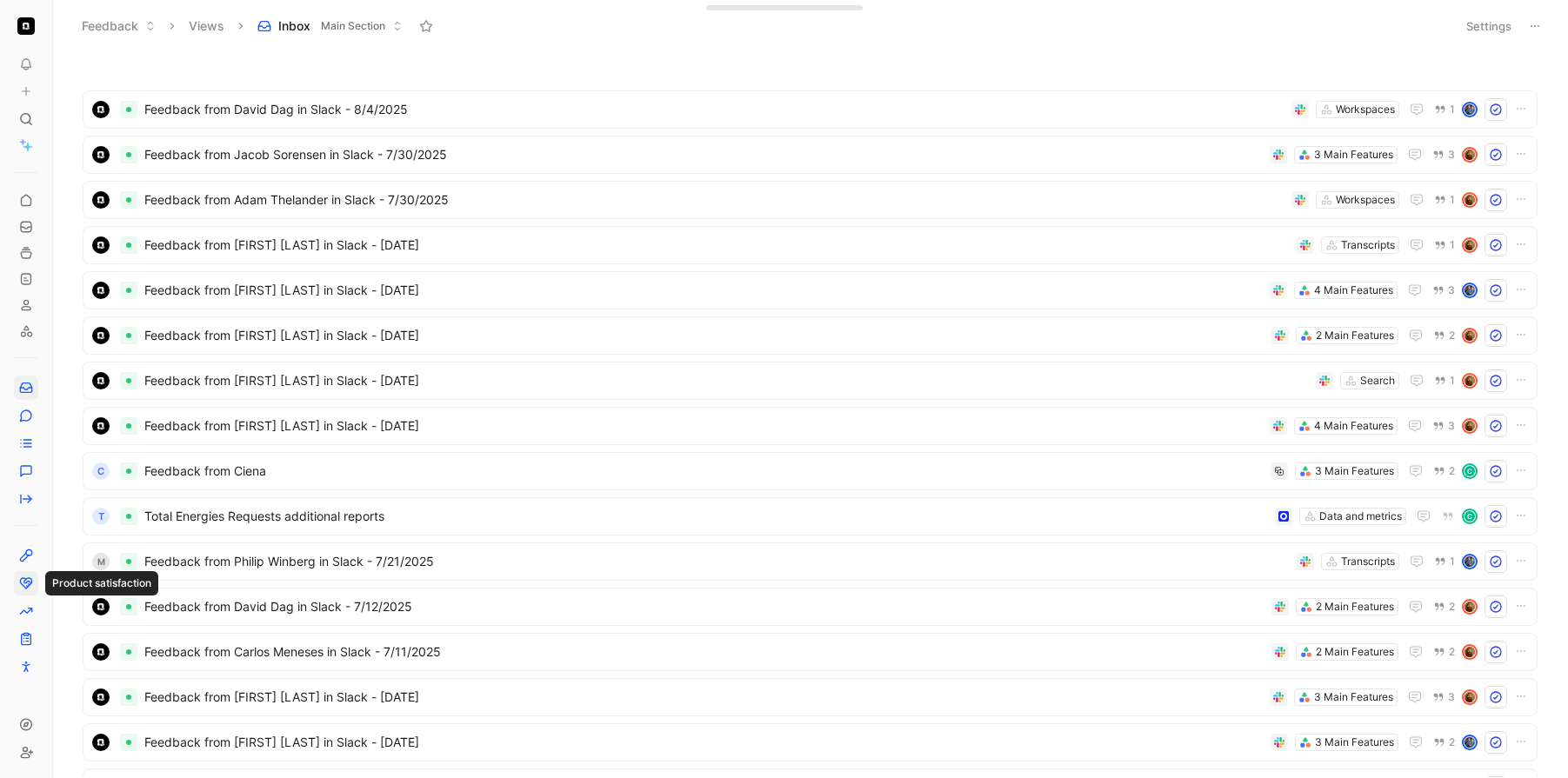 click 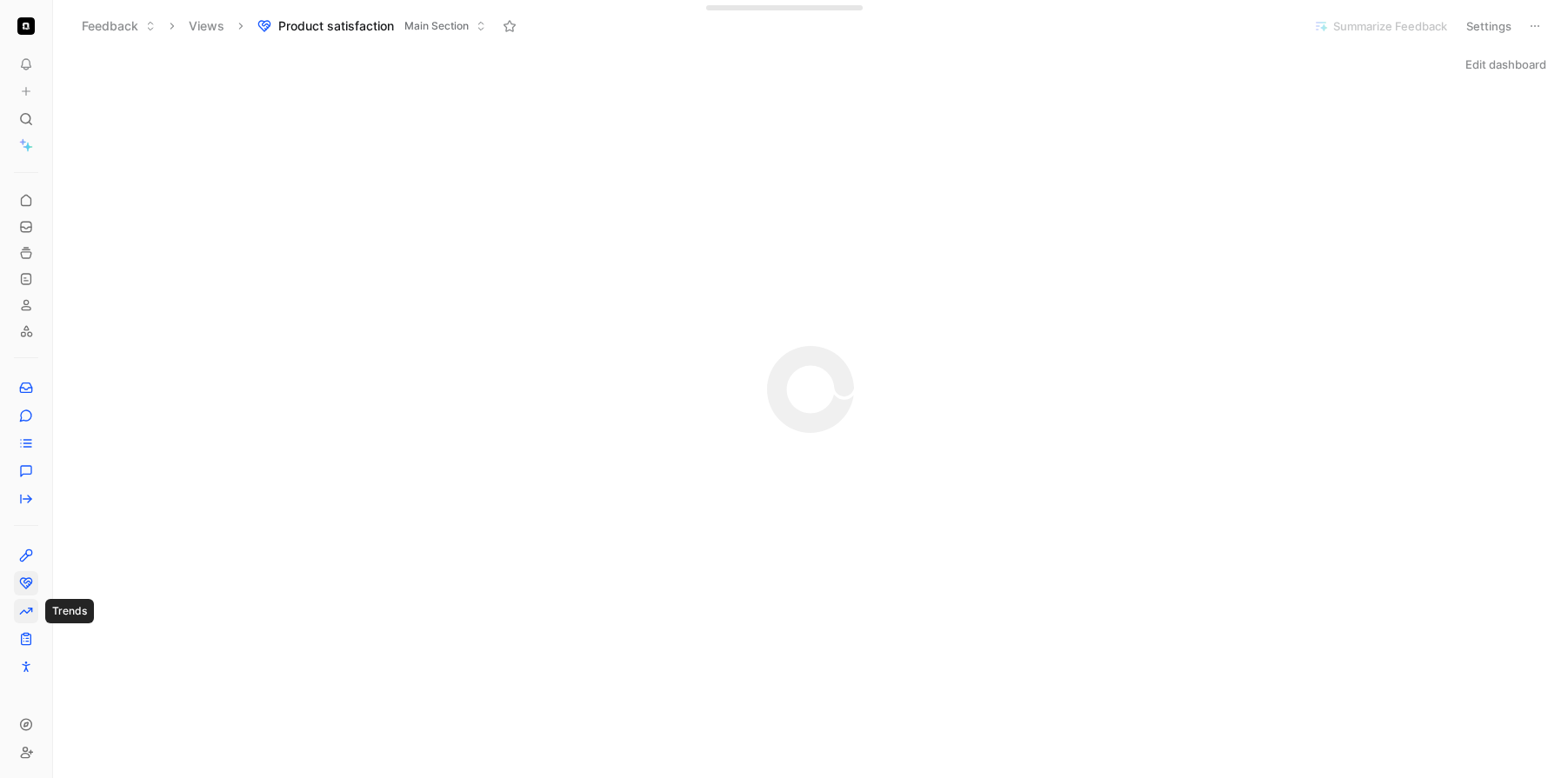 click 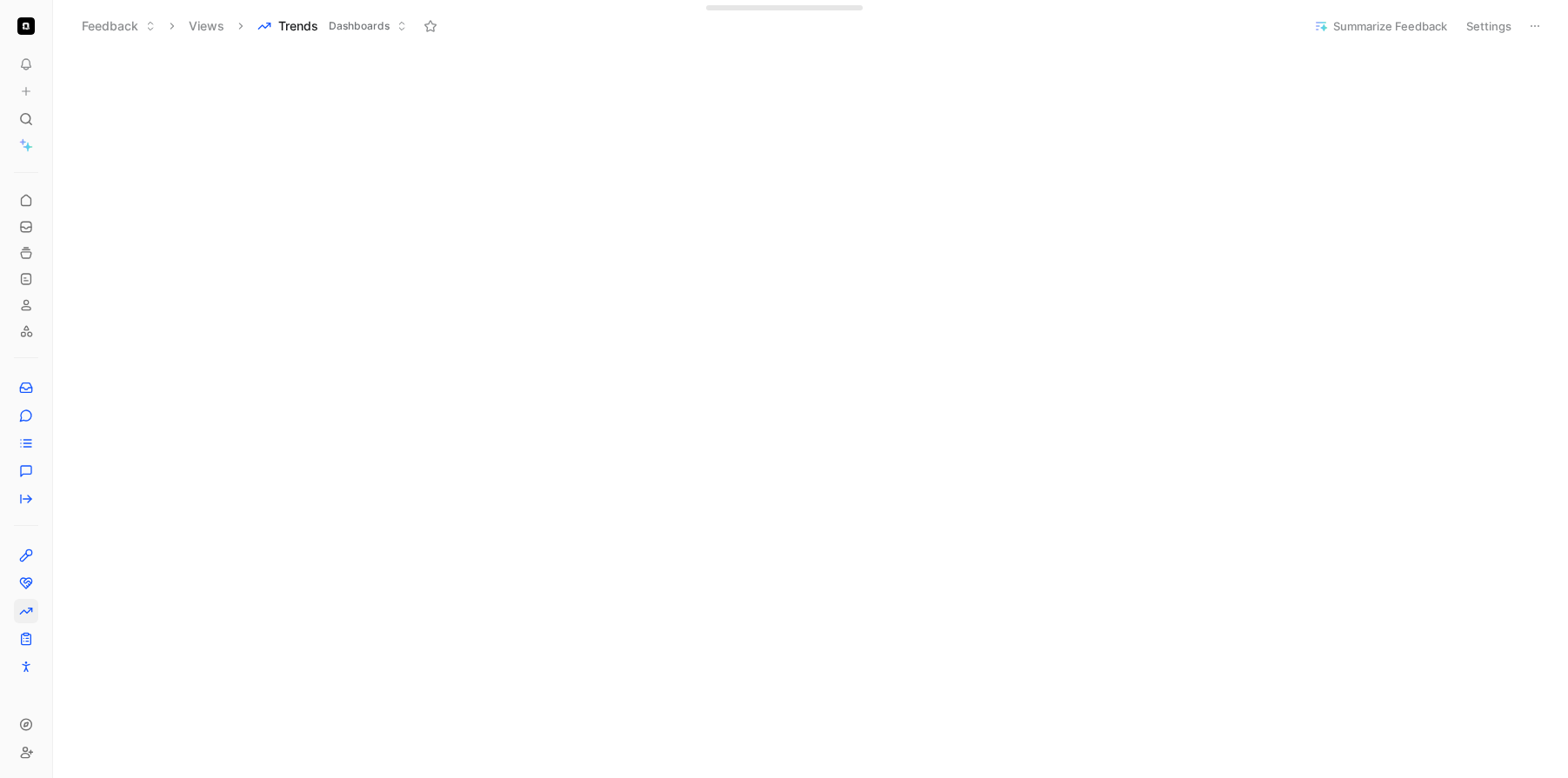 scroll, scrollTop: 0, scrollLeft: 0, axis: both 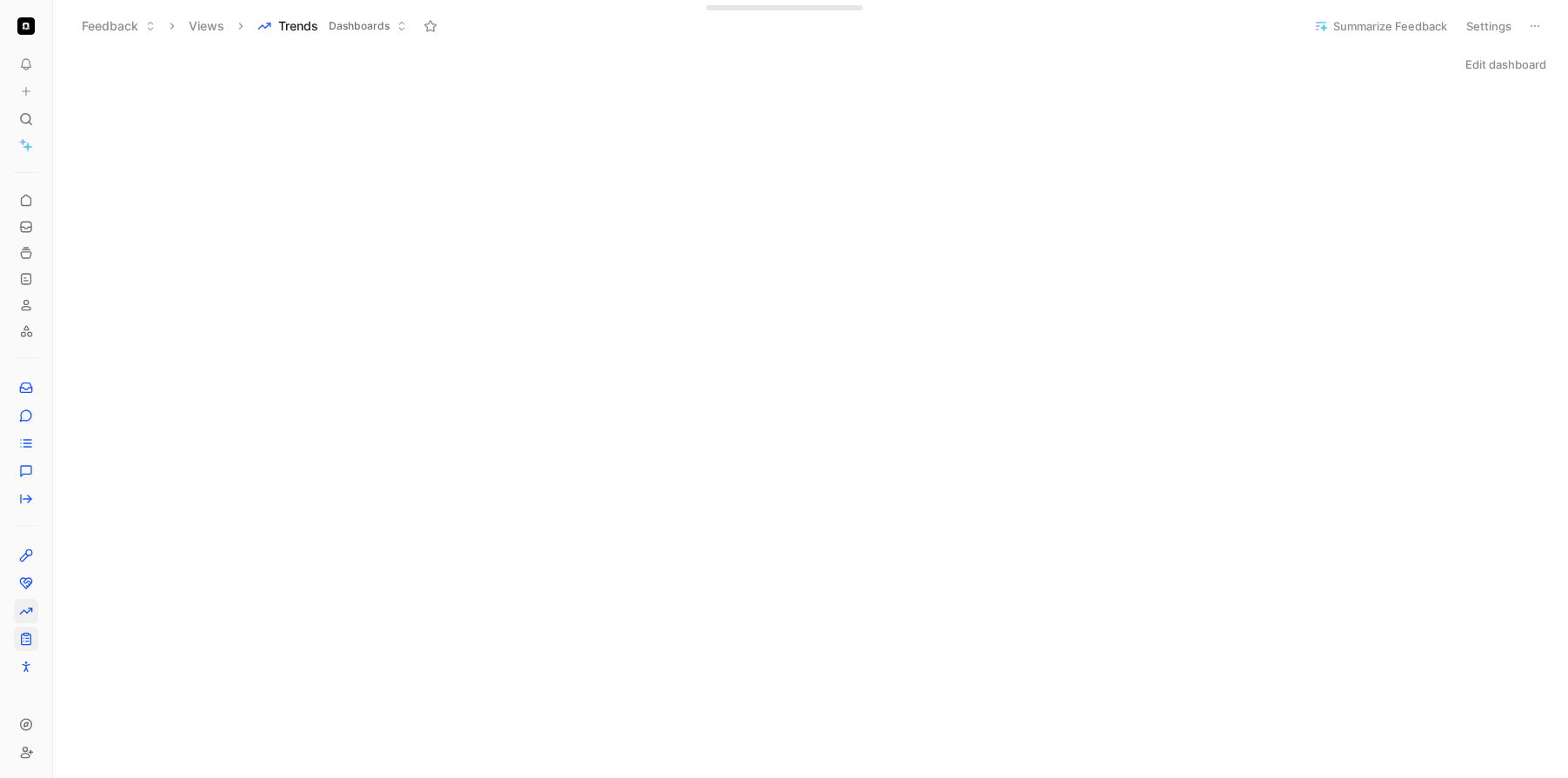 click 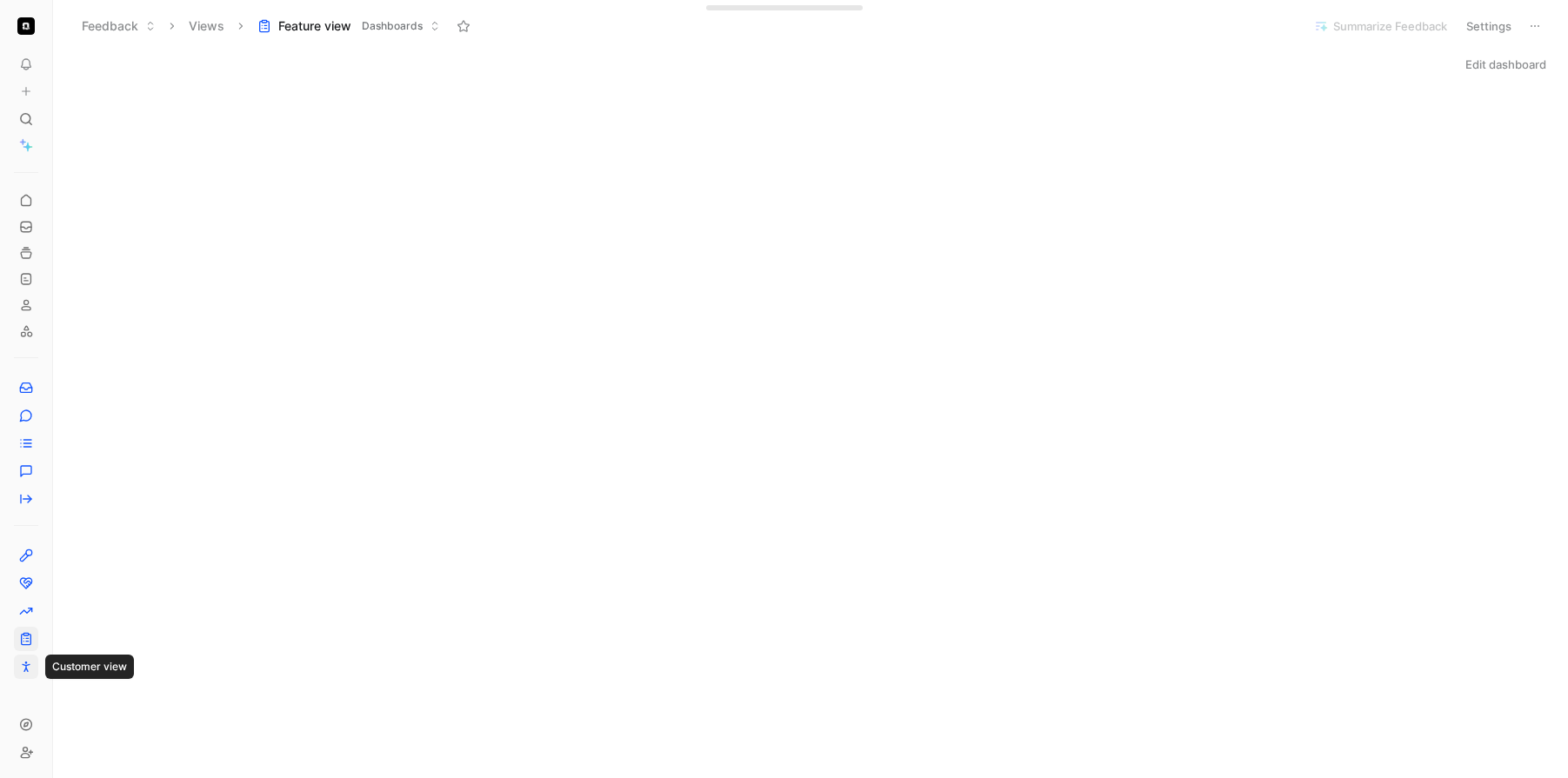 click 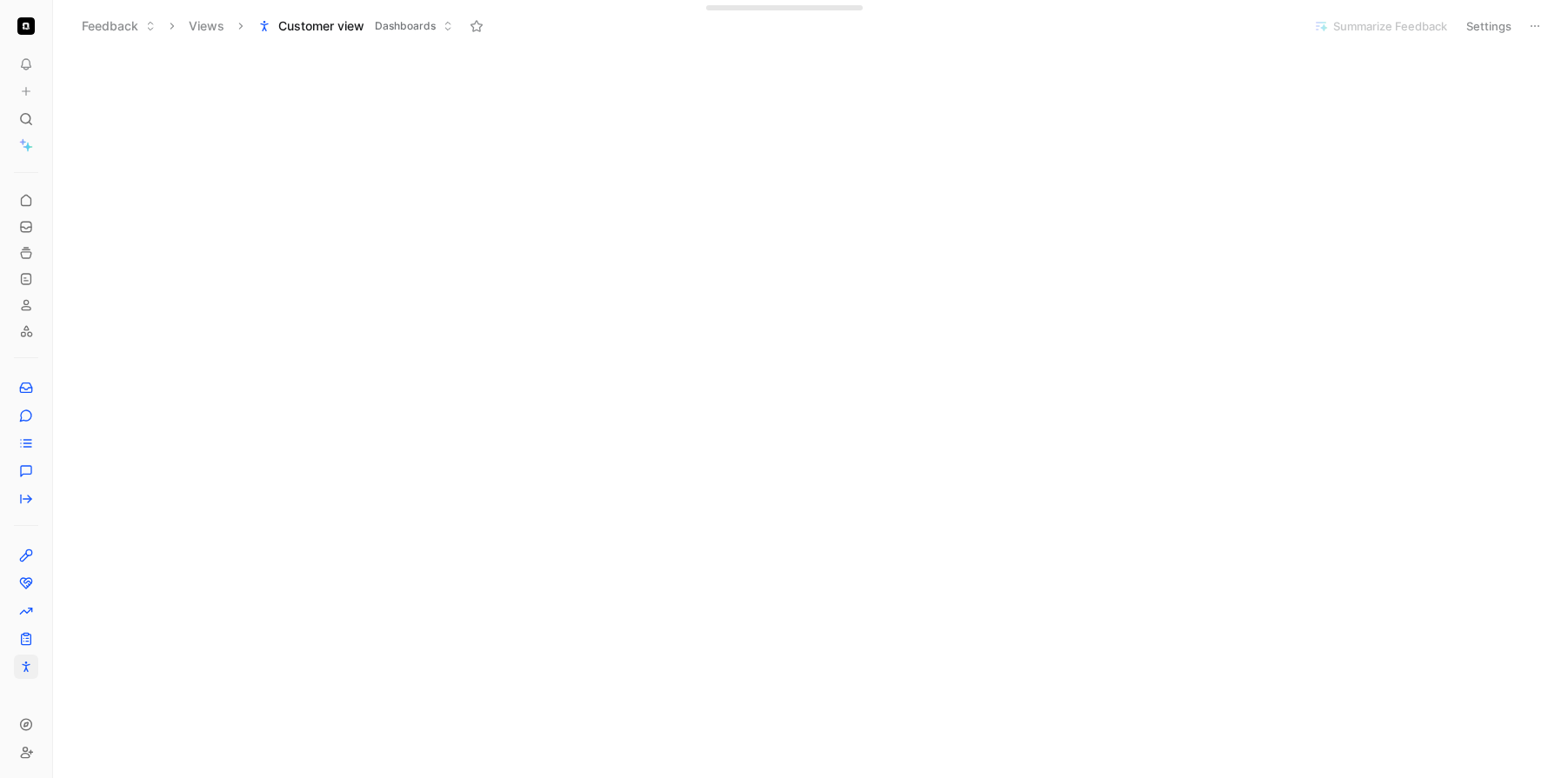 scroll, scrollTop: 0, scrollLeft: 0, axis: both 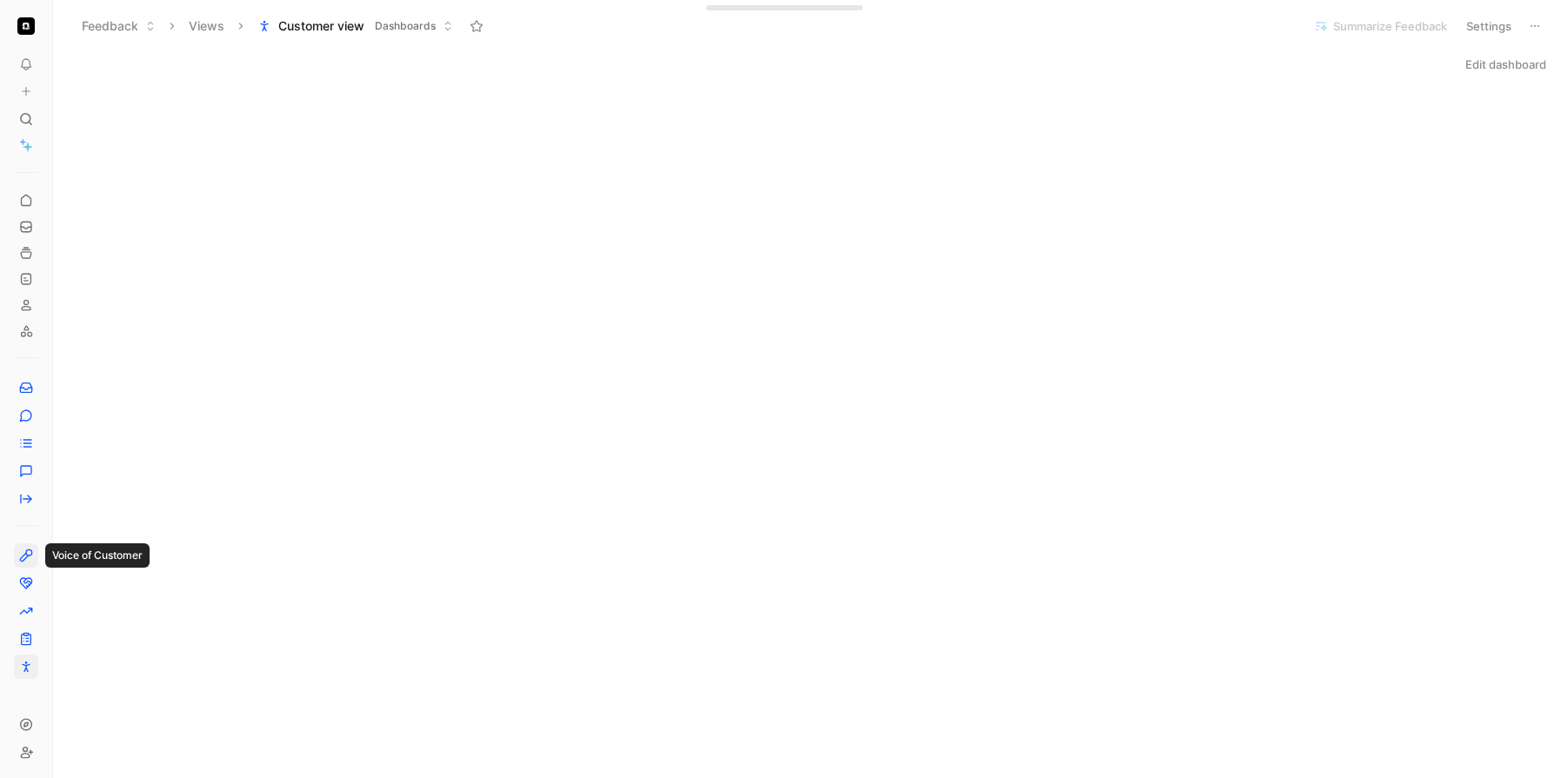 click 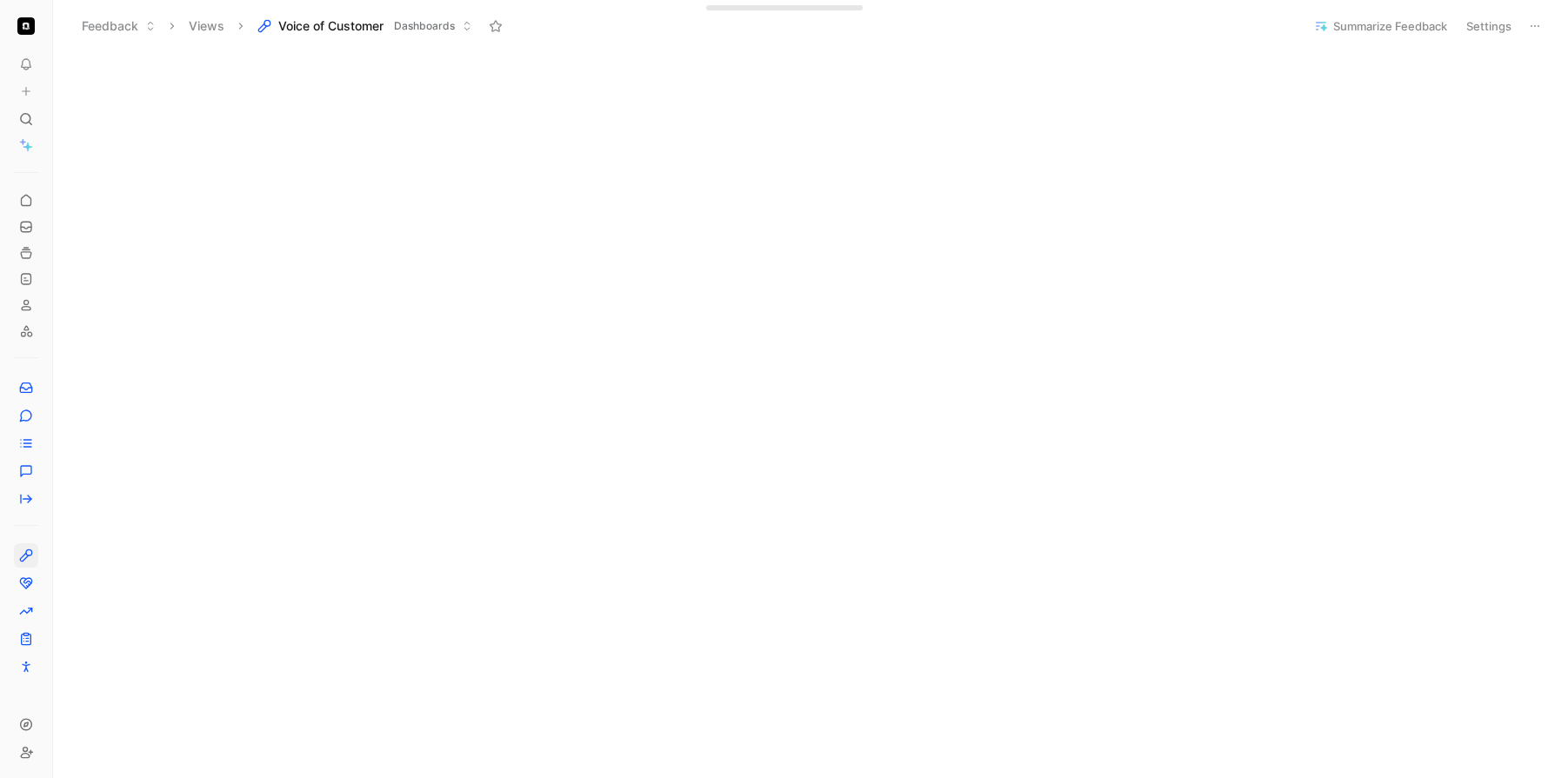 scroll, scrollTop: 0, scrollLeft: 0, axis: both 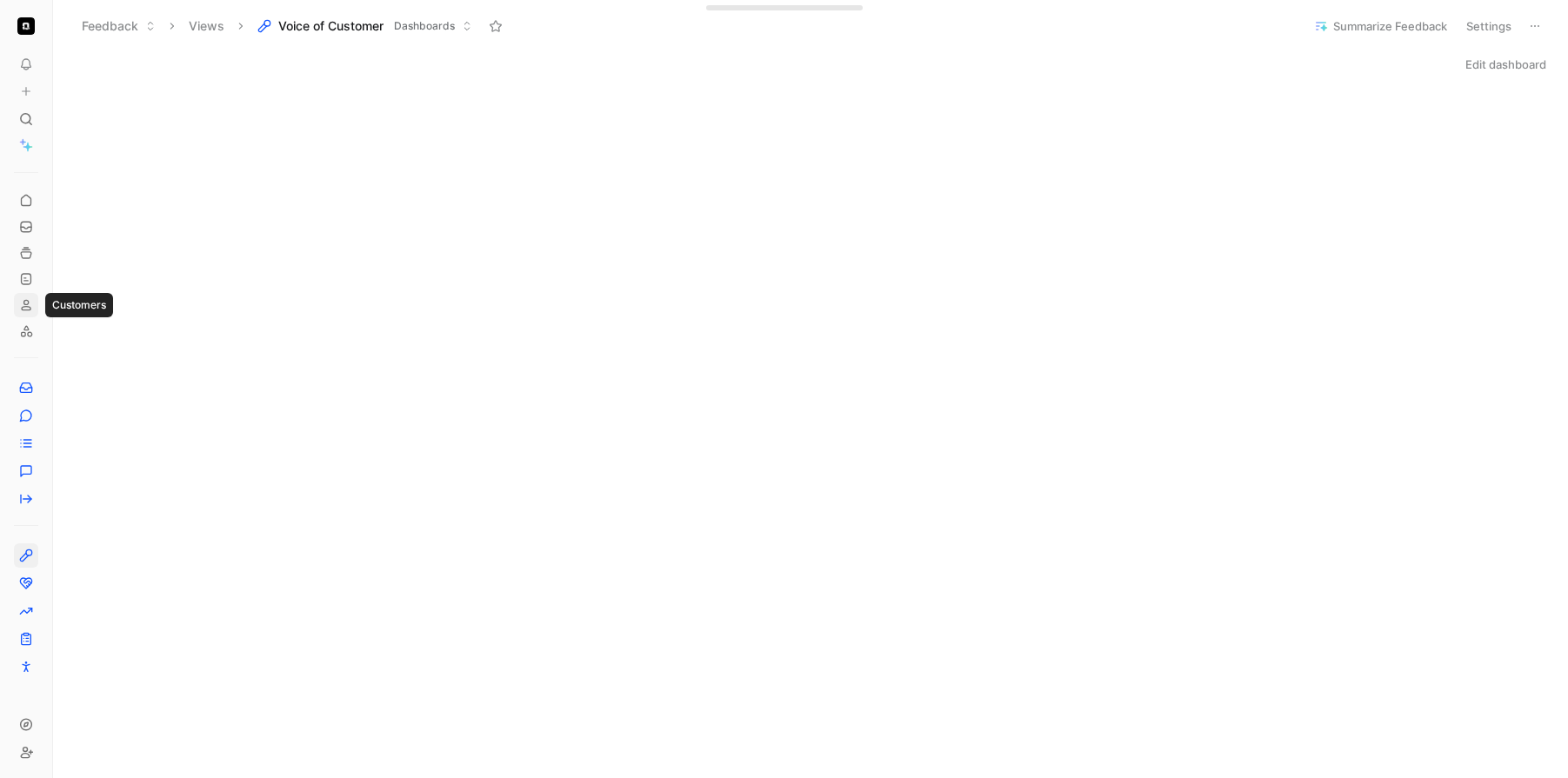 click 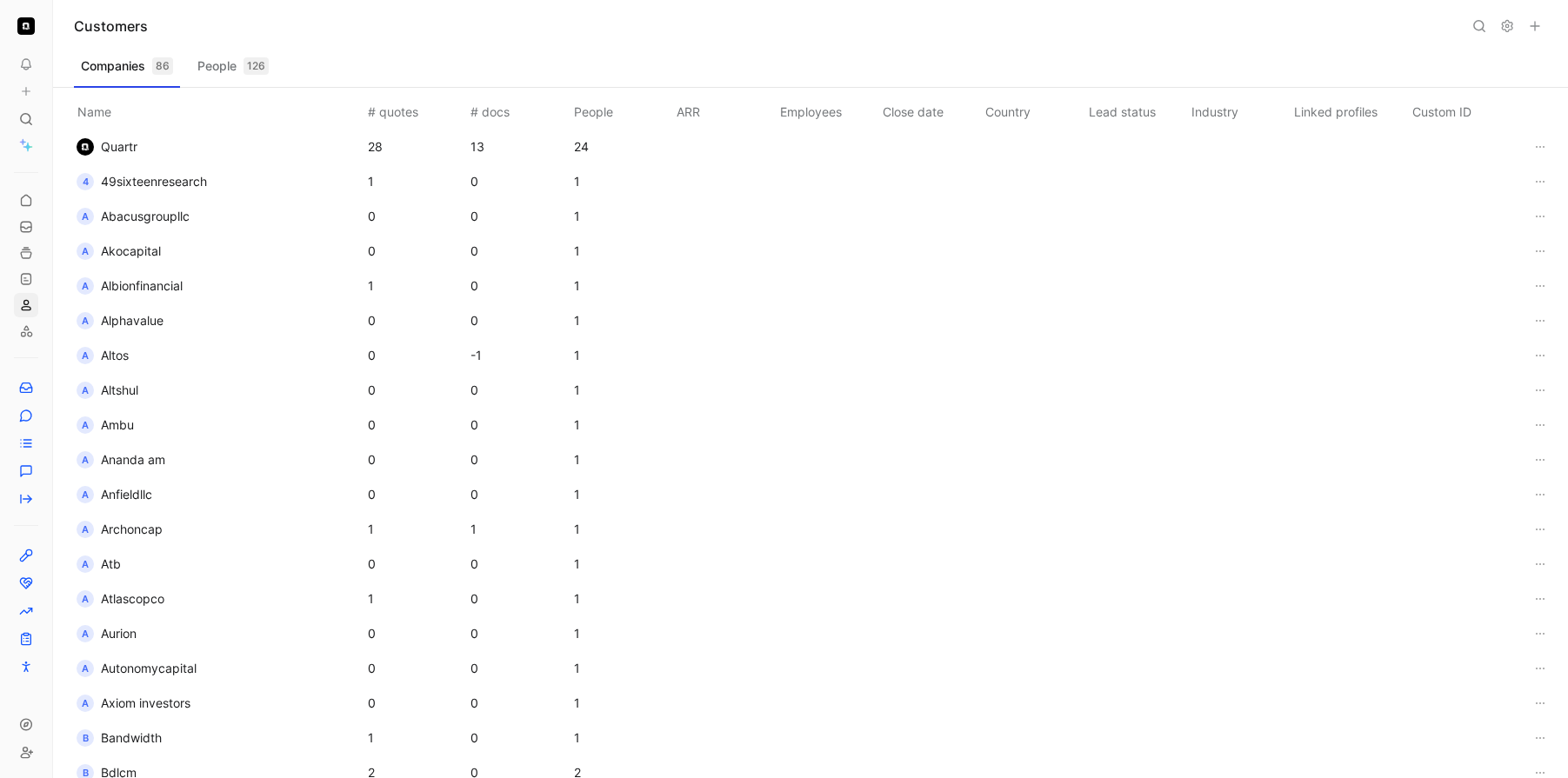 click 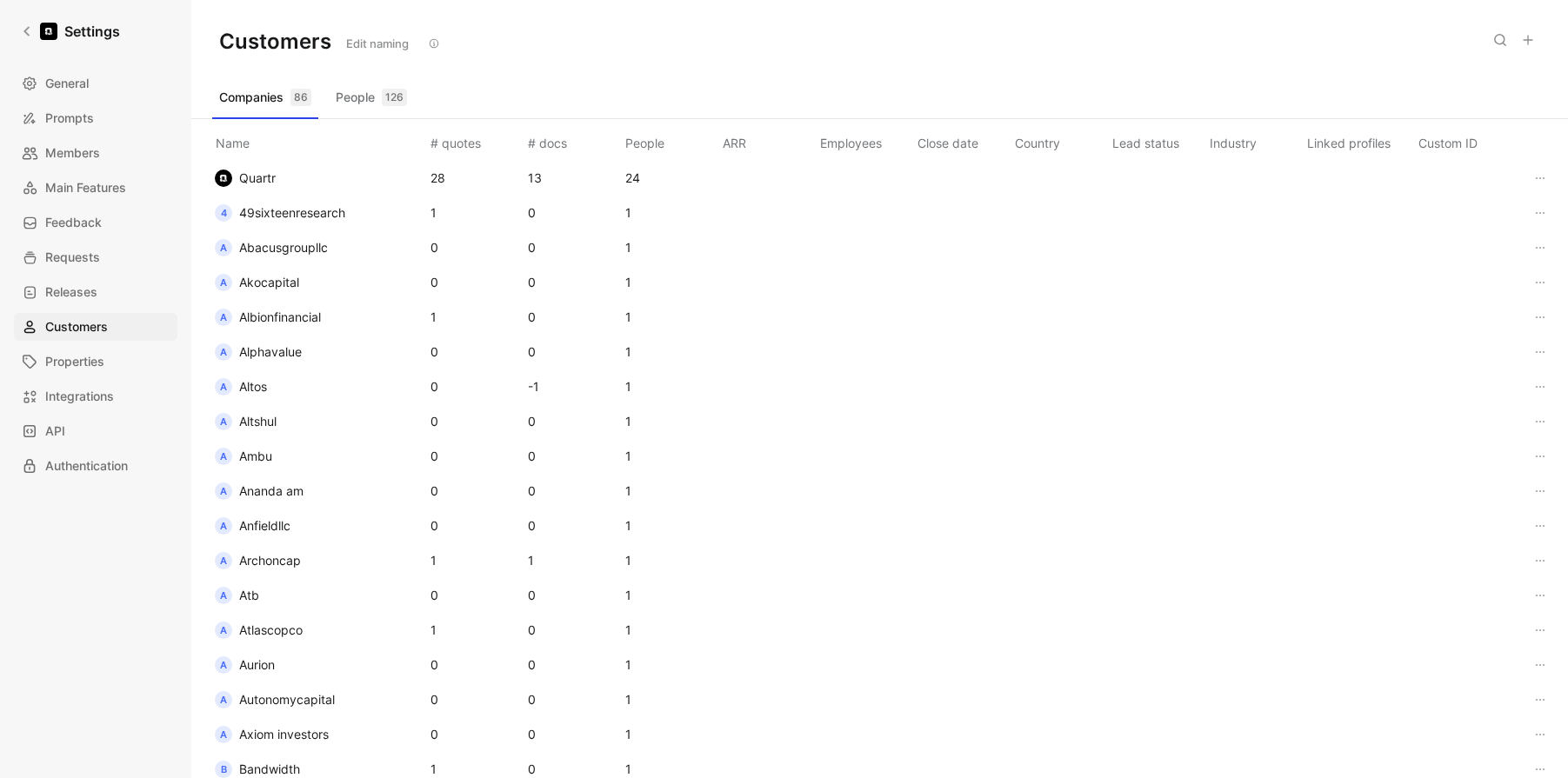 click on "Edit naming" at bounding box center (377, 43) 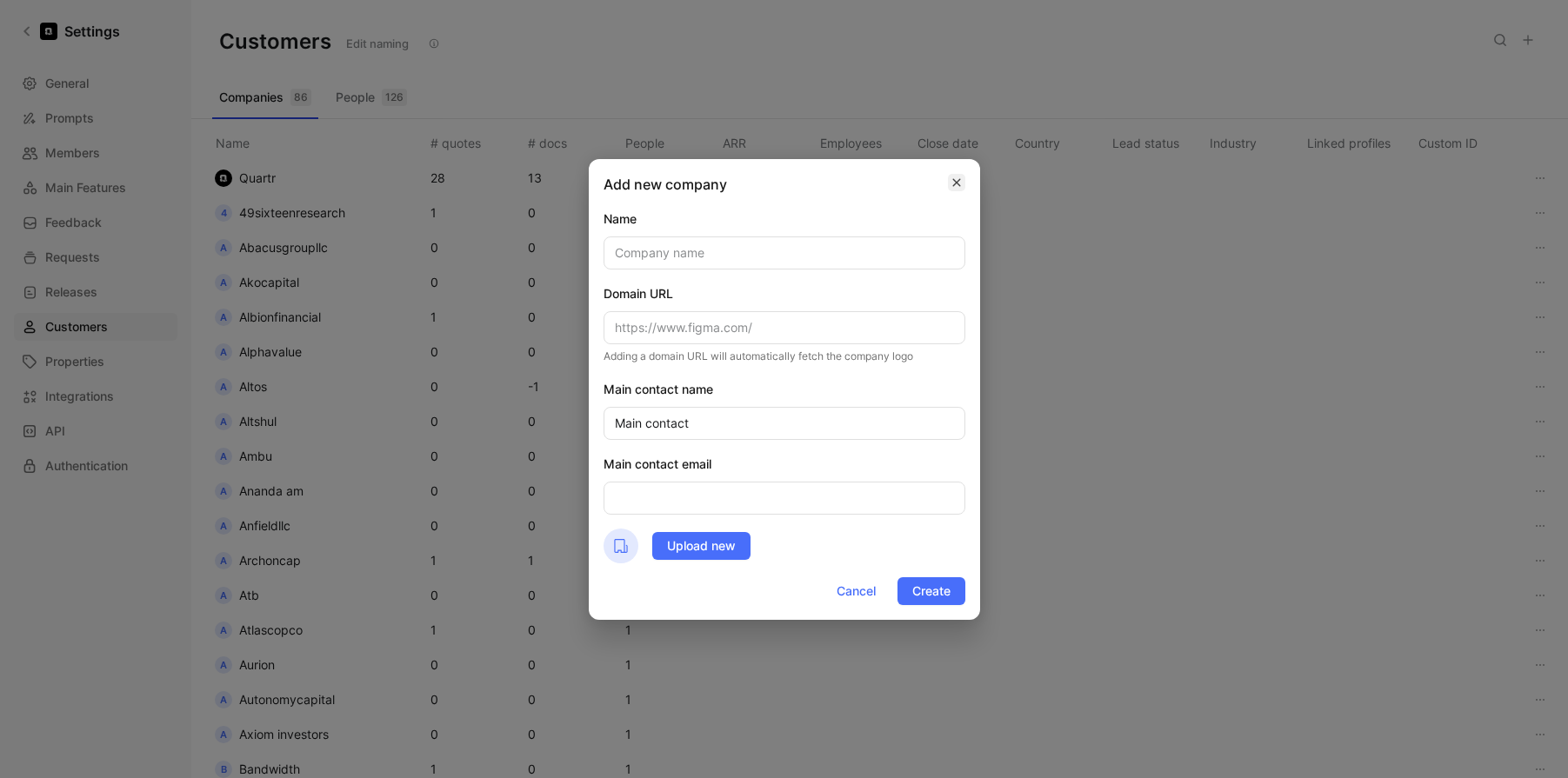 click 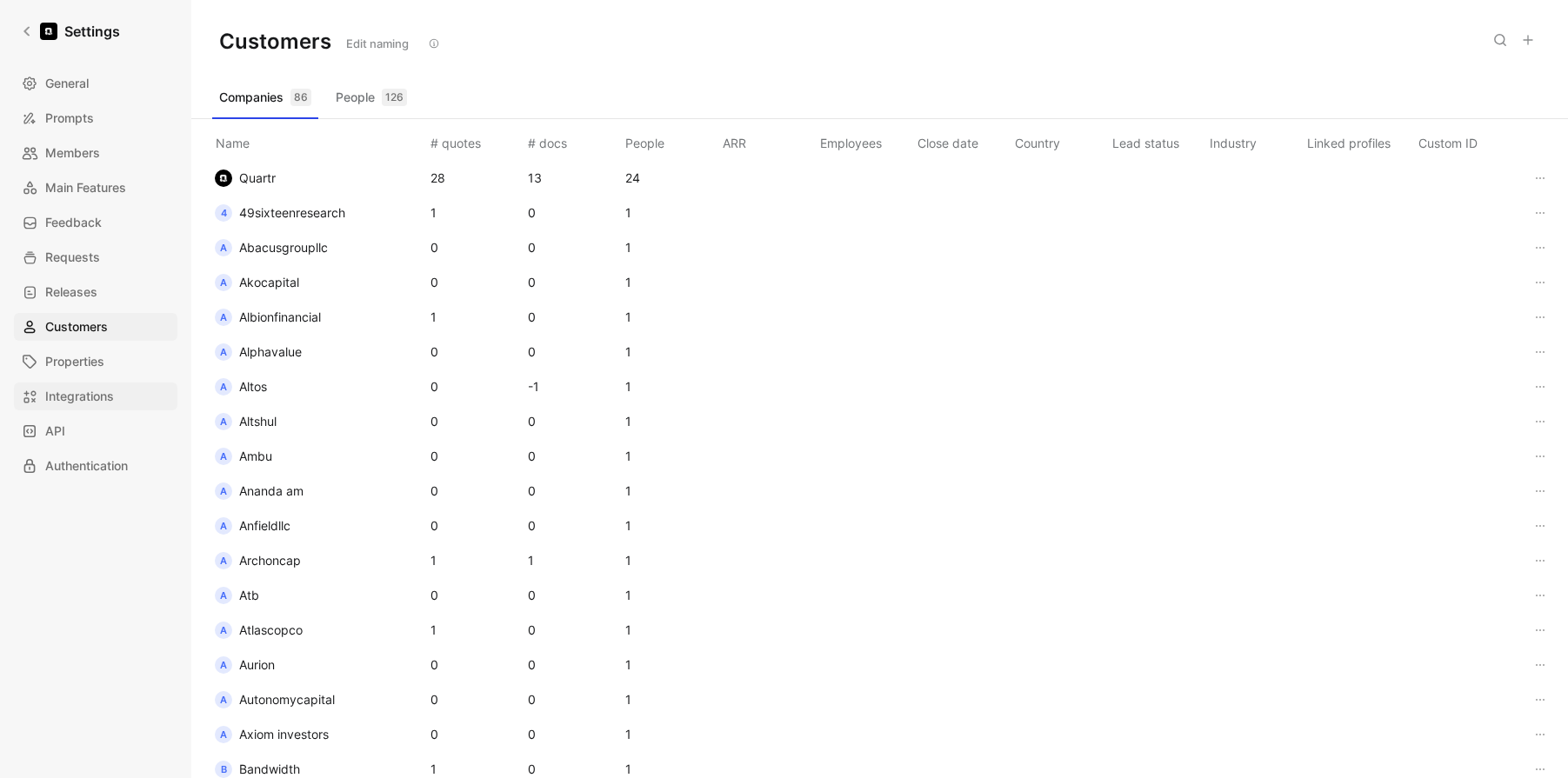click on "Integrations" at bounding box center [96, 396] 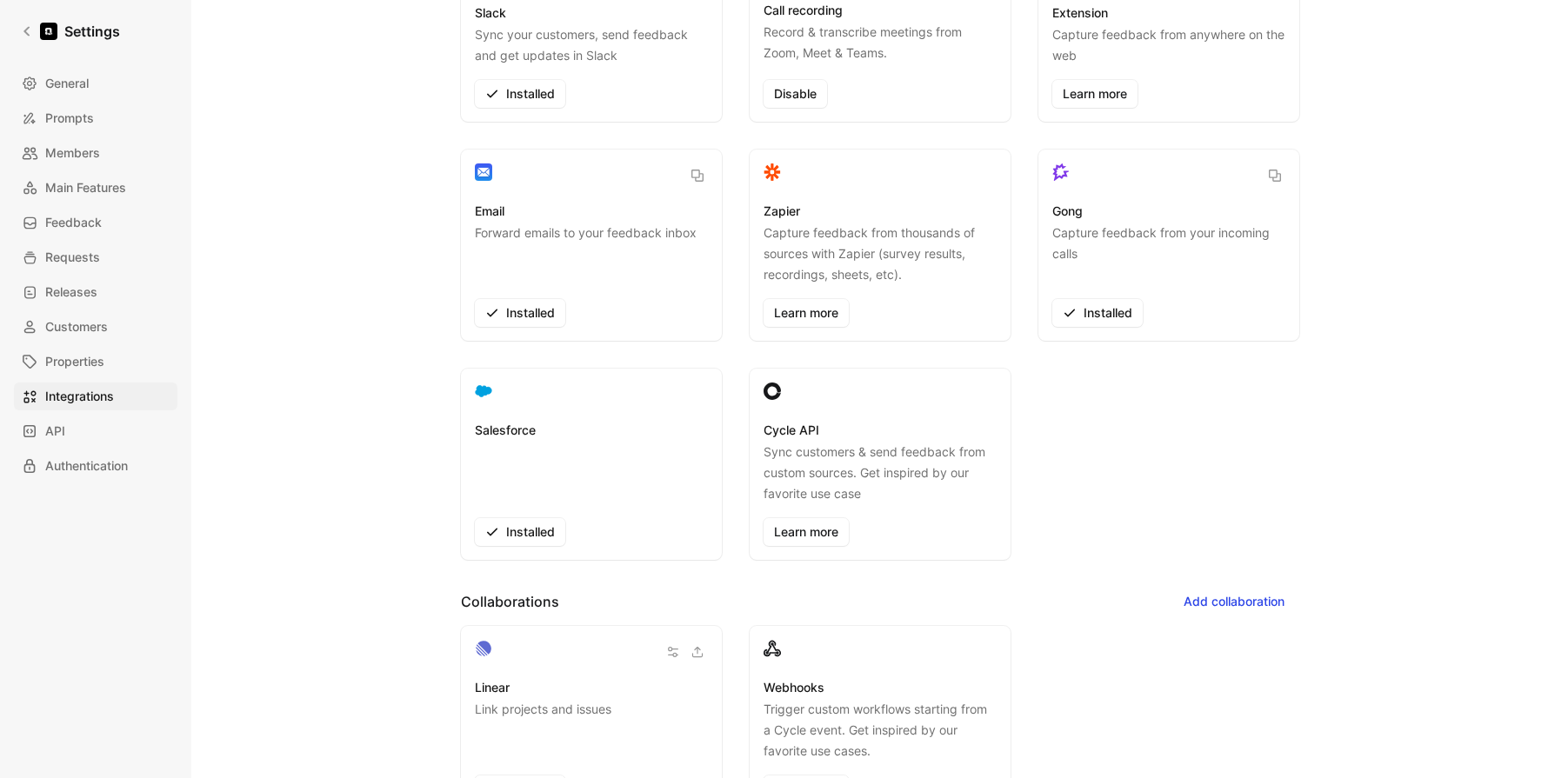 scroll, scrollTop: 0, scrollLeft: 0, axis: both 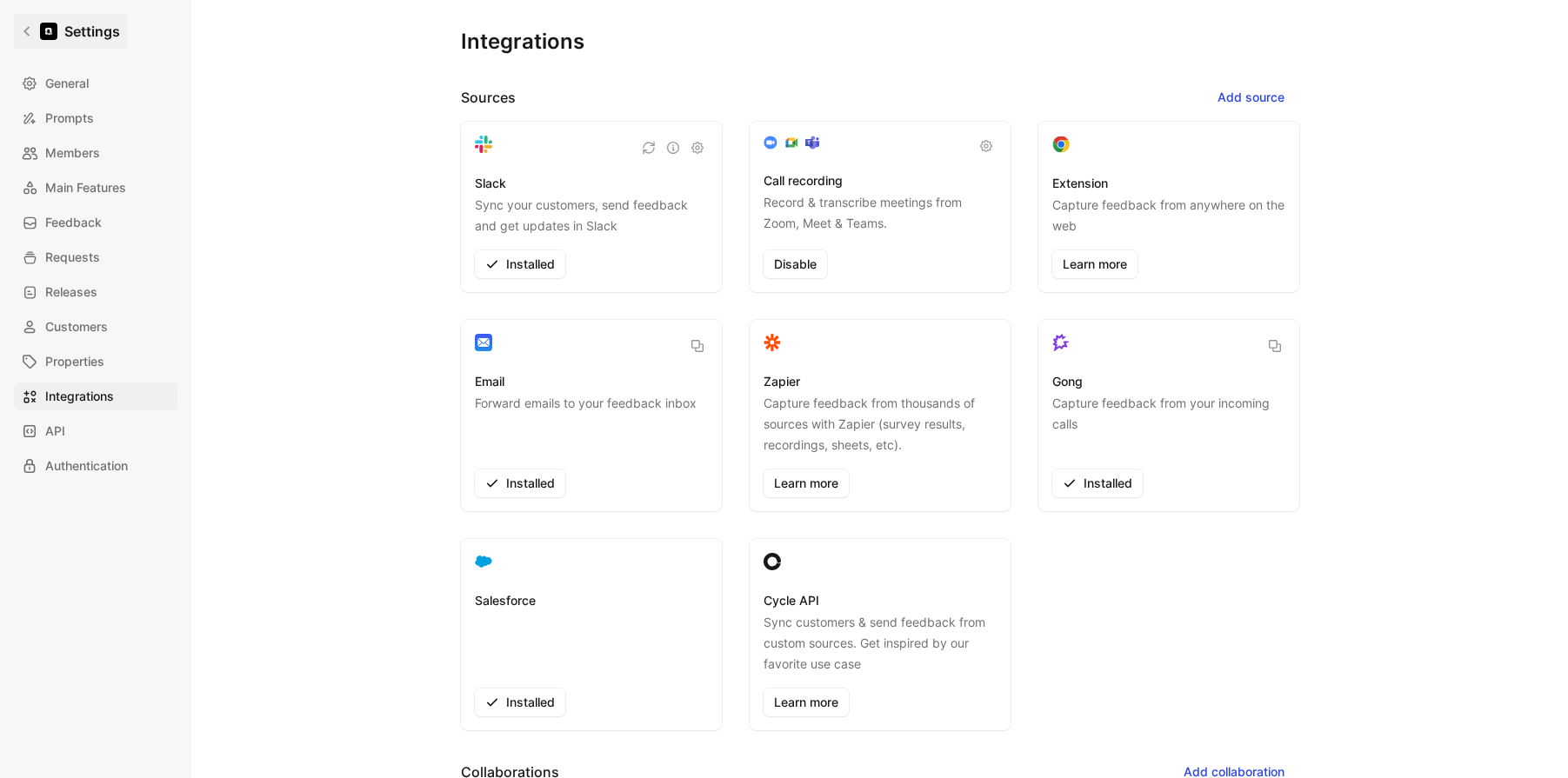 click on "Settings" at bounding box center (70, 31) 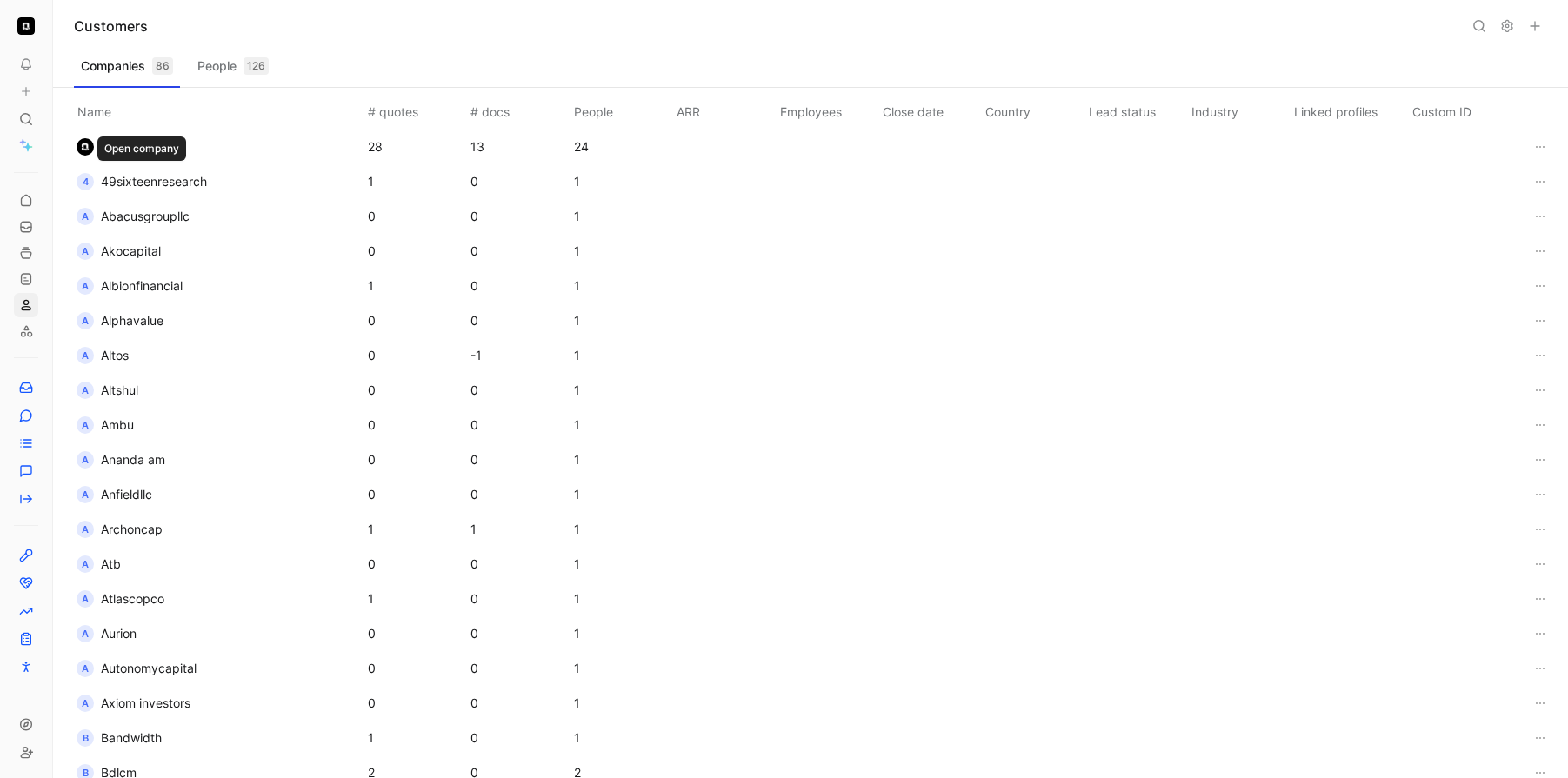 click on "49sixteenresearch" at bounding box center (154, 181) 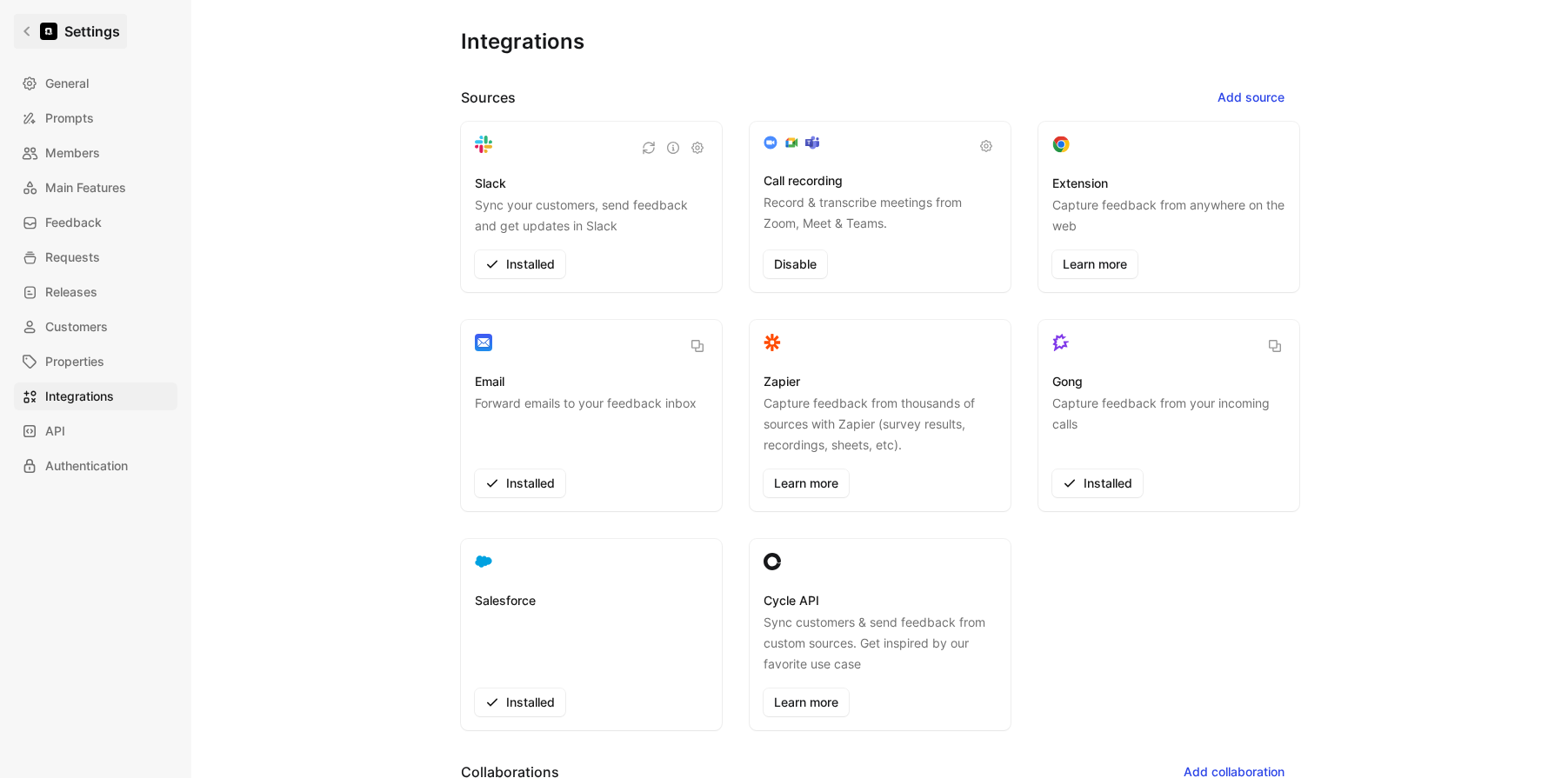 click on "Settings" at bounding box center (92, 31) 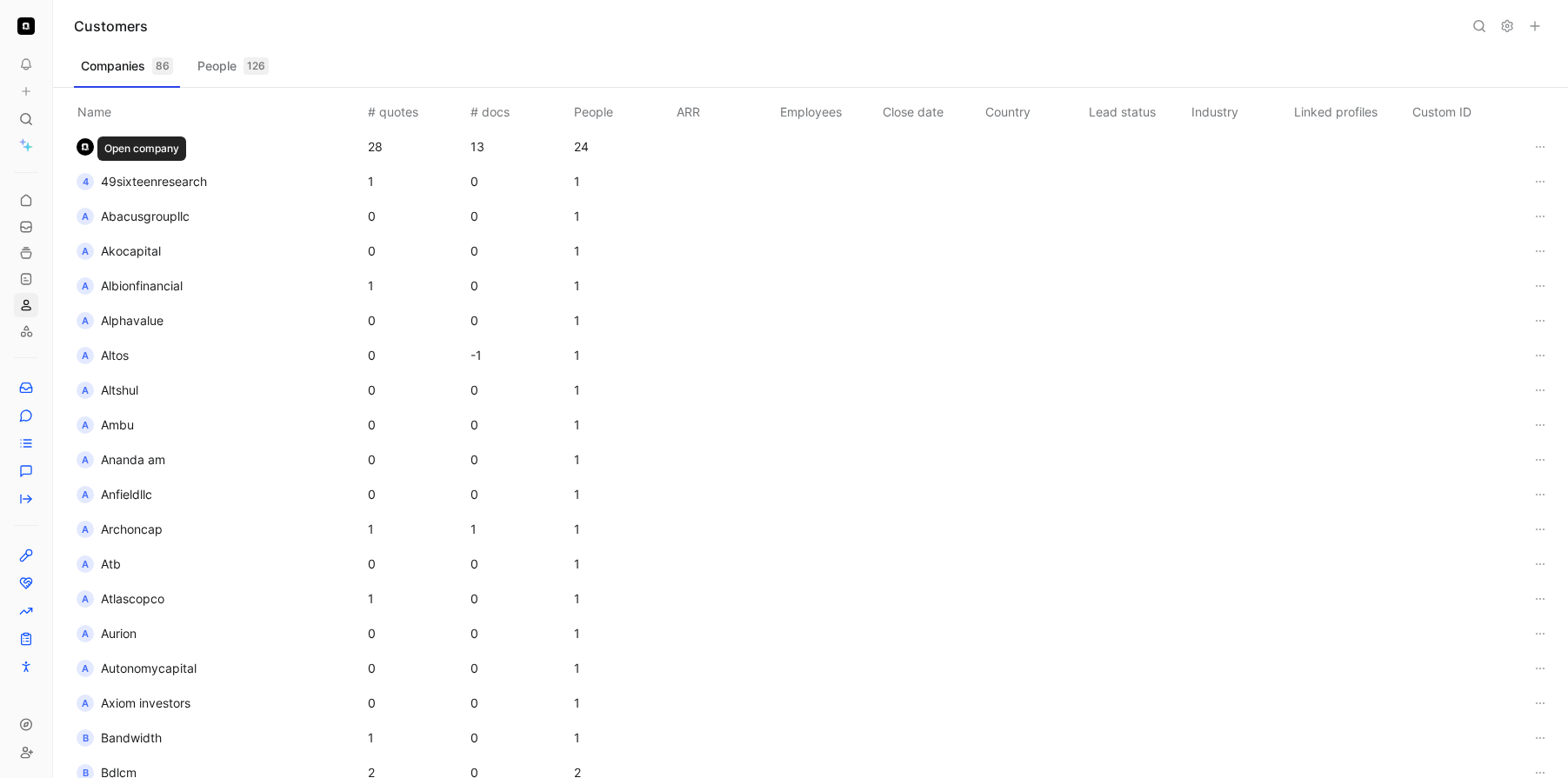 click on "49sixteenresearch" at bounding box center (154, 181) 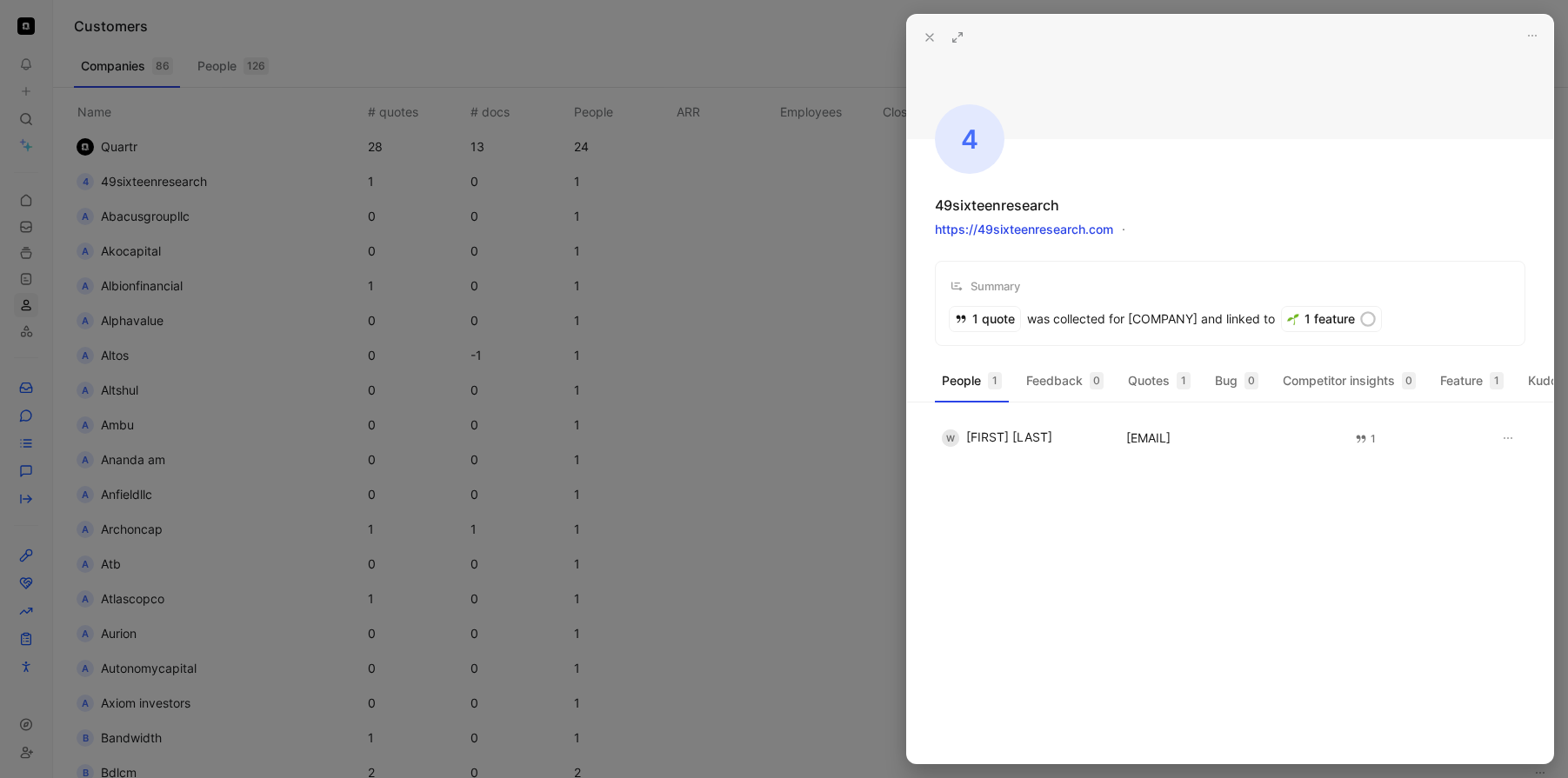 click 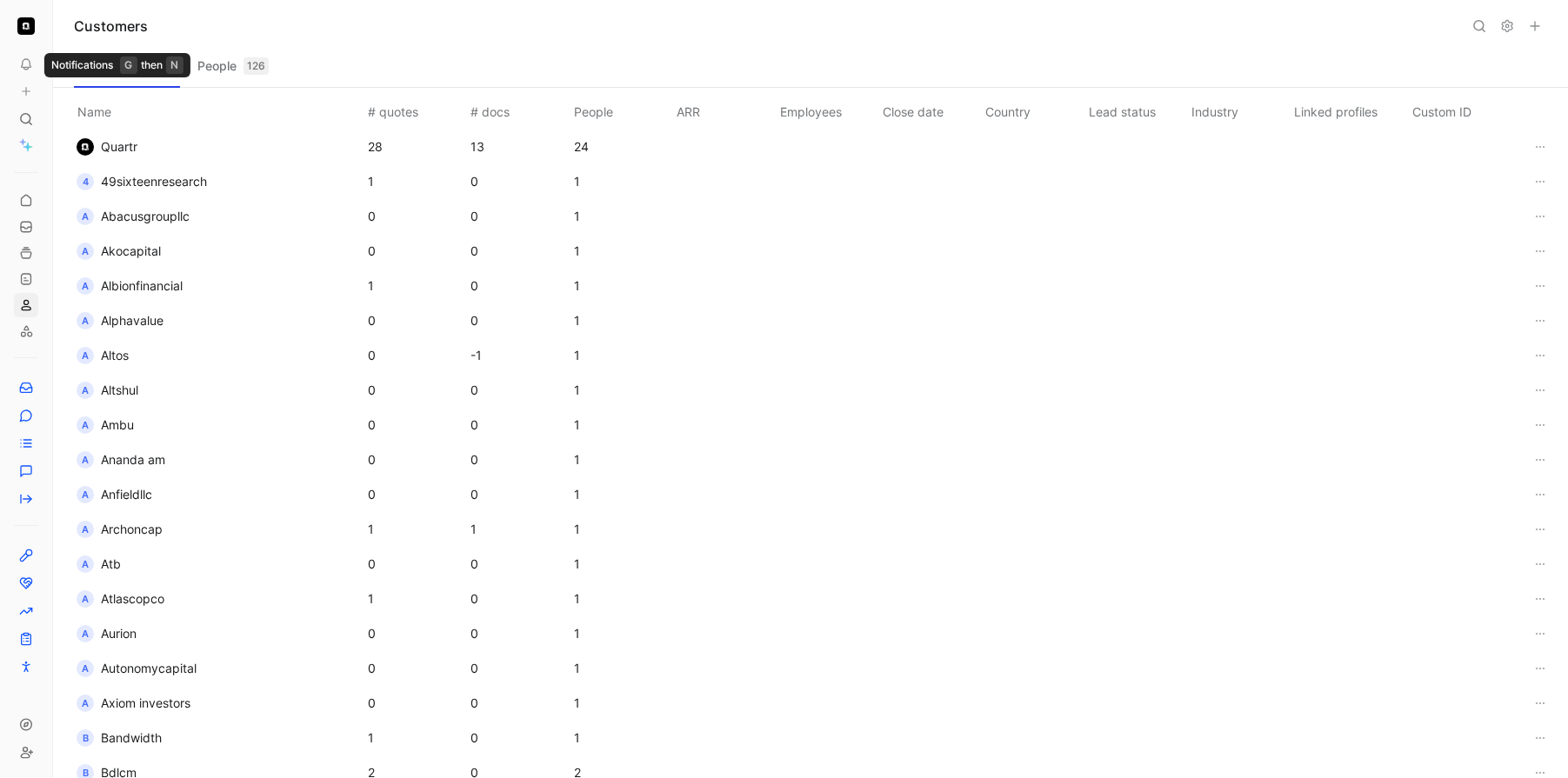 click 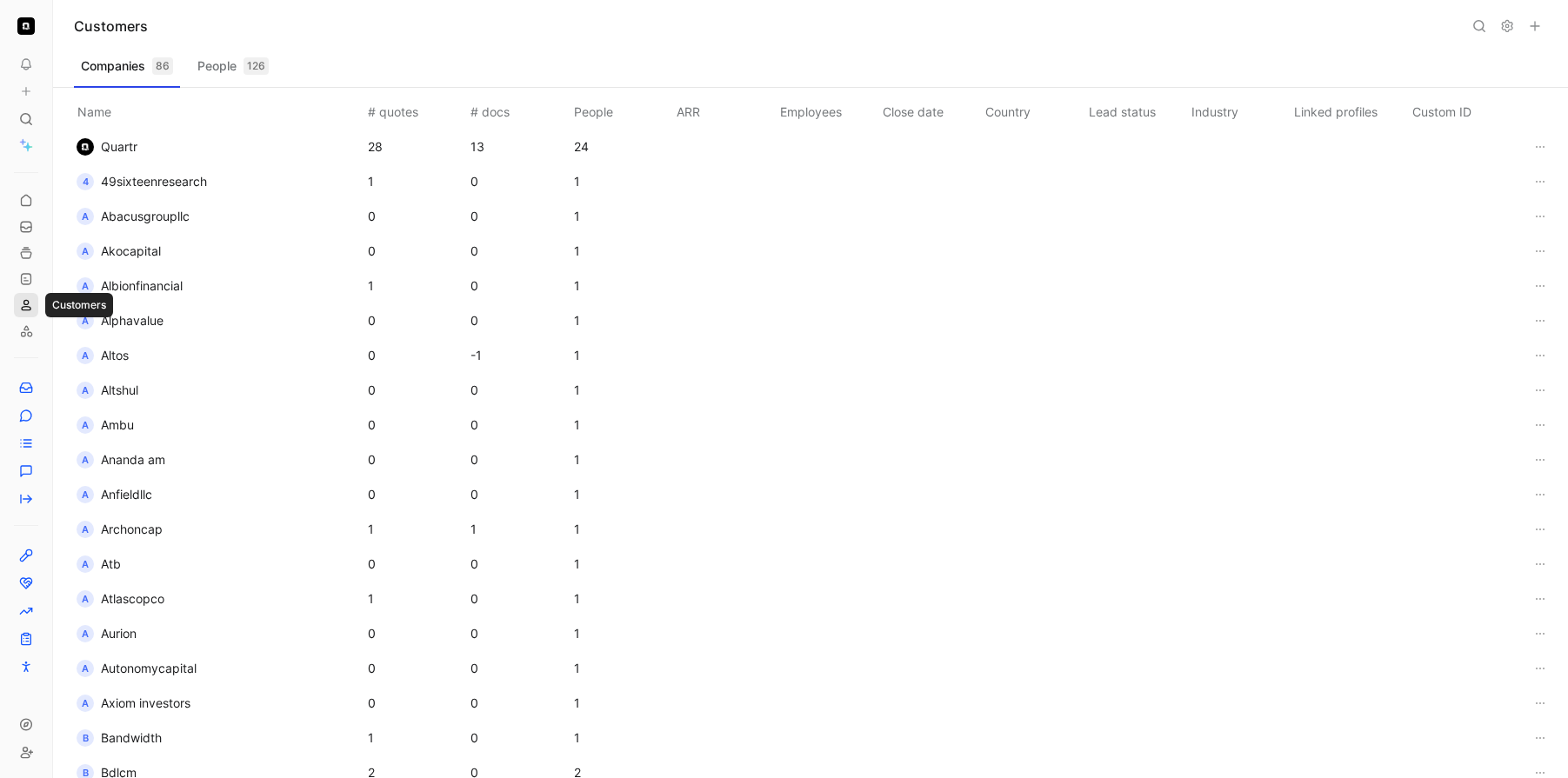 click 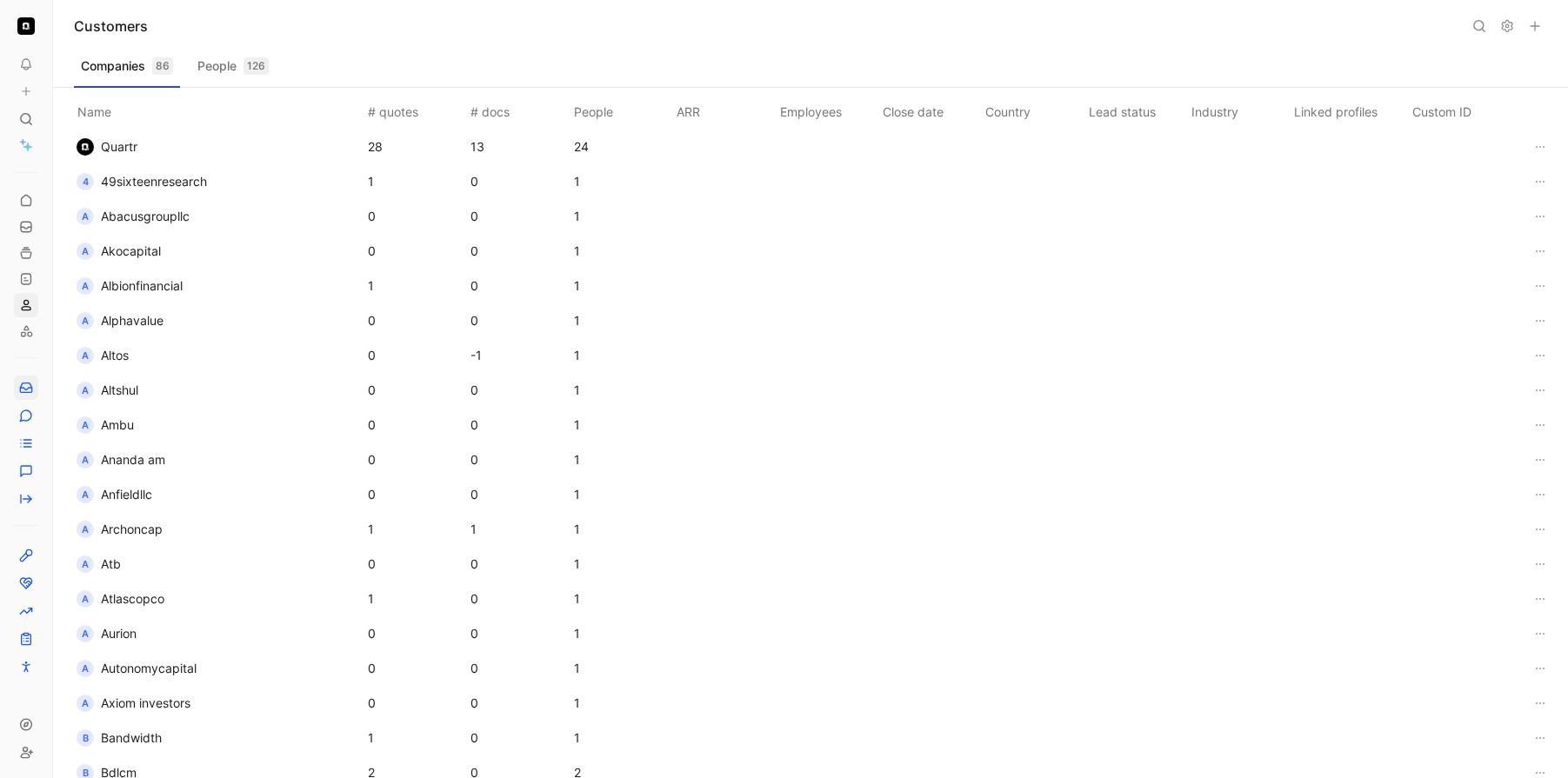 click 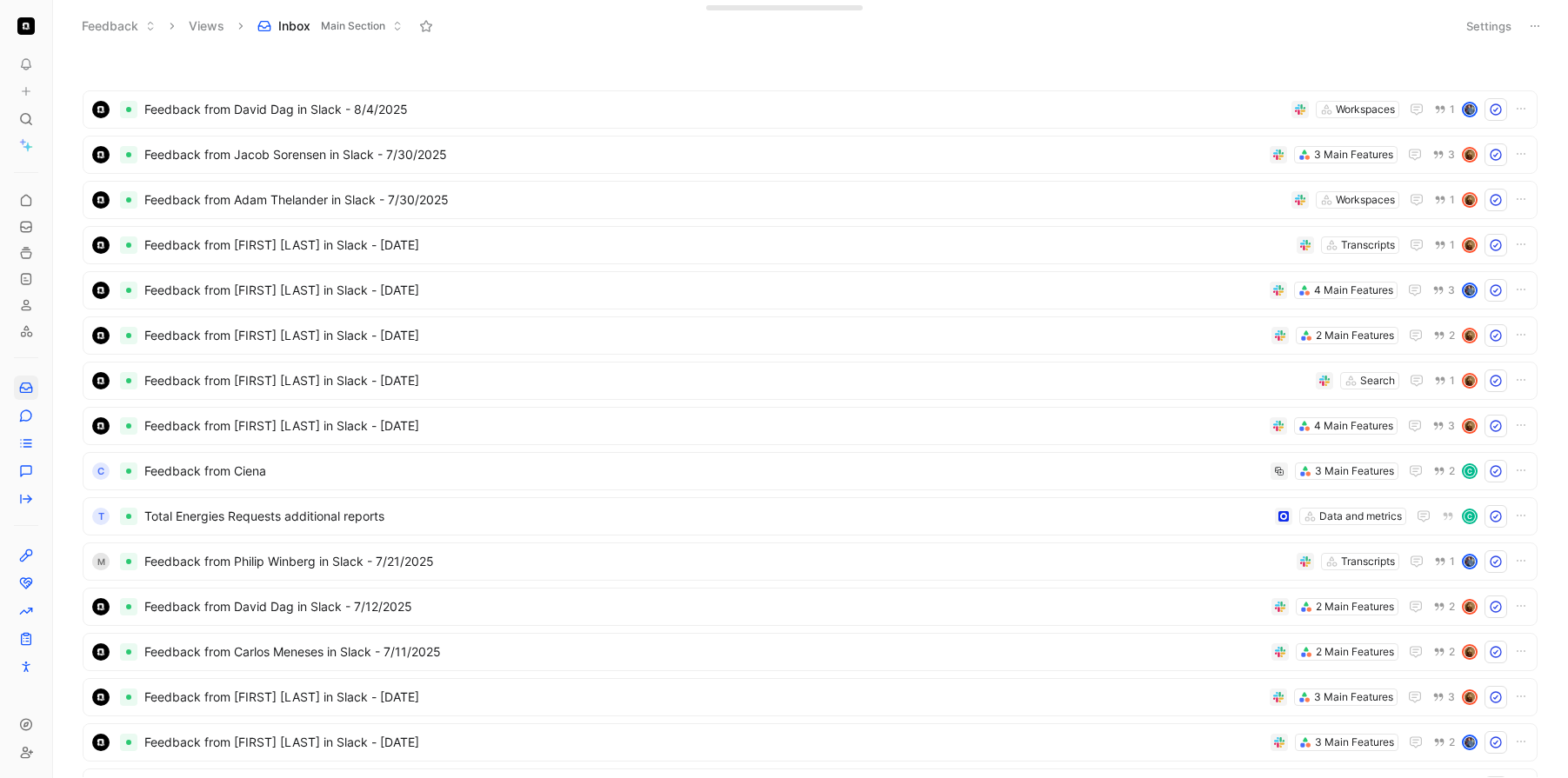 click on "Settings" at bounding box center (1489, 26) 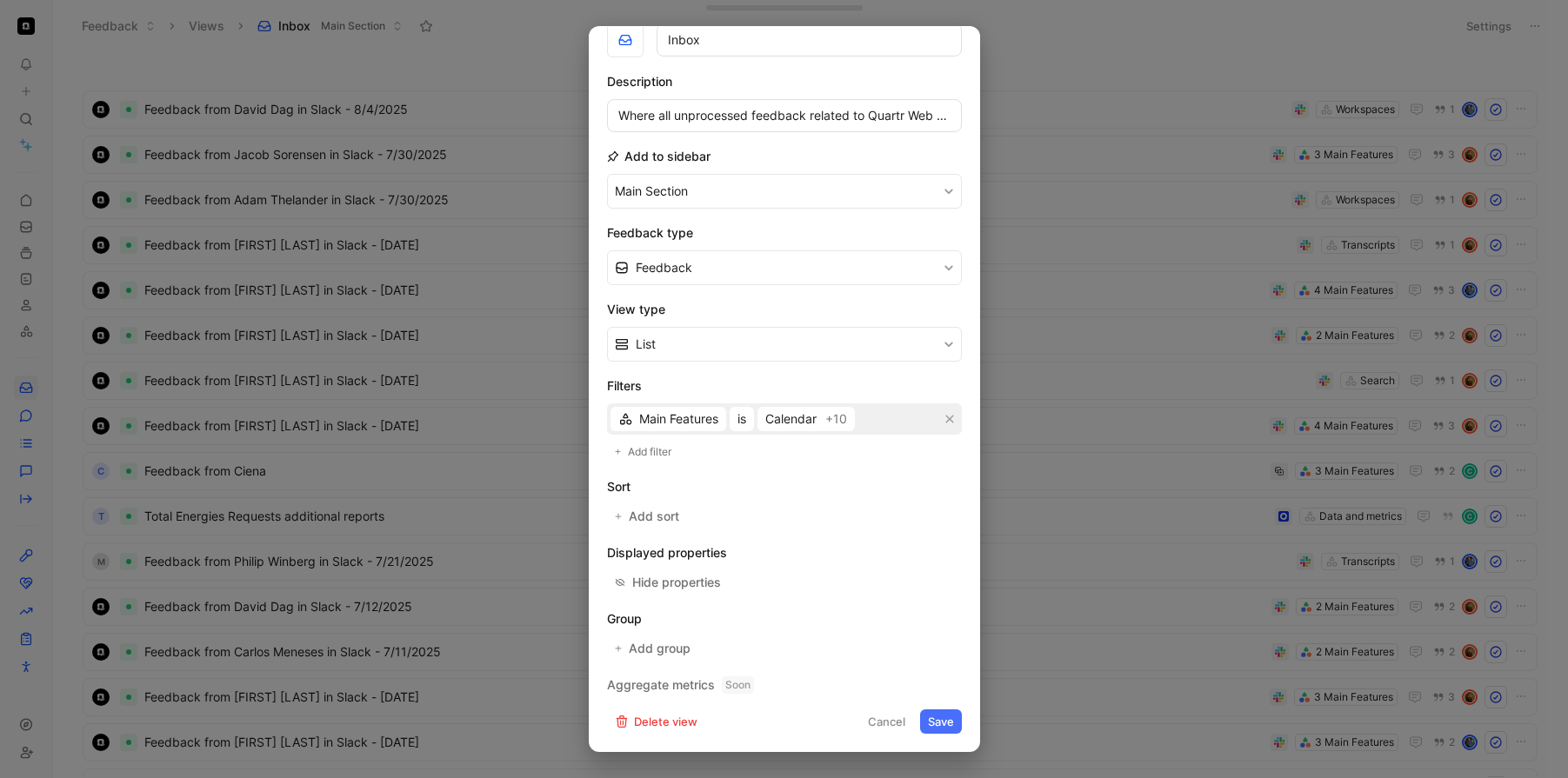 scroll, scrollTop: 0, scrollLeft: 0, axis: both 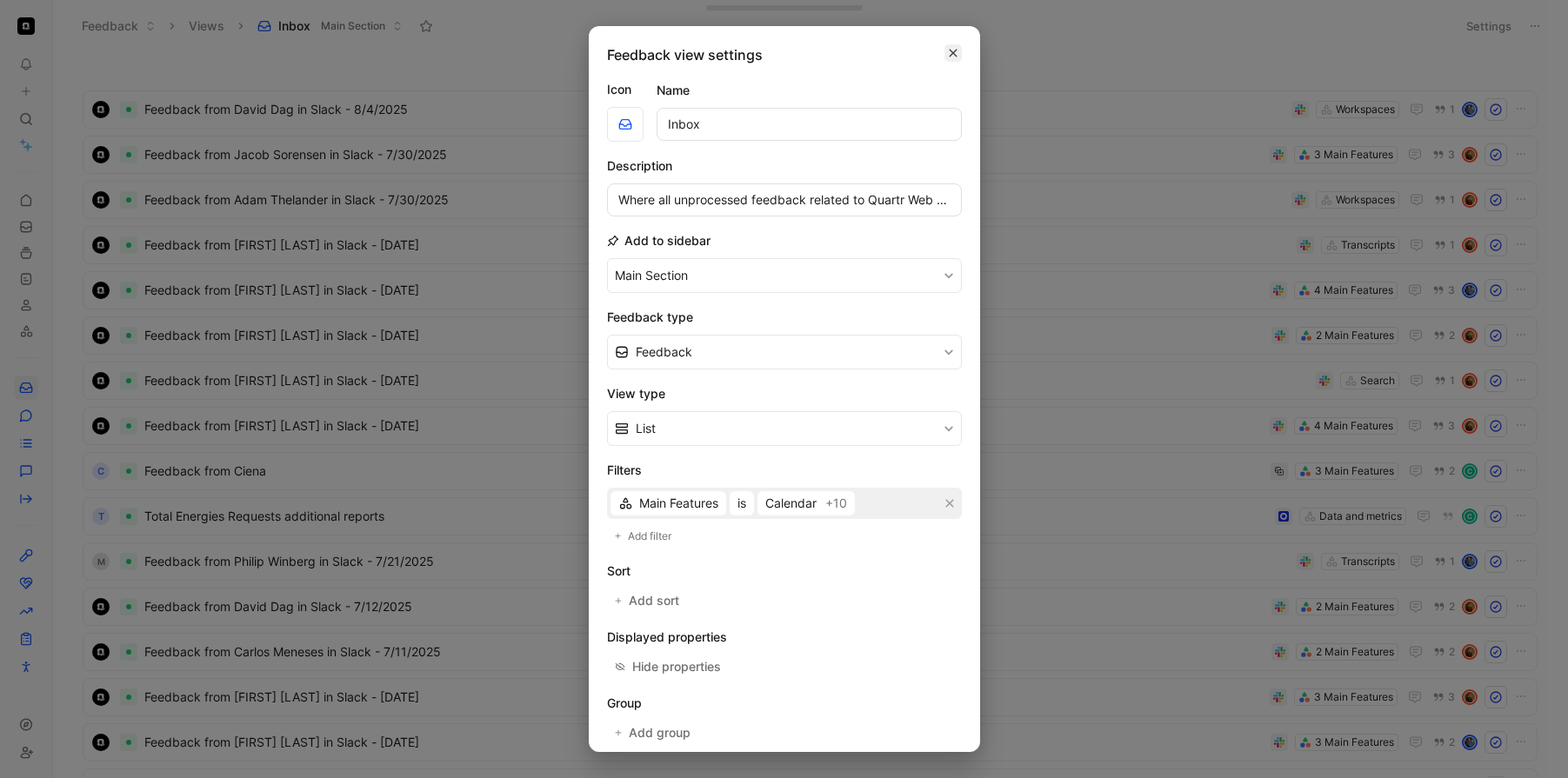 click 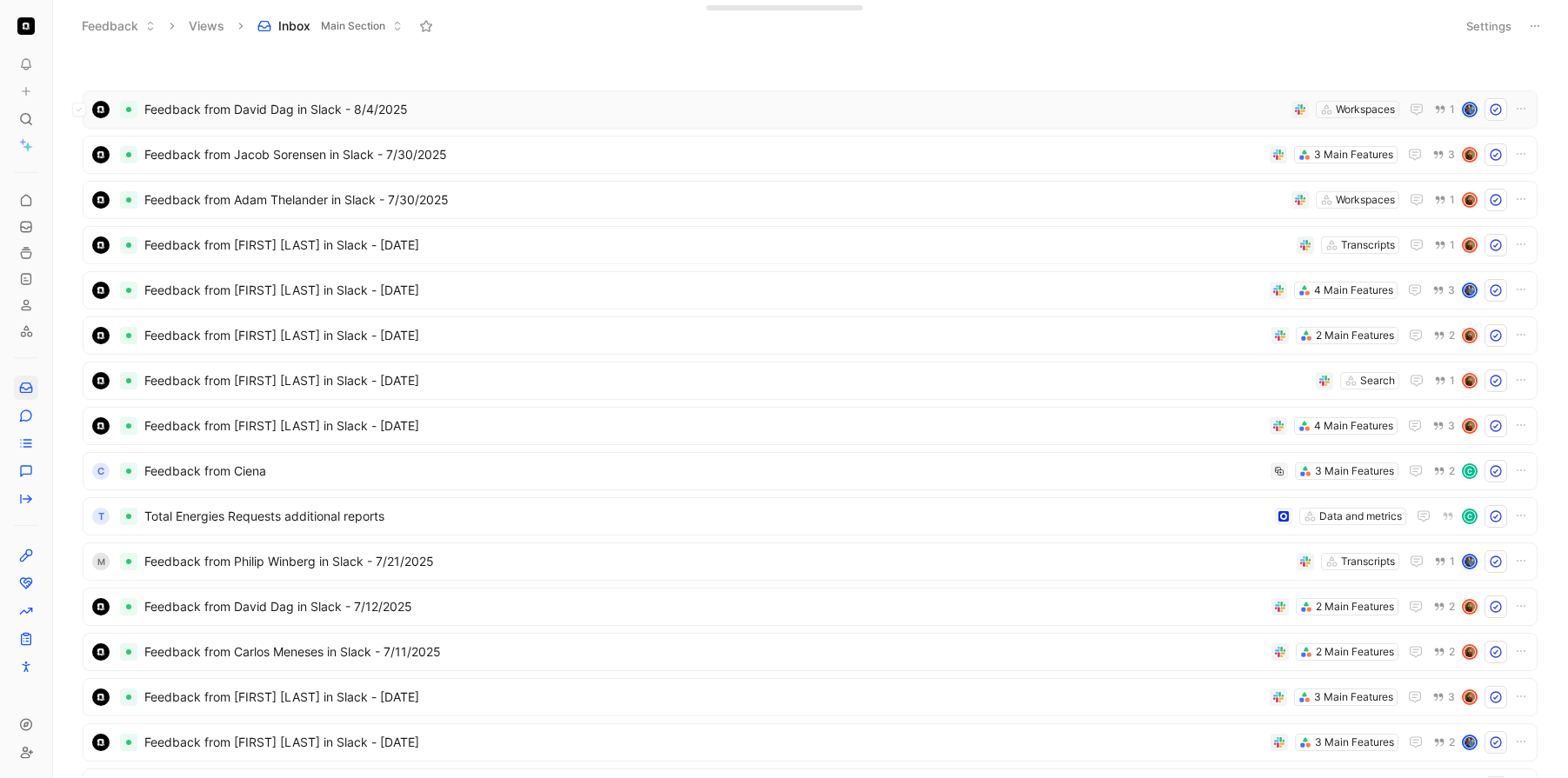 click on "Feedback from David Dag in Slack - 8/4/2025" at bounding box center [714, 110] 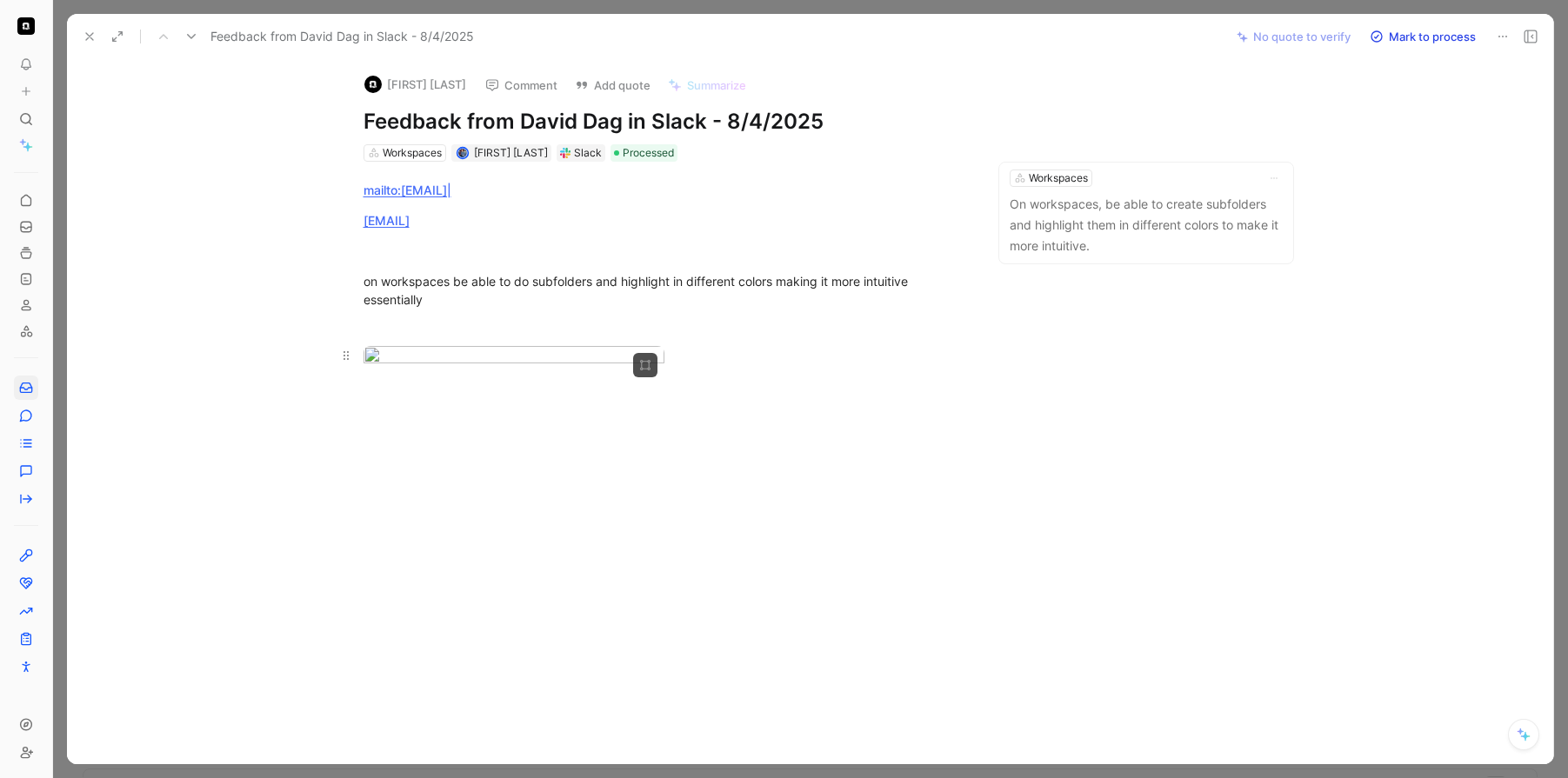 click on "To pick up a draggable item, press the space bar.
While dragging, use the arrow keys to move the item.
Press space again to drop the item in its new position, or press escape to cancel.
Feedback Views Inbox Main Section Settings Feedback from David Dag in Slack - 8/4/2025 Workspaces 1 Feedback from Jacob Sorensen in Slack - 7/30/2025 3 Main Features 3 Feedback from Adam Thelander in Slack - 7/30/2025 Workspaces 1 Feedback from David Dag in Slack - 7/25/2025 Transcripts 1 Feedback from Adam Thelander in Slack - 7/25/2025 4 Main Features 3 Feedback from Jacob Sorensen in Slack - 7/25/2025 2 Main Features 2 Feedback from Oskar Norrström in Slack - 7/25/2025 Search 1 Feedback from Adam Thelander in Slack - 7/25/2025 4 Main Features 3 C Feedback from Ciena 3 Main Features 2 C T Total Energies Requests additional reports Data and metrics C M Feedback from Philip Winberg in Slack - 7/21/2025 Transcripts 1 Feedback from David Dag in Slack - 7/12/2025 2 Main Features 2 2 Main Features 2 3" at bounding box center [784, 389] 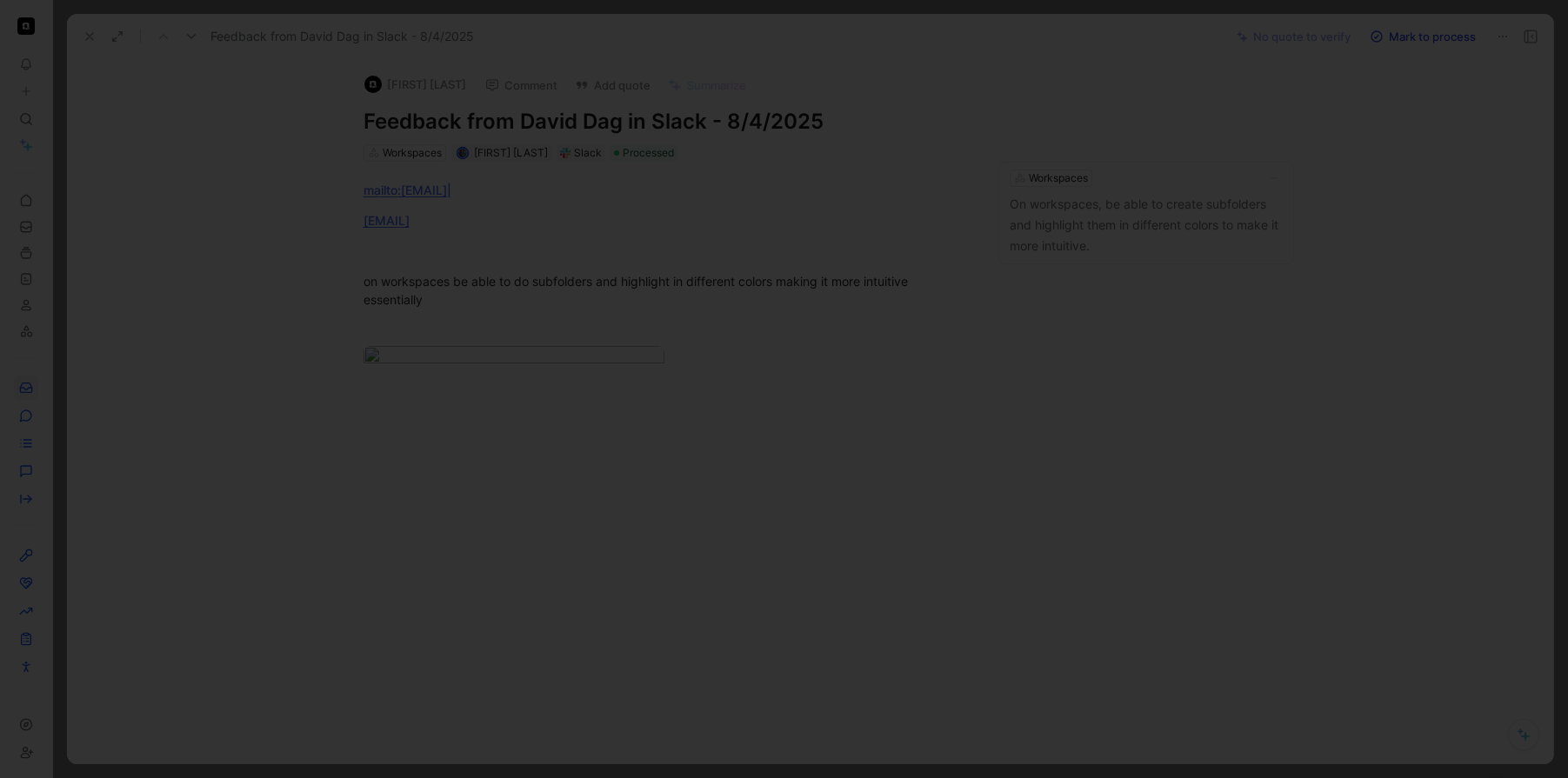 click at bounding box center [784, 389] 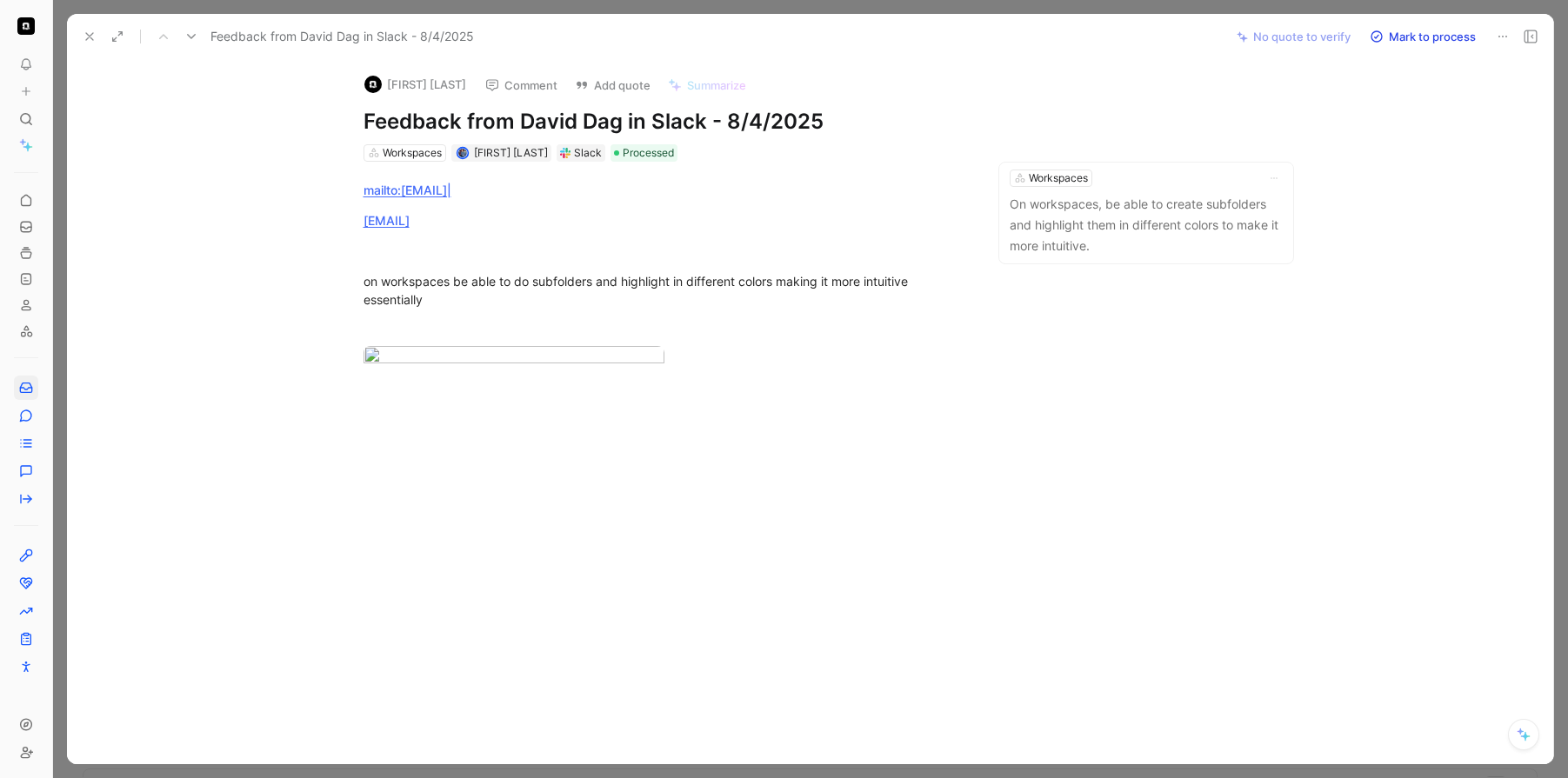 click on "David Dag" at bounding box center (415, 84) 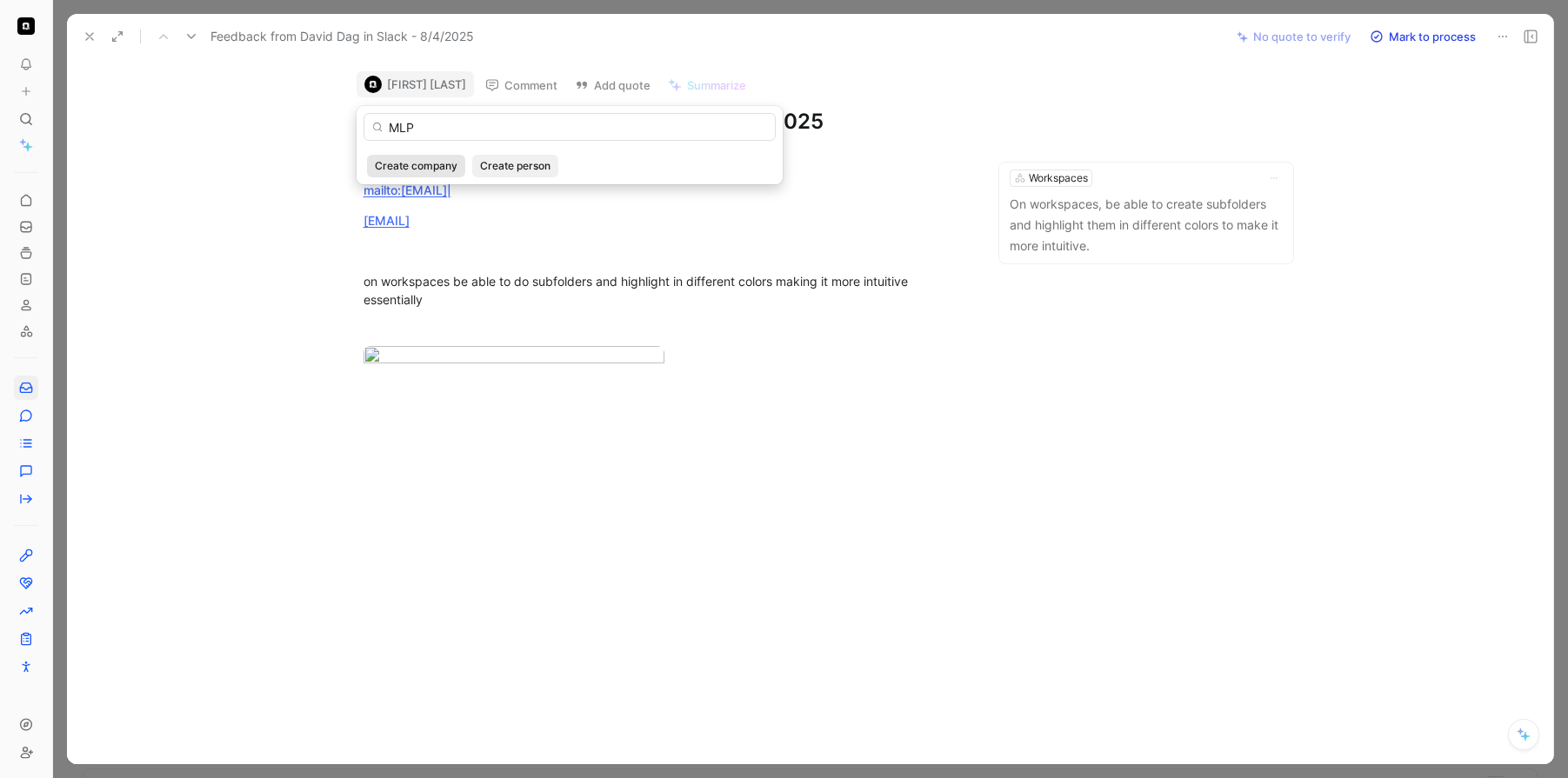 type on "MLP" 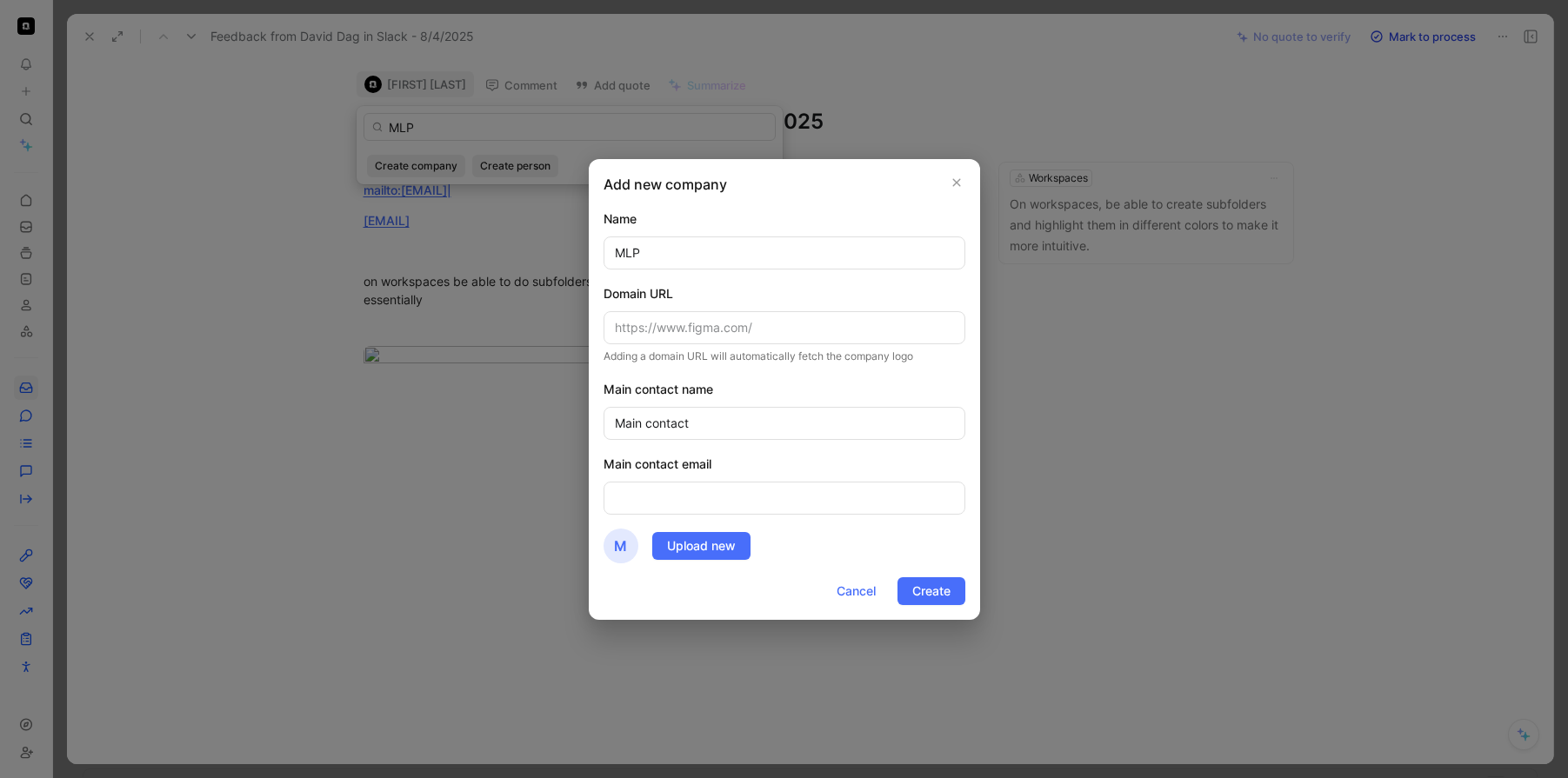 click on "Cancel" at bounding box center (856, 591) 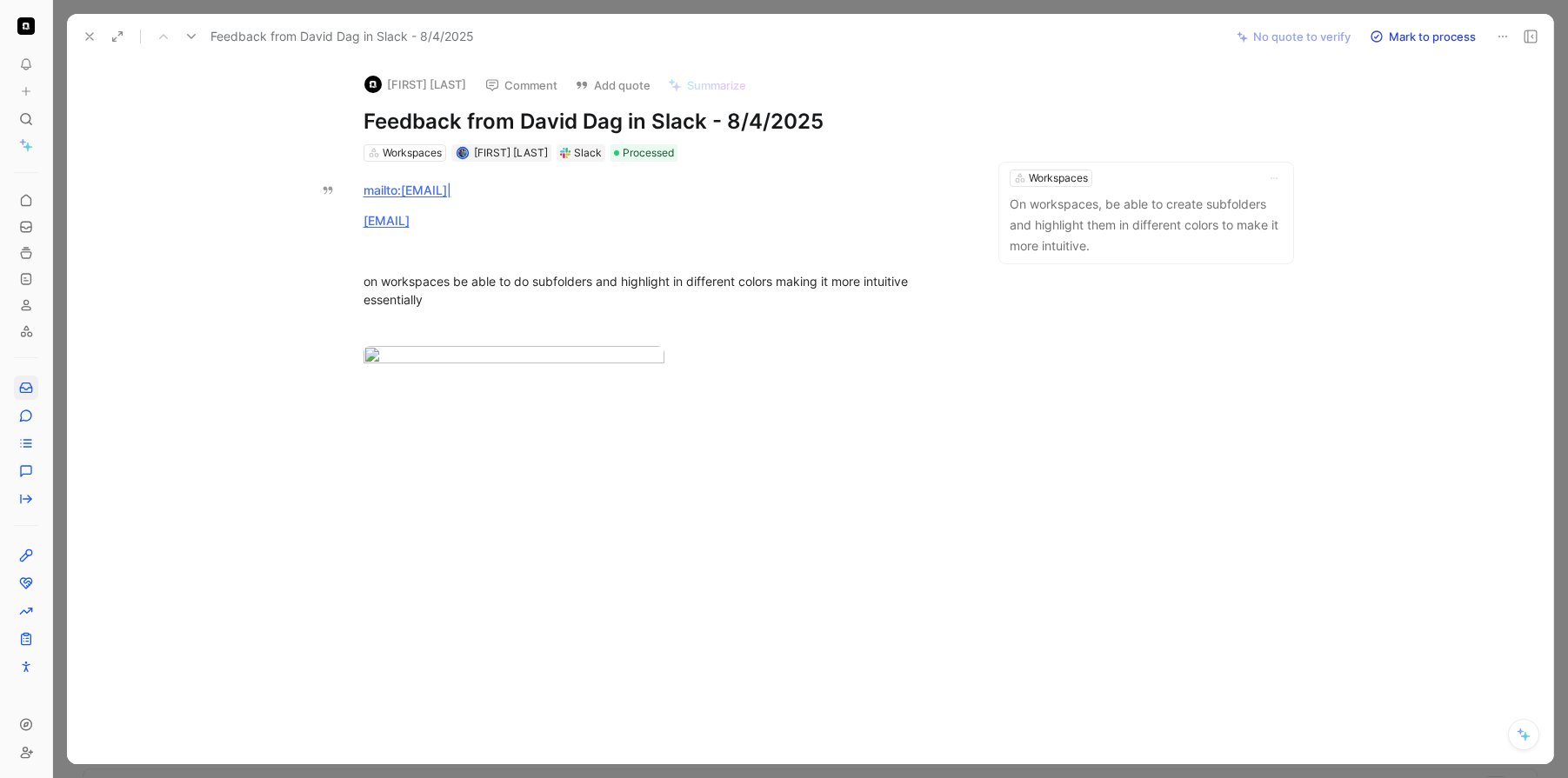 click 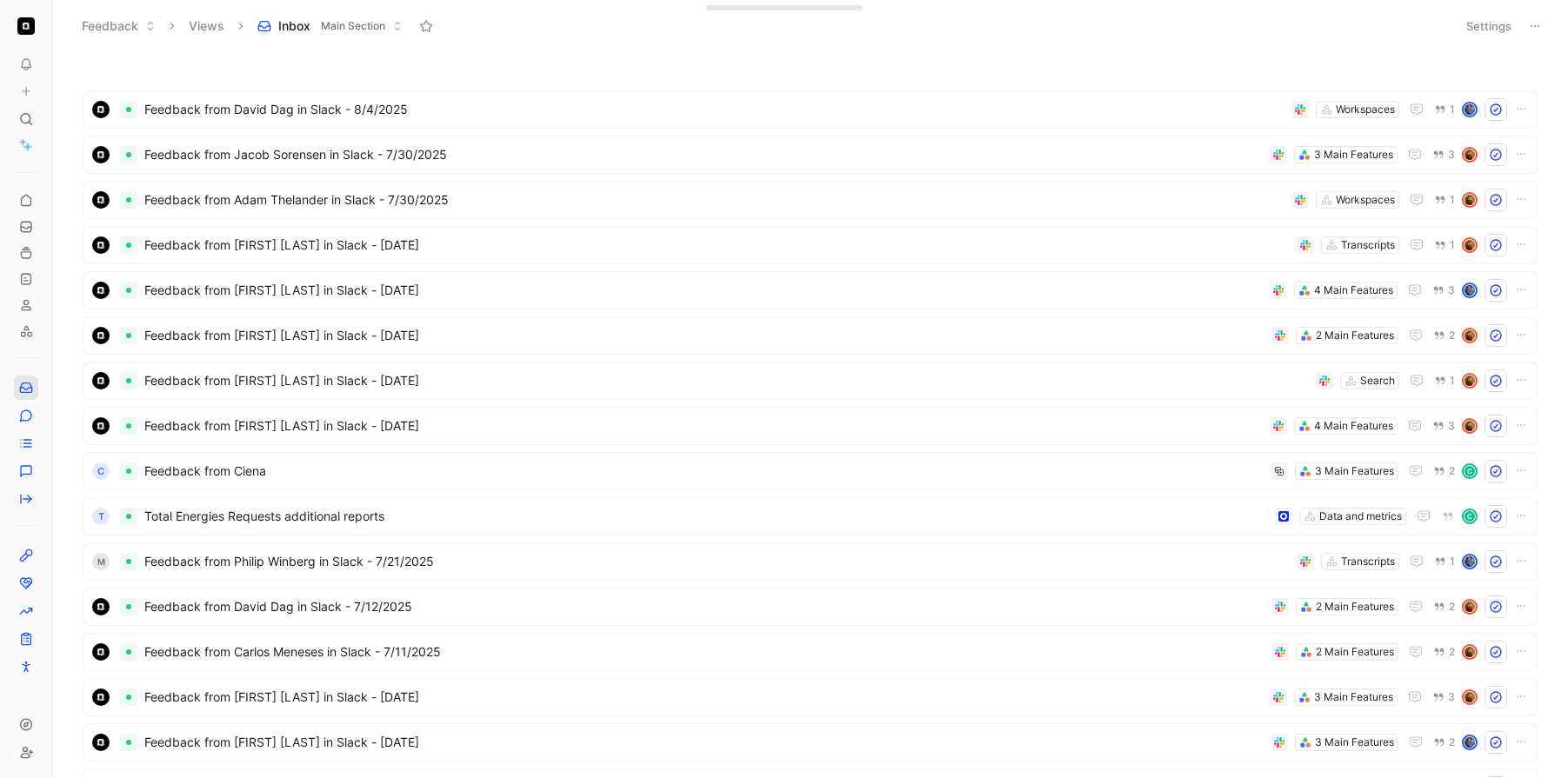 click at bounding box center (26, 388) 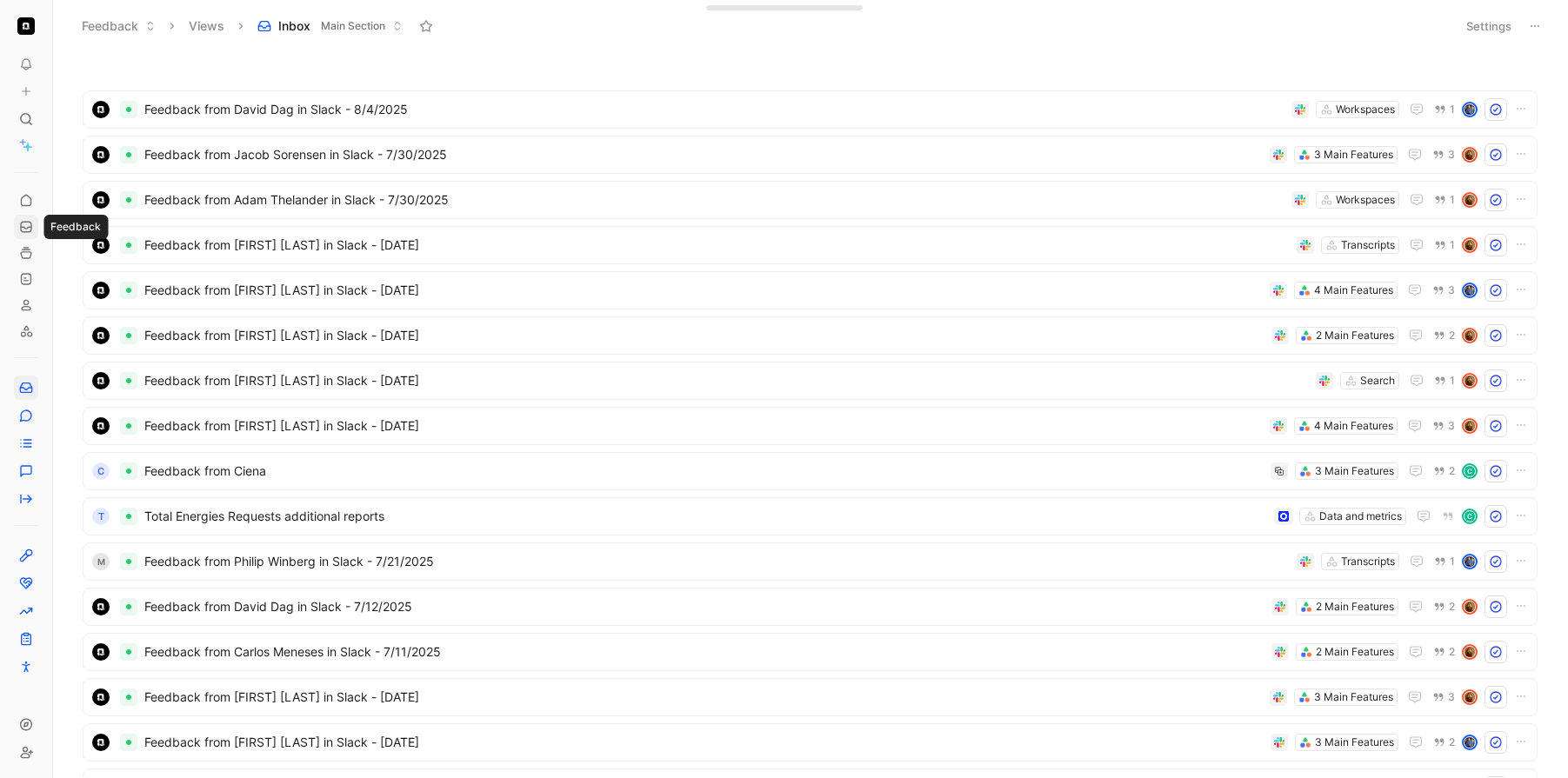 click 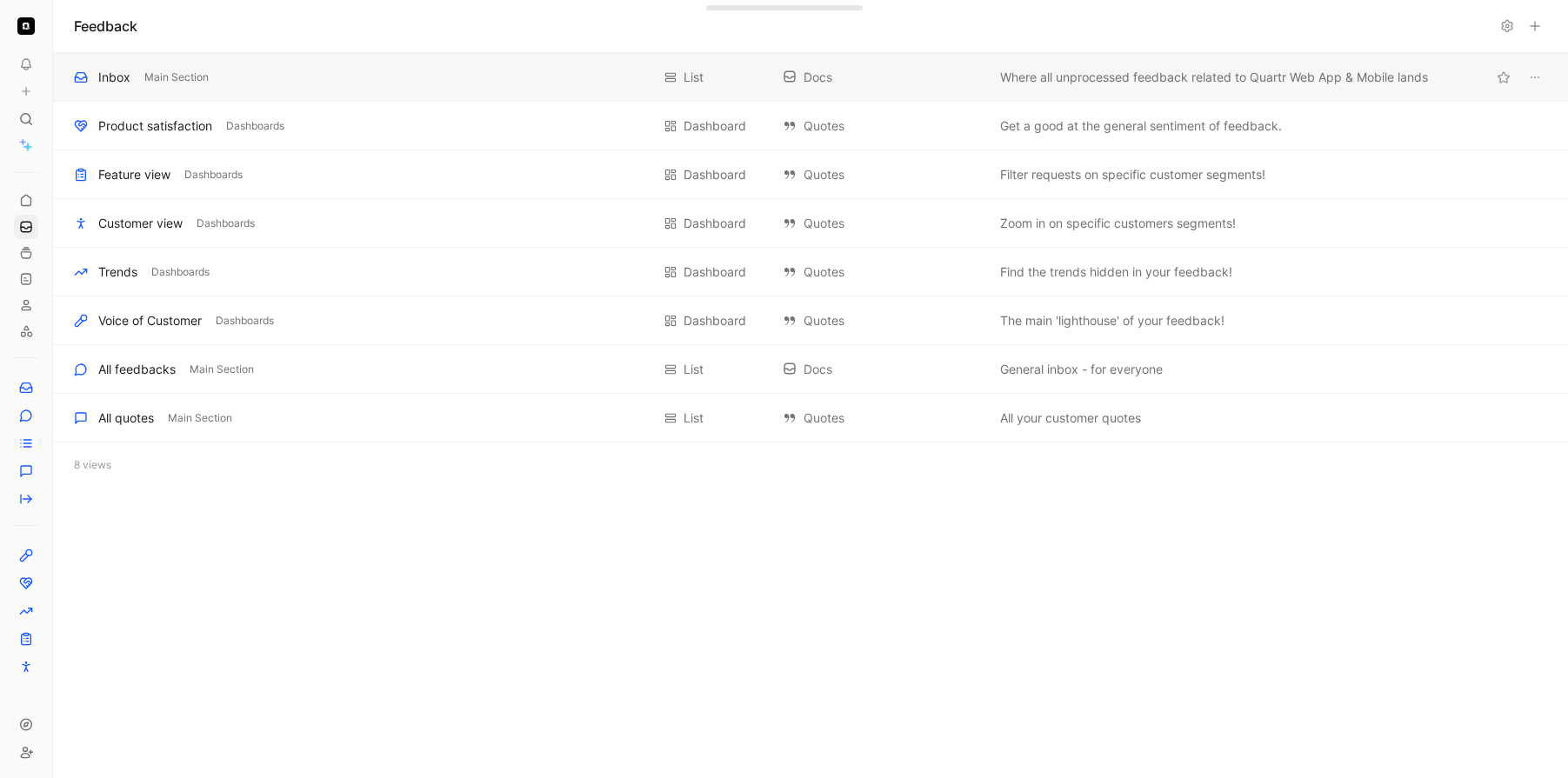 click on "Inbox Main Section" at bounding box center (362, 77) 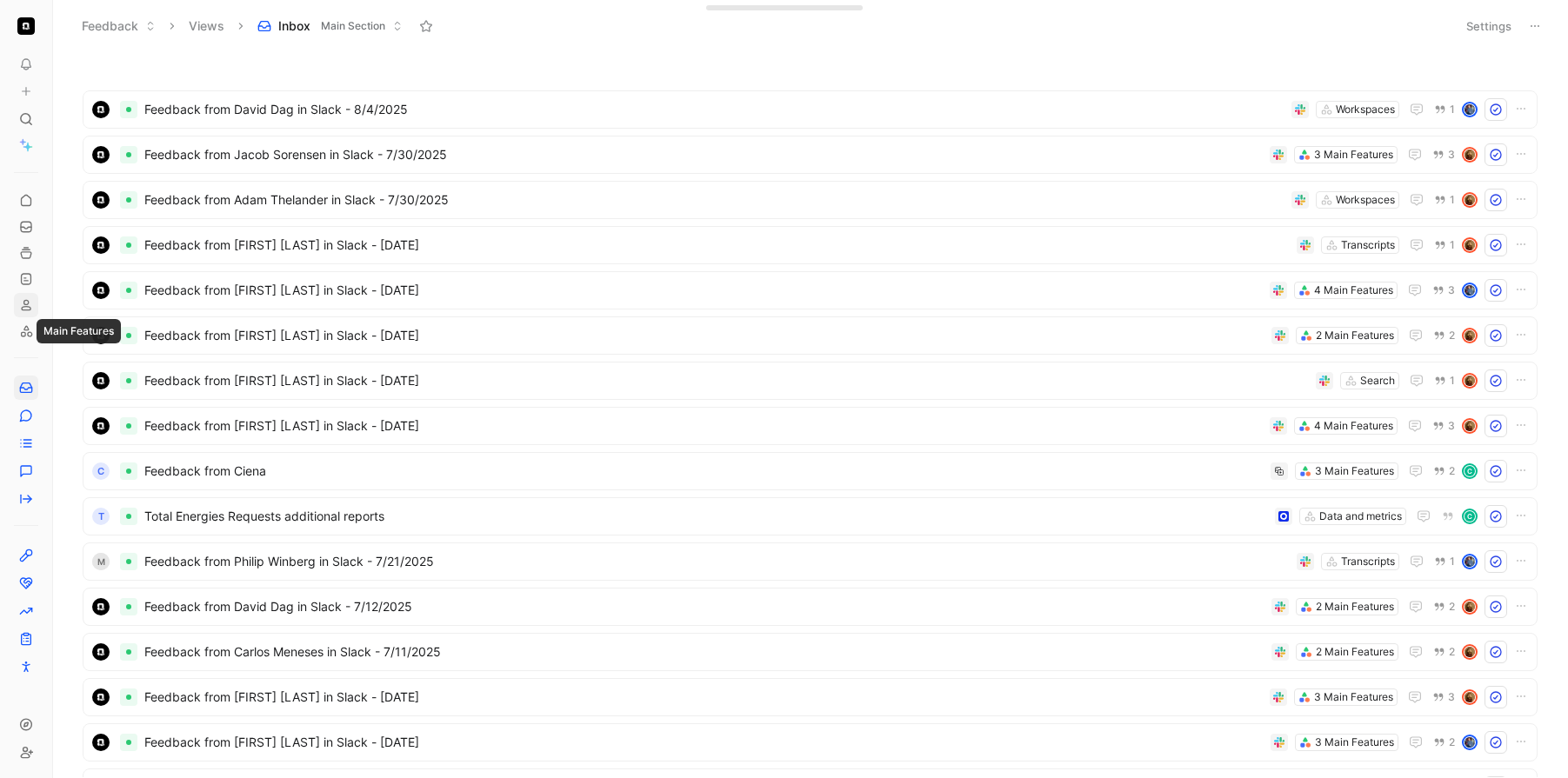 click 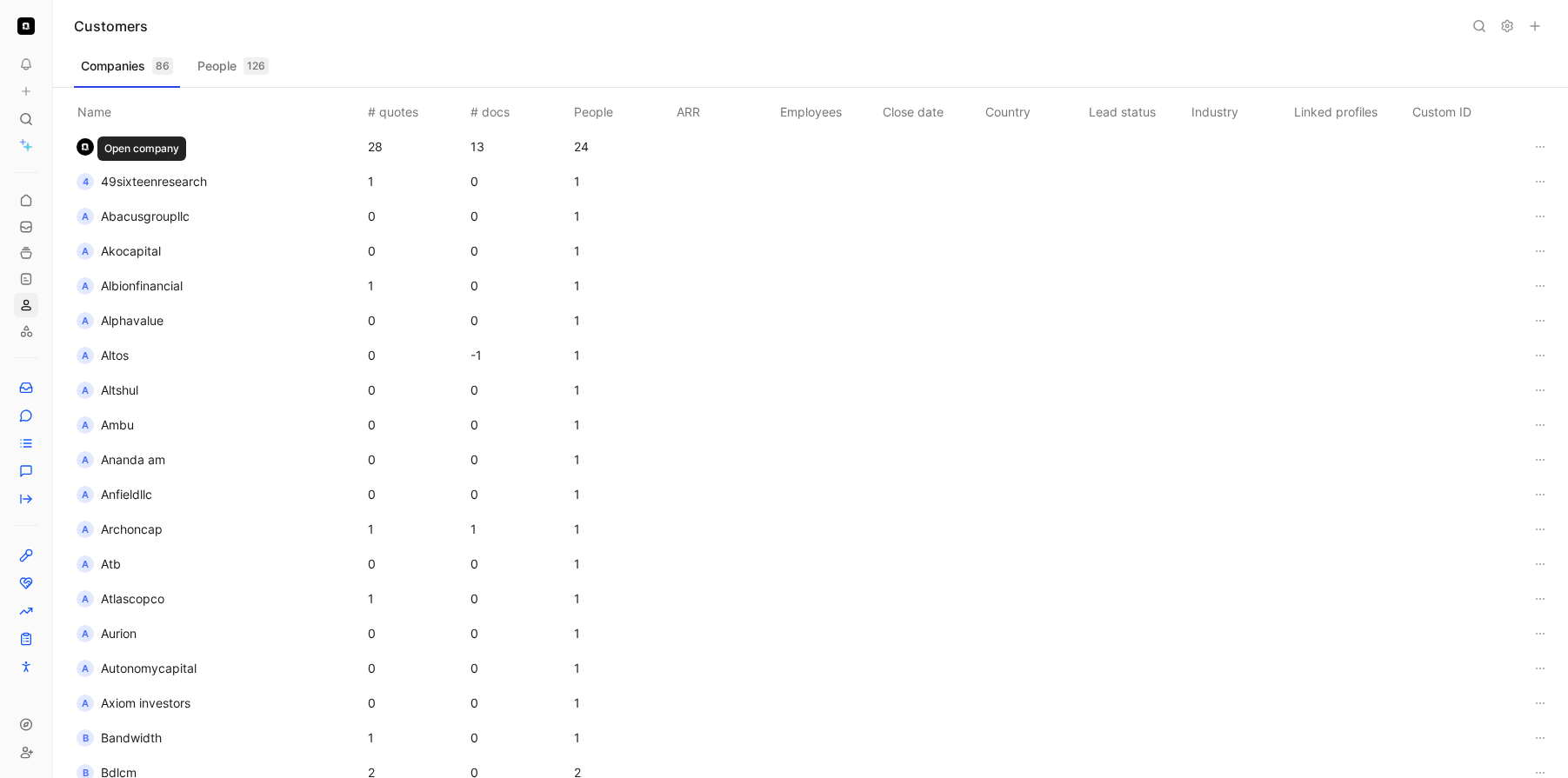 click on "49sixteenresearch" at bounding box center (154, 181) 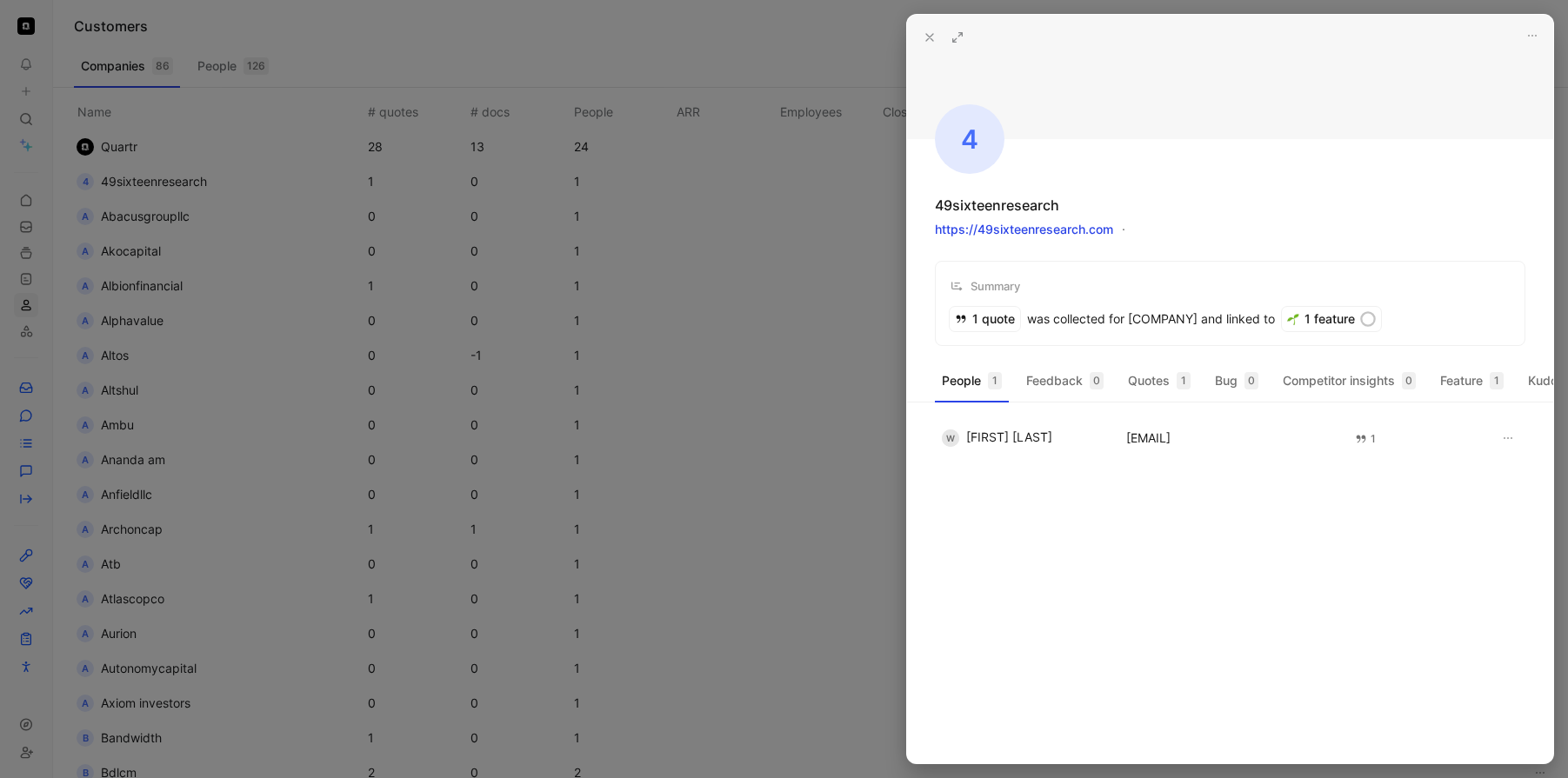 click at bounding box center (784, 389) 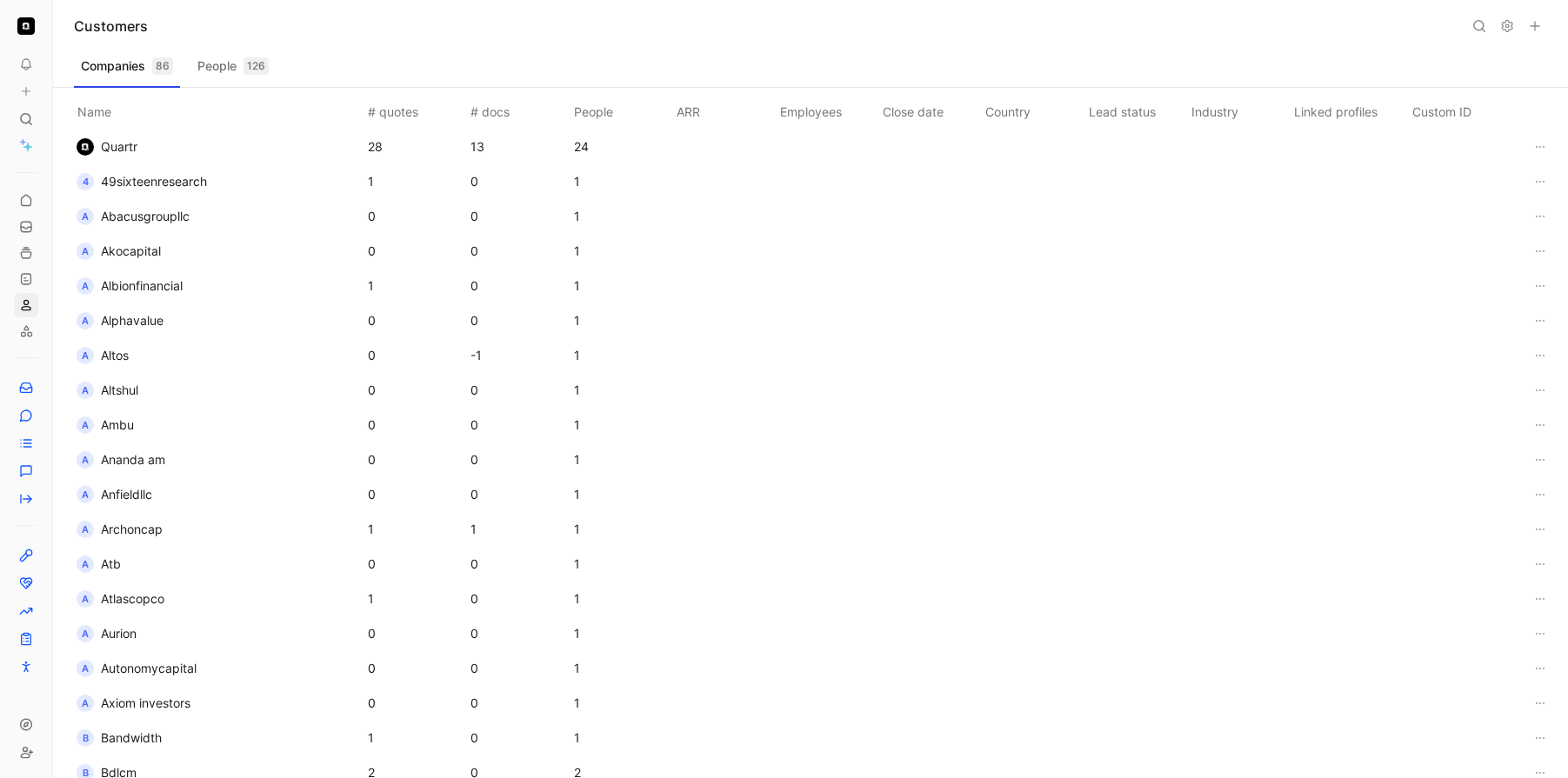 click on "Abacusgroupllc" at bounding box center [145, 216] 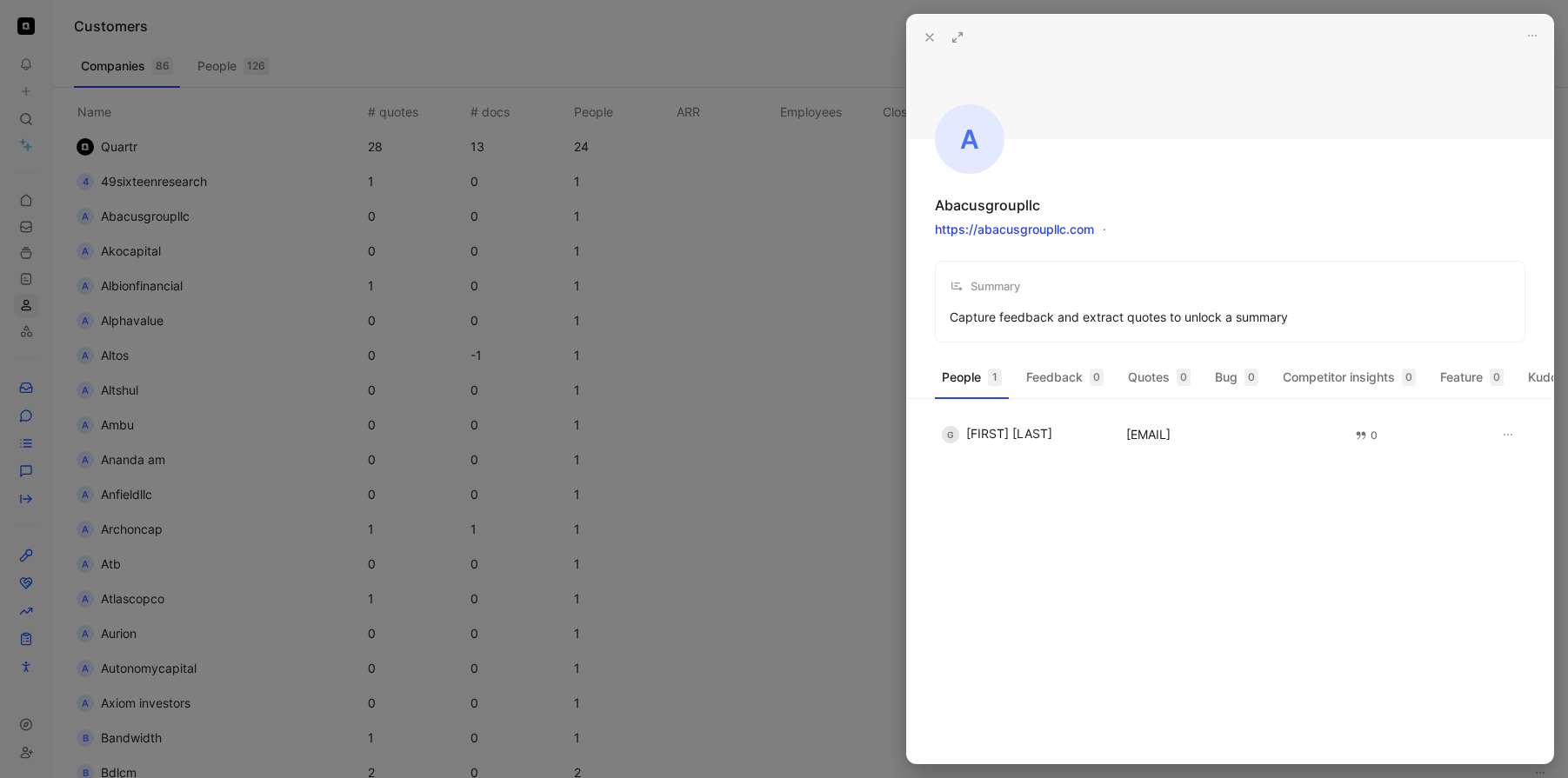 click at bounding box center [784, 389] 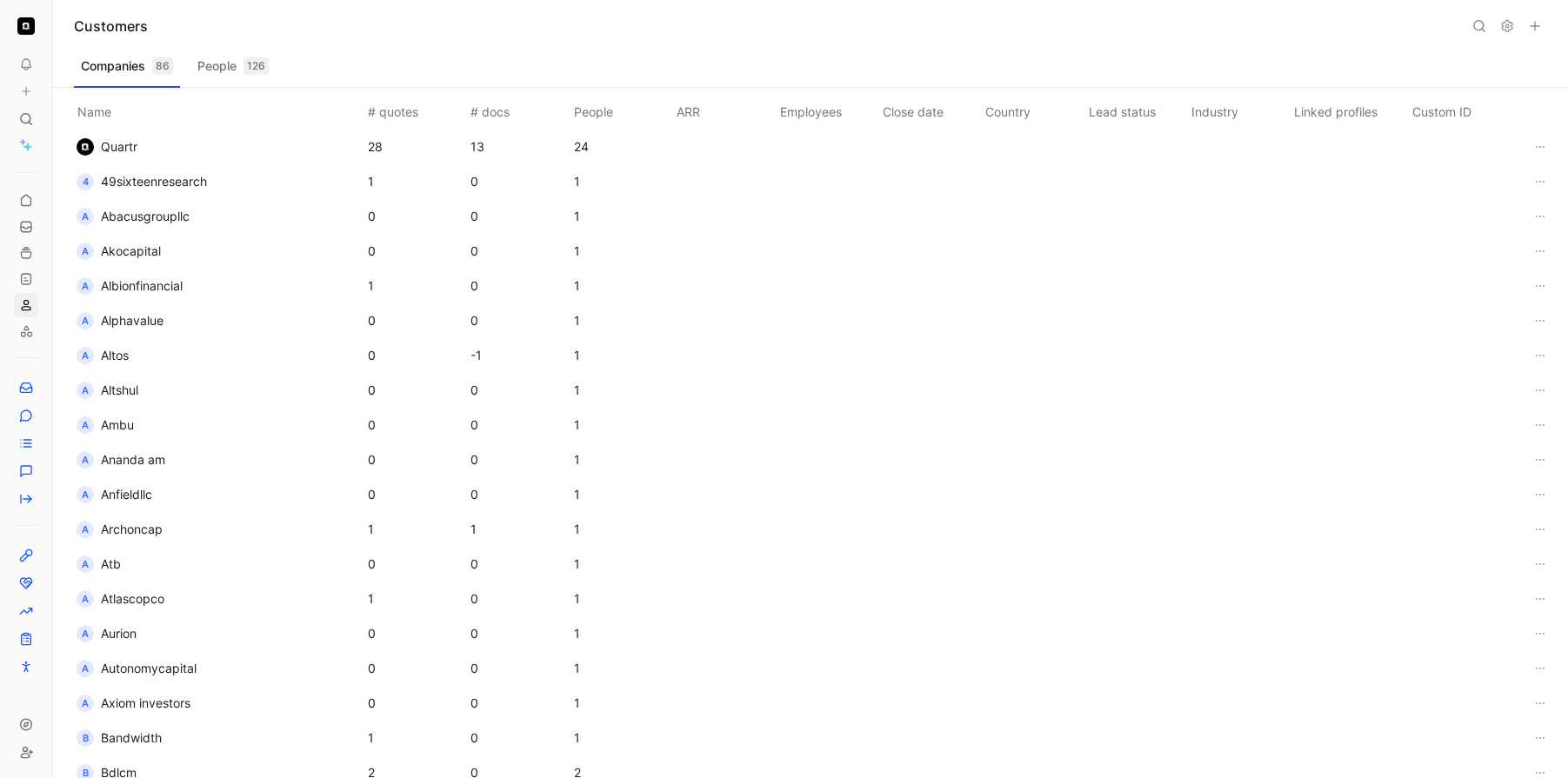 click on "Akocapital" at bounding box center (130, 251) 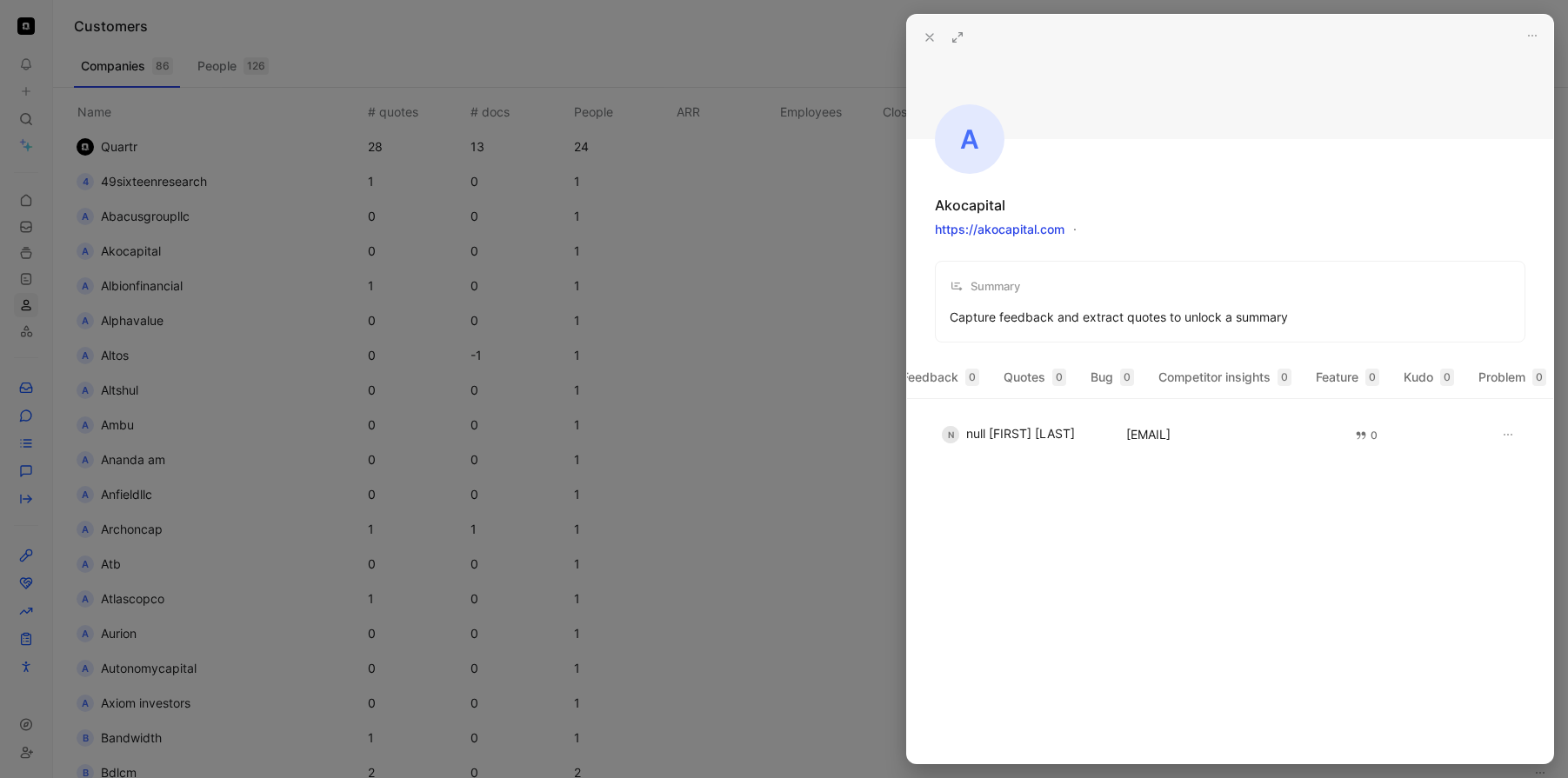 scroll, scrollTop: 0, scrollLeft: 0, axis: both 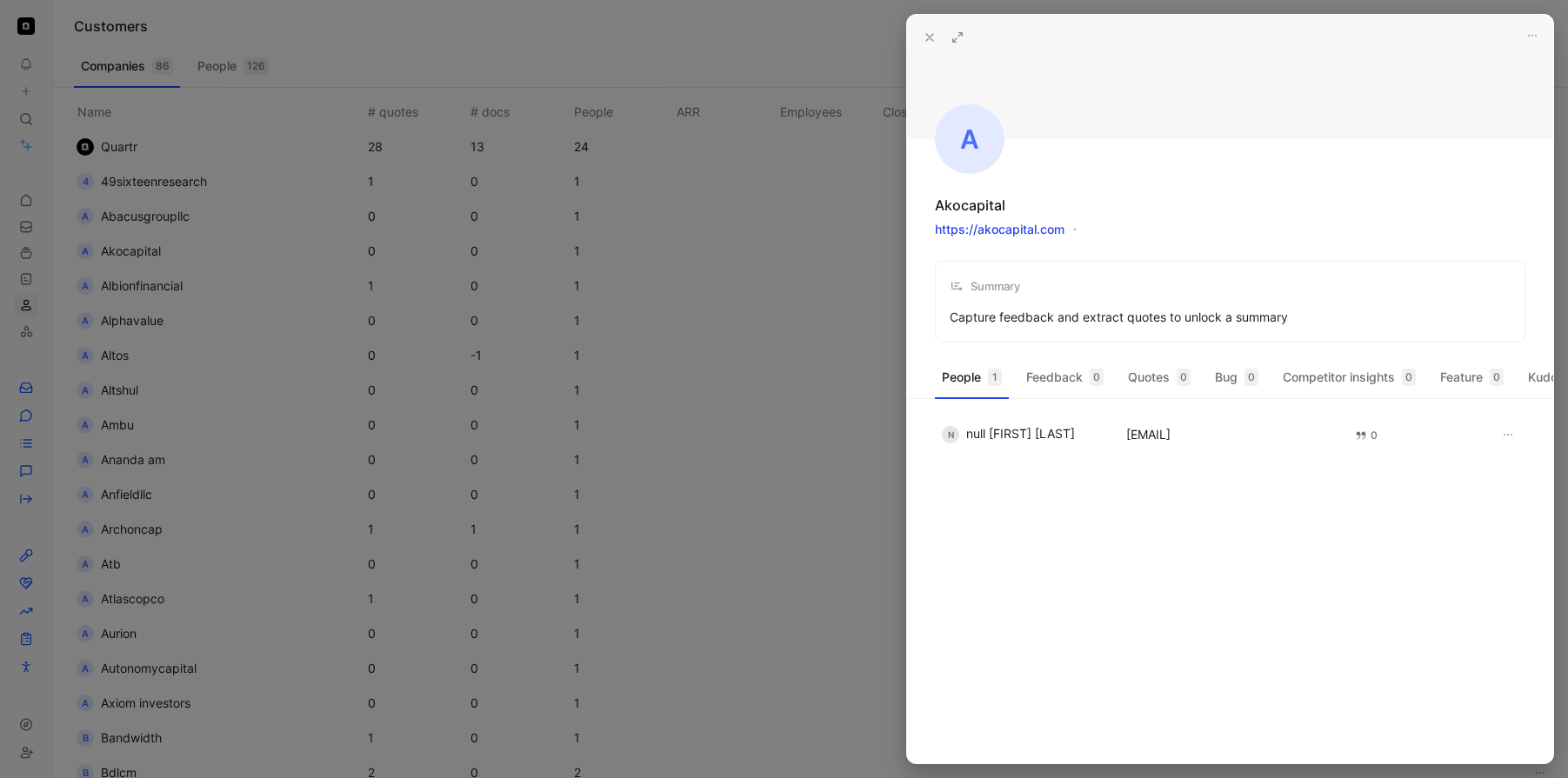 click 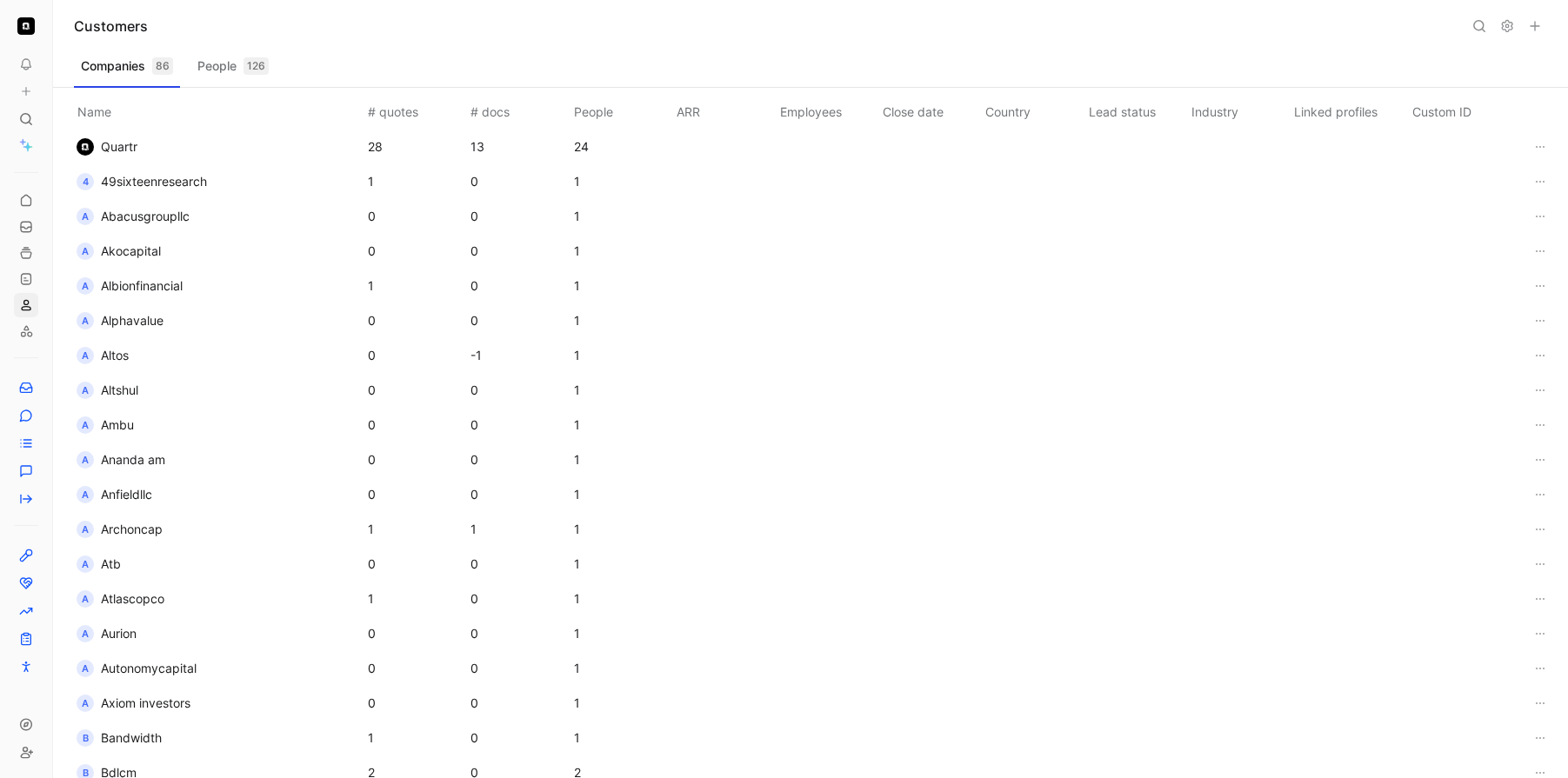 click on "Alphavalue" at bounding box center (132, 320) 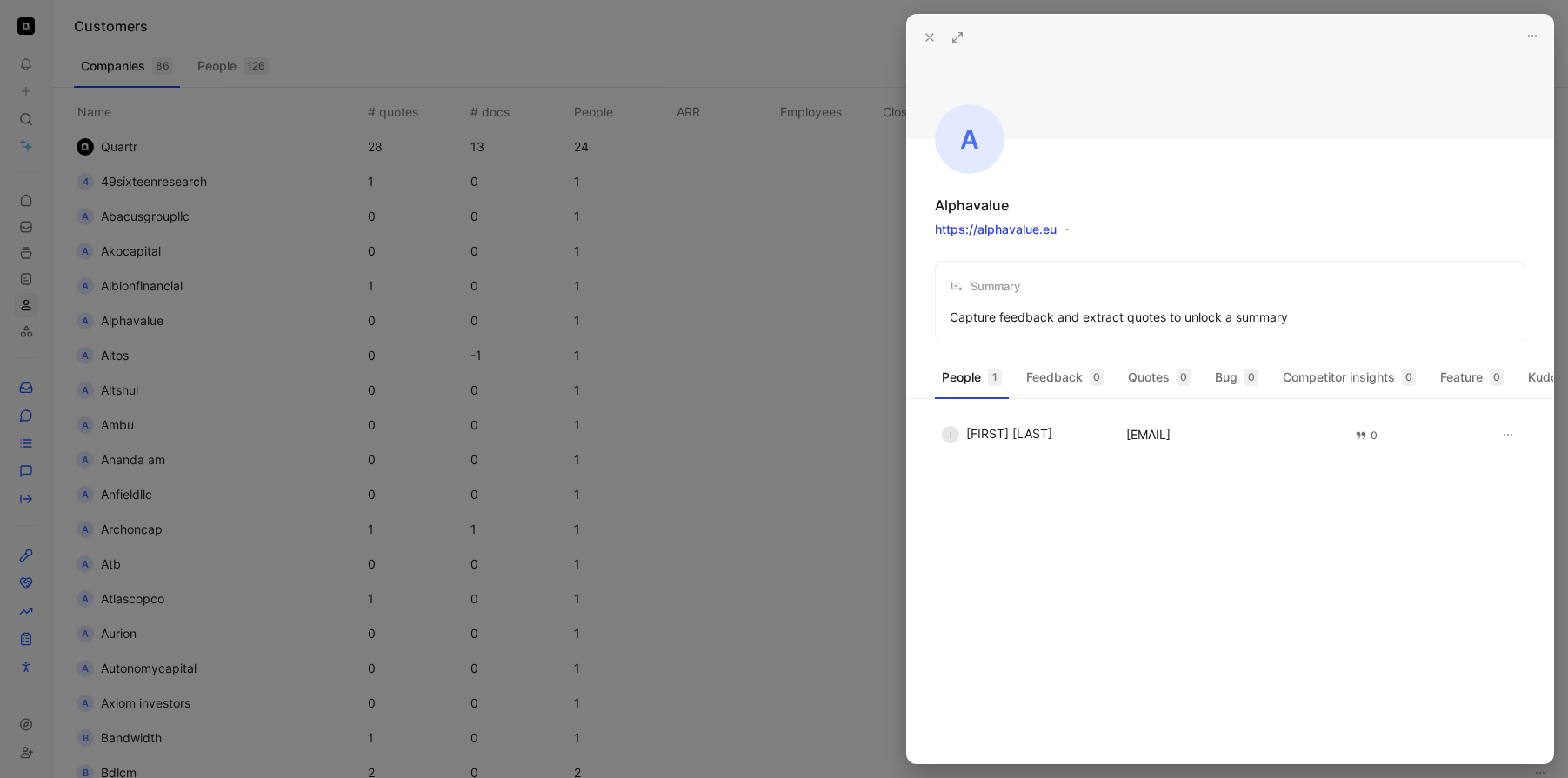 click 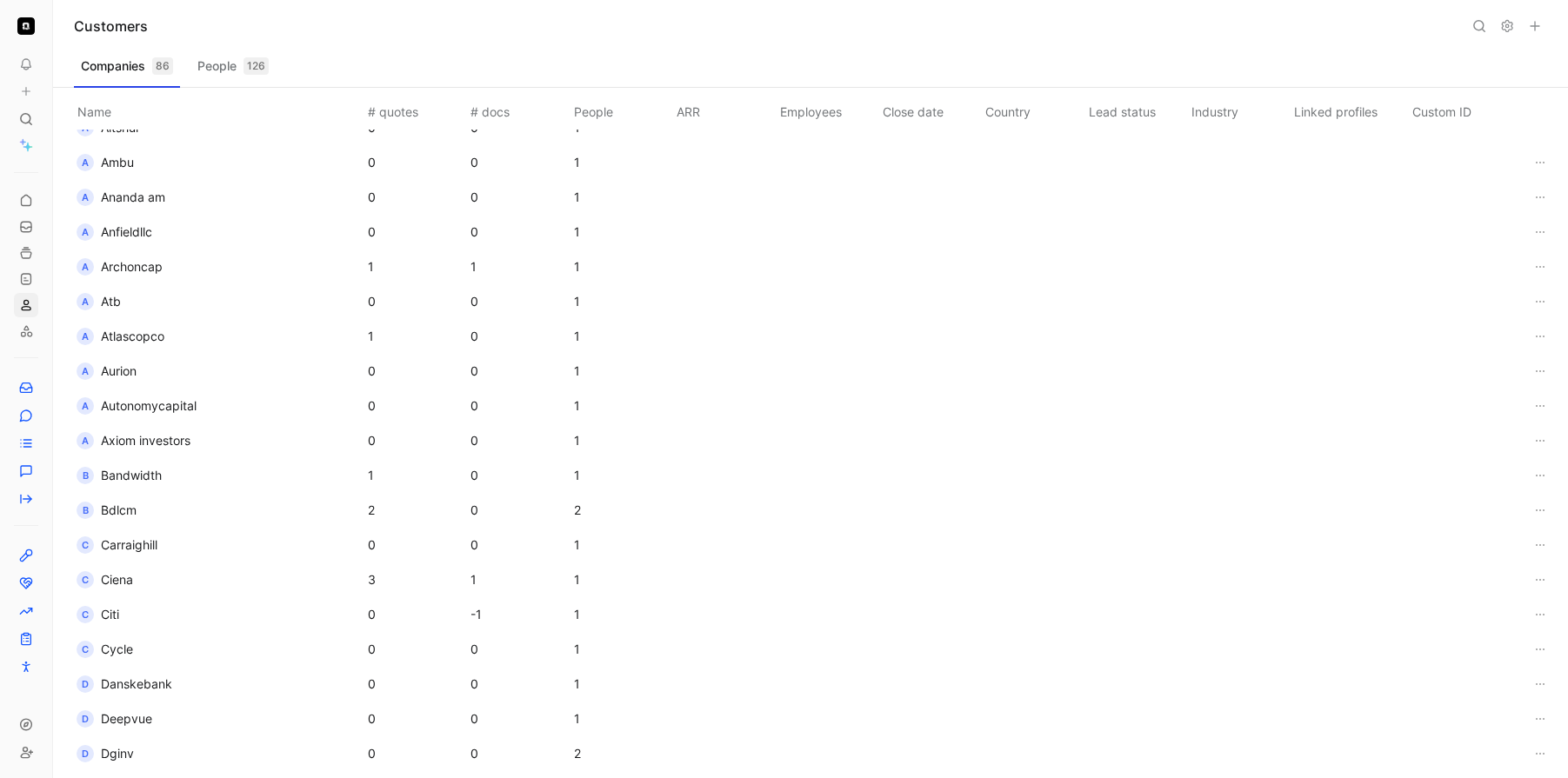 scroll, scrollTop: 0, scrollLeft: 0, axis: both 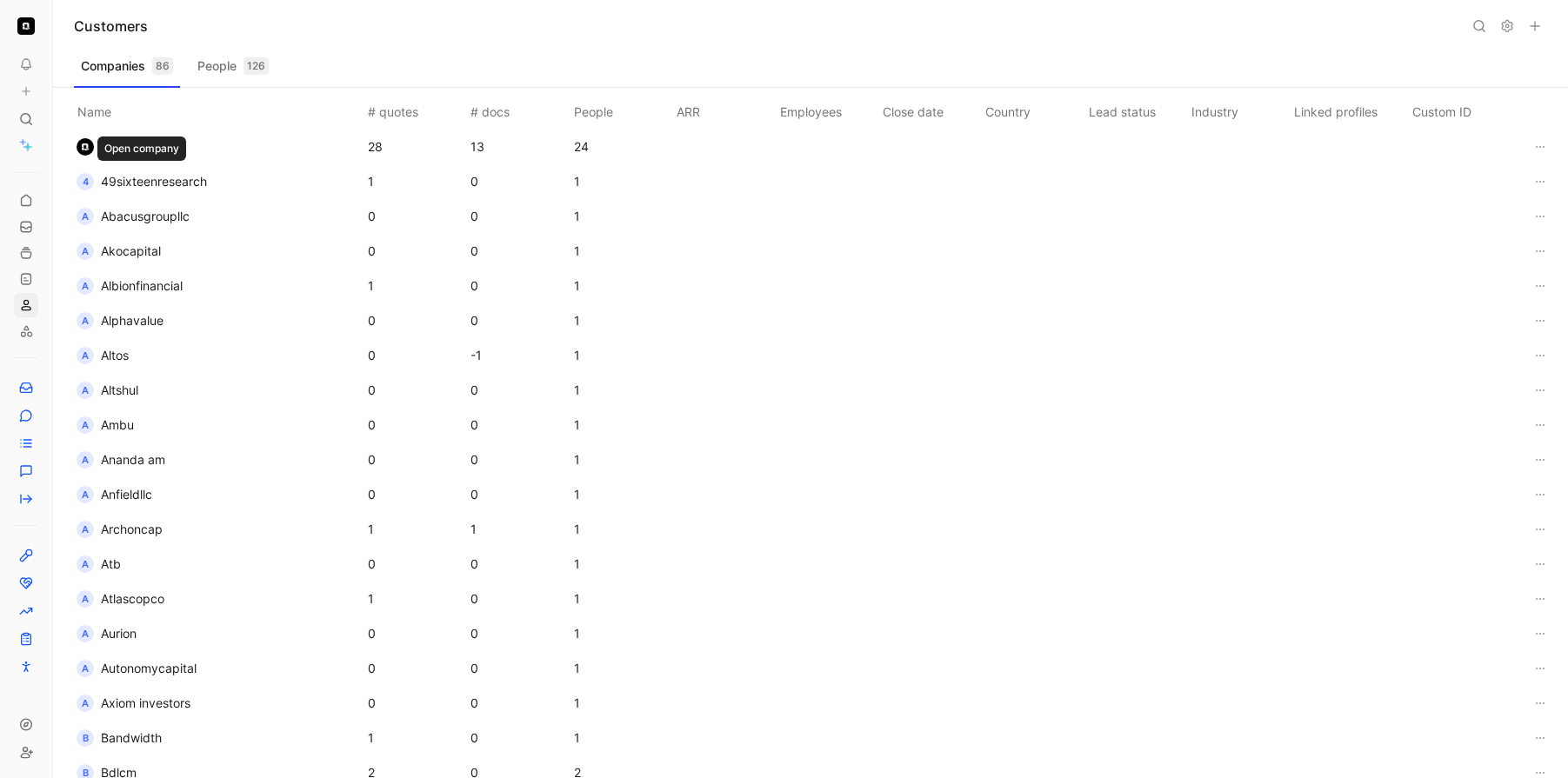 click on "49sixteenresearch" at bounding box center [154, 181] 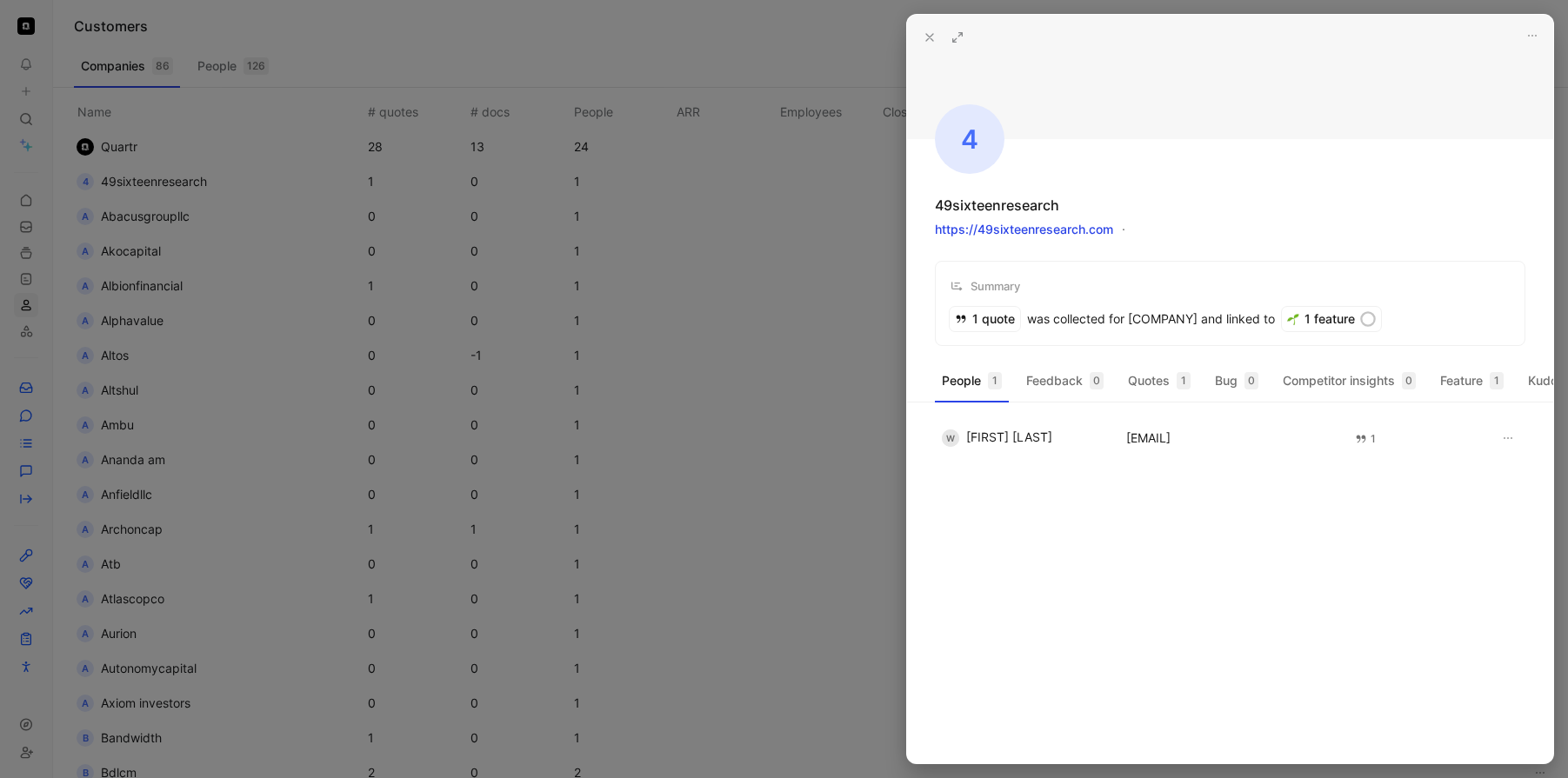 click on "4" at bounding box center (970, 139) 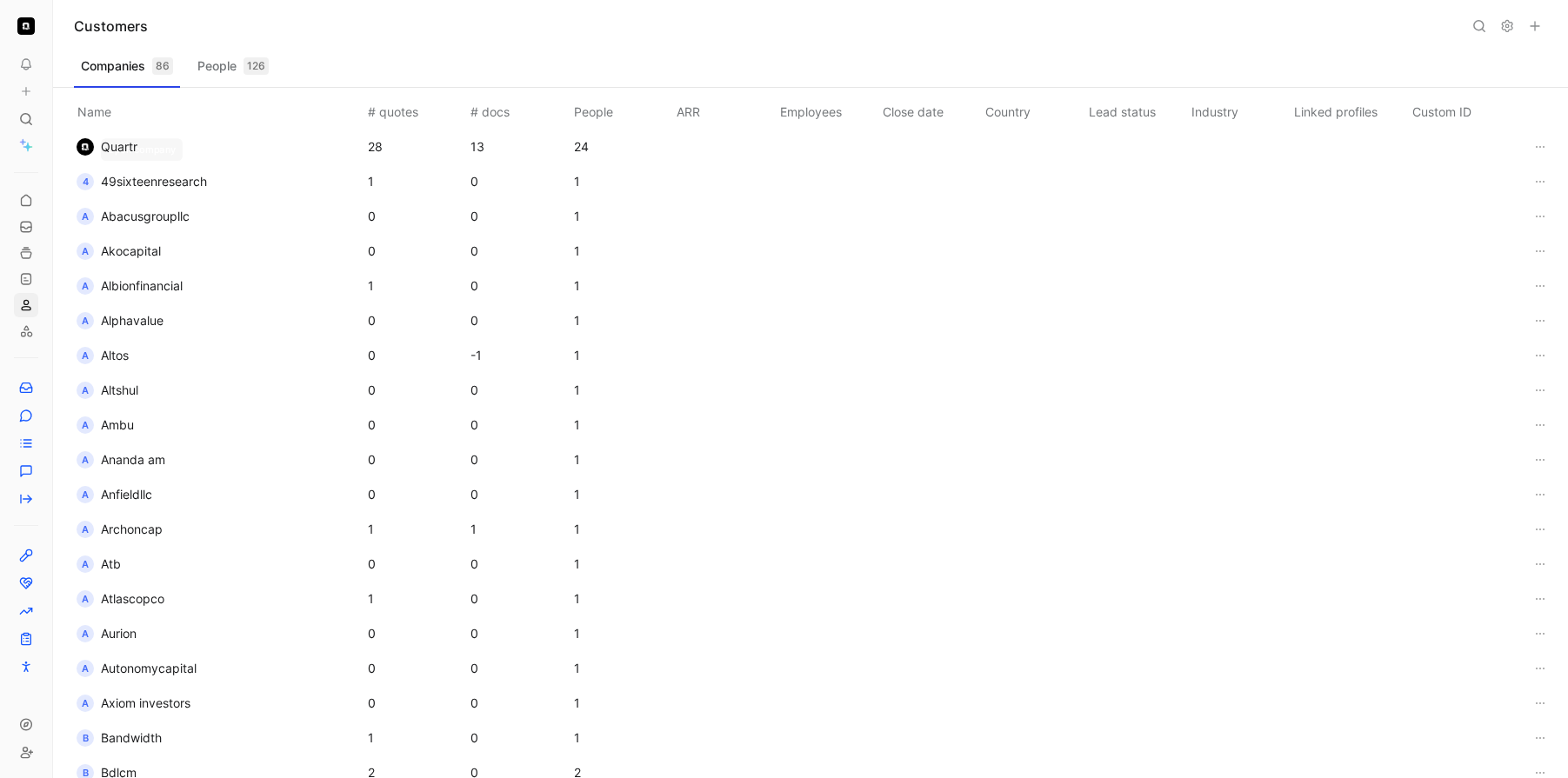 click on "49sixteenresearch" at bounding box center [154, 181] 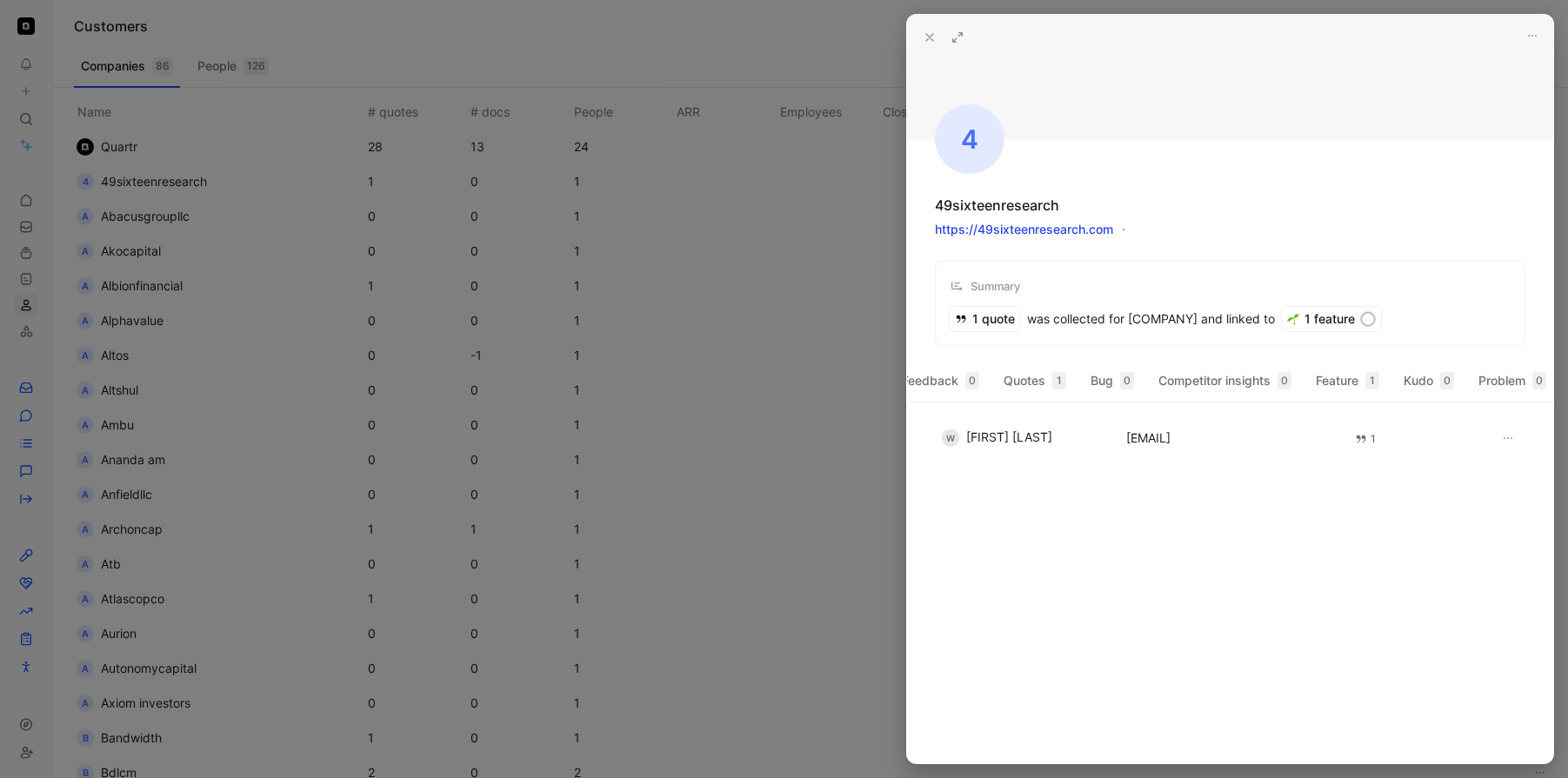 scroll, scrollTop: 0, scrollLeft: 0, axis: both 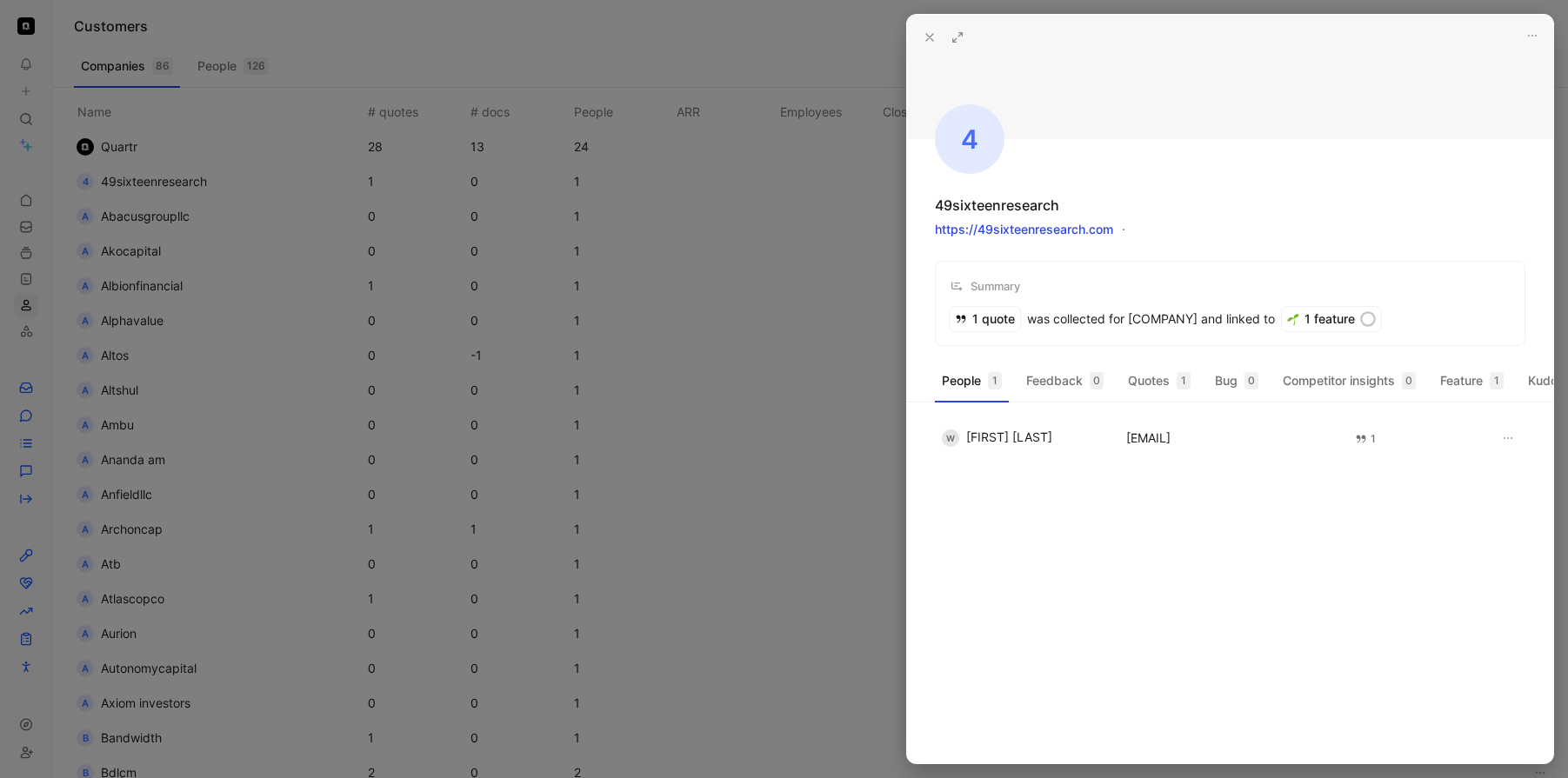 click 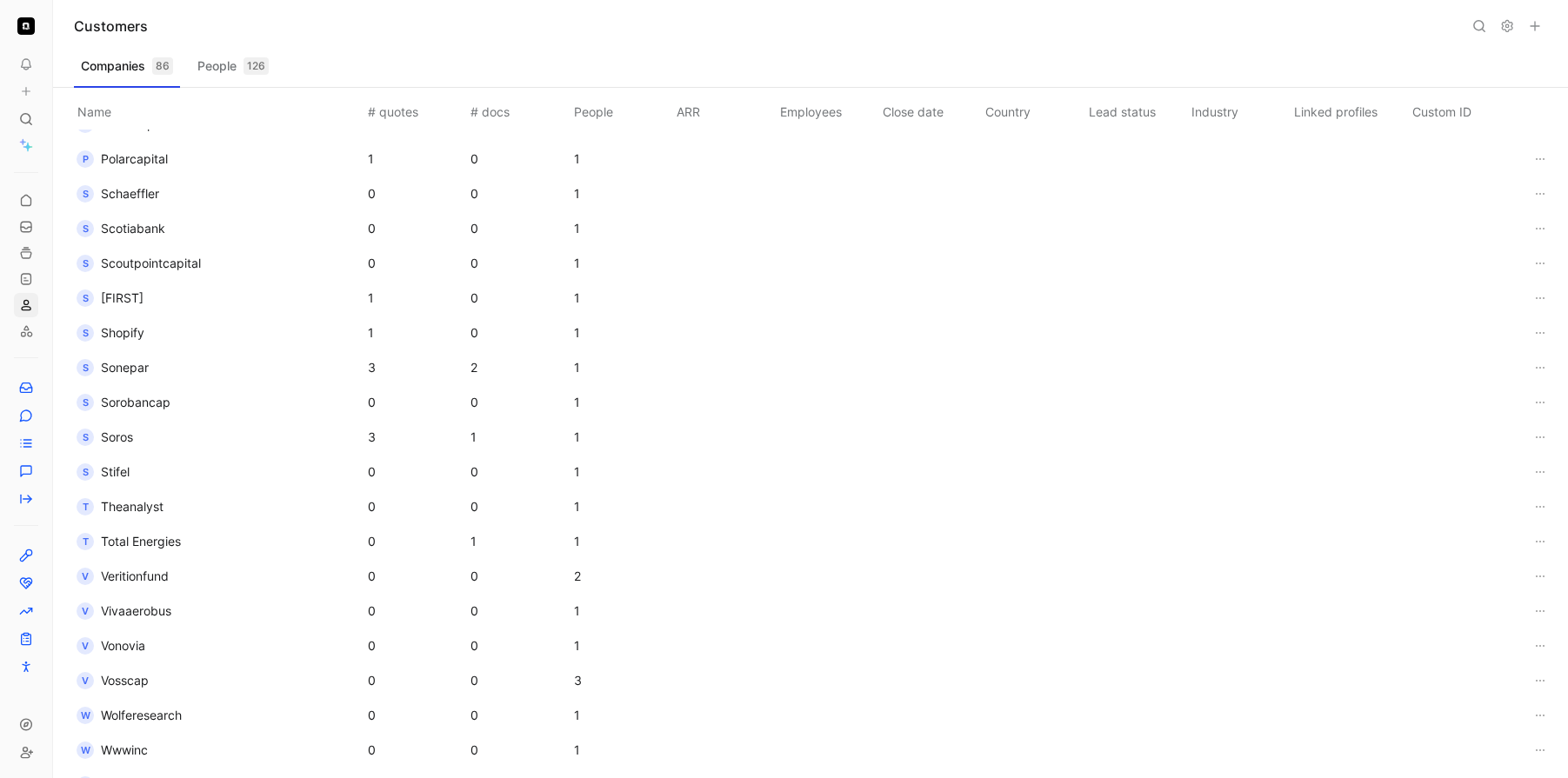 scroll, scrollTop: 2516, scrollLeft: 0, axis: vertical 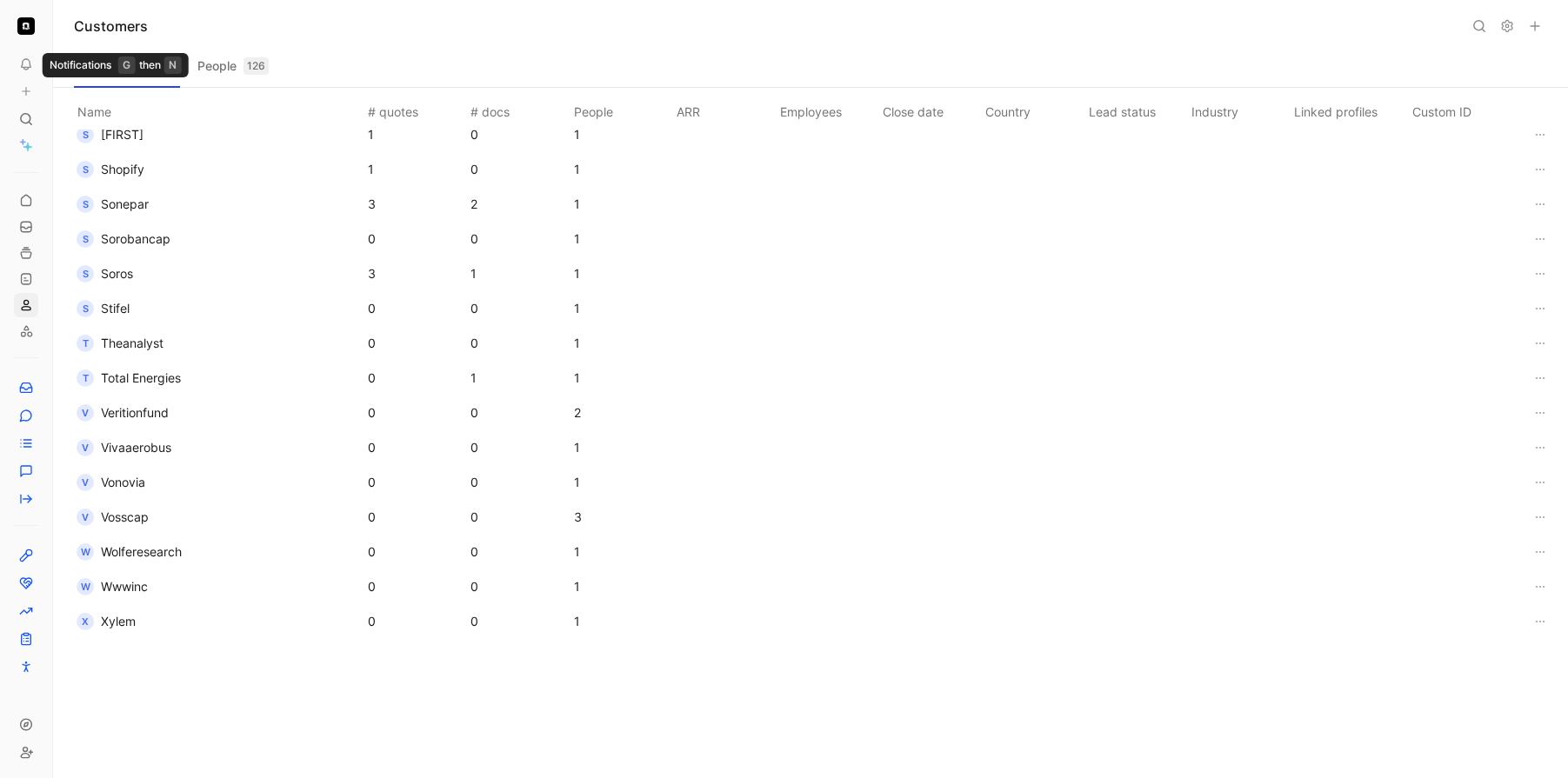 click 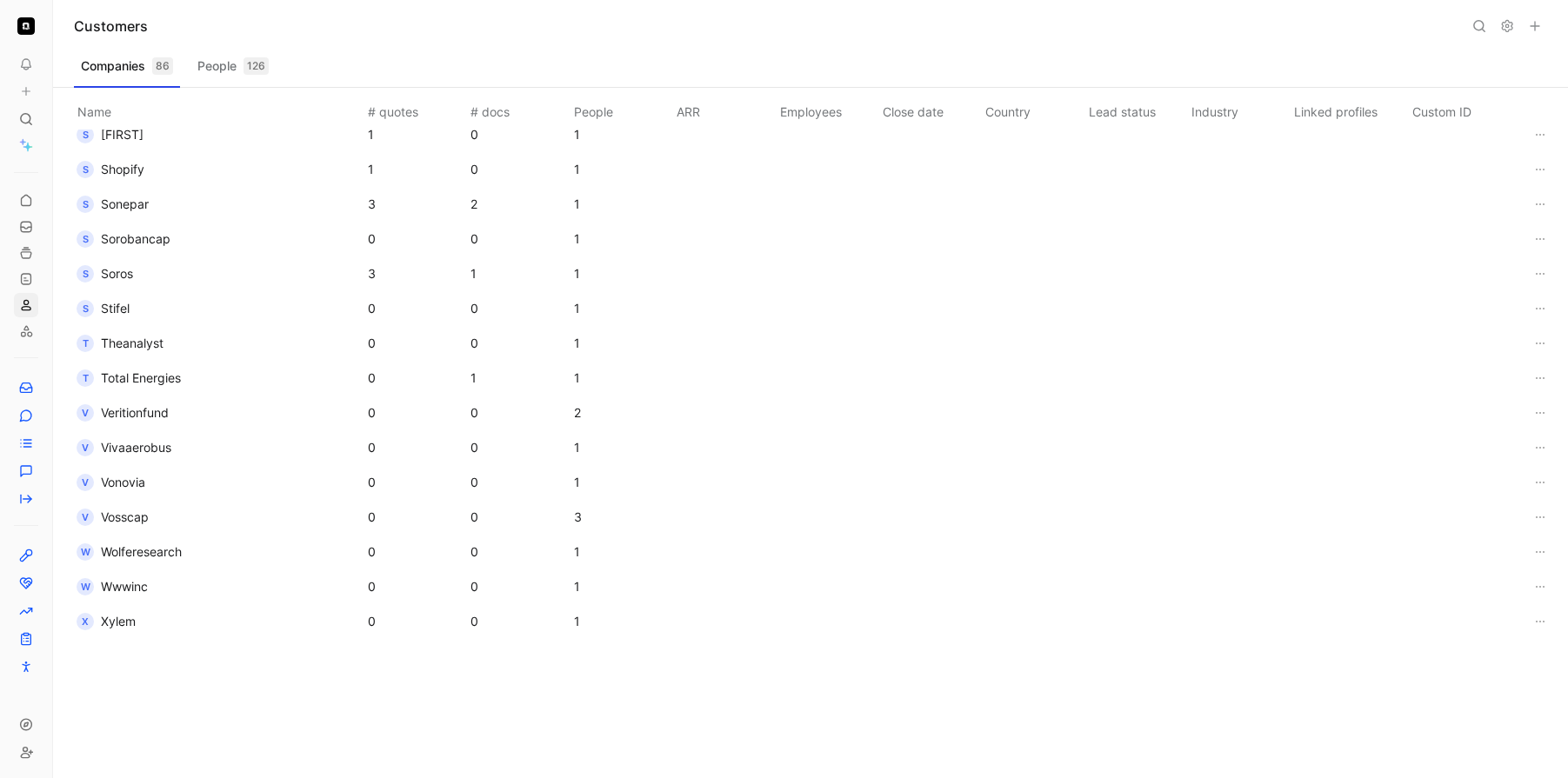 click at bounding box center (26, 26) 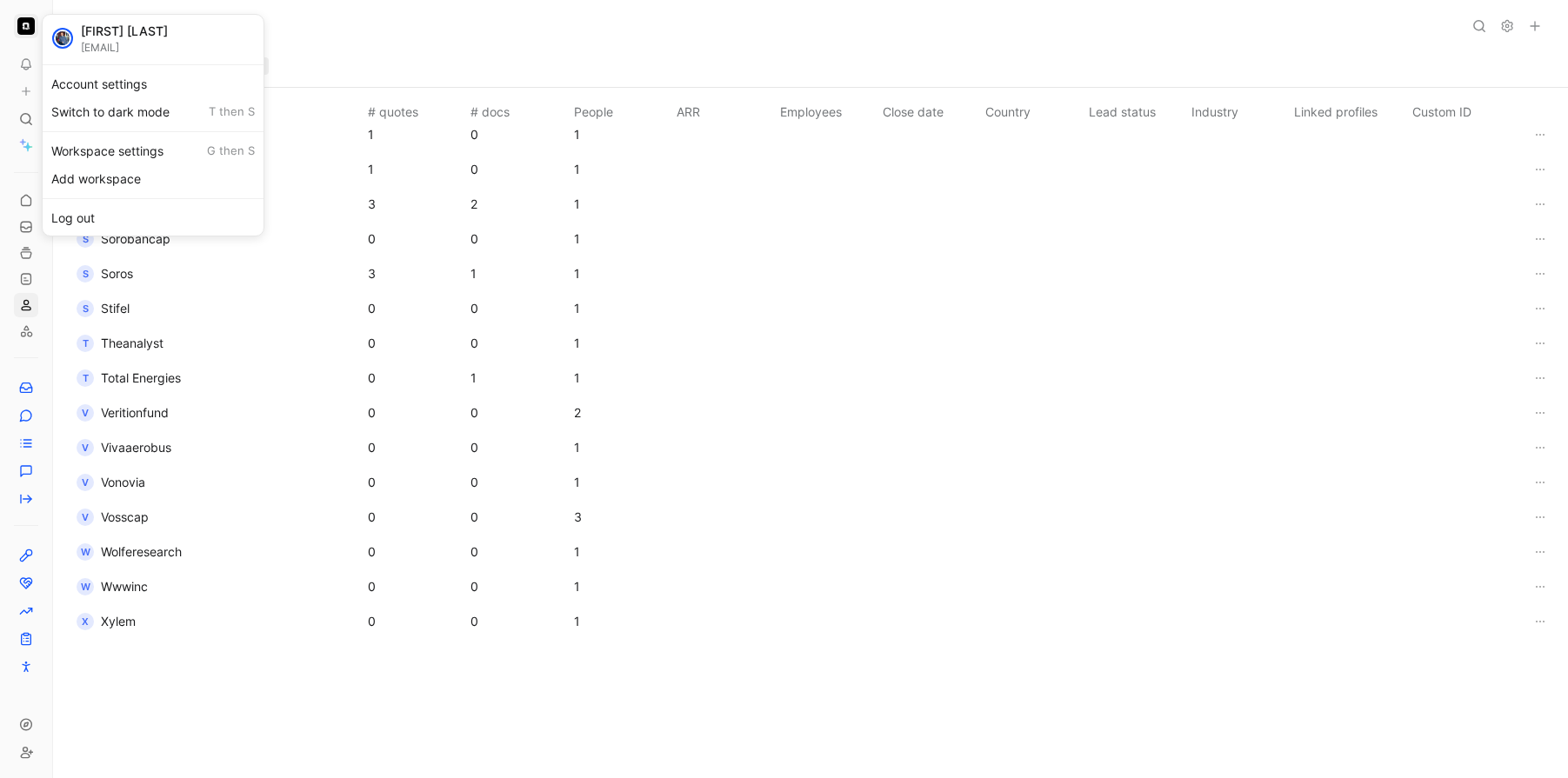 click at bounding box center (784, 389) 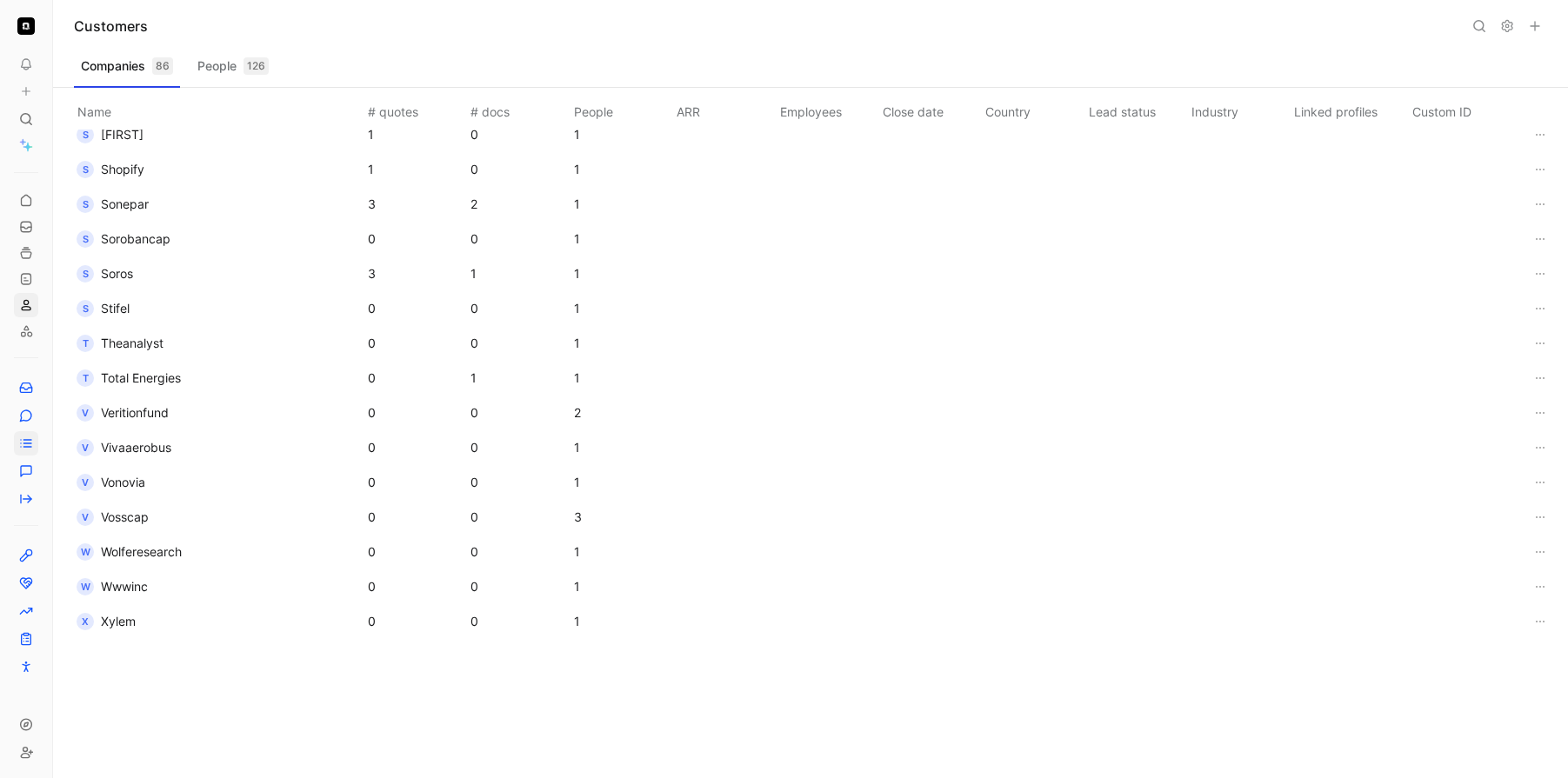 click at bounding box center (26, 443) 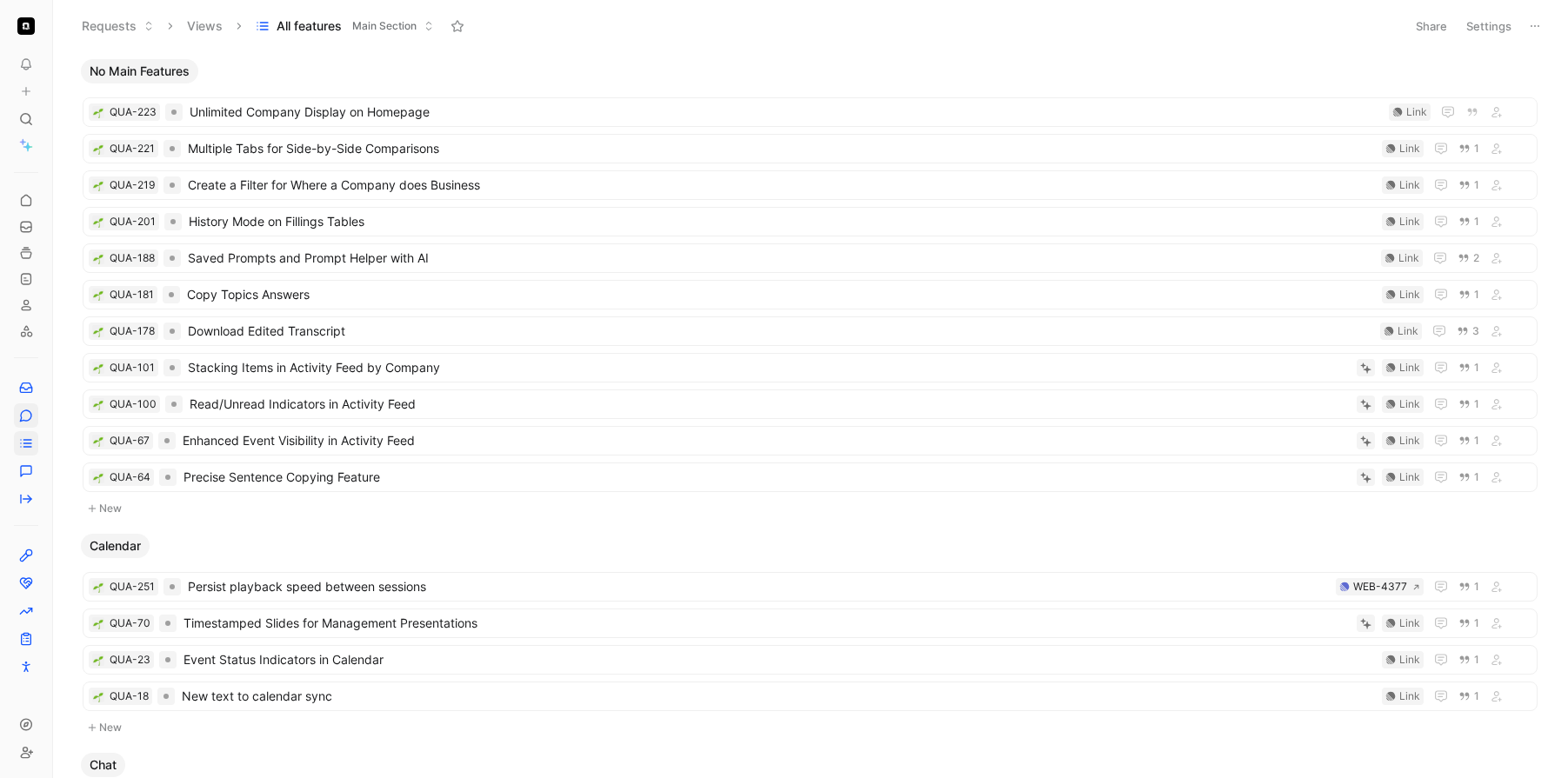 click 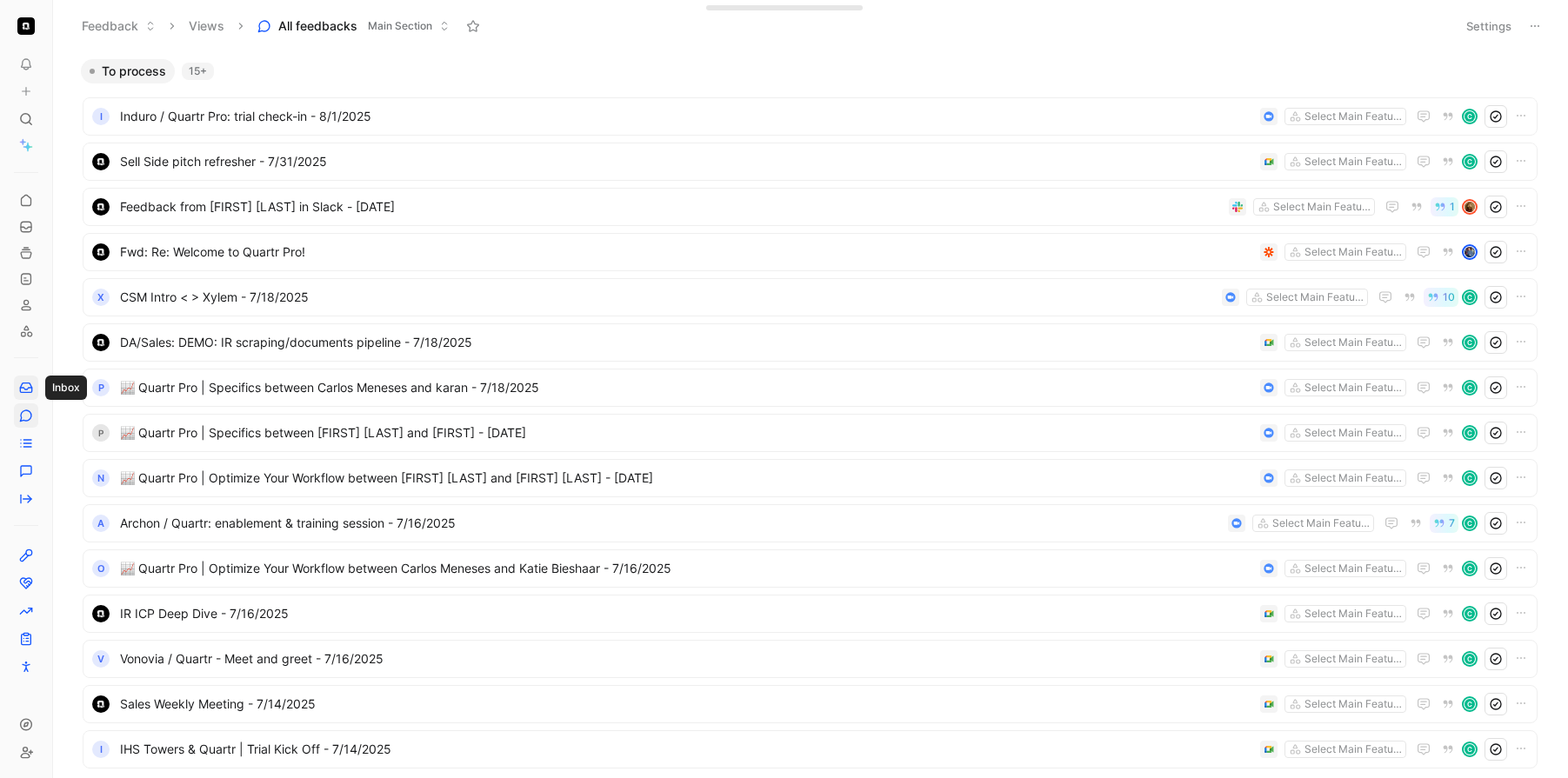 click 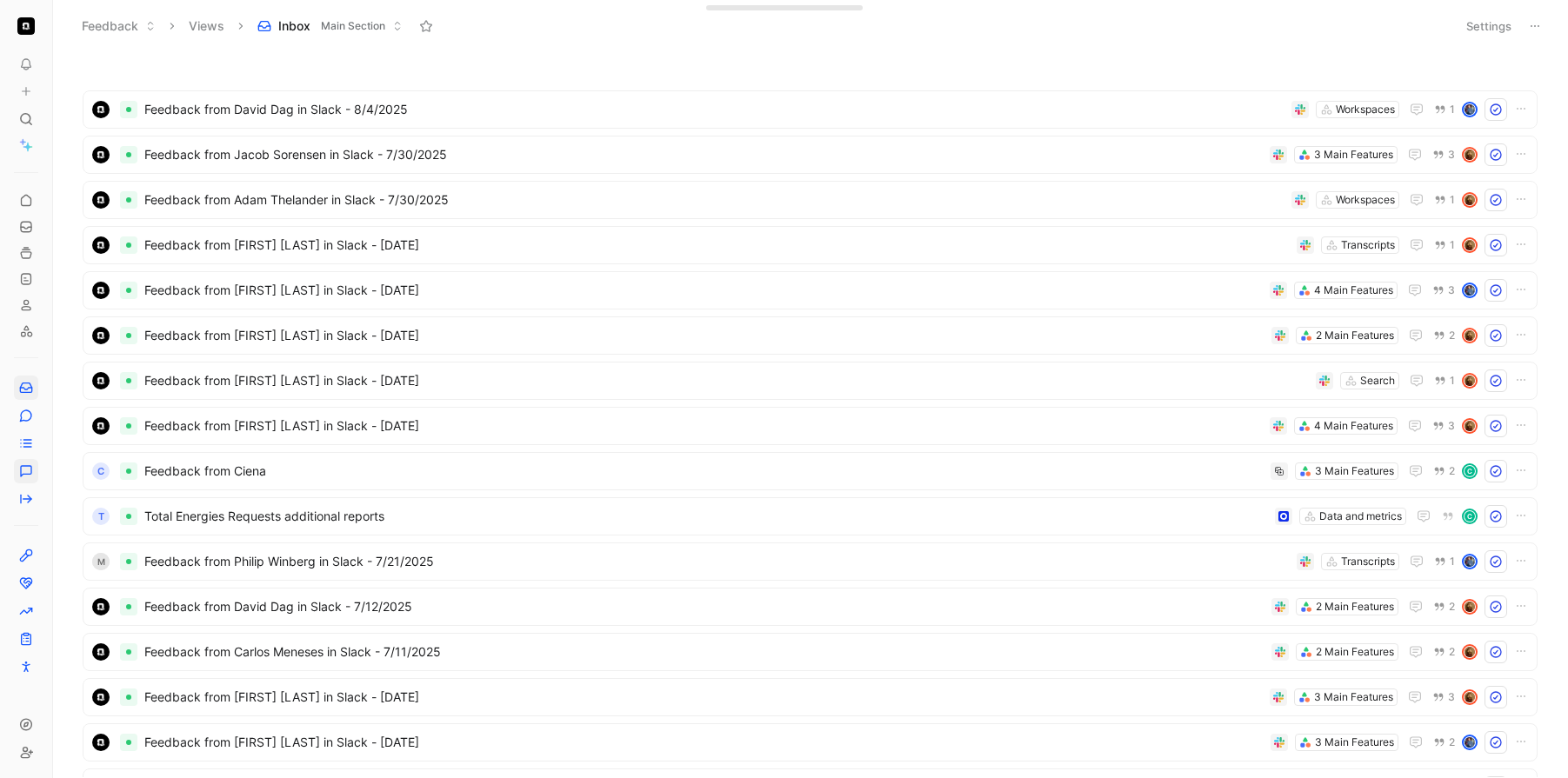 click 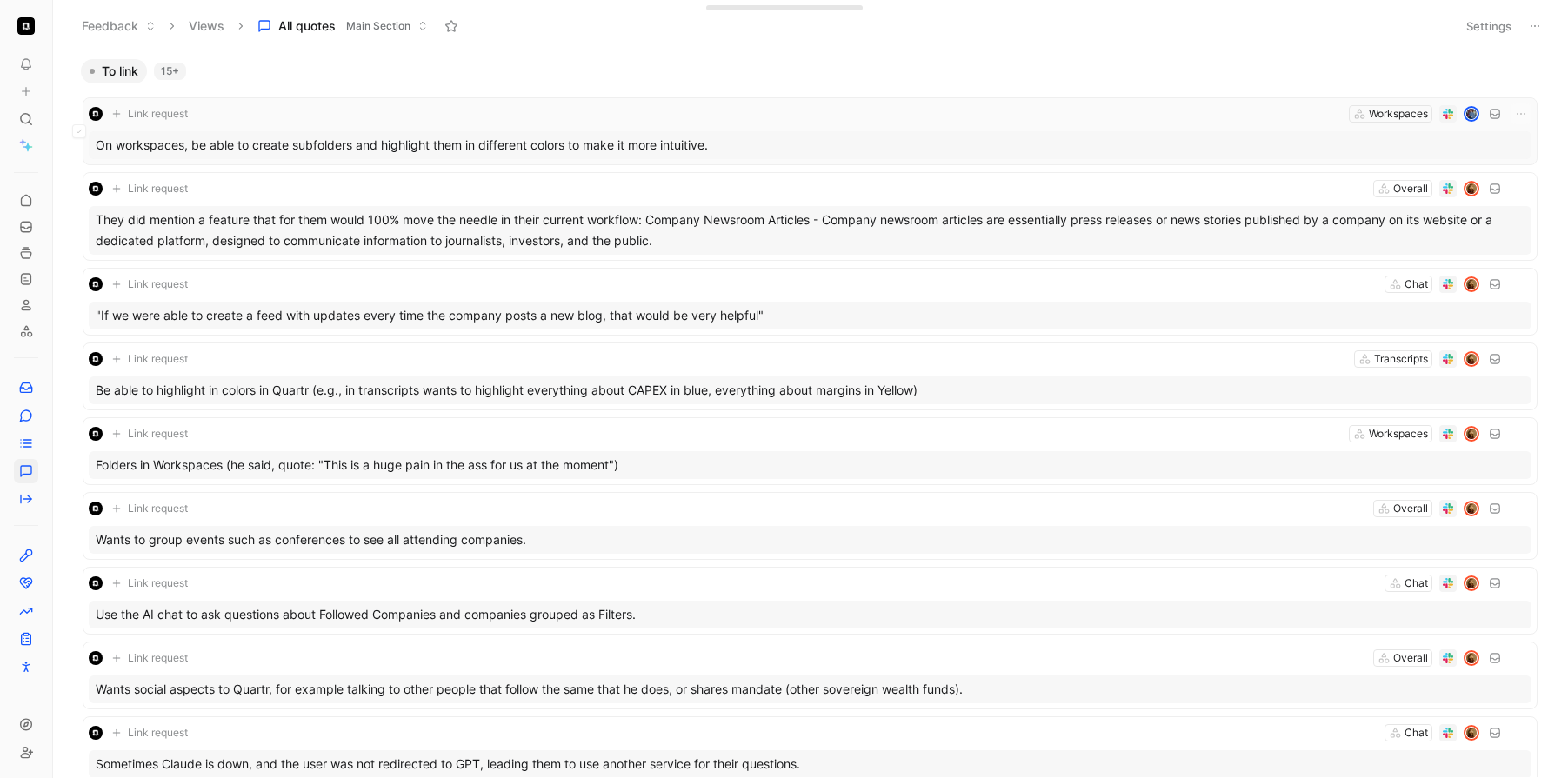 click on "On workspaces, be able to create subfolders and highlight them in different colors to make it more intuitive." at bounding box center [810, 145] 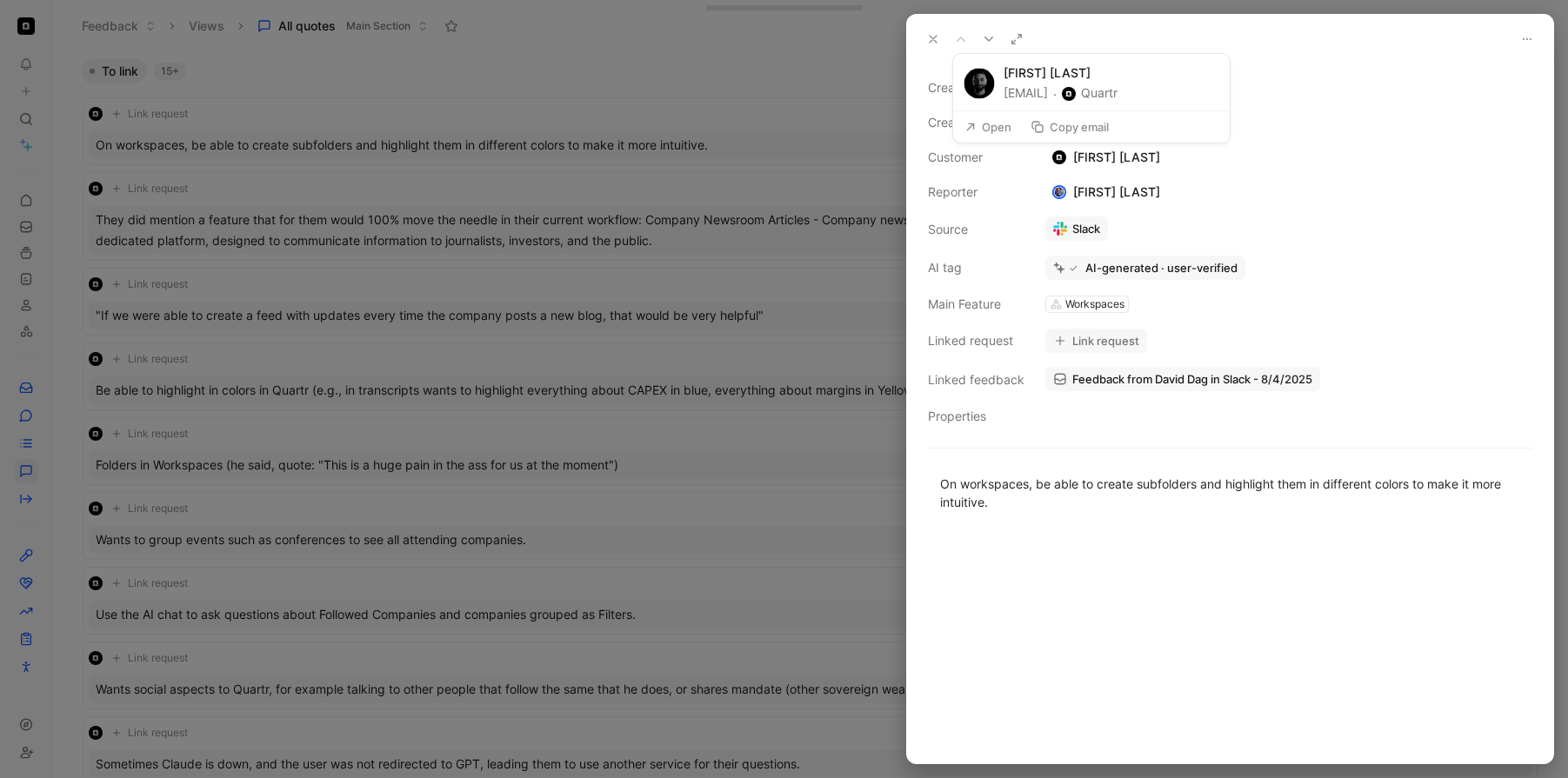 click on "David Dag" at bounding box center [1106, 157] 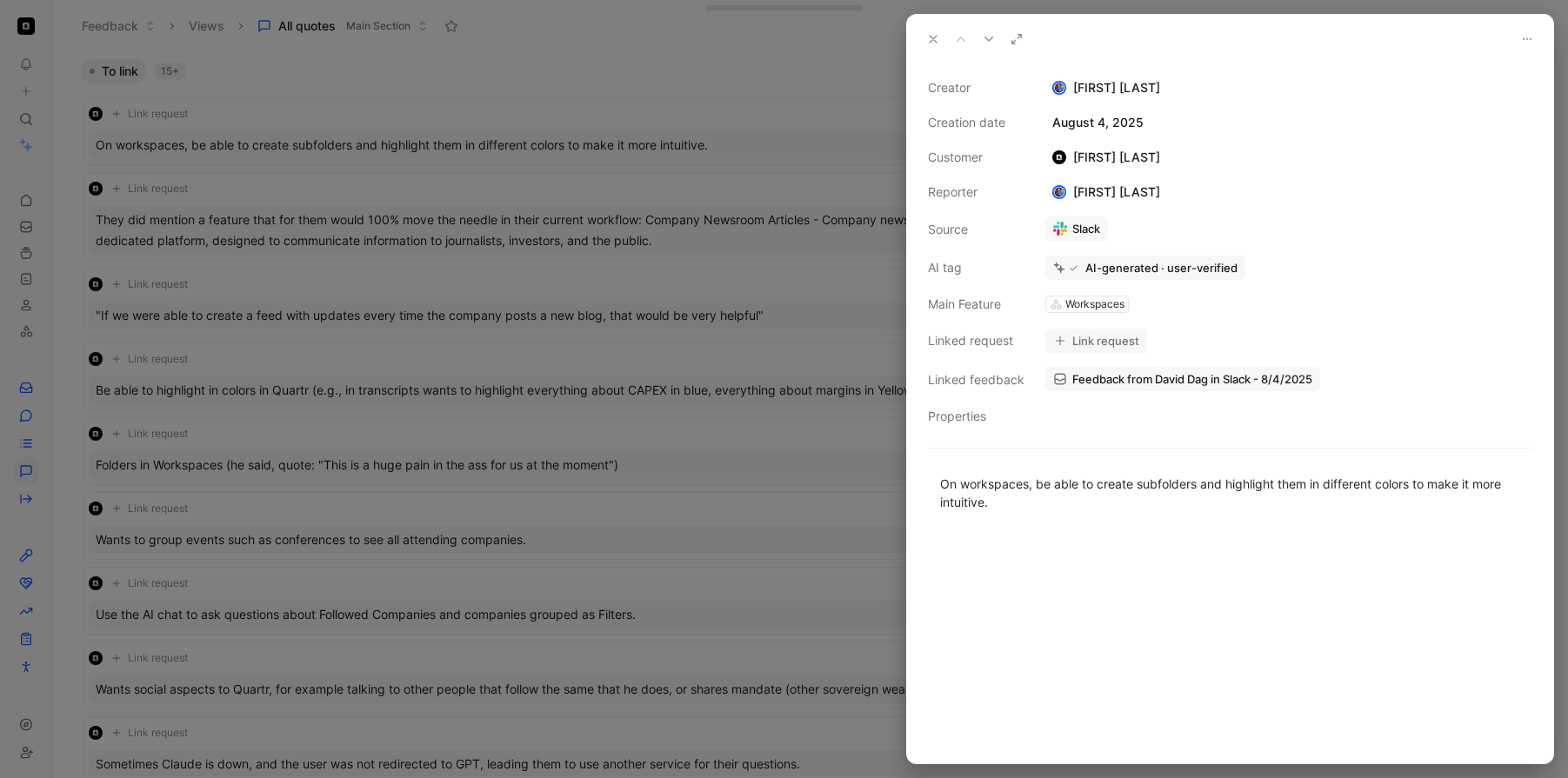 click at bounding box center [933, 39] 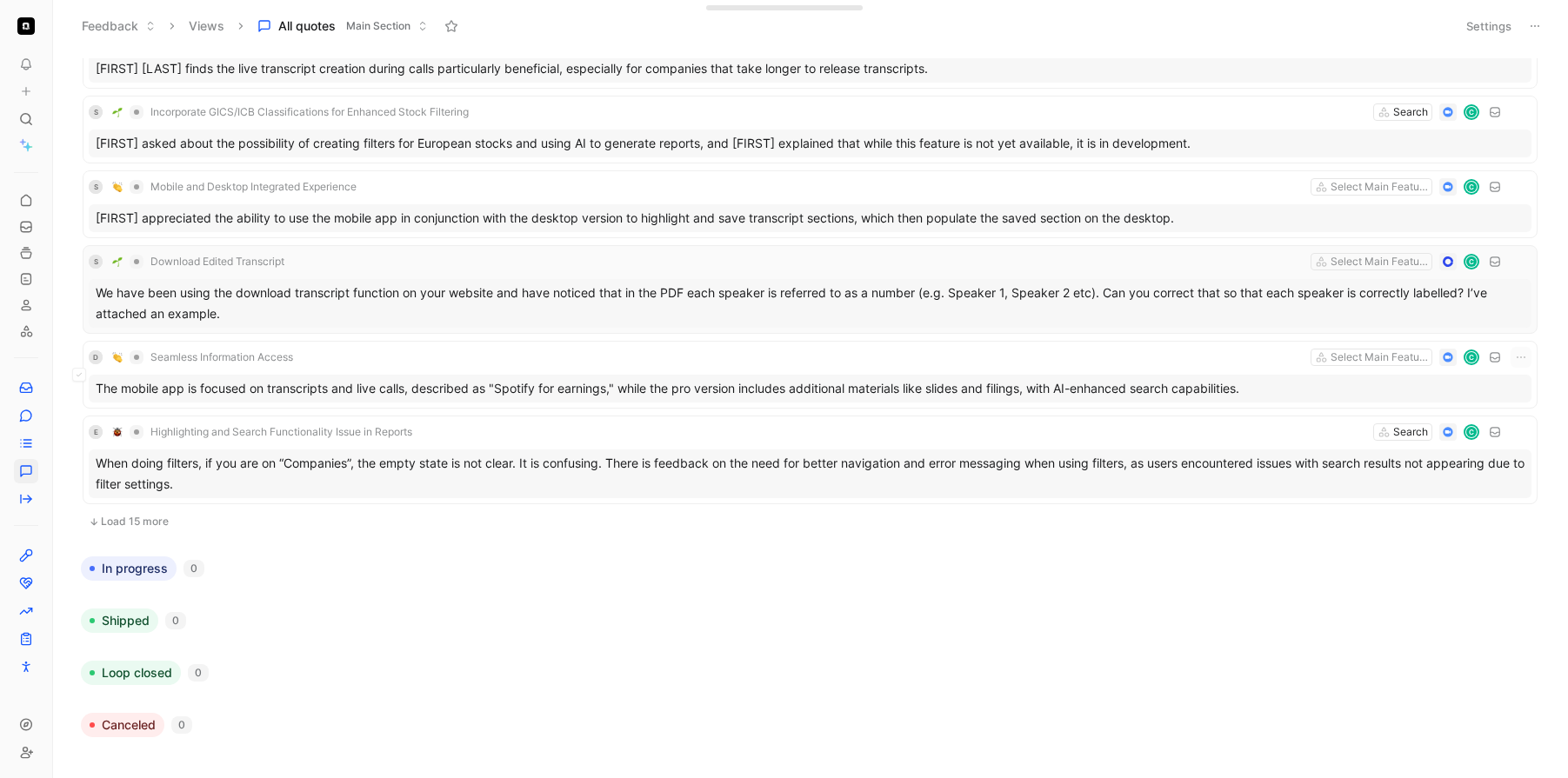 scroll, scrollTop: 2036, scrollLeft: 0, axis: vertical 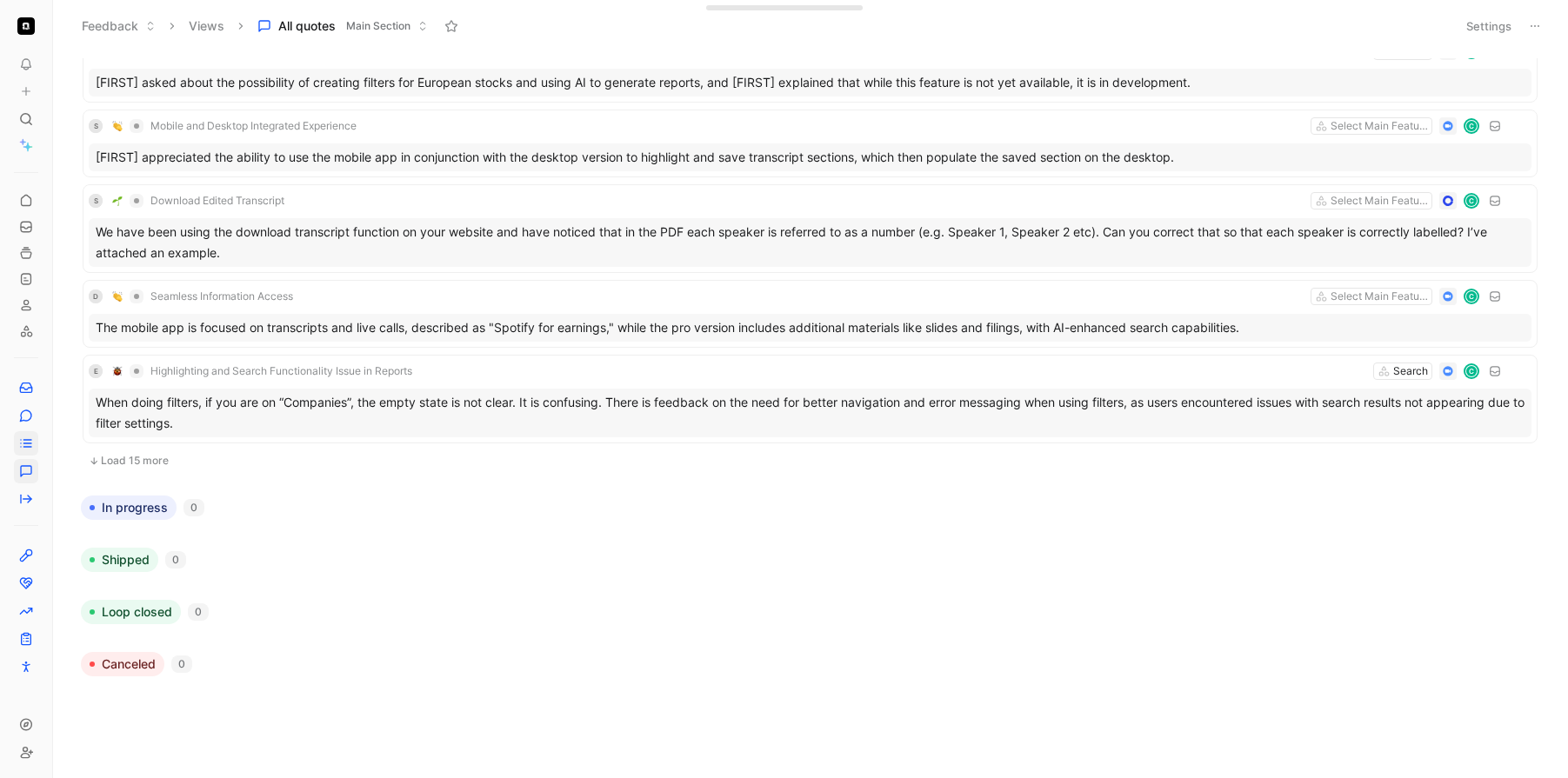 click 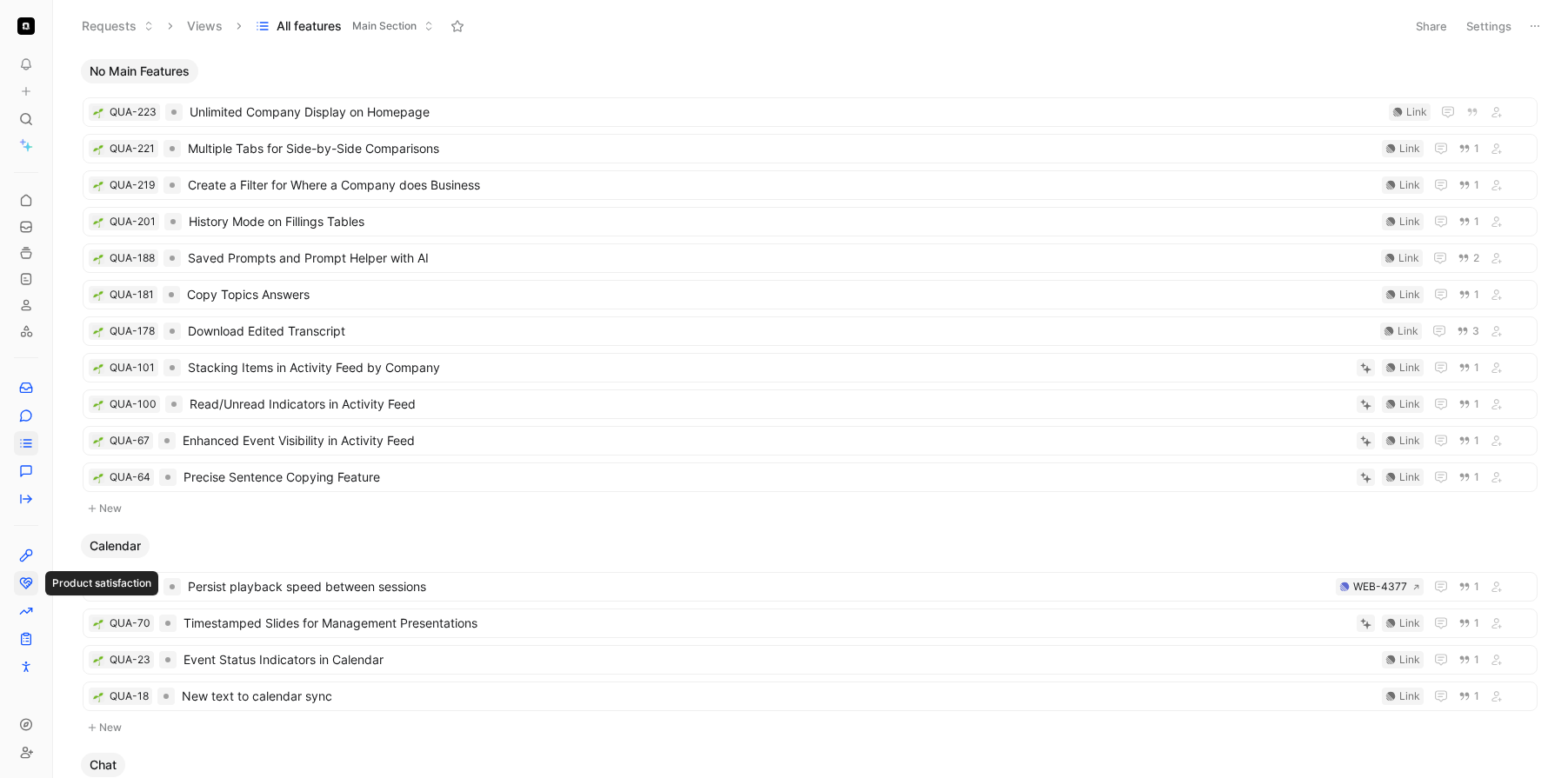 click 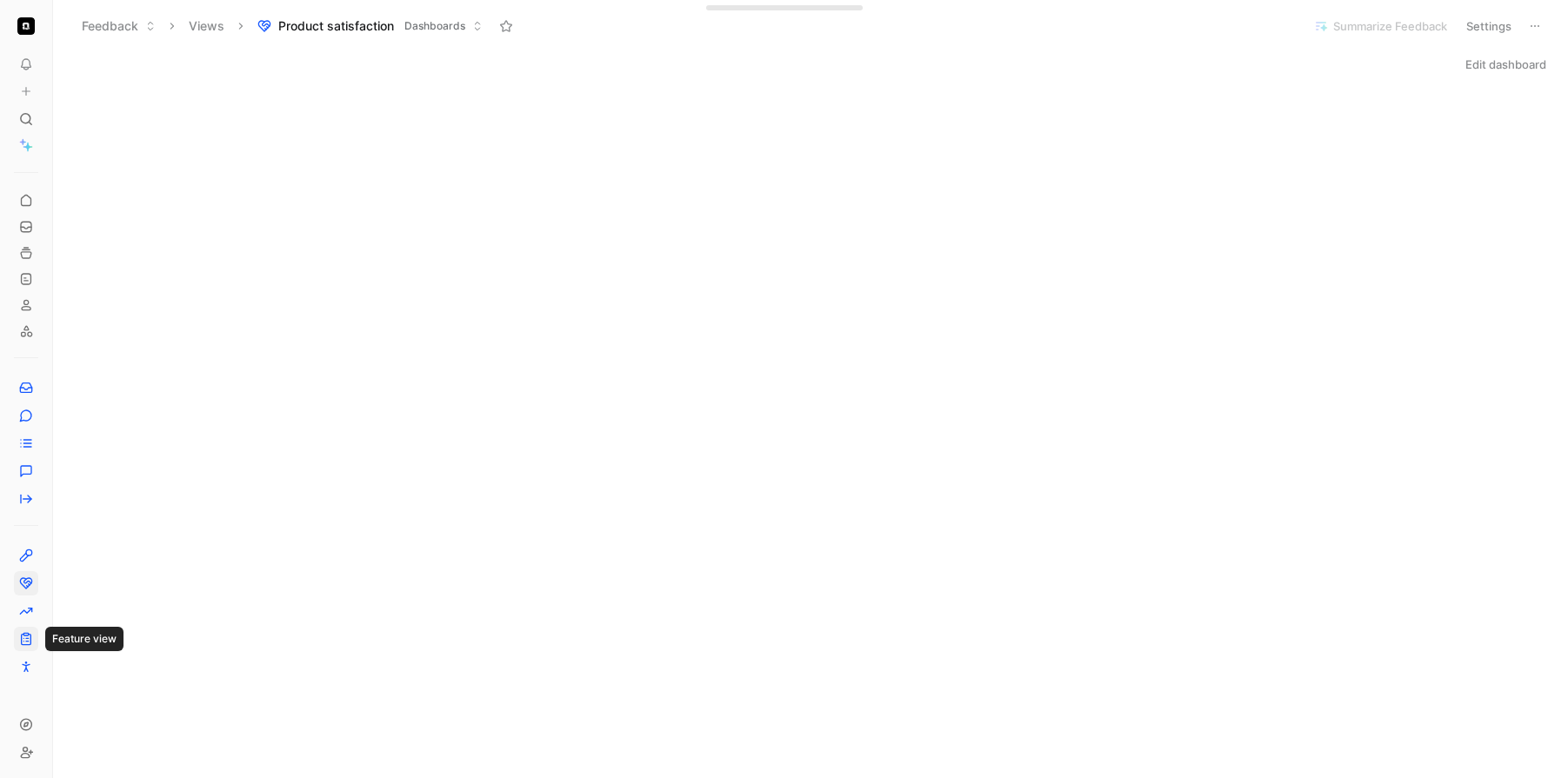 click 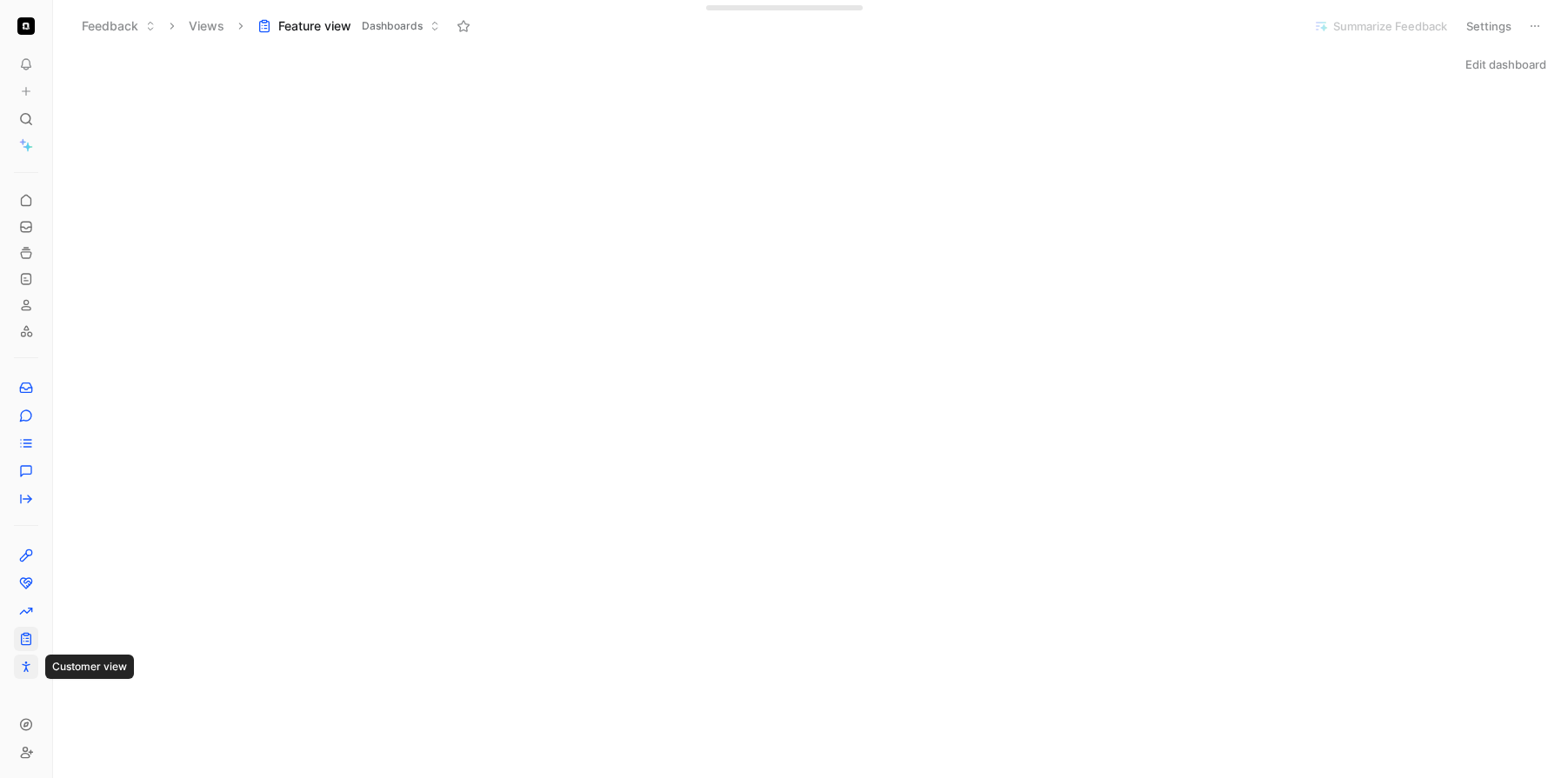click 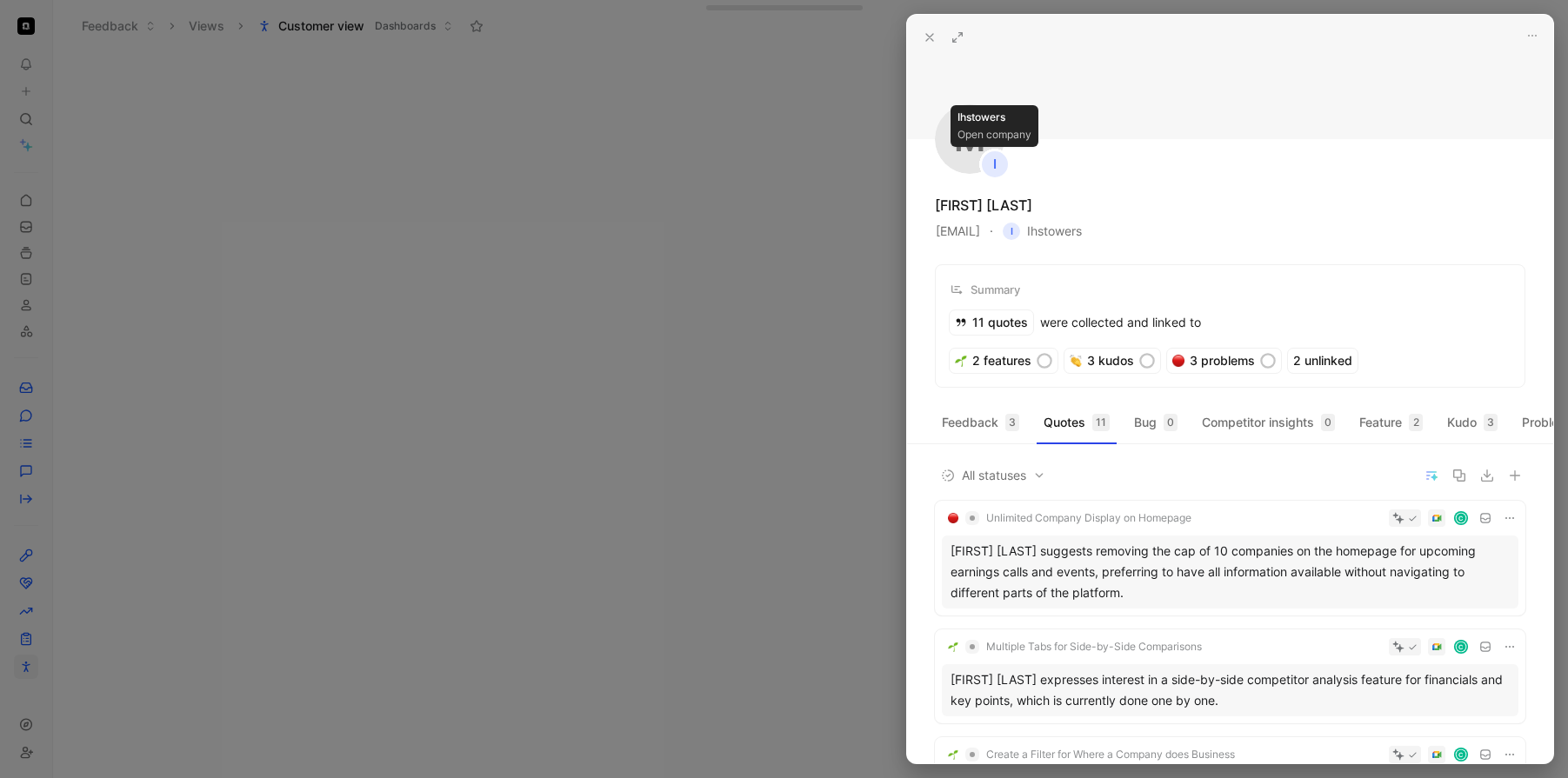 click on "I" at bounding box center (995, 164) 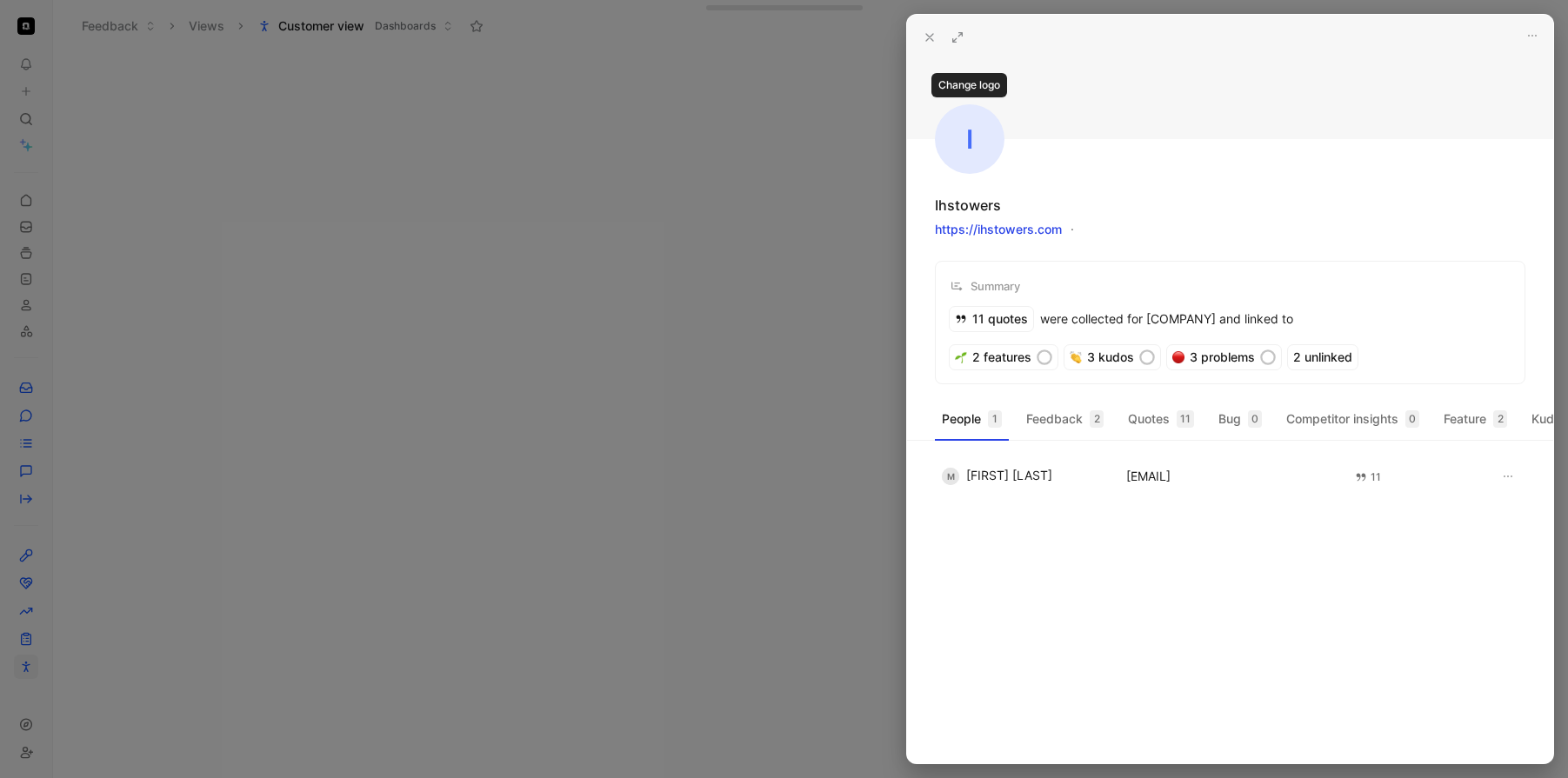click on "I" at bounding box center (970, 139) 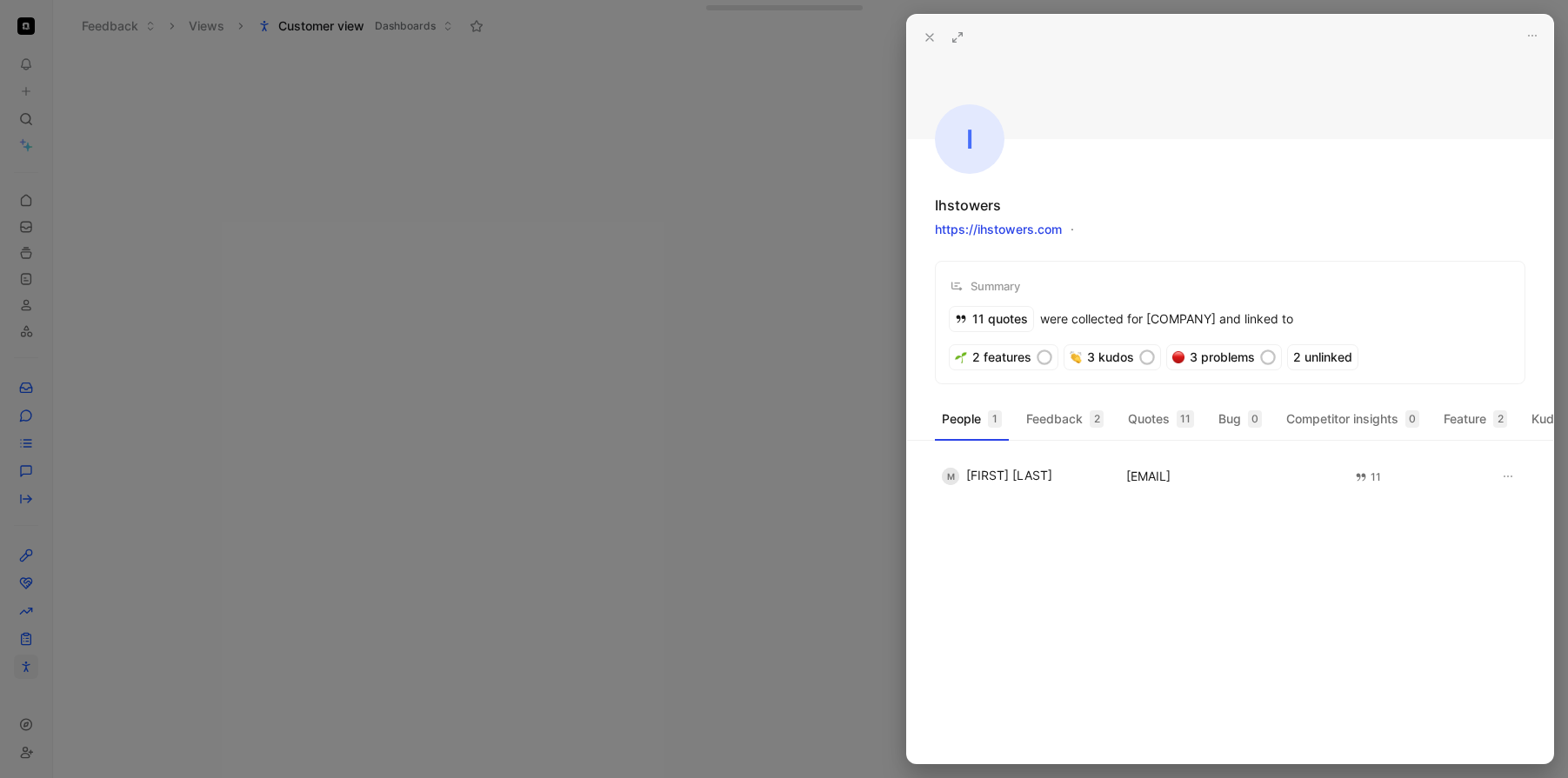 click at bounding box center (784, 389) 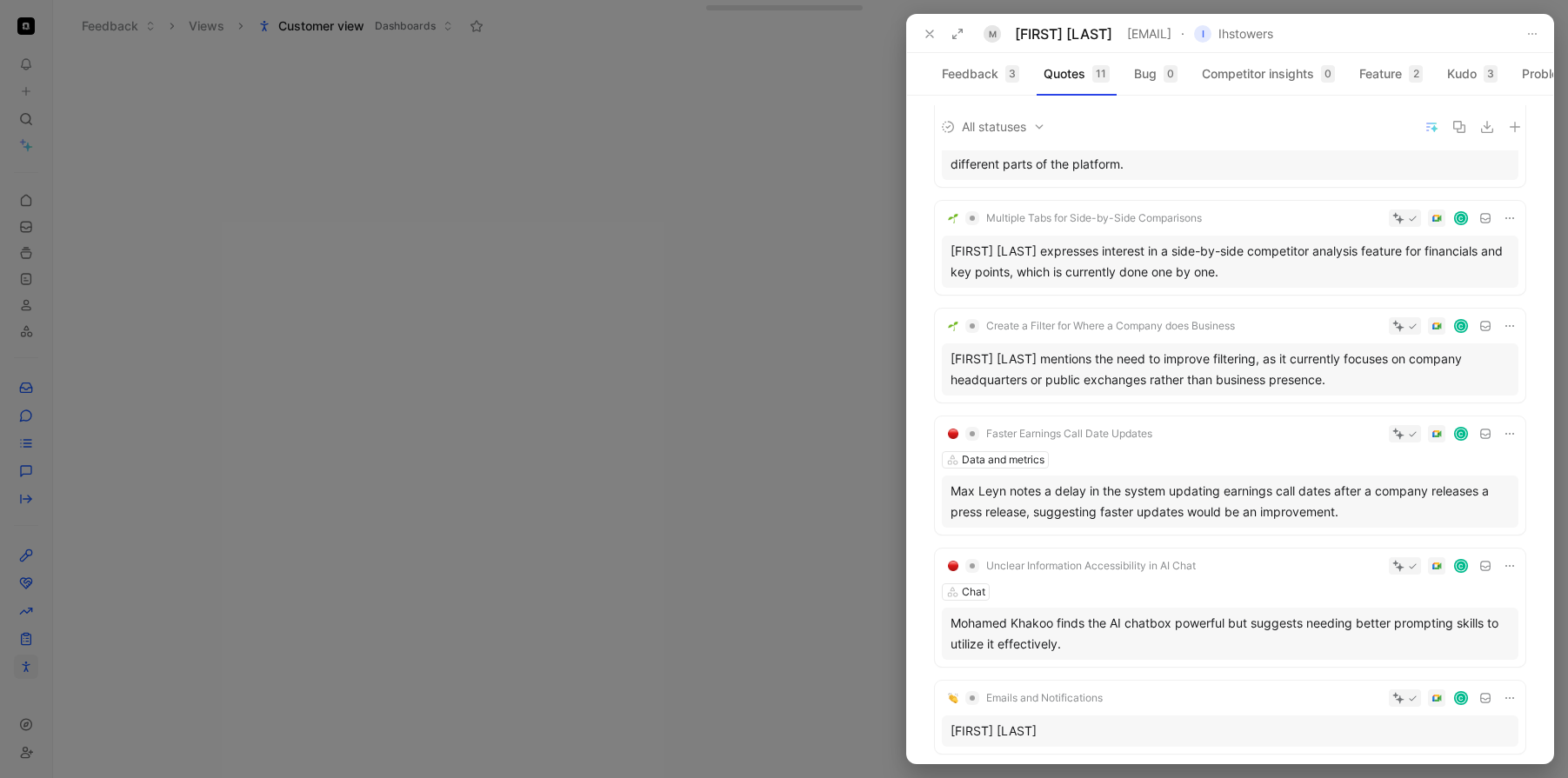 scroll, scrollTop: 0, scrollLeft: 0, axis: both 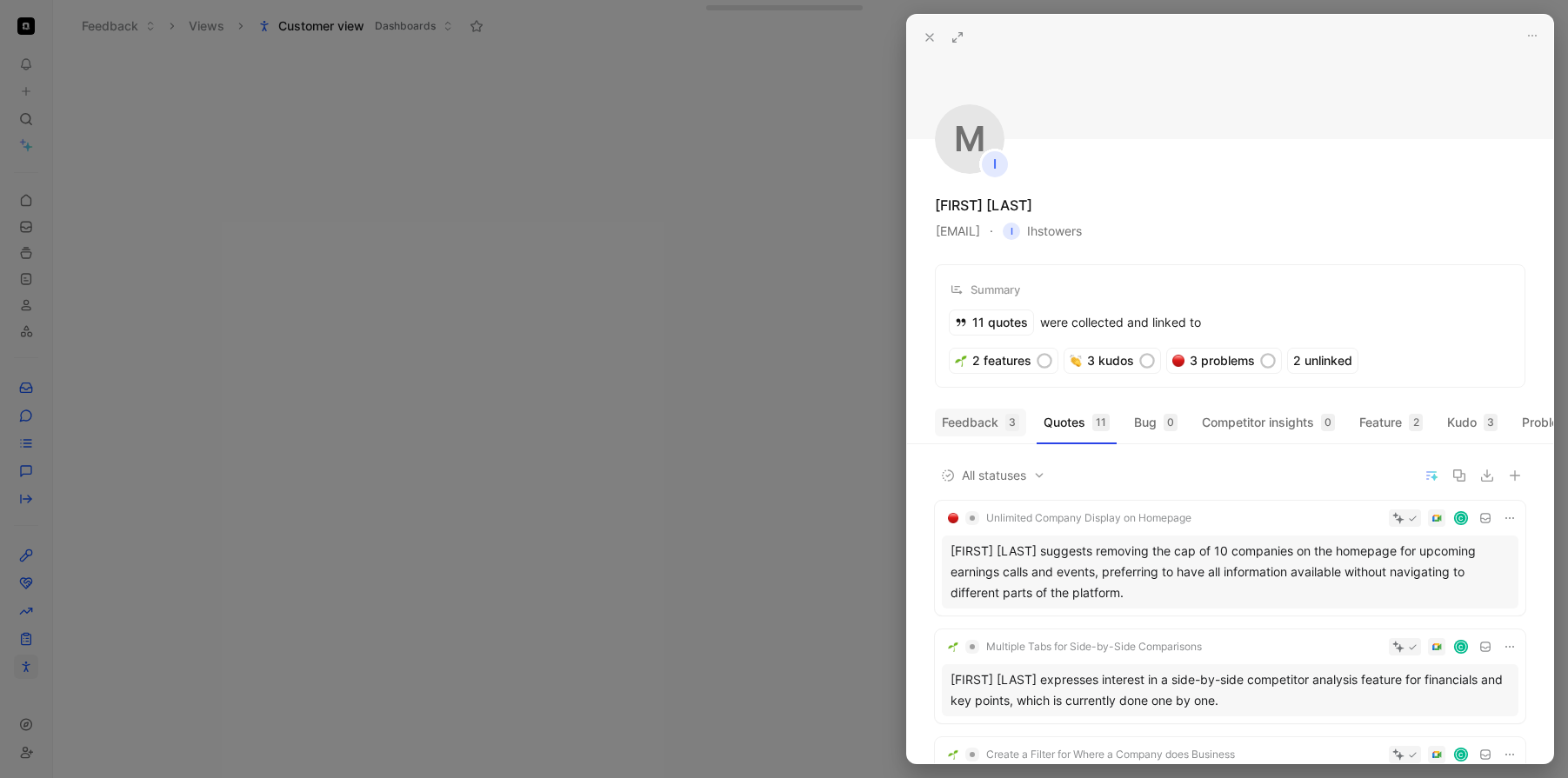 click on "Feedback 3" at bounding box center (980, 422) 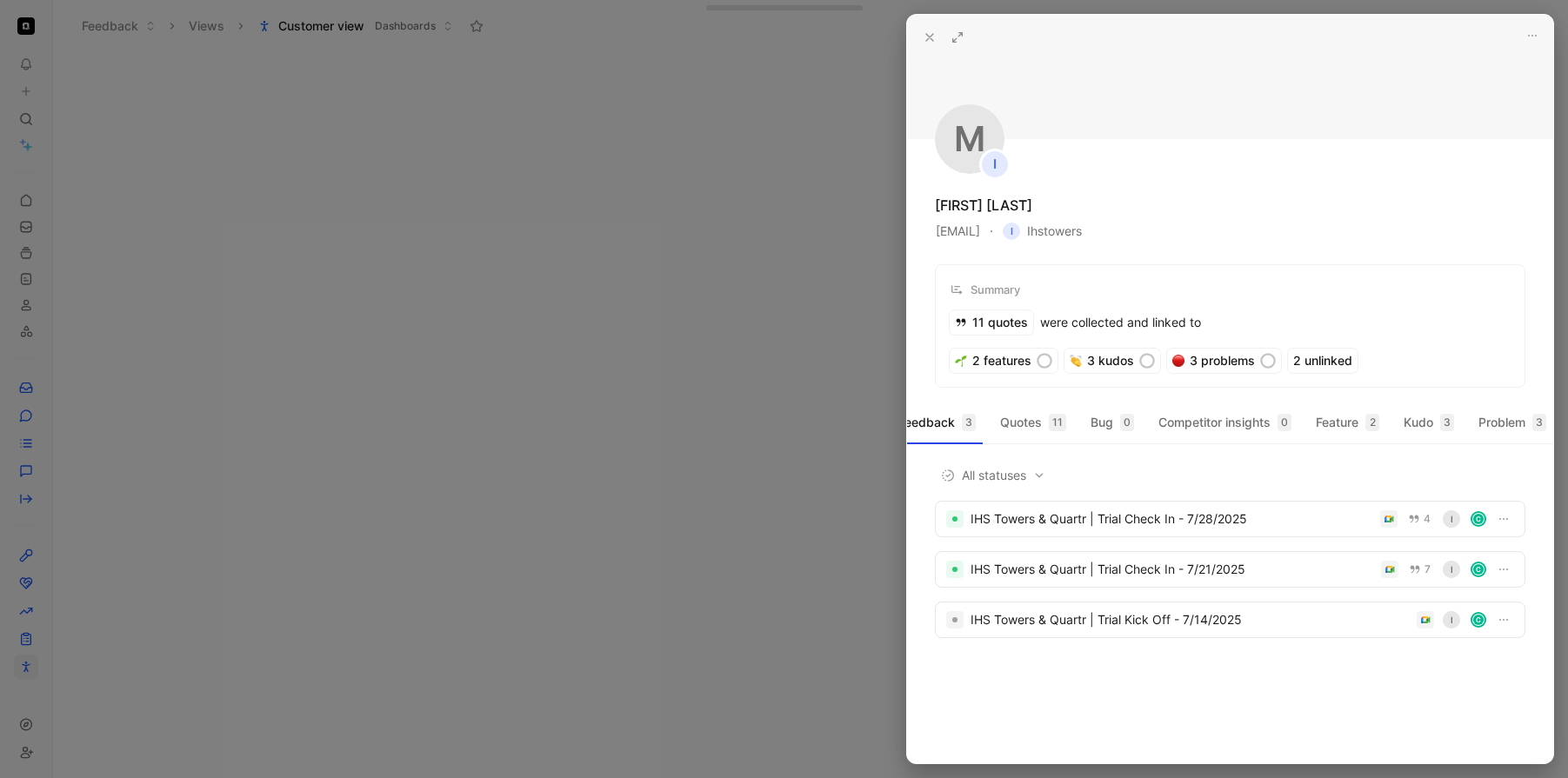 scroll, scrollTop: 0, scrollLeft: 0, axis: both 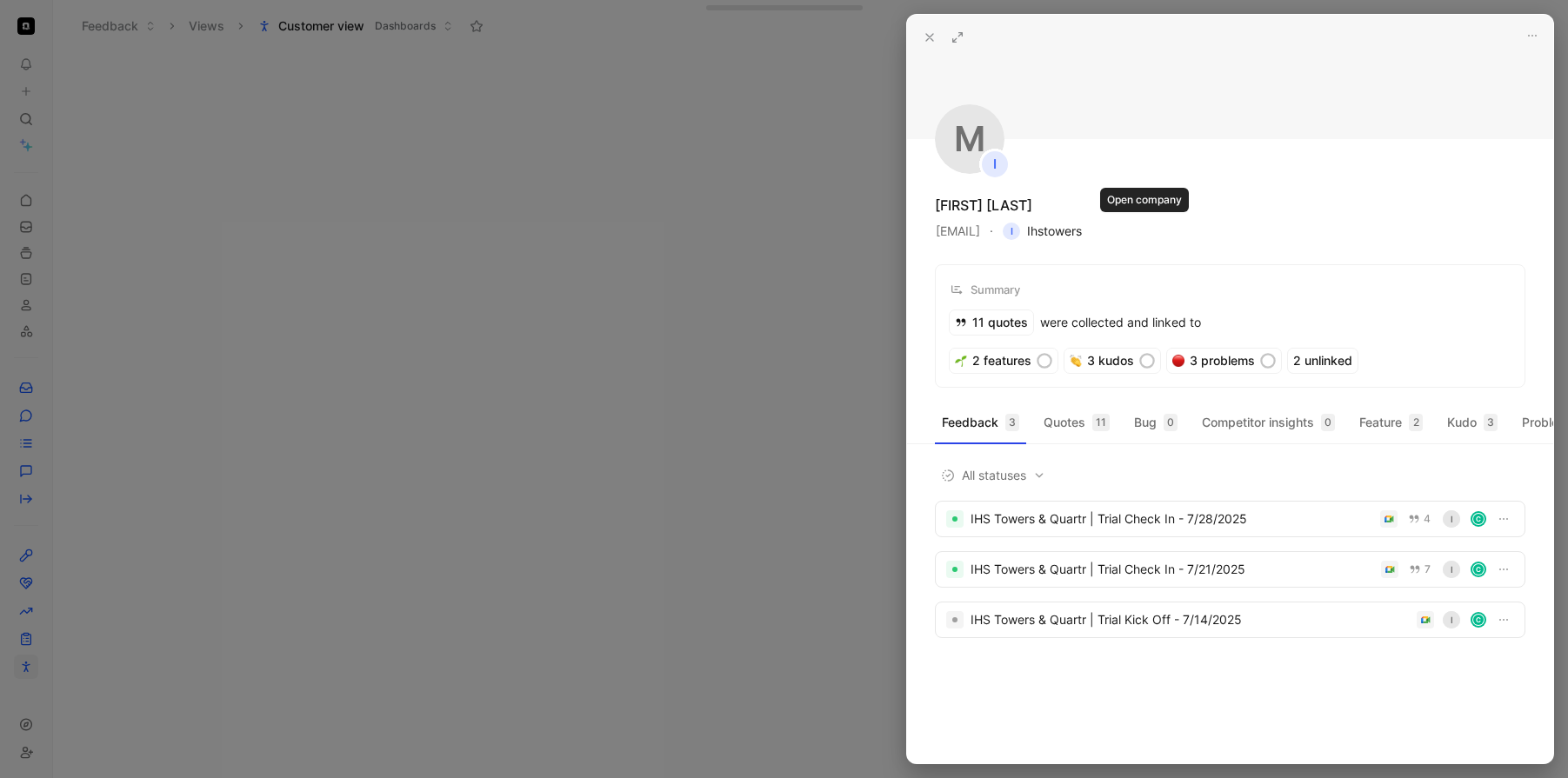 click on "I Ihstowers" at bounding box center [1042, 231] 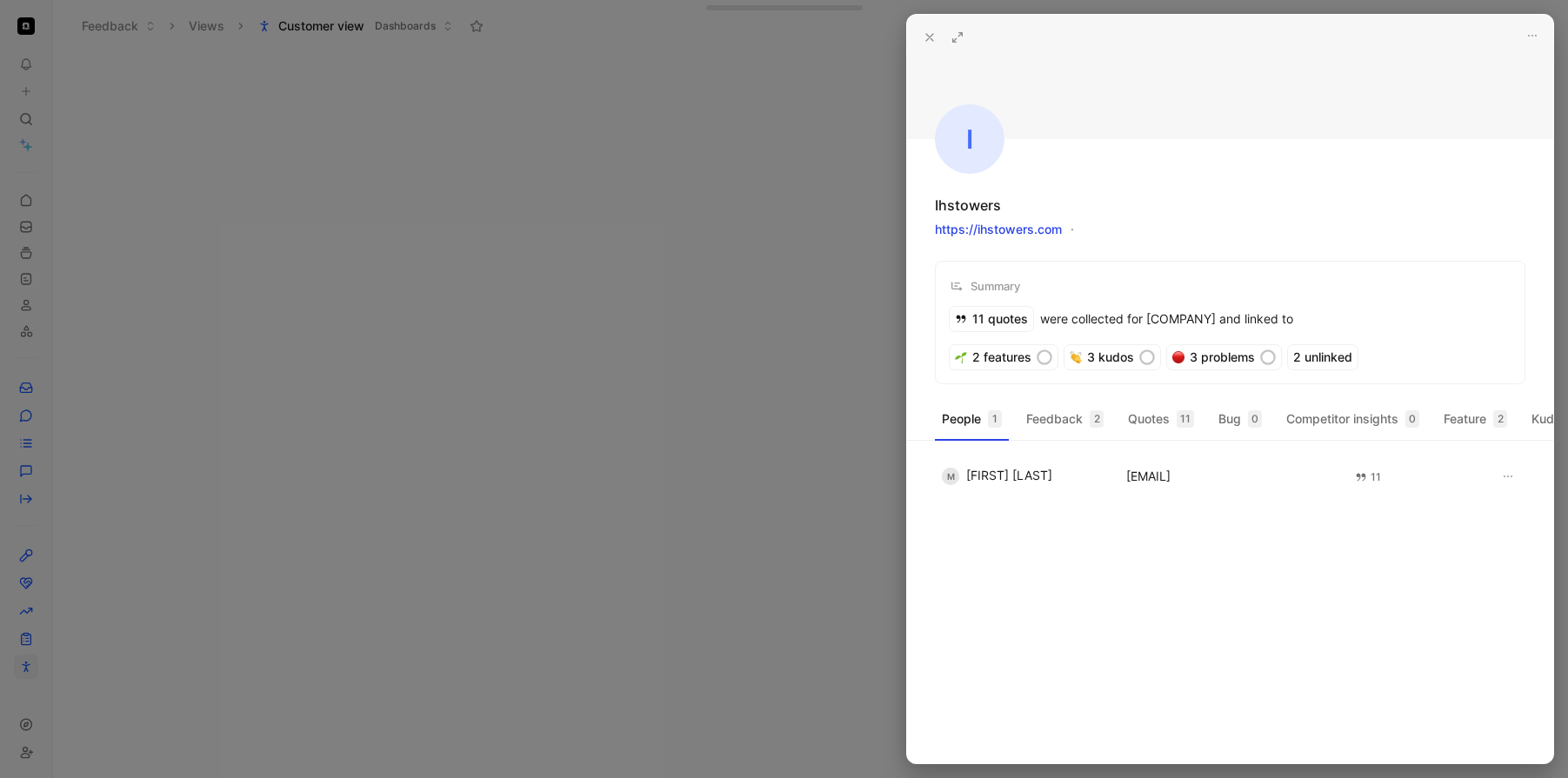click 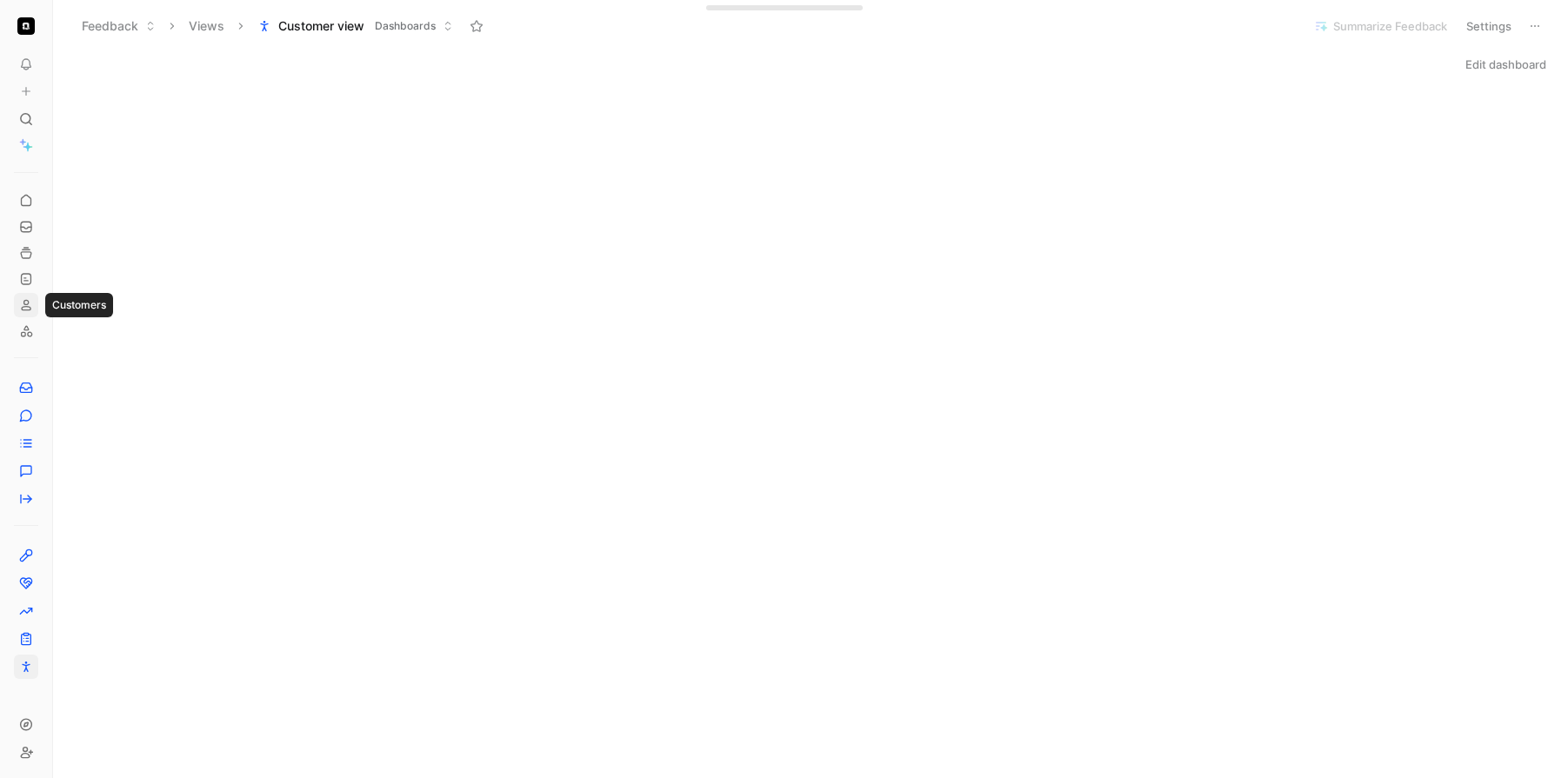 click 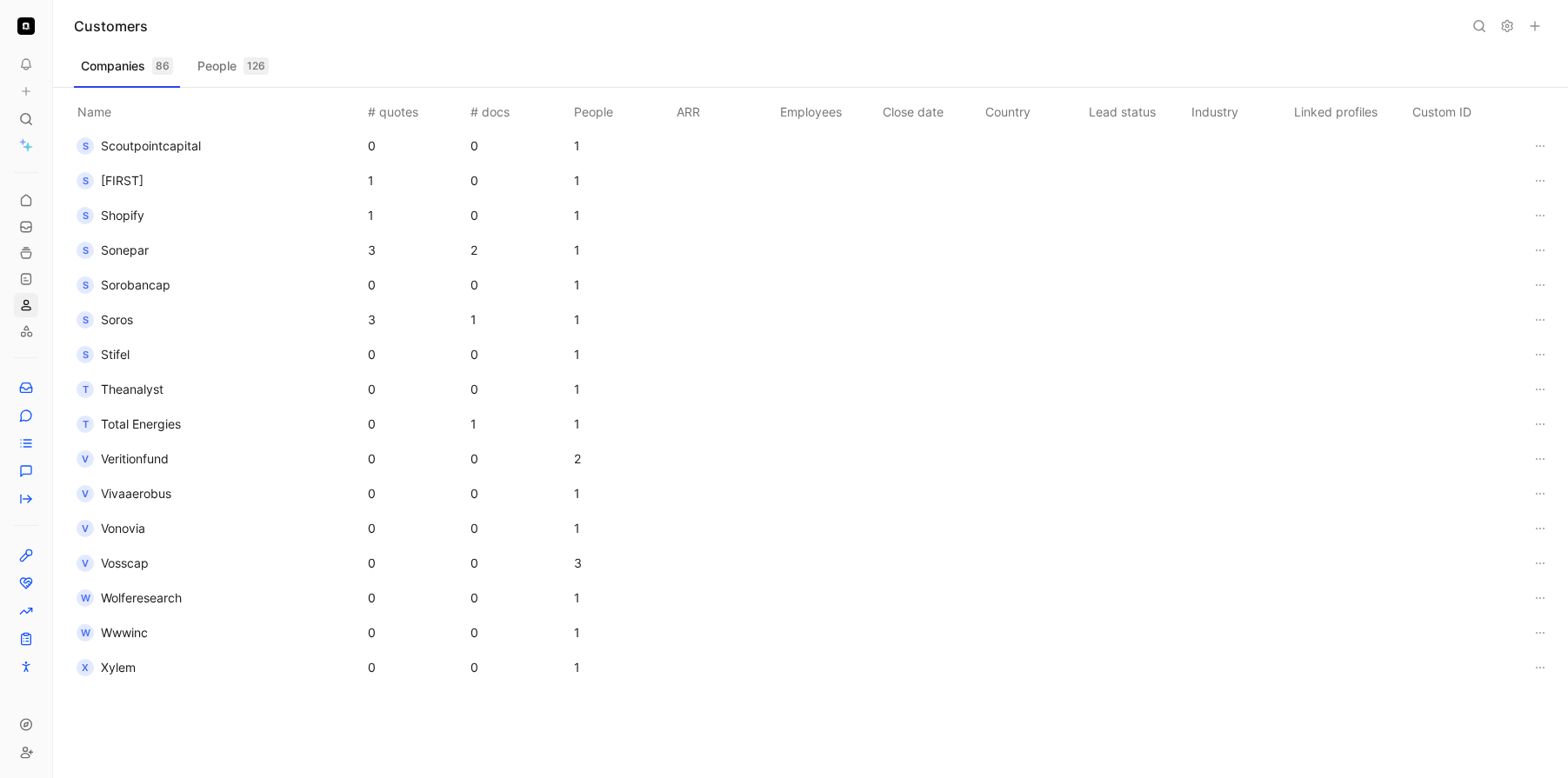 scroll, scrollTop: 2516, scrollLeft: 0, axis: vertical 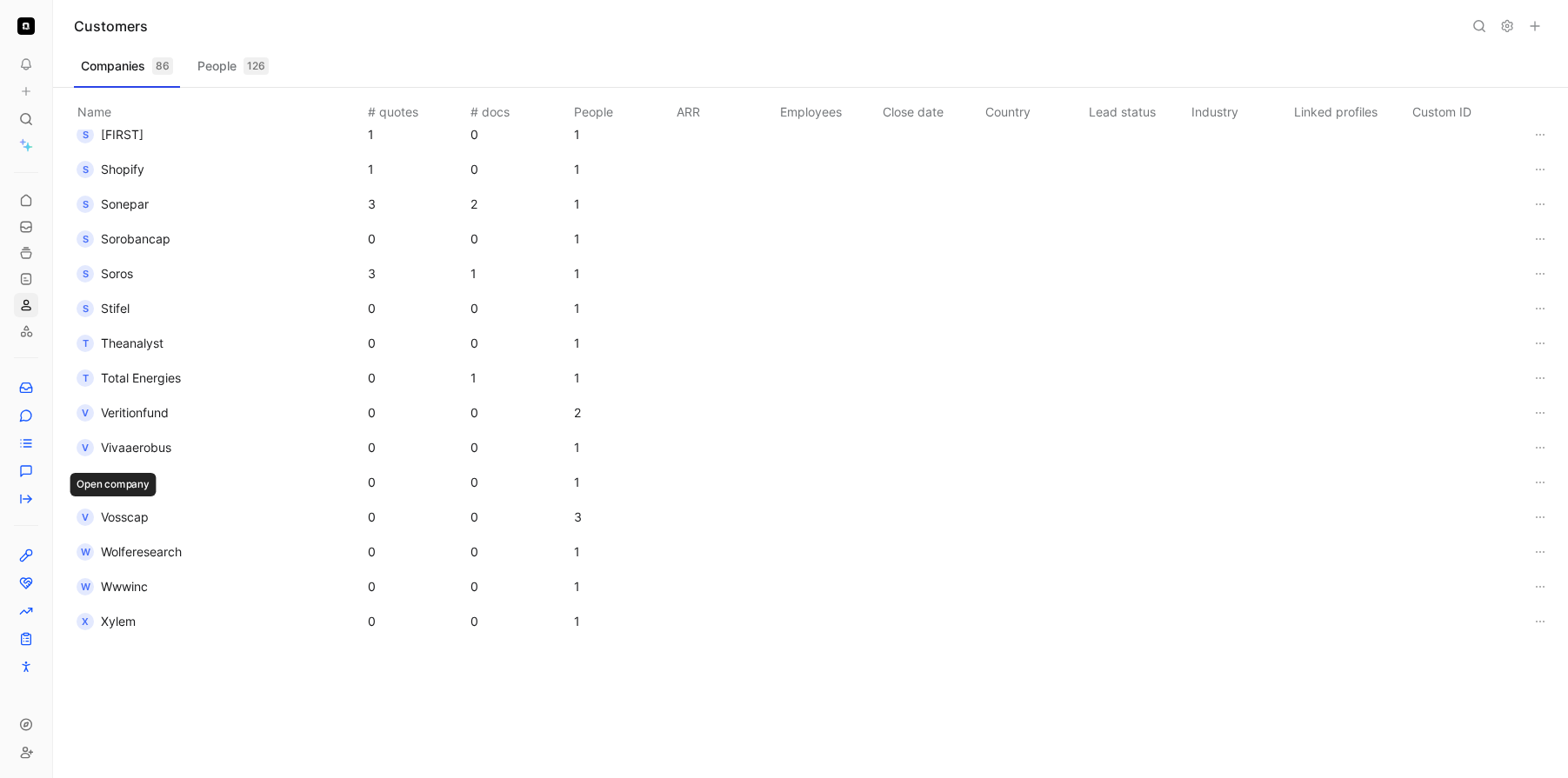 click on "Vosscap" at bounding box center (124, 516) 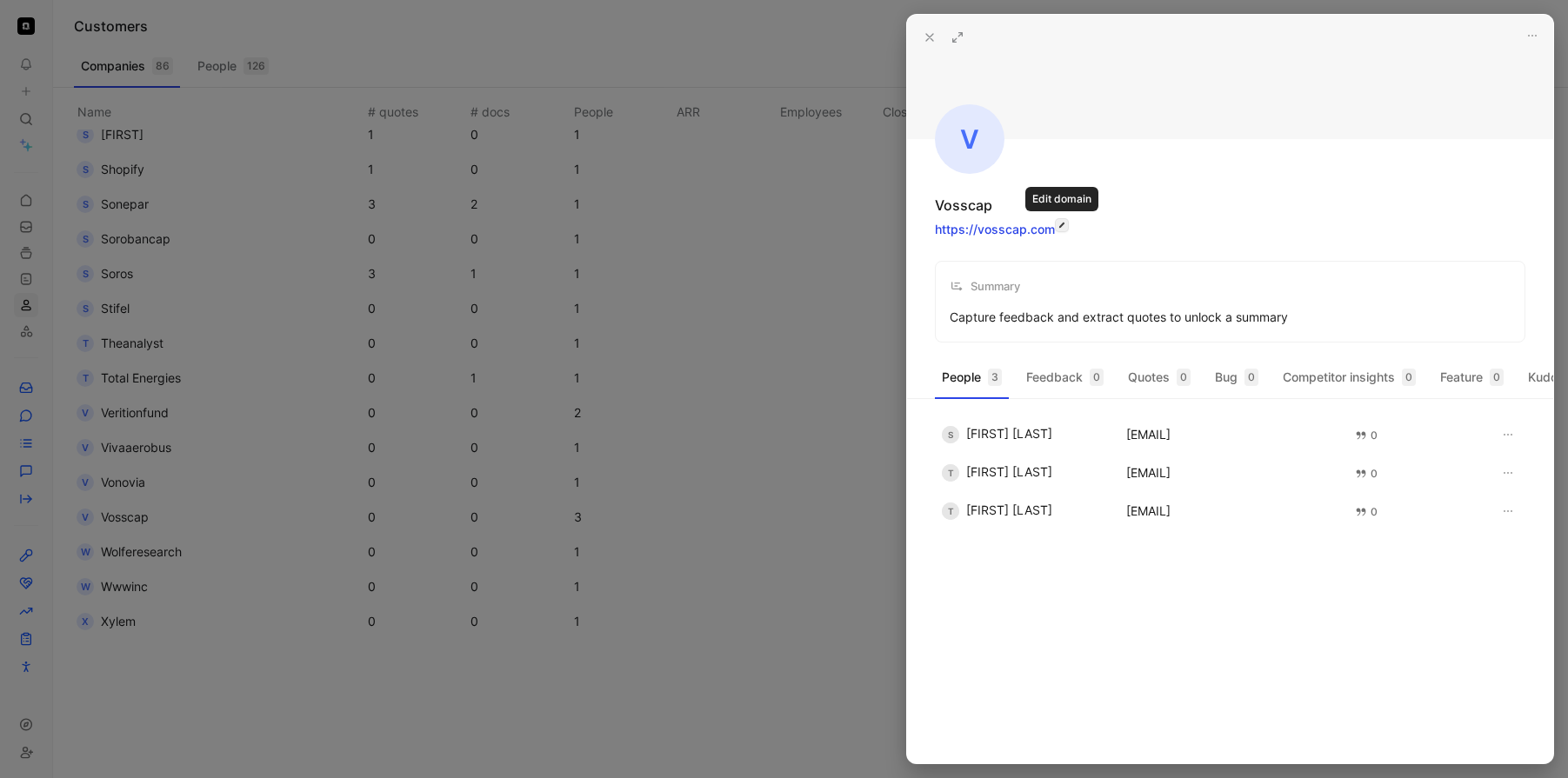 click 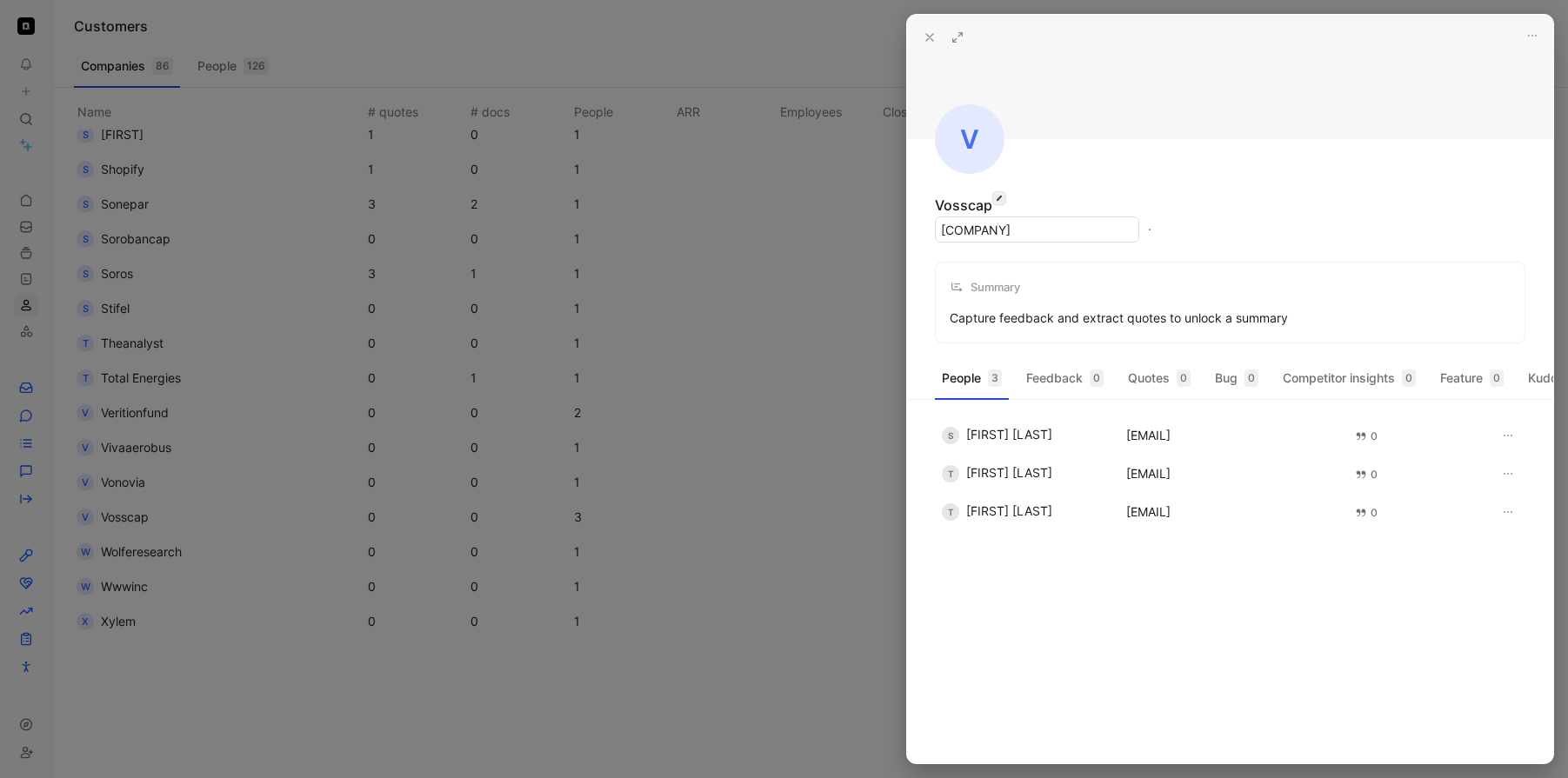click 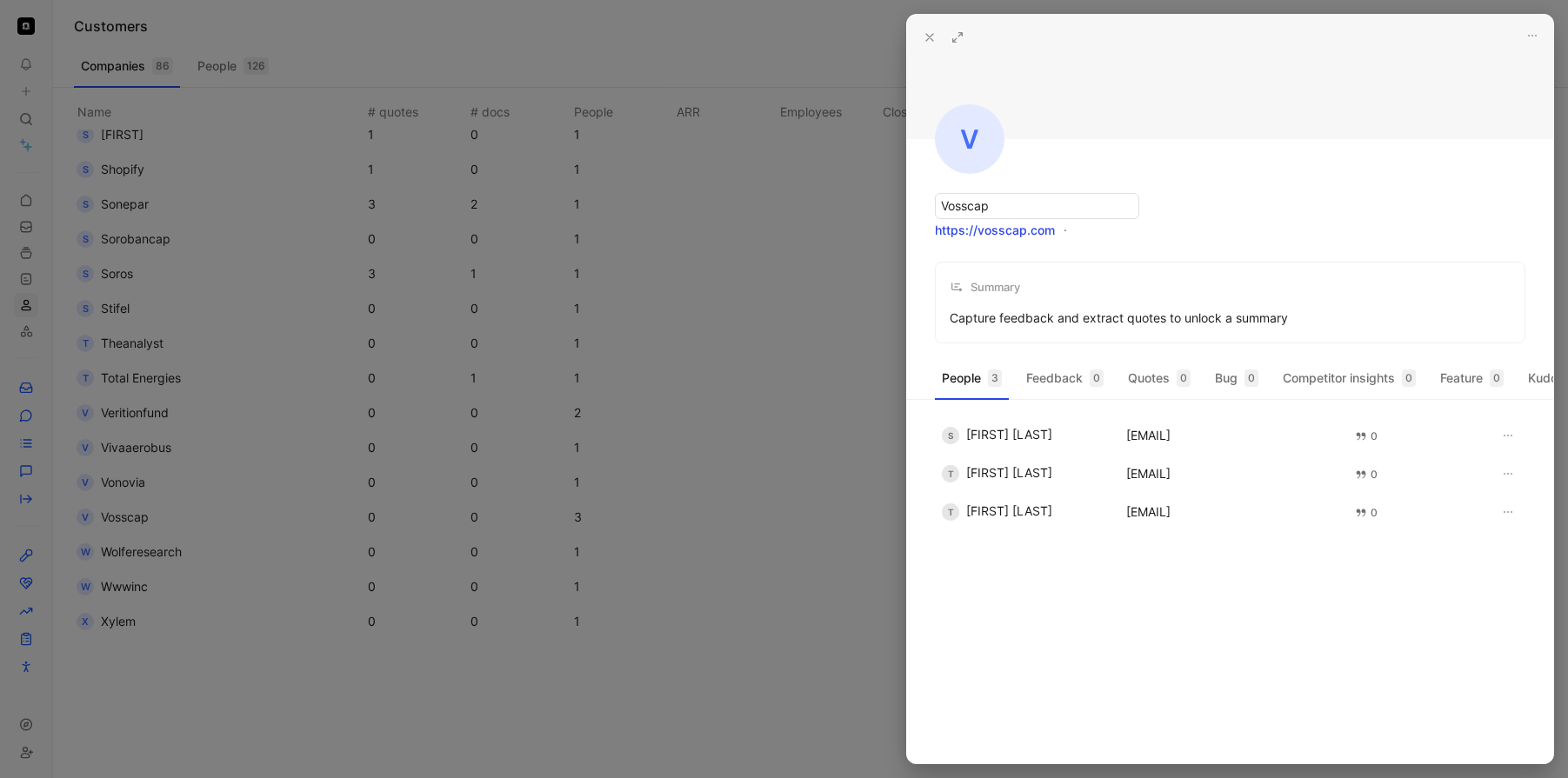 click on "V" at bounding box center [970, 139] 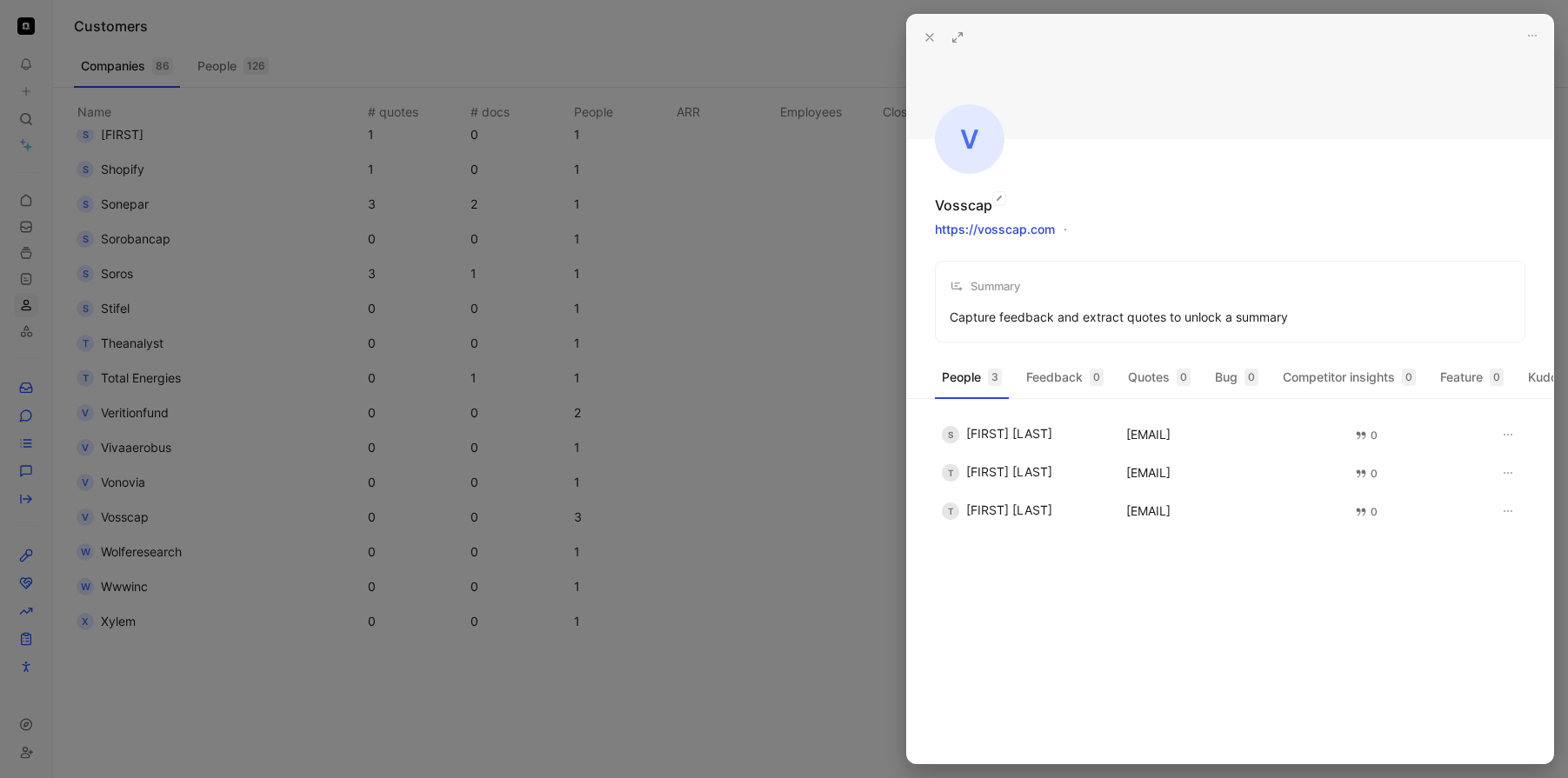 drag, startPoint x: 1098, startPoint y: 206, endPoint x: 1054, endPoint y: 139, distance: 80.156 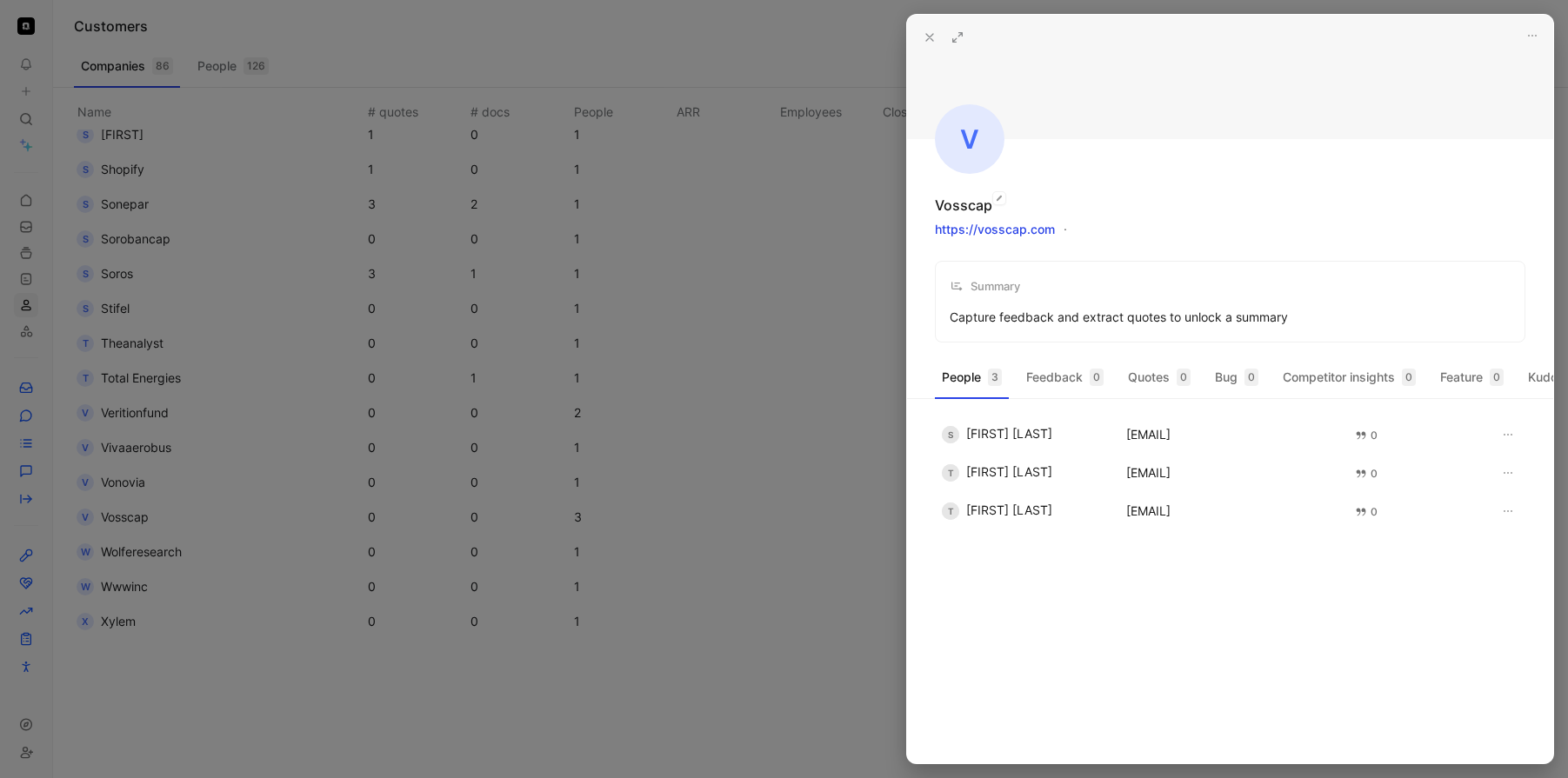 click 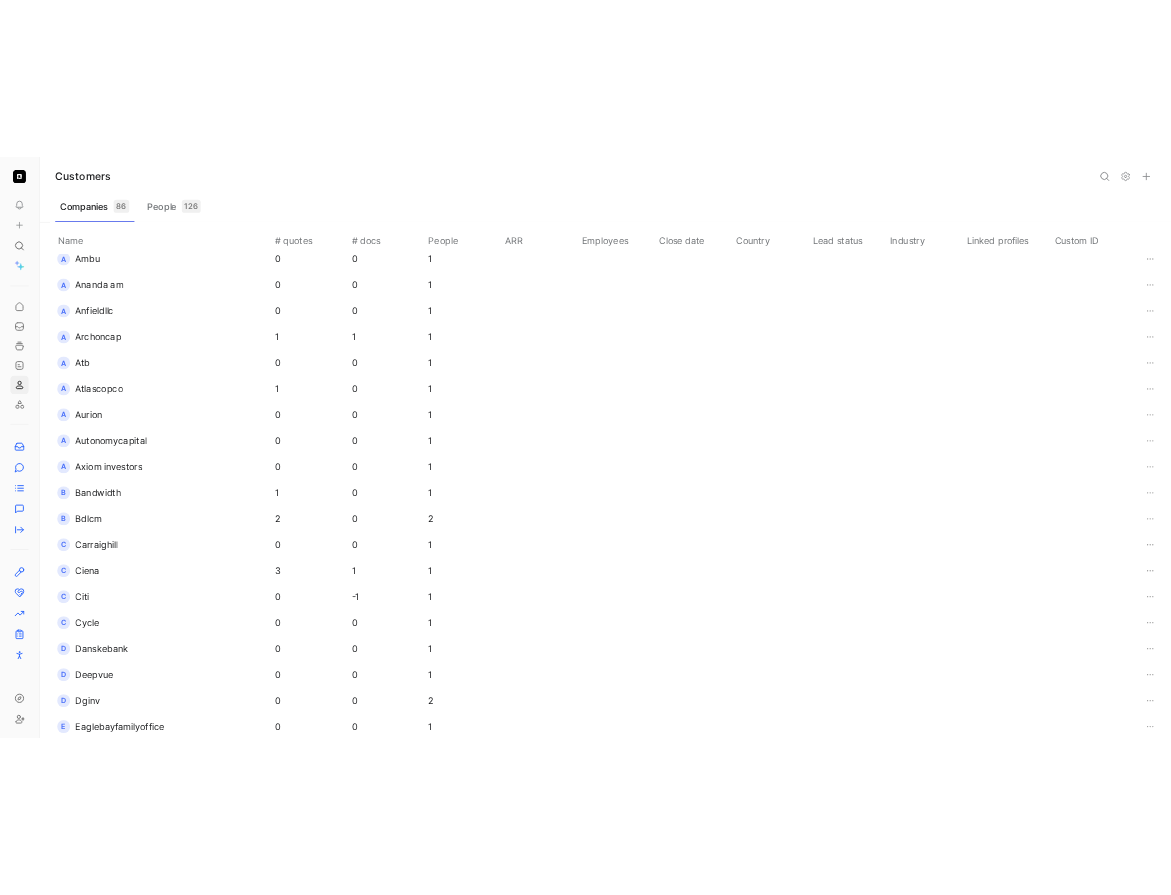 scroll, scrollTop: 0, scrollLeft: 0, axis: both 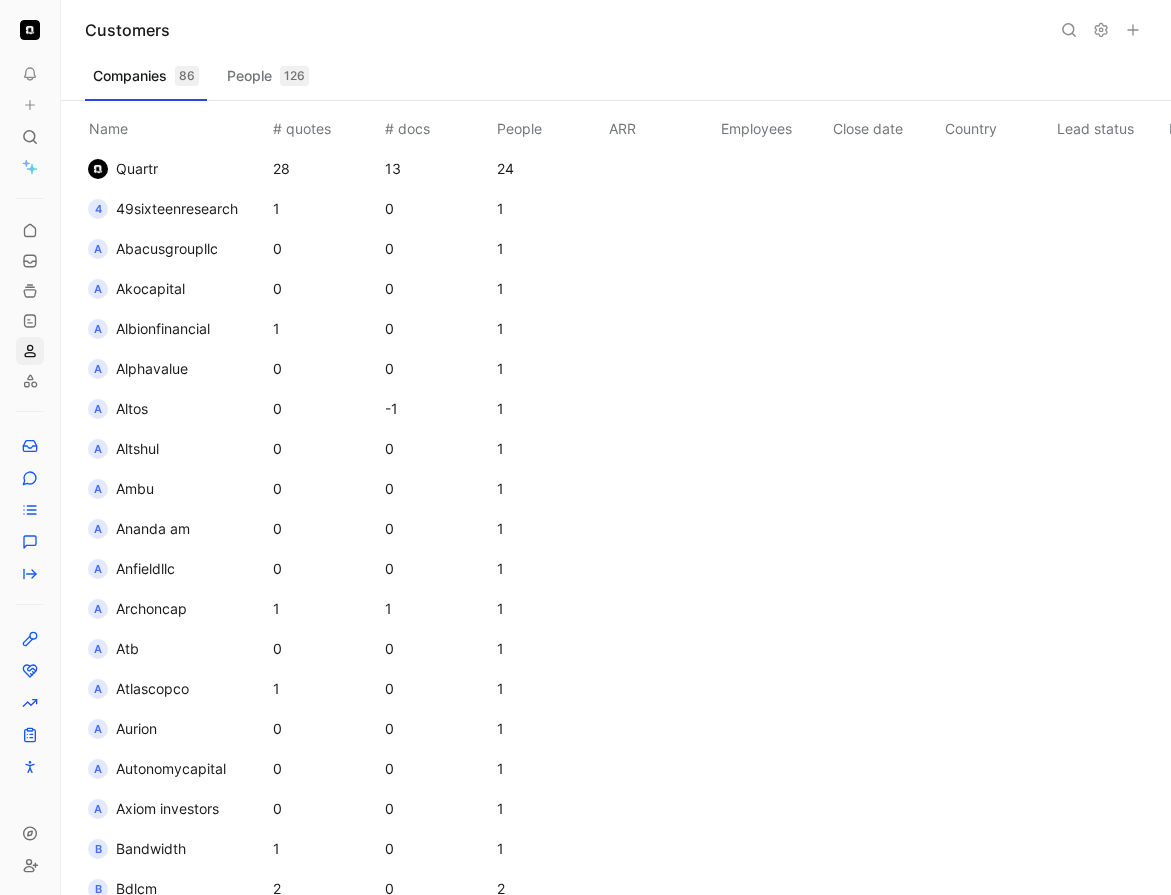 click 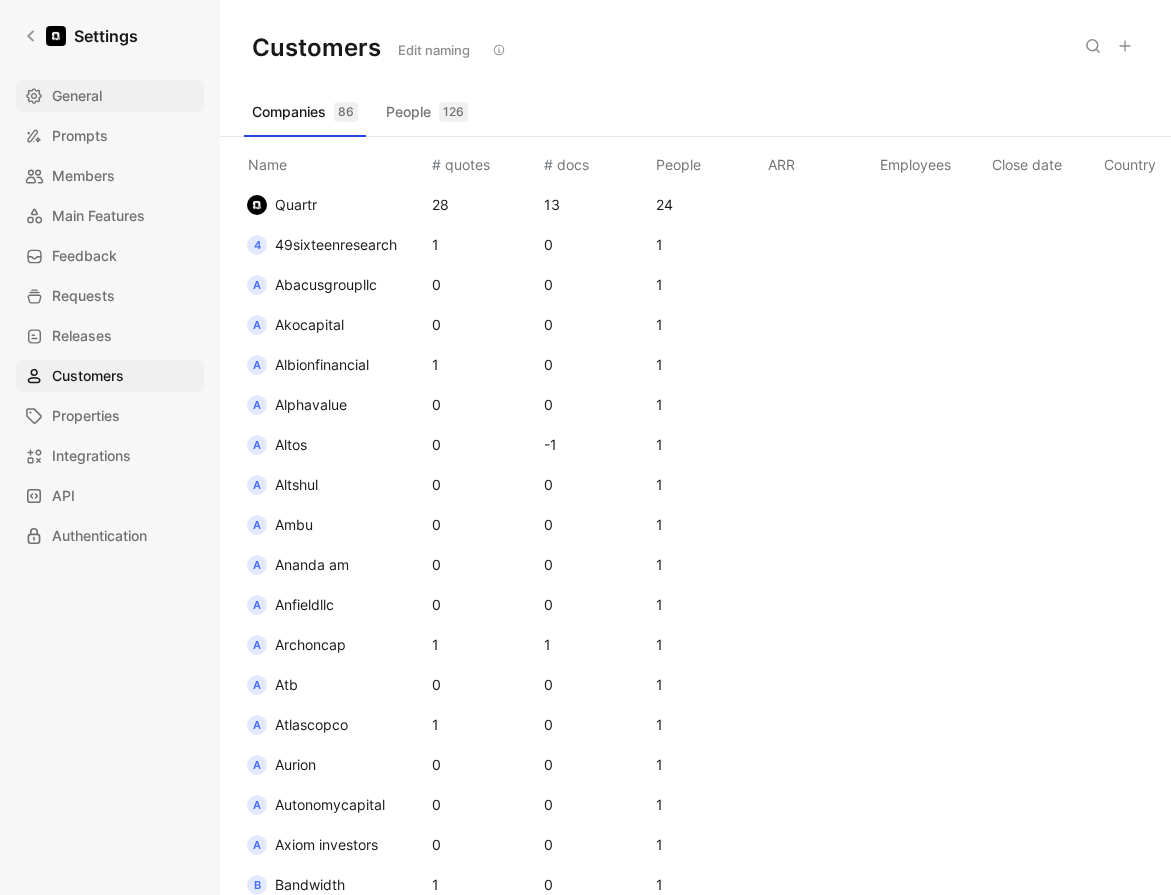 click on "General" at bounding box center [77, 96] 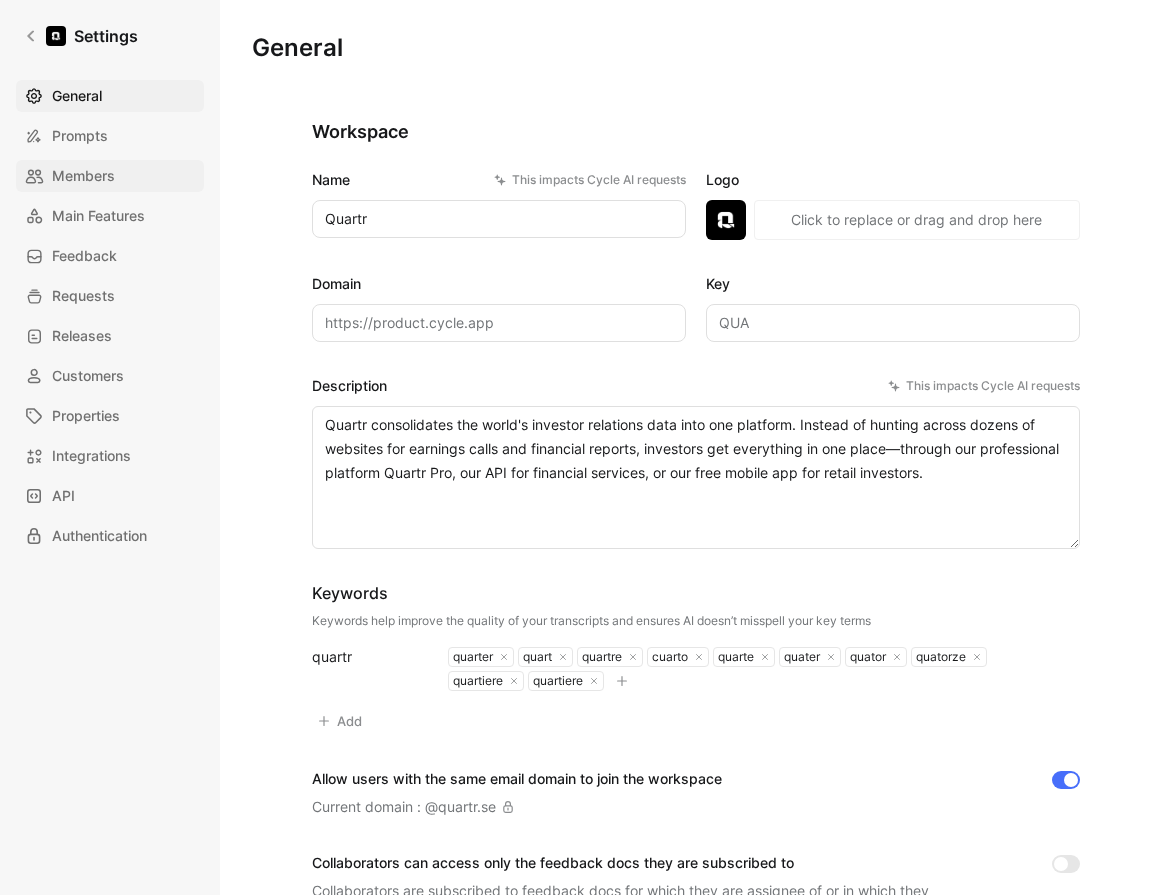 click on "Members" at bounding box center (110, 176) 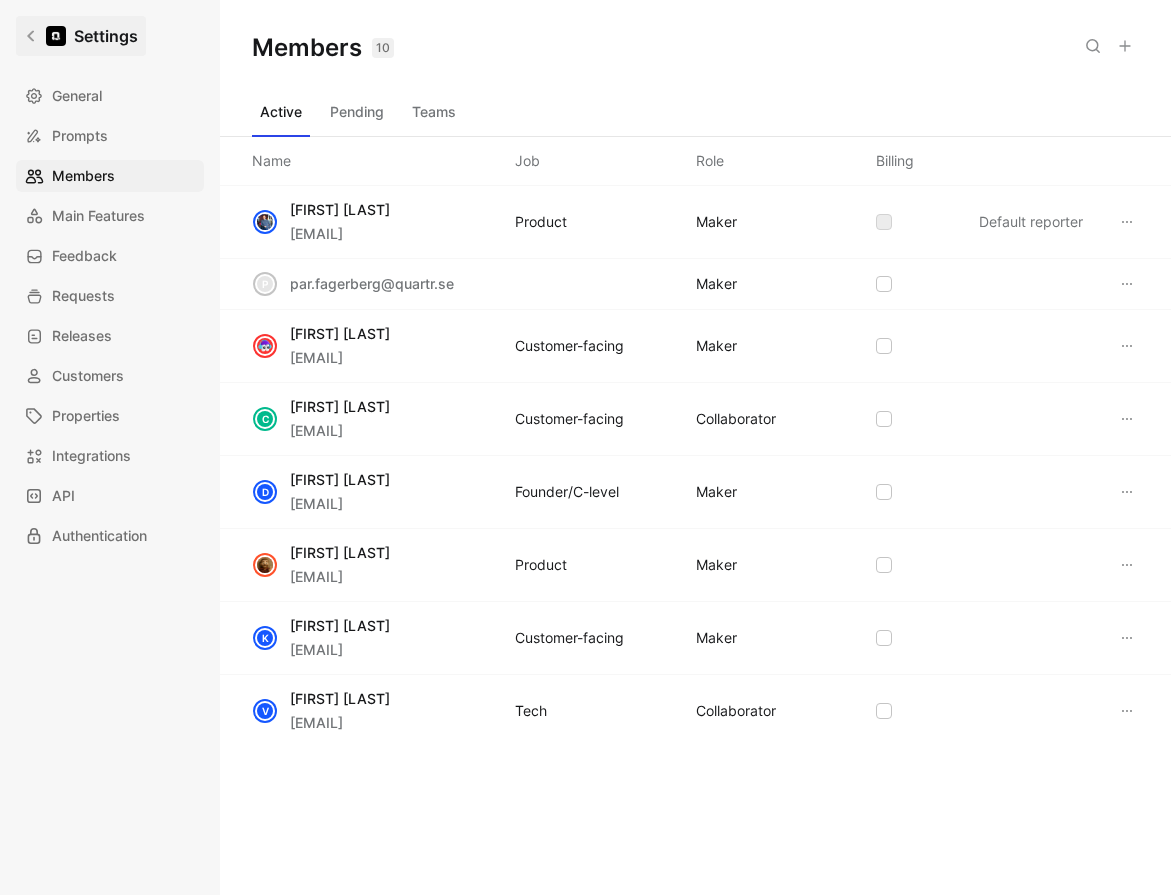 click on "Settings" at bounding box center (106, 36) 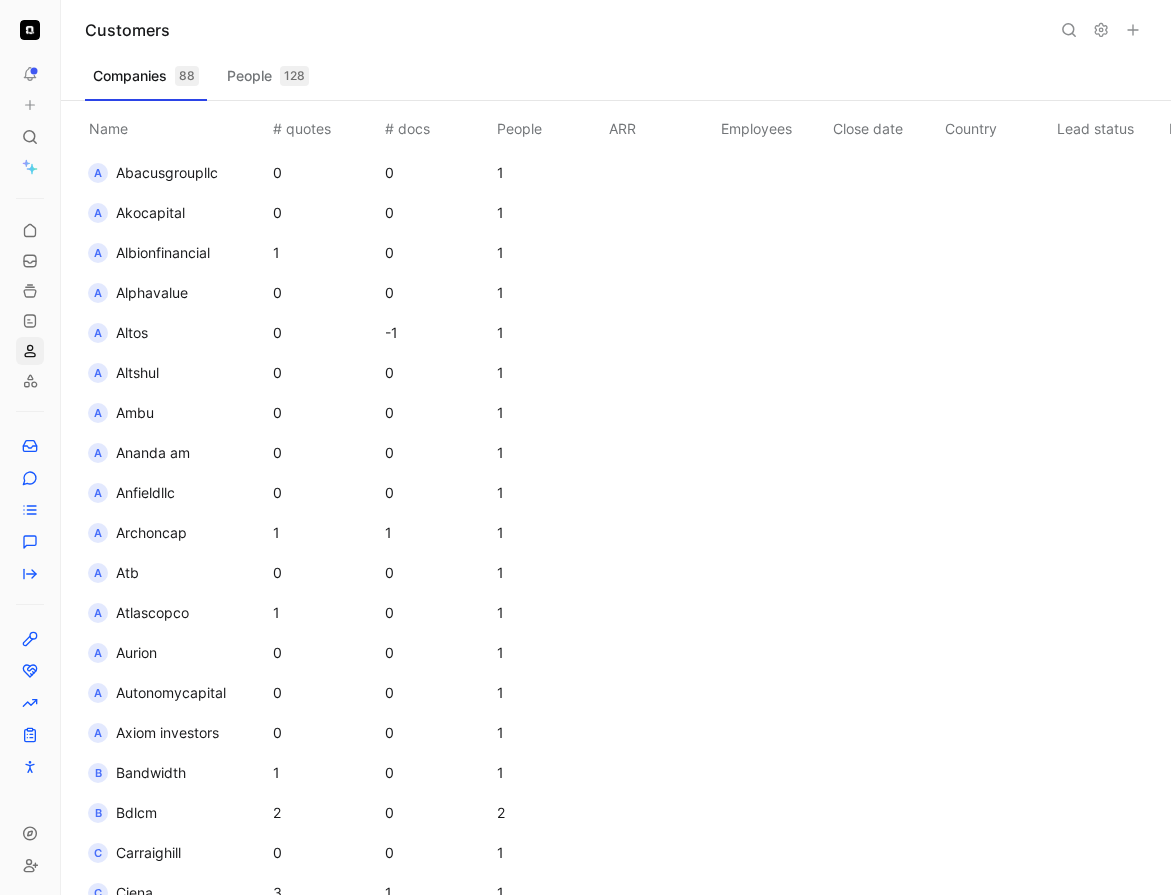 scroll, scrollTop: 0, scrollLeft: 0, axis: both 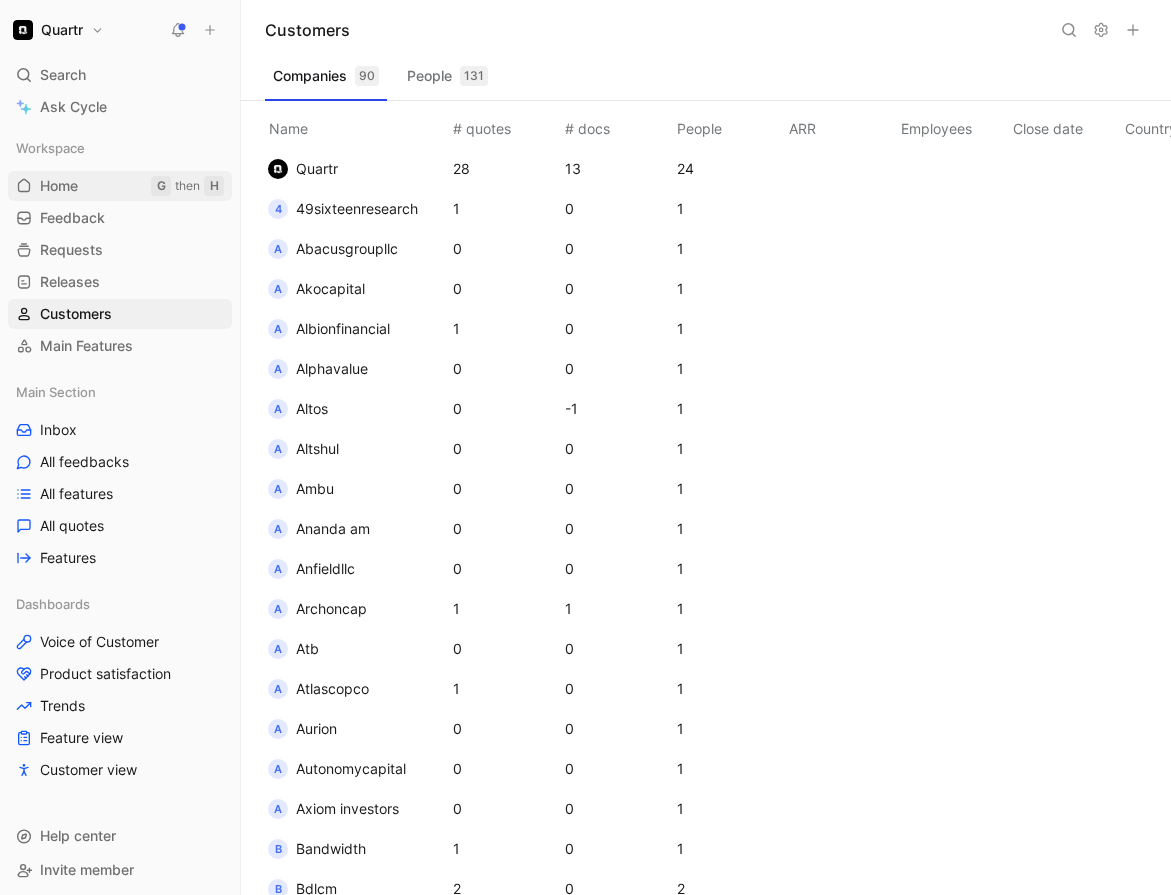 click on "Home" at bounding box center [59, 186] 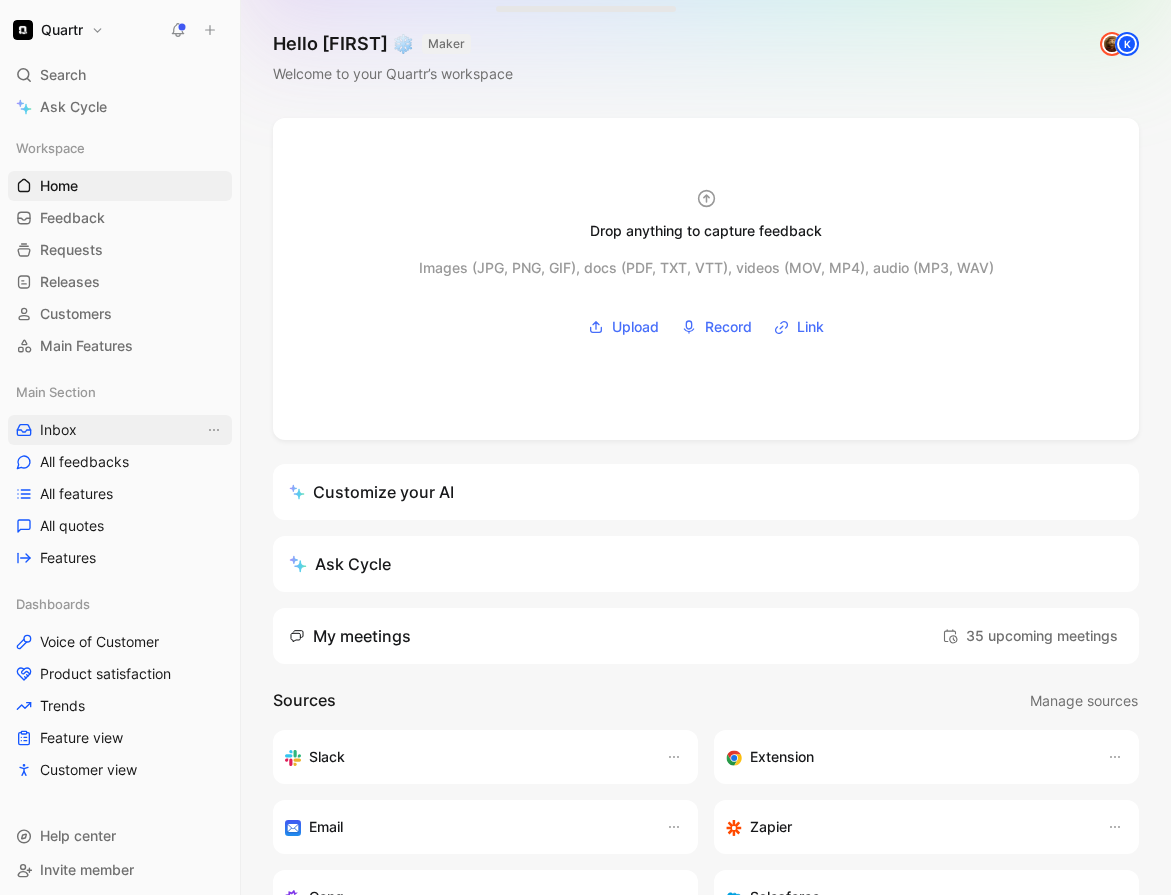 click on "Inbox" at bounding box center [120, 430] 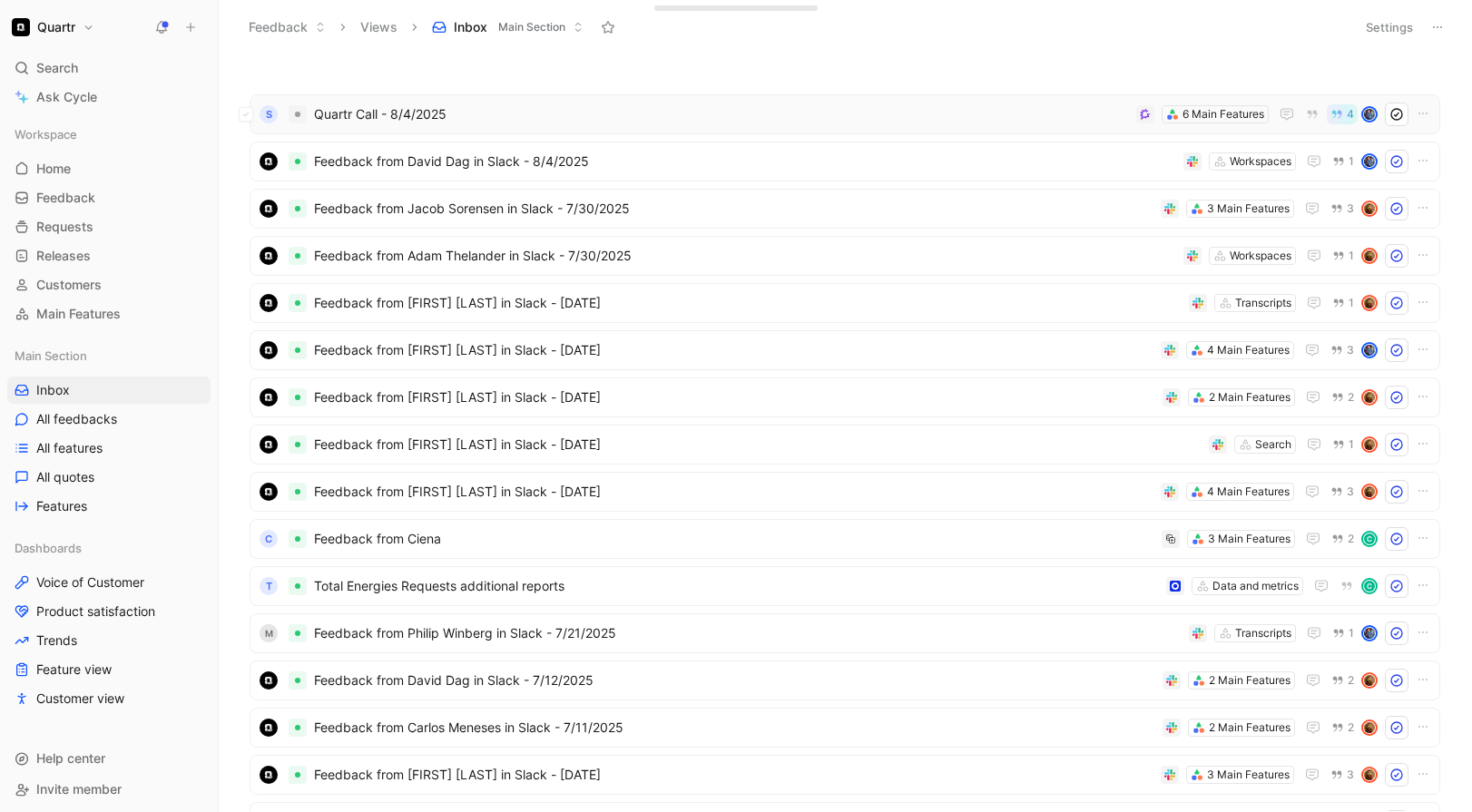 click on "Quartr Call - 8/4/2025" at bounding box center [721, 114] 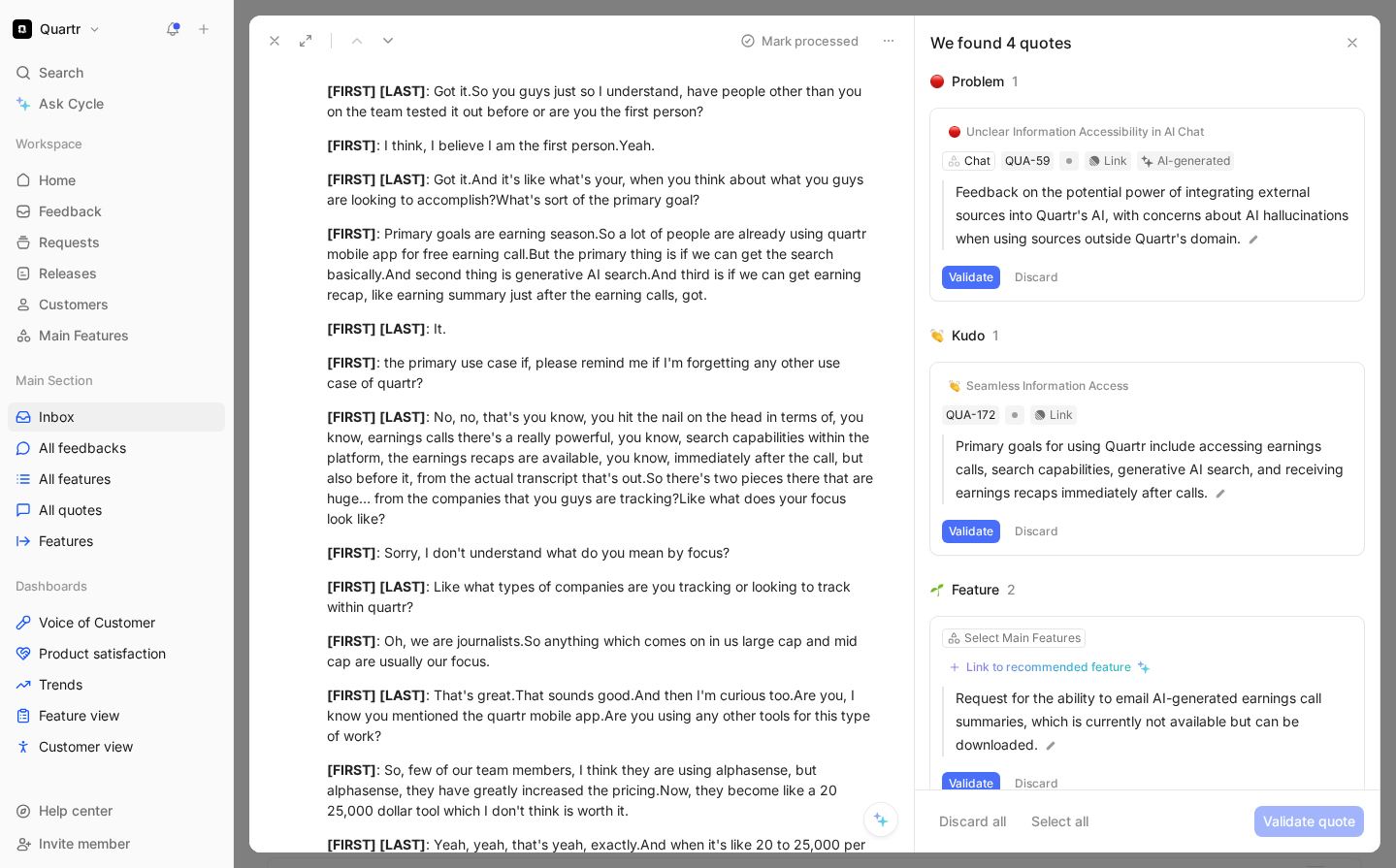 scroll, scrollTop: 0, scrollLeft: 0, axis: both 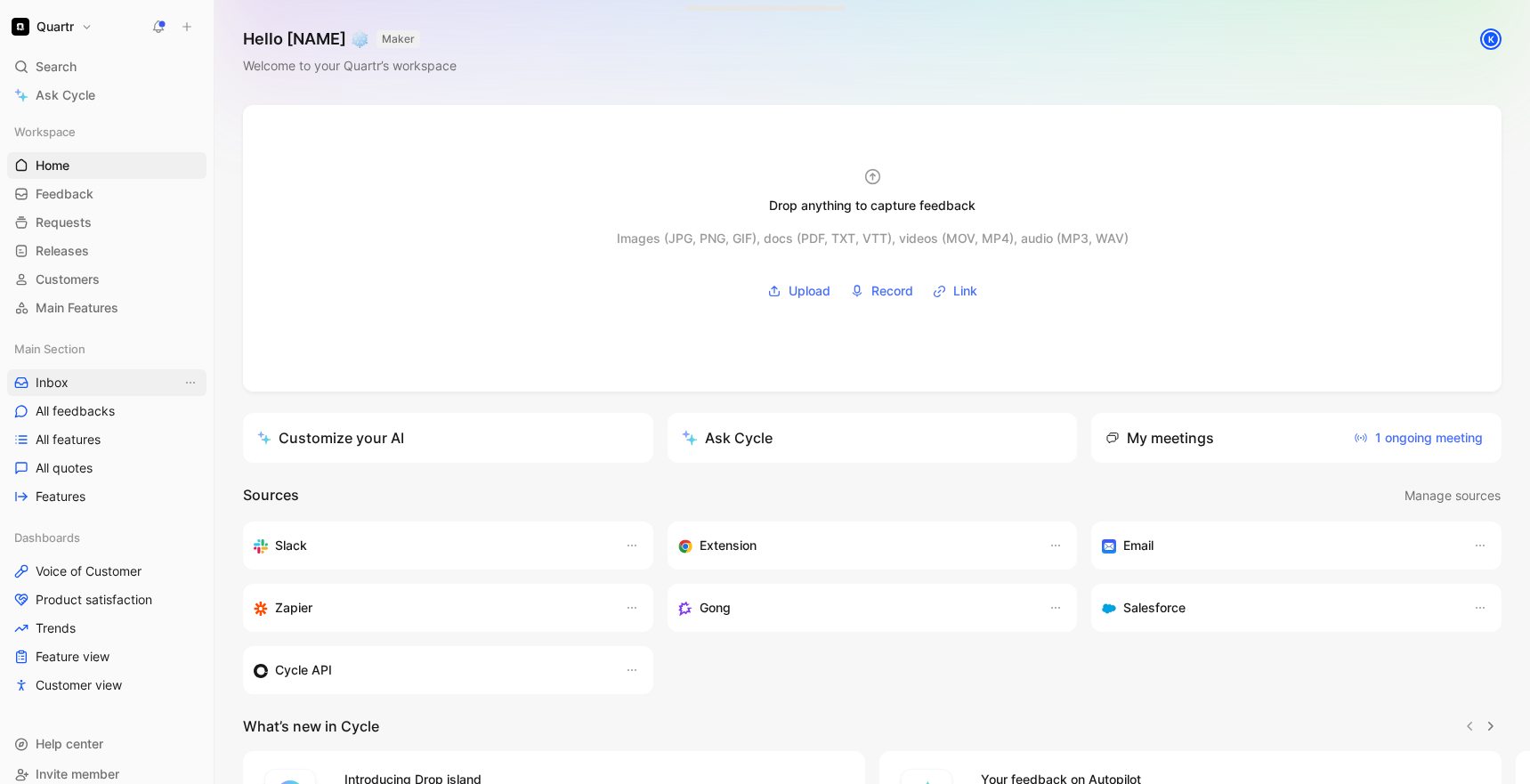 click on "Inbox" at bounding box center [107, 383] 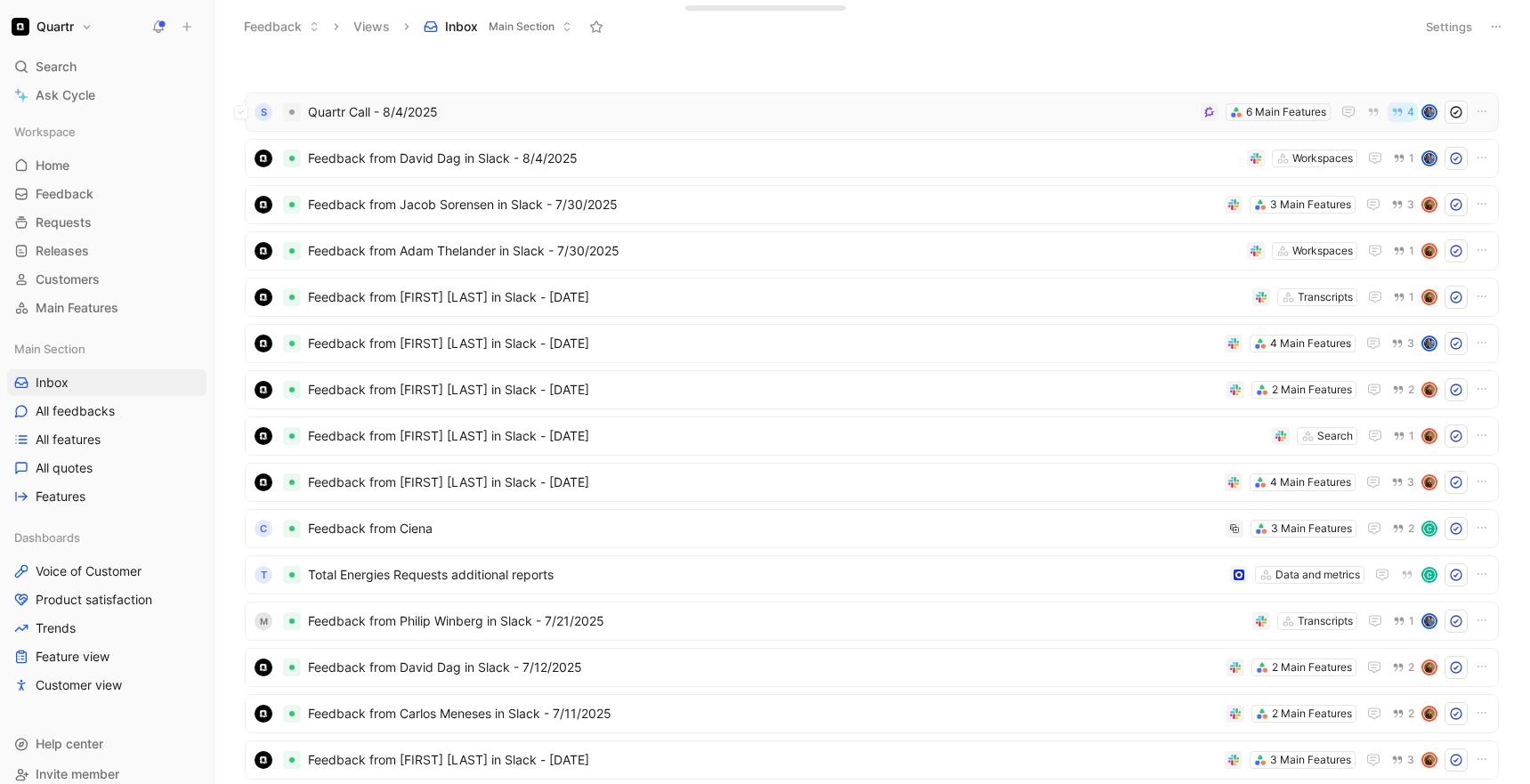 click on "Quartr Call - 8/4/2025" at bounding box center (750, 112) 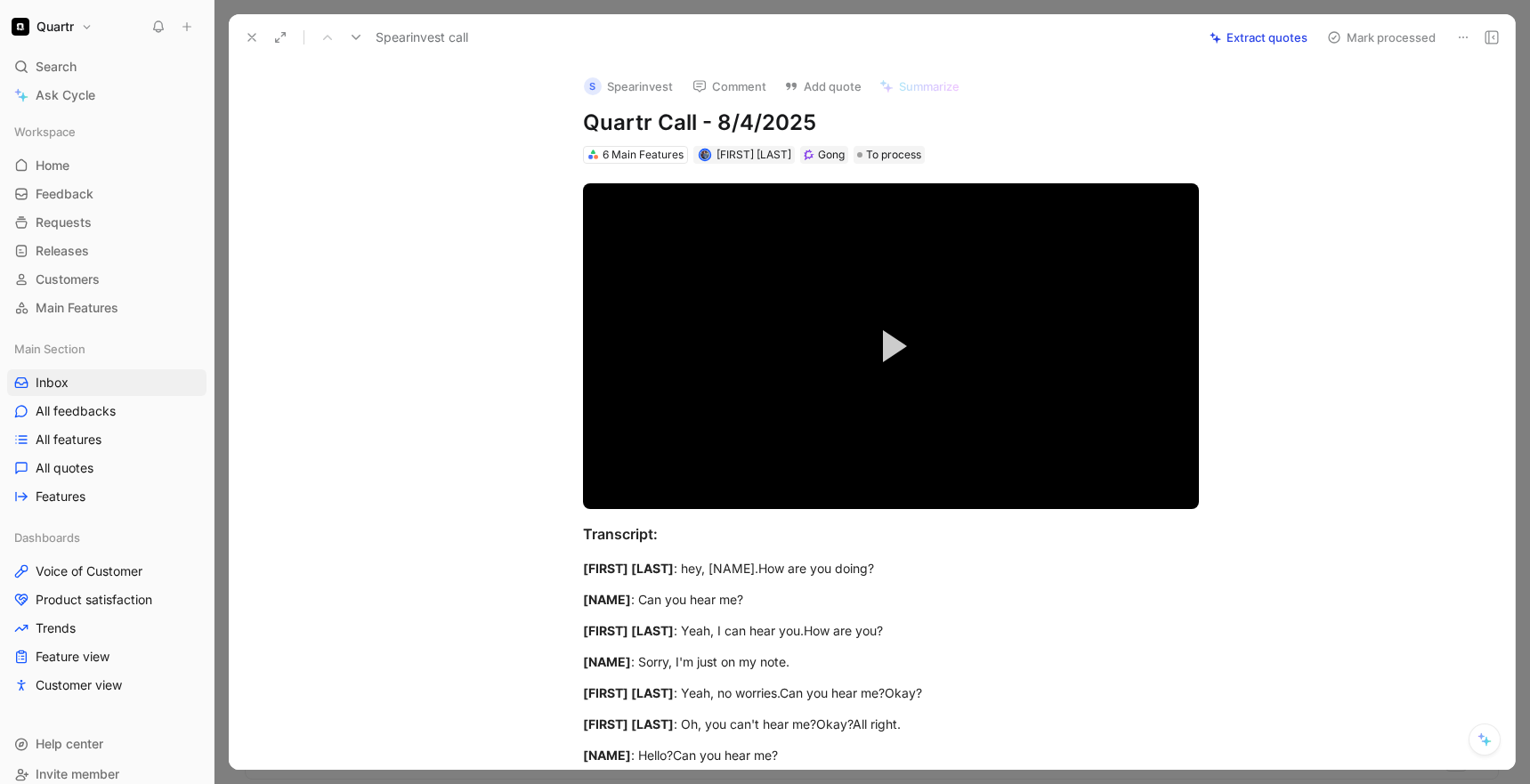 click 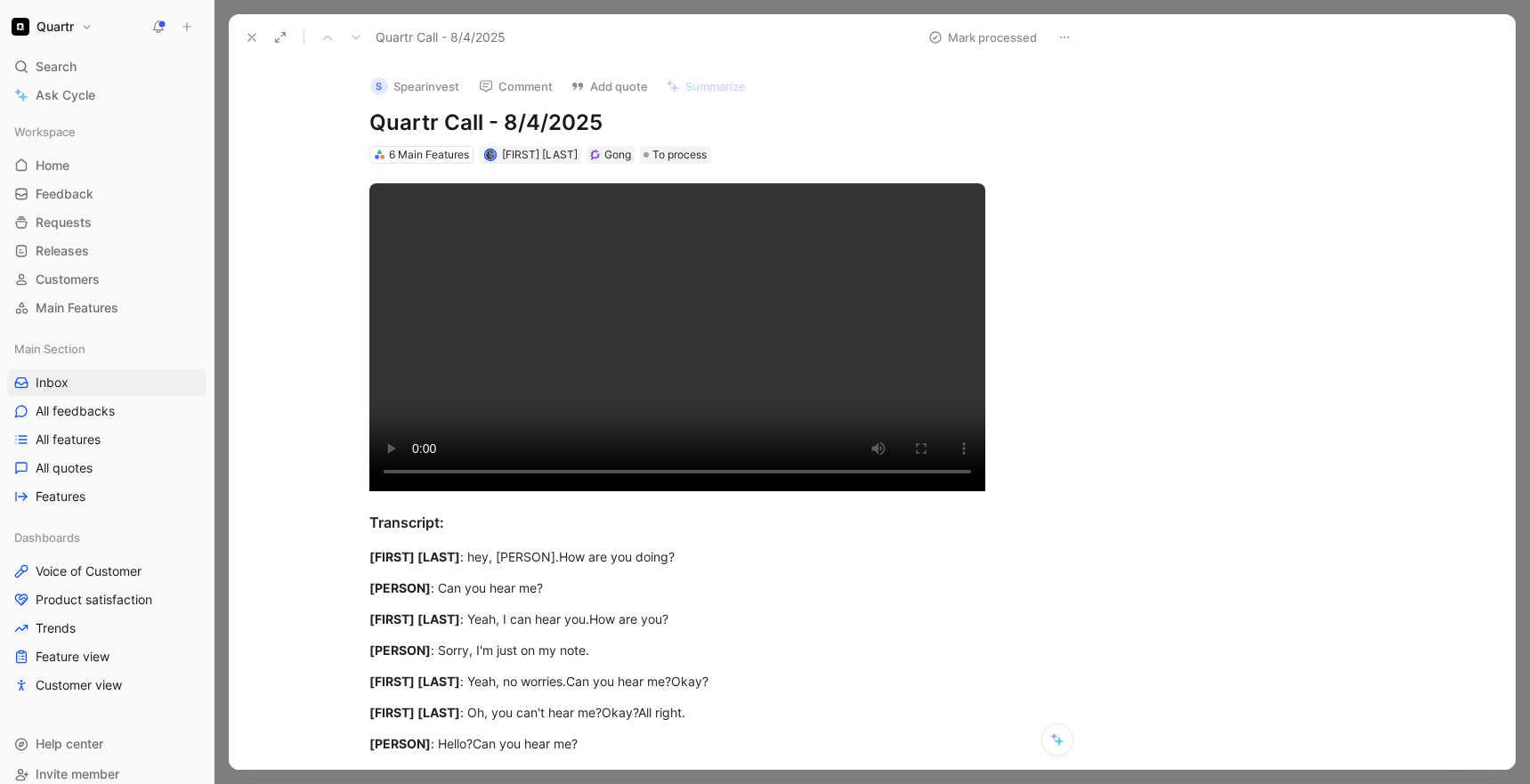 scroll, scrollTop: 0, scrollLeft: 0, axis: both 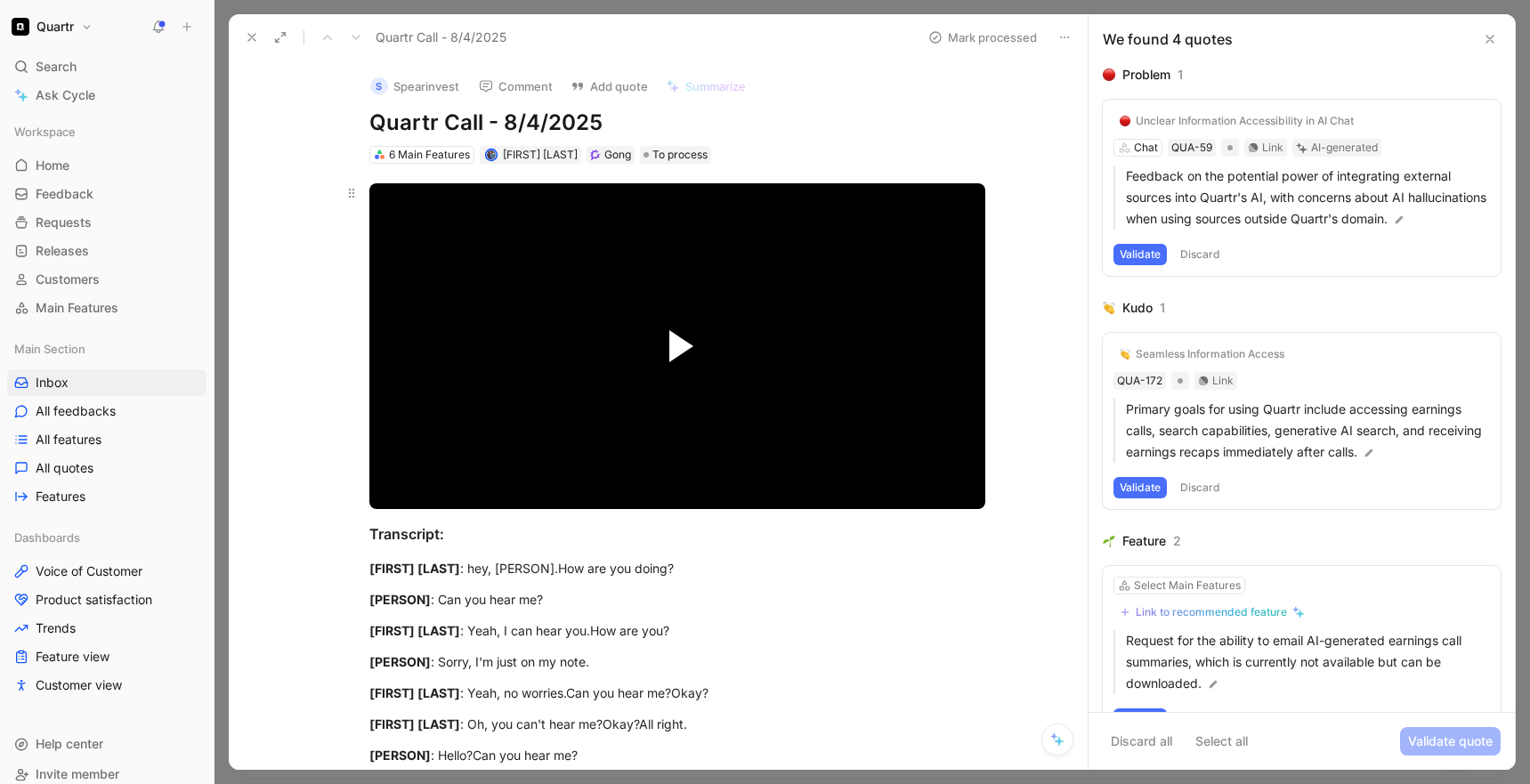 click at bounding box center (681, 346) 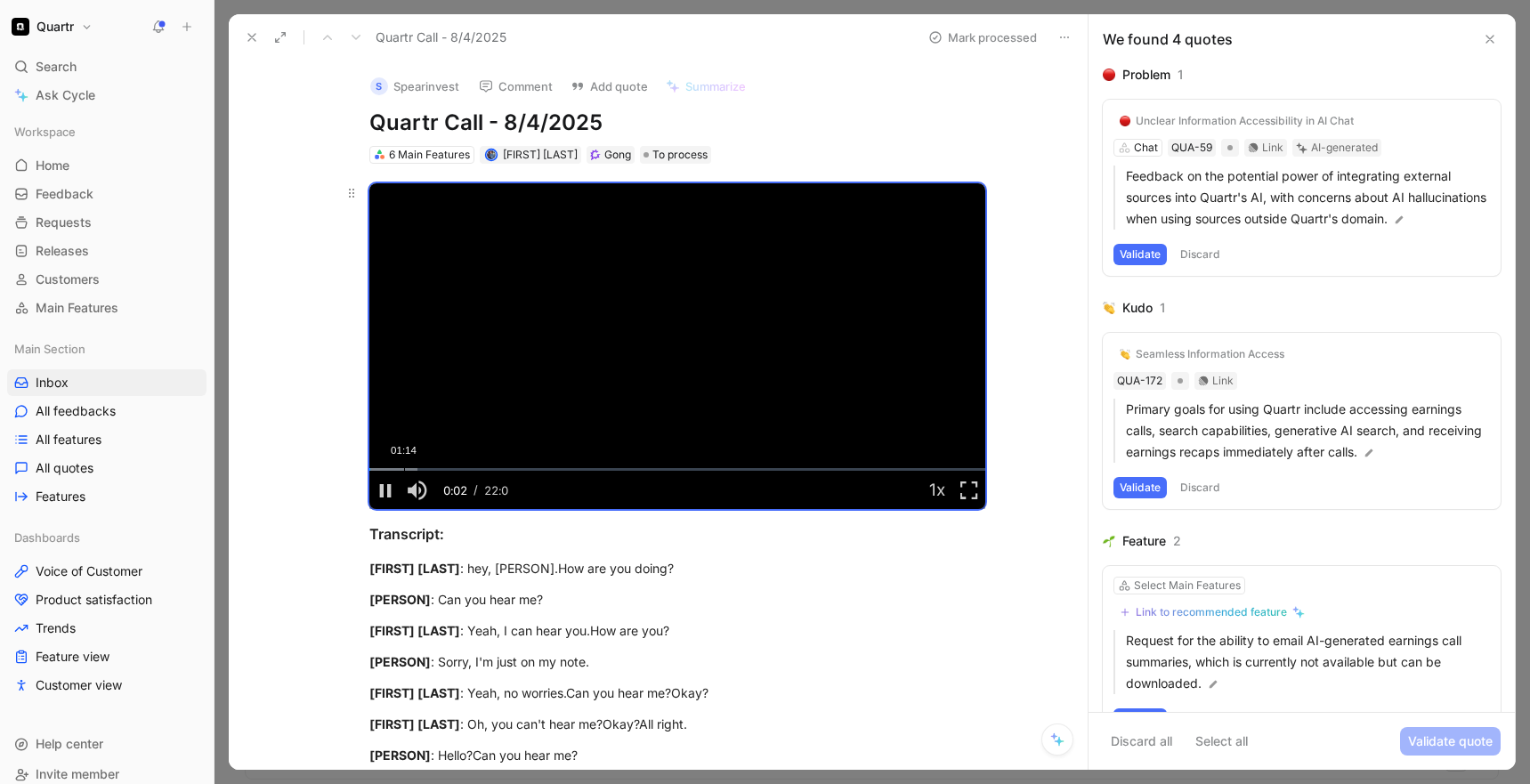 click on "01:14" at bounding box center (404, 469) 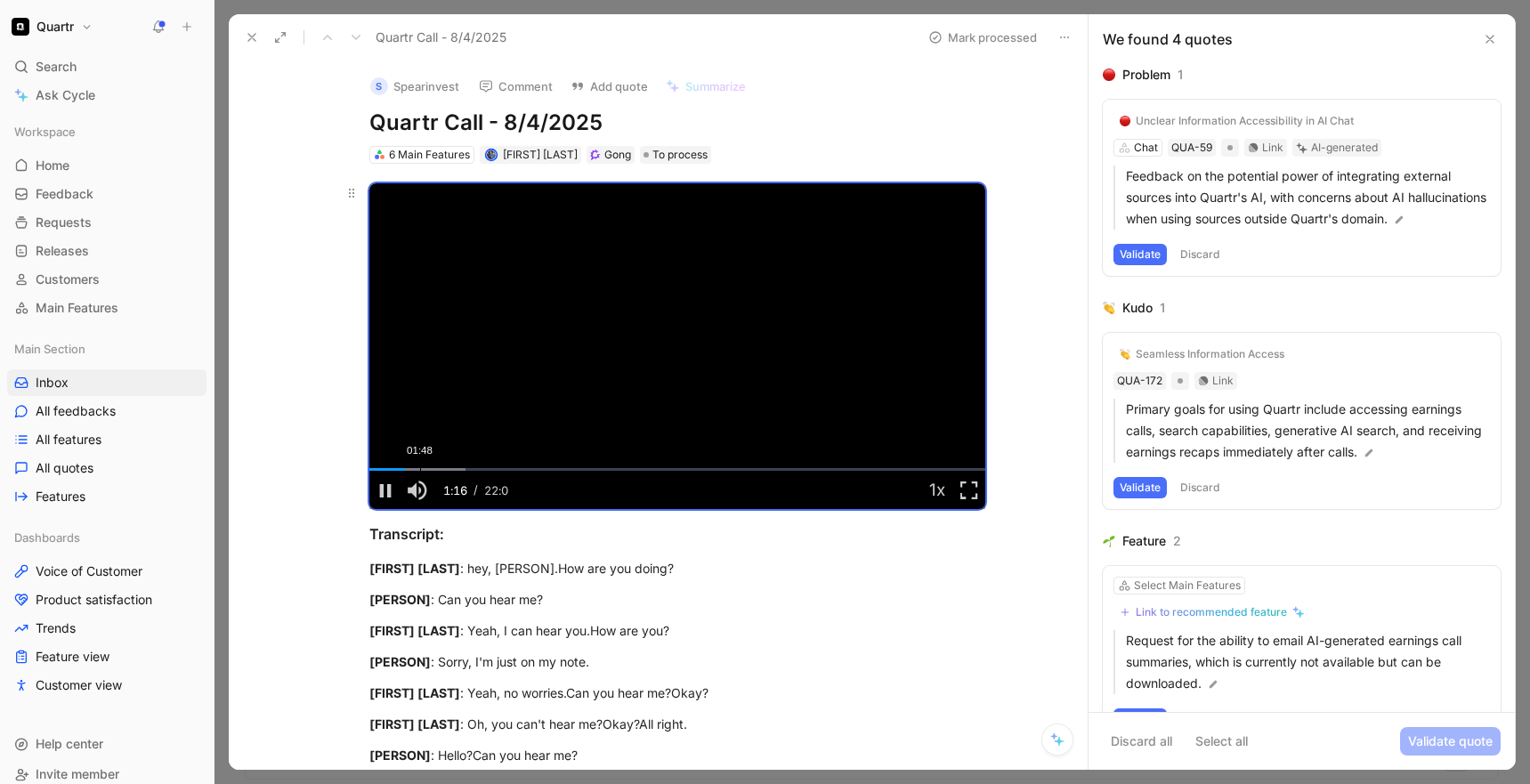 click on "Loaded :  15.63% 01:48 01:16" at bounding box center [677, 469] 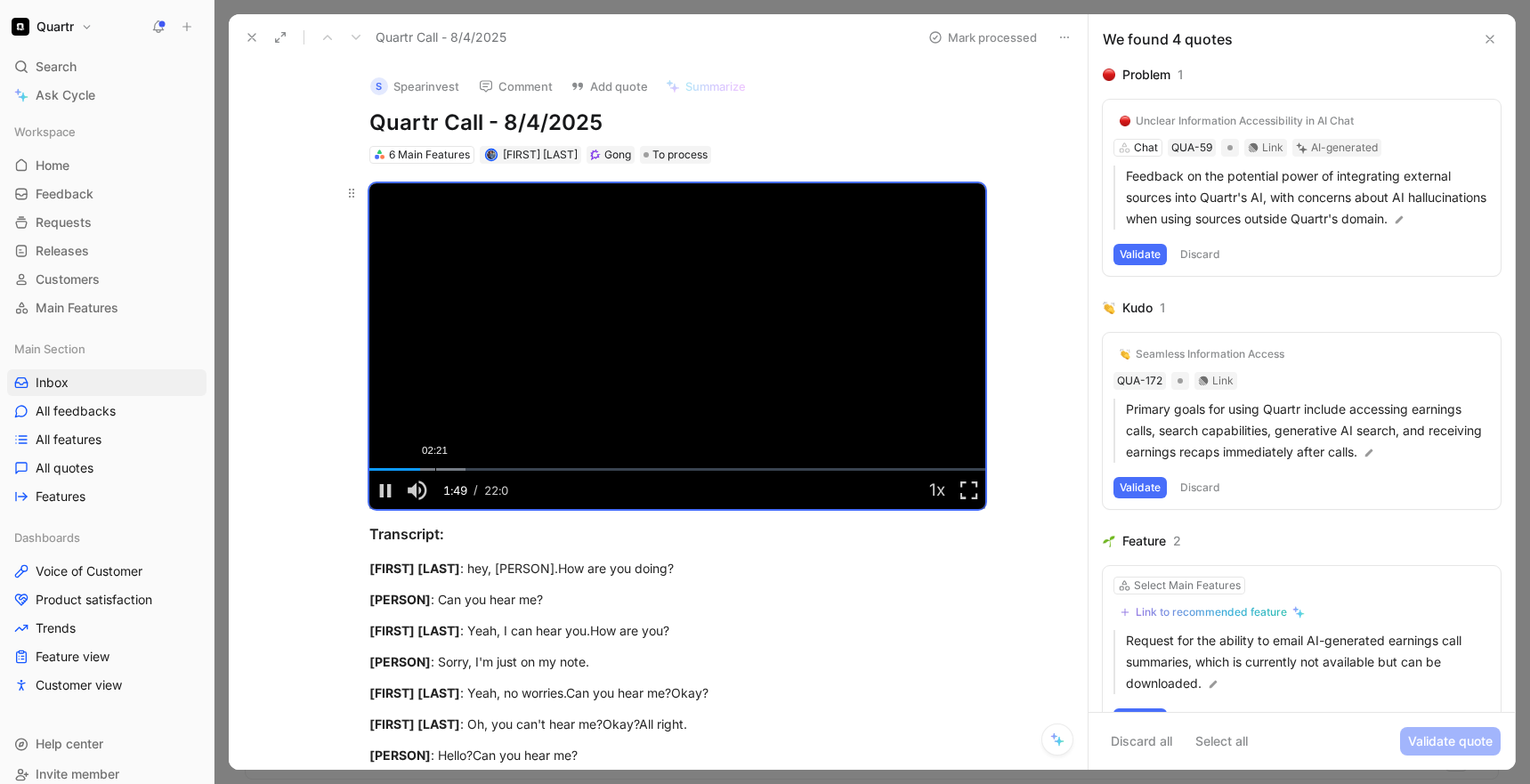 click on "Loaded :  15.63% 02:21 01:49" at bounding box center [677, 469] 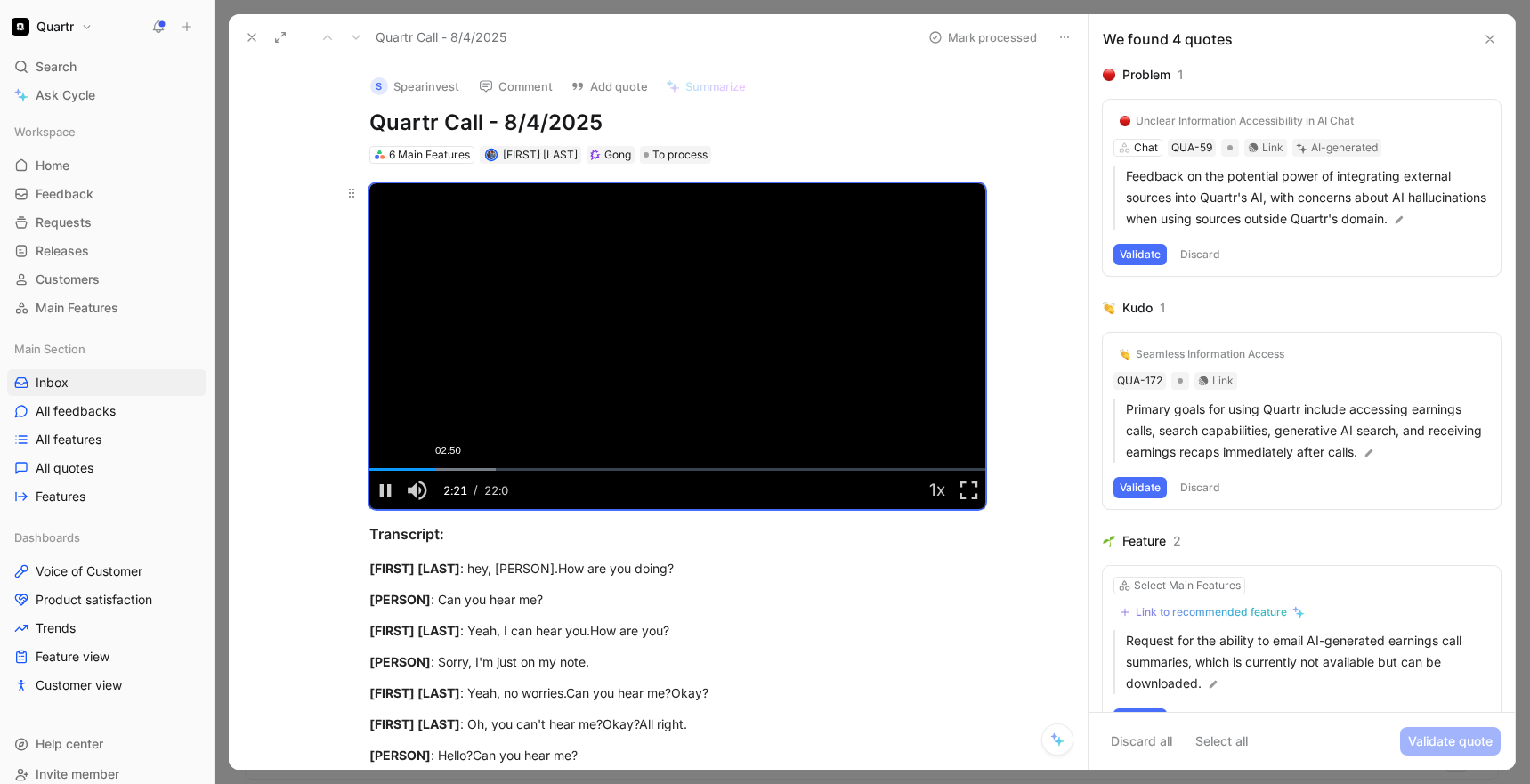 click on "Loaded :  20.59% 02:50 02:21" at bounding box center [677, 469] 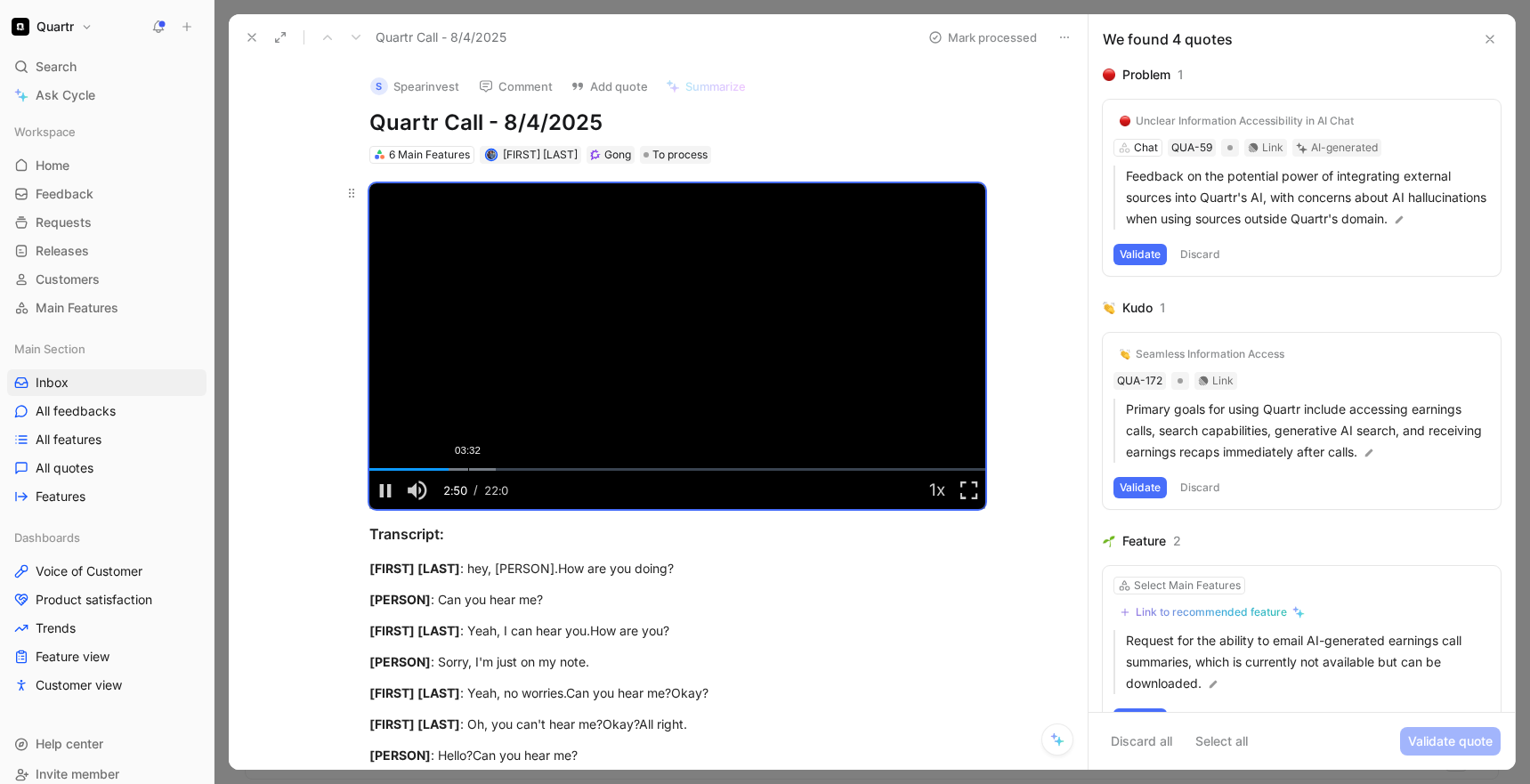 click on "Loaded :  20.59% 03:32 02:50" at bounding box center (677, 469) 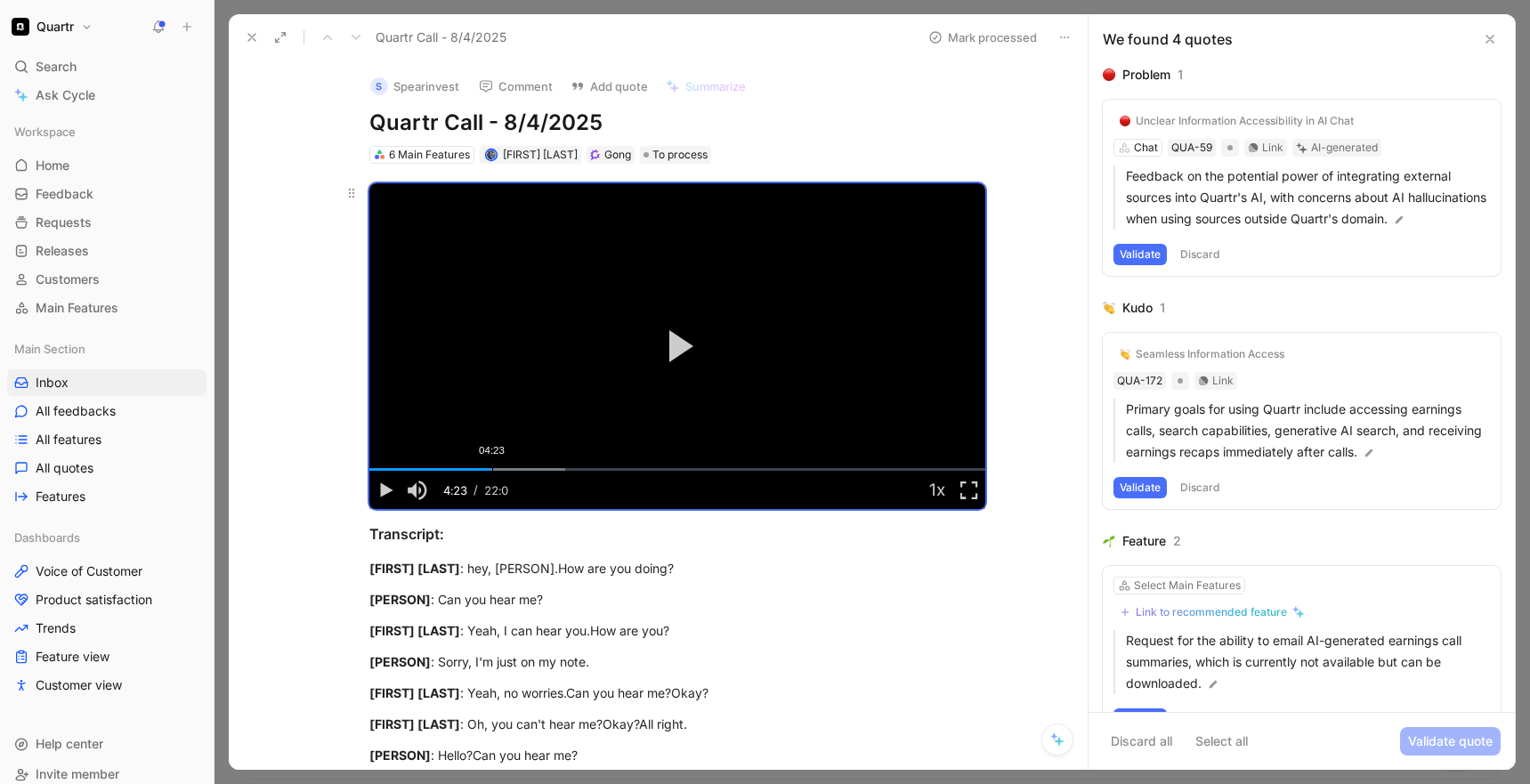click on "Loaded :  31.84% 04:23 04:23" at bounding box center (677, 469) 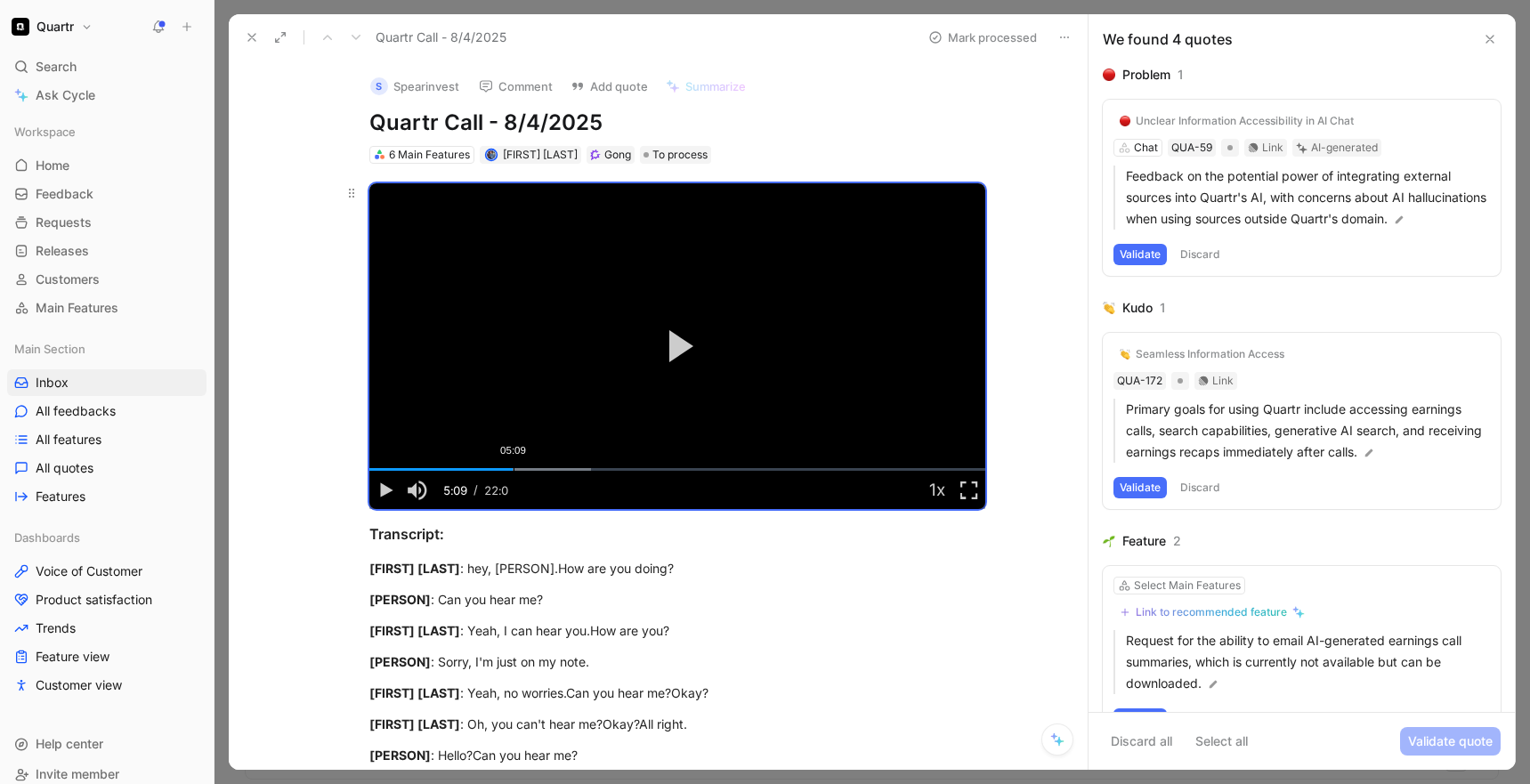 click on "05:09" at bounding box center [514, 469] 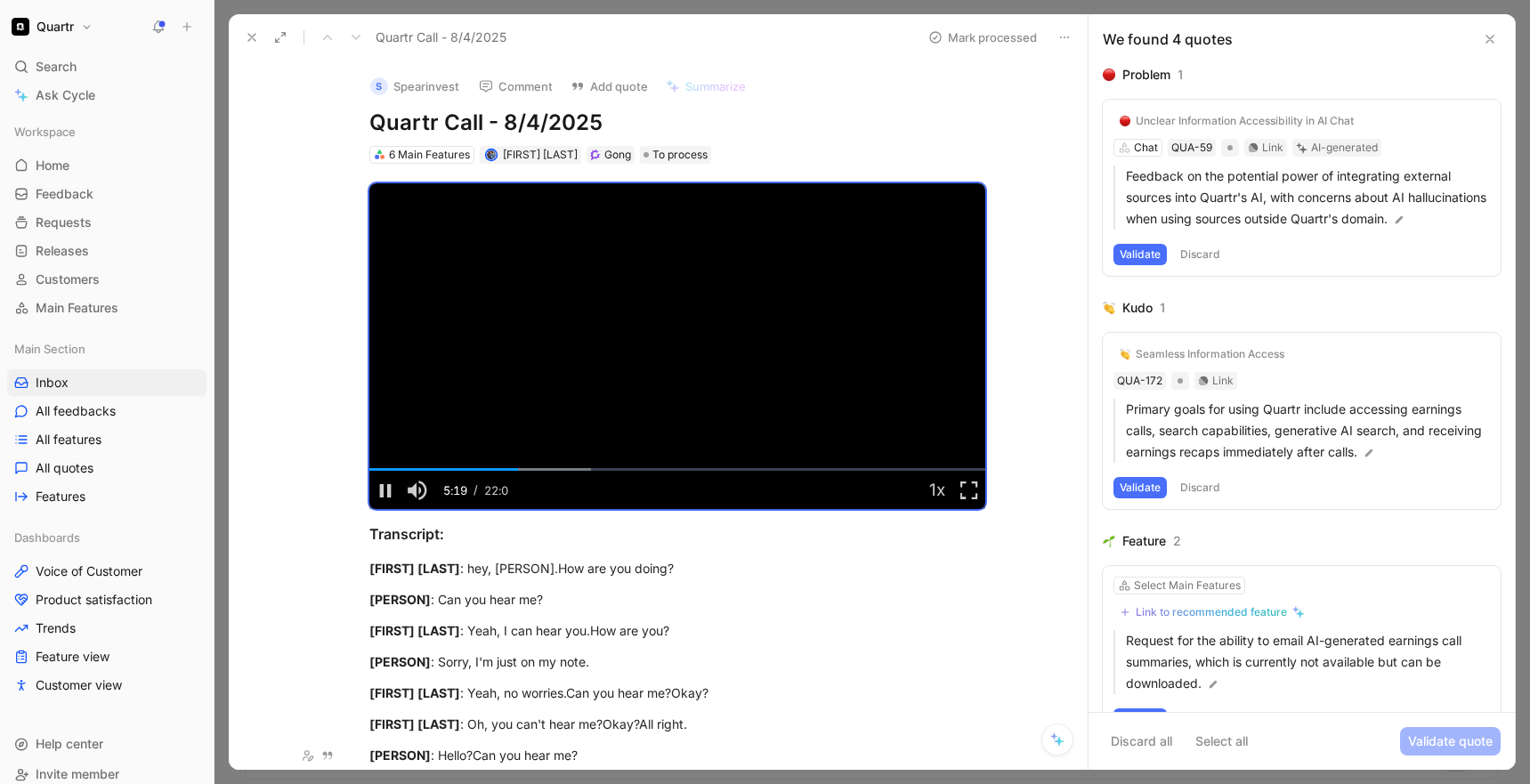 click on "S Spearinvest" at bounding box center [415, 86] 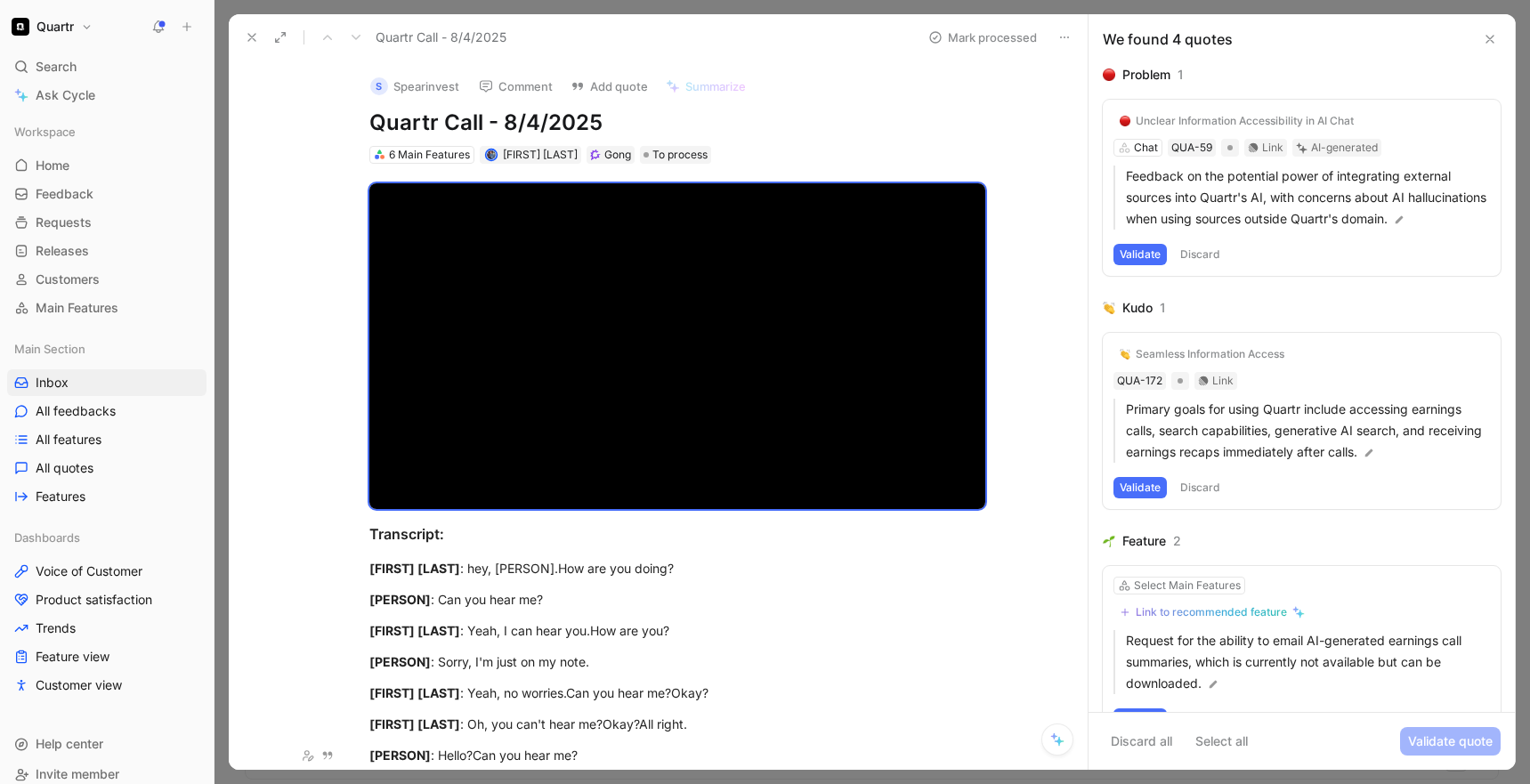 click on "S Spearinvest" at bounding box center (415, 86) 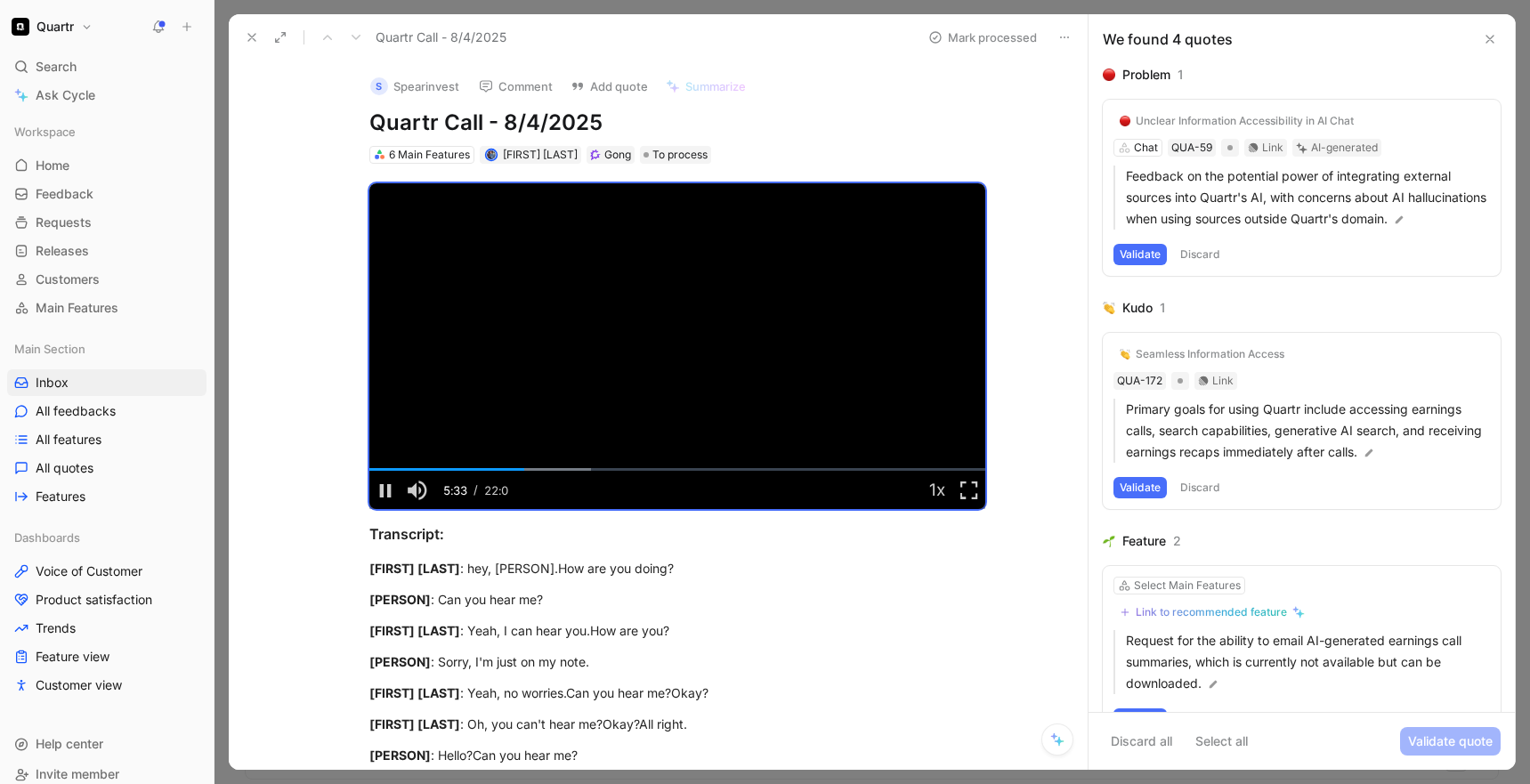 click on "Video Player is loading. Play Video Pause Mute Current Time  5:33 / Duration  22:02 Loaded :  36.03% 05:11 05:33 Stream Type  LIVE Seek to live, currently behind live LIVE Remaining Time  - 16:29   1x Playback Rate 2x 1.75x 1.5x 1.25x 1x , selected 0.75x 0.5x 0.25x Descriptions descriptions off , selected Captions captions off , selected Audio Track Fullscreen This is a modal window. Transcript: Bart Platow : hey, Vikrant.How are you doing? Vikrant : Can you hear me? Bart Platow : Yeah, I can hear you.How are you? Vikrant : Sorry, I'm just on my note. Bart Platow : Yeah, no worries.Can you hear me?Okay? Bart Platow : Oh, you can't hear me?Okay?All right. Vikrant : Hello?Can you hear me? Bart Platow : Yes.Can you hear me? Vikrant : Yeah, perfect.Sorry, no worries. Bart Platow : How are you? Vikrant Vikrant : So I would like to understand the pricing around five to six seats.And how do you do the fund wide trial slash sales cycle? Bart Platow Vikrant : I think, I believe I am the first person.Yeah. Vikrant" at bounding box center (676, 2938) 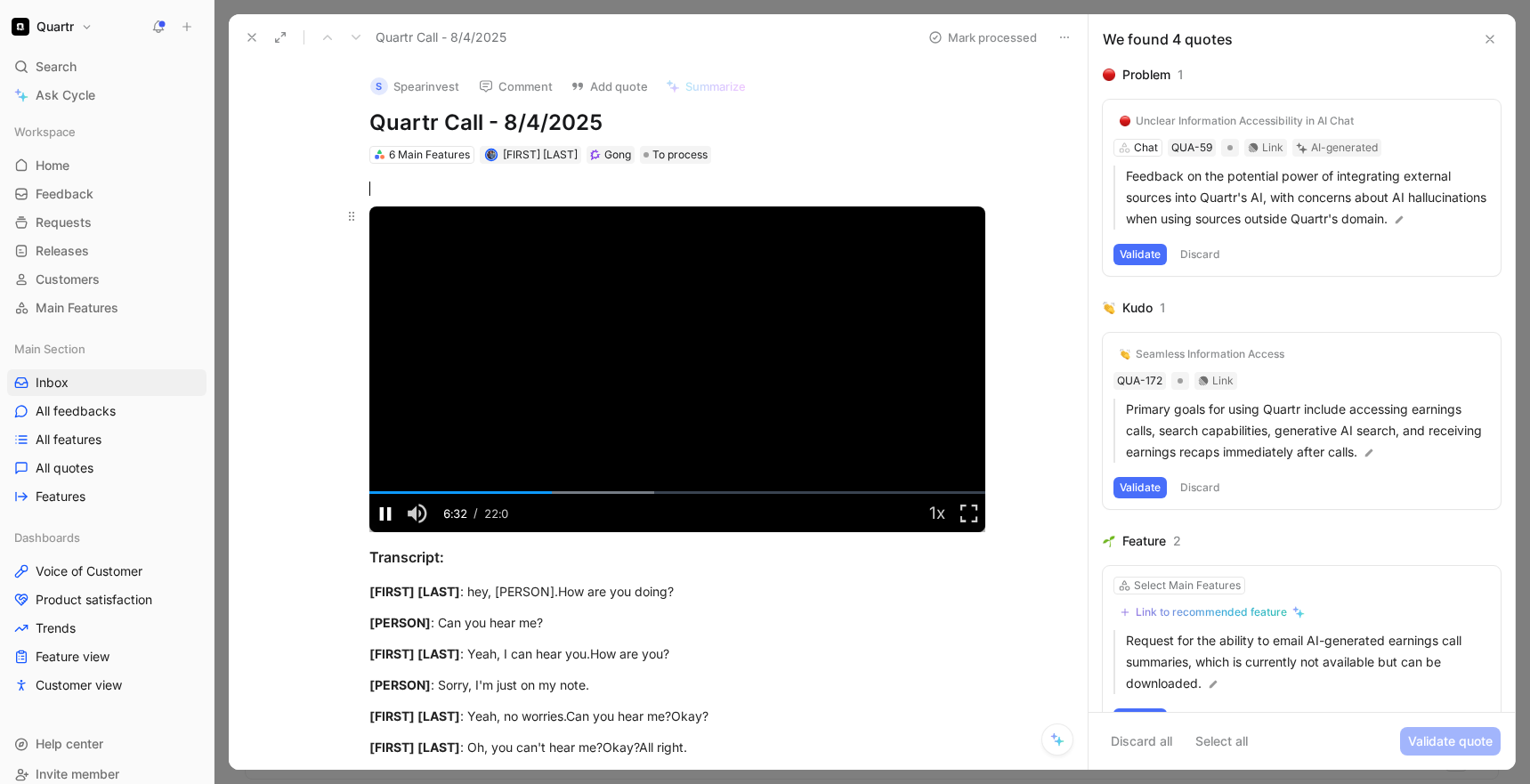 click on "Video Player is loading. Play Video Pause Mute Current Time  6:32 / Duration  22:02 Loaded :  46.32% 03:30 06:32 Stream Type  LIVE Seek to live, currently behind live LIVE Remaining Time  - 15:30   1x Playback Rate 2x 1.75x 1.5x 1.25x 1x , selected 0.75x 0.5x 0.25x Descriptions descriptions off , selected Captions captions off , selected Audio Track Fullscreen This is a modal window." at bounding box center [677, 369] 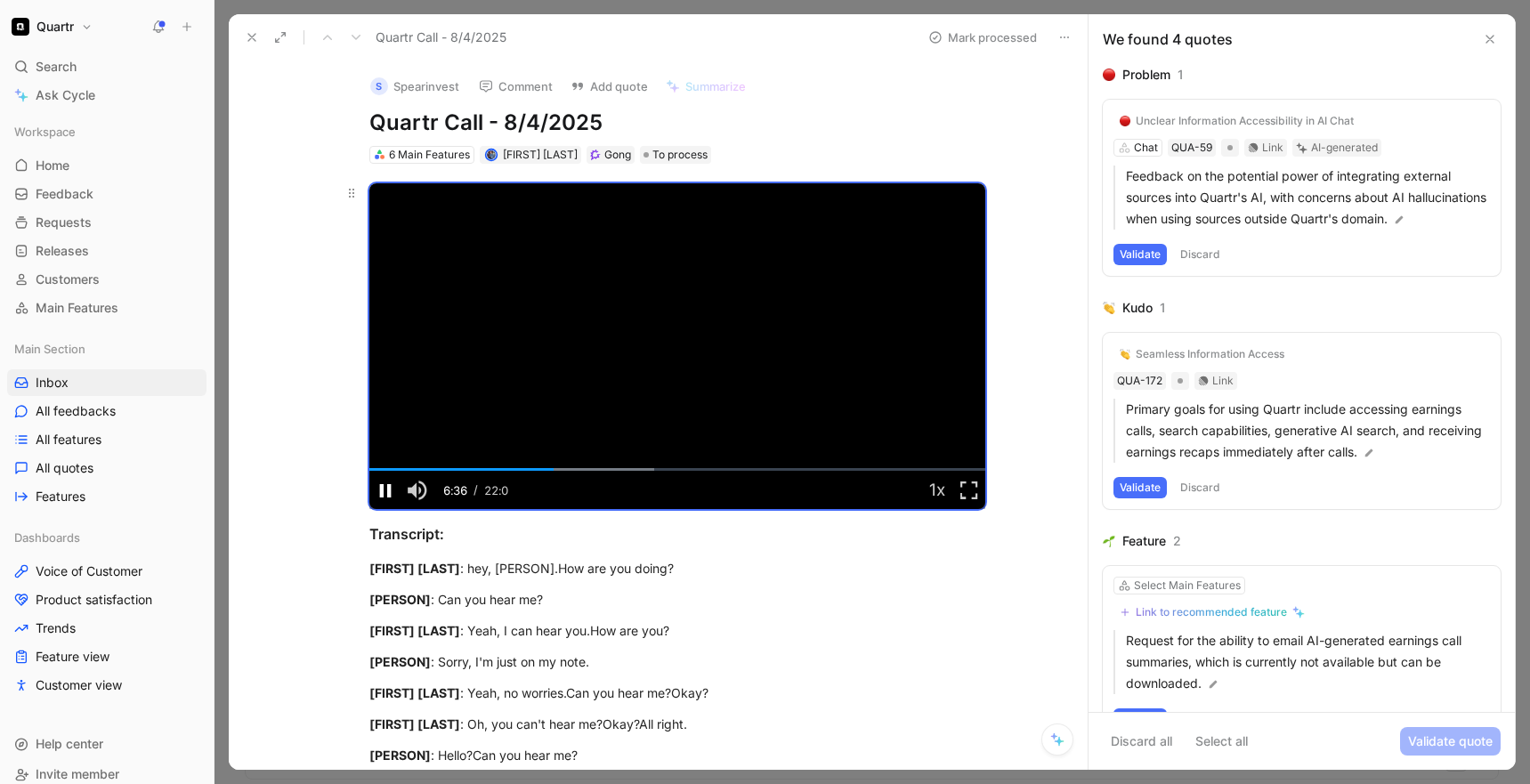 click at bounding box center [385, 490] 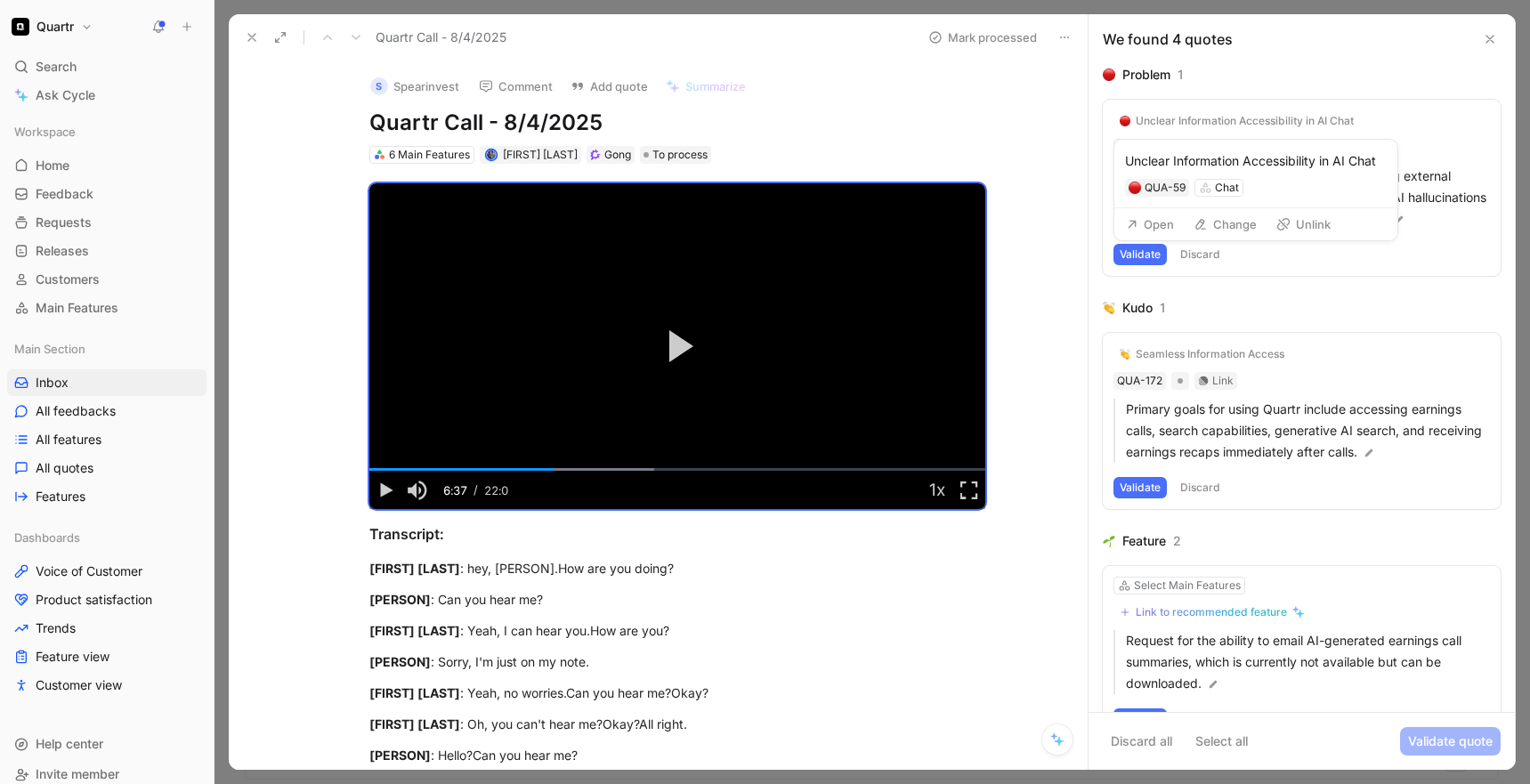 click on "Unlink" at bounding box center [1303, 224] 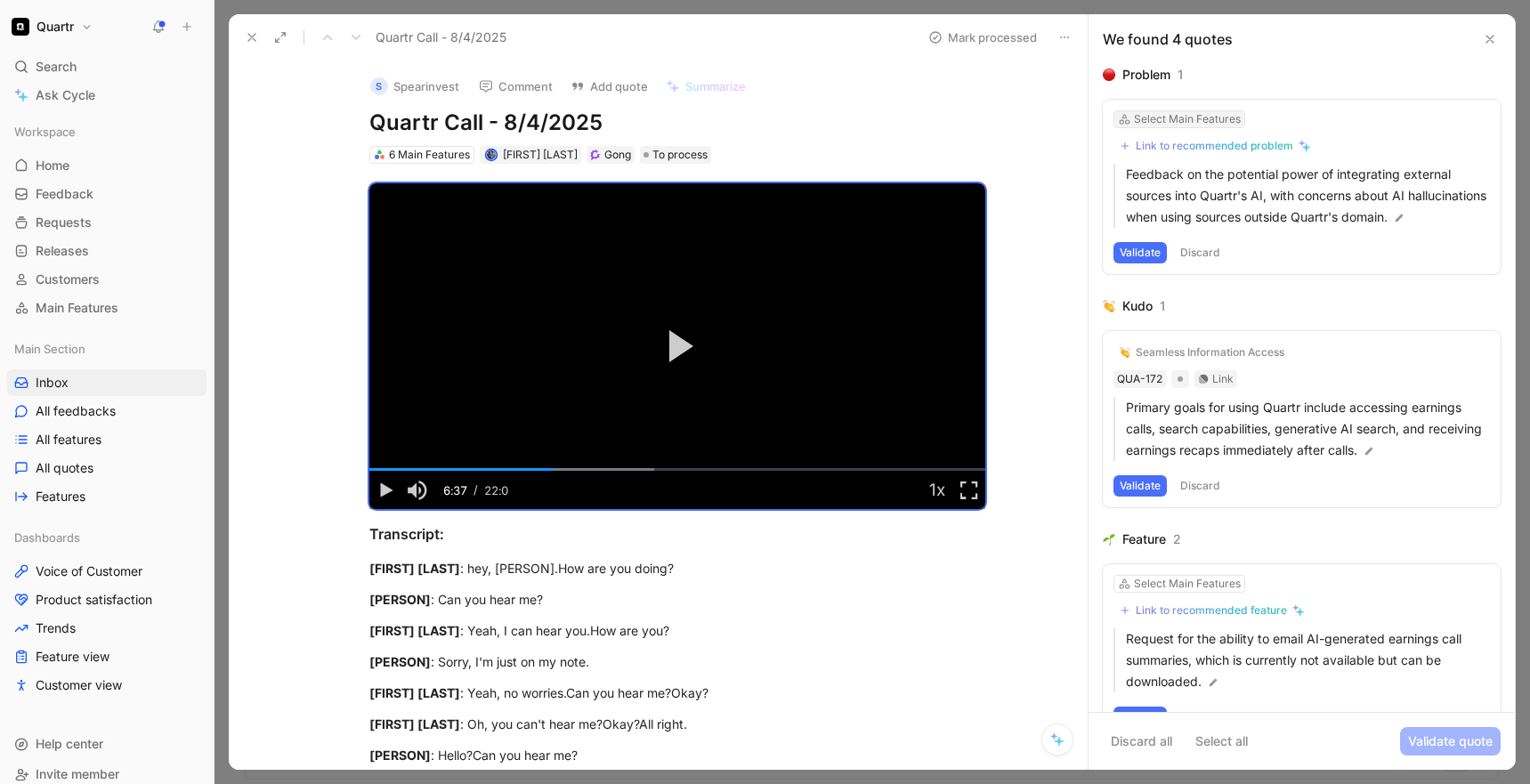 click on "Select   Main Features" at bounding box center [1187, 119] 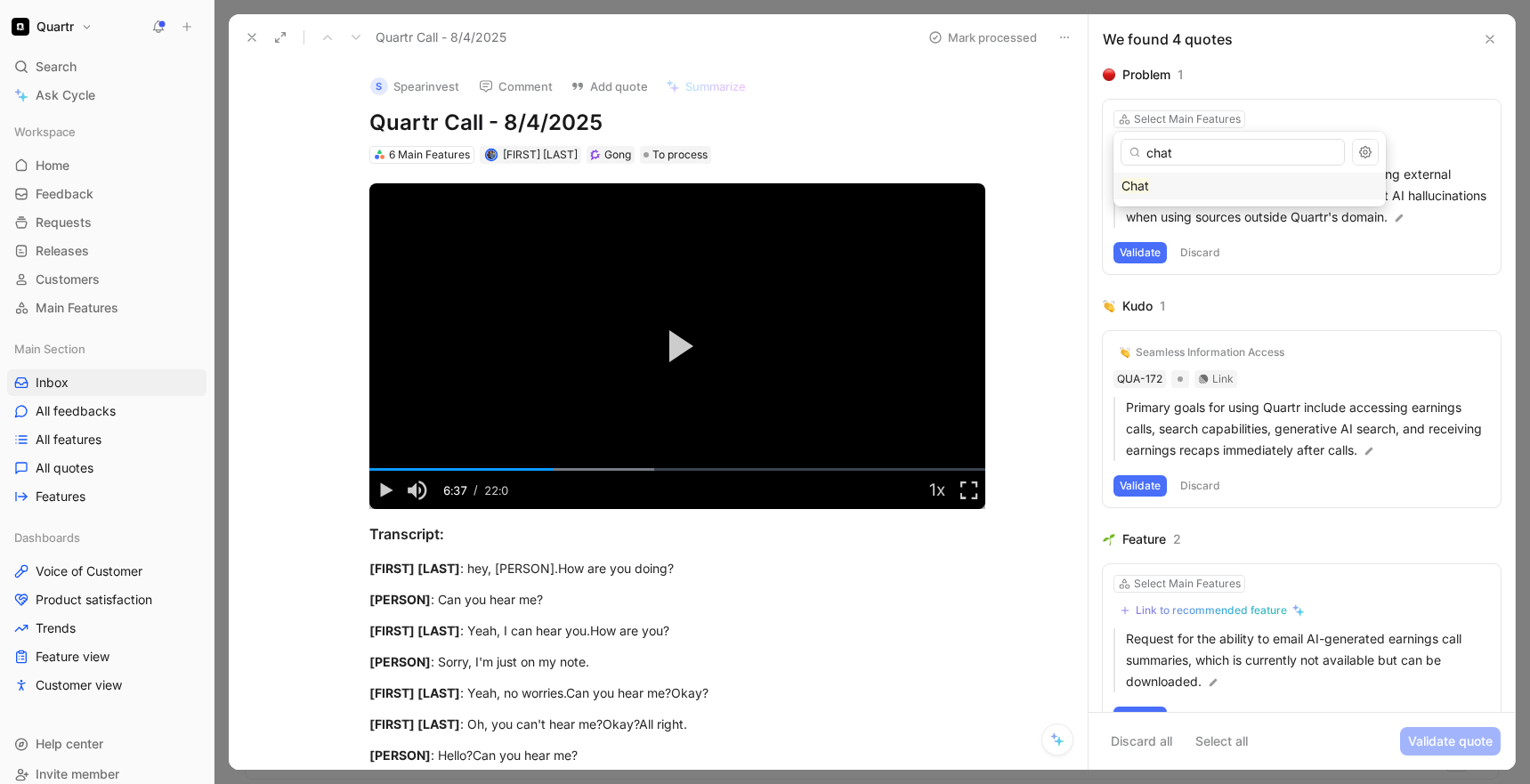 type on "chat" 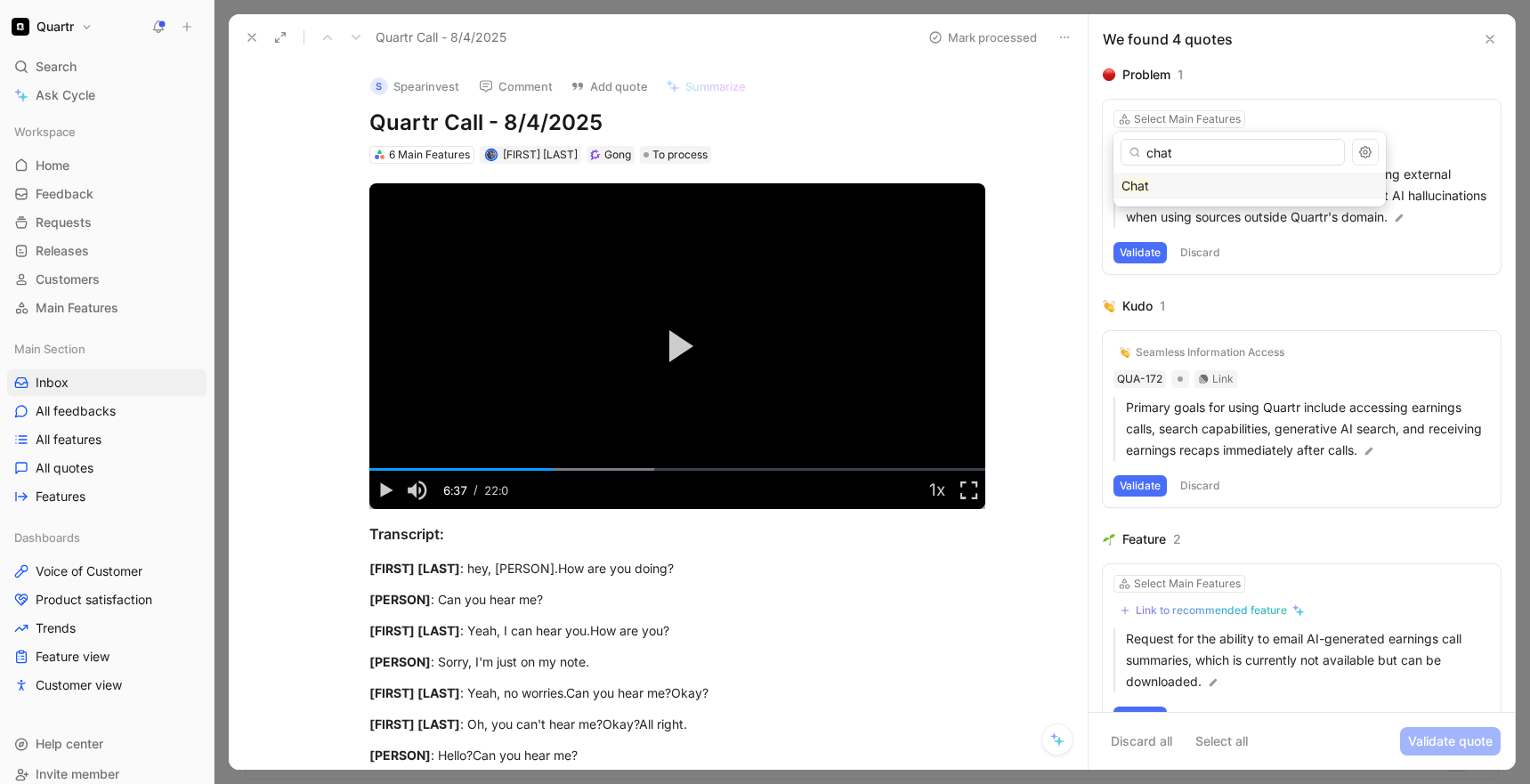 click on "Chat" at bounding box center (1135, 185) 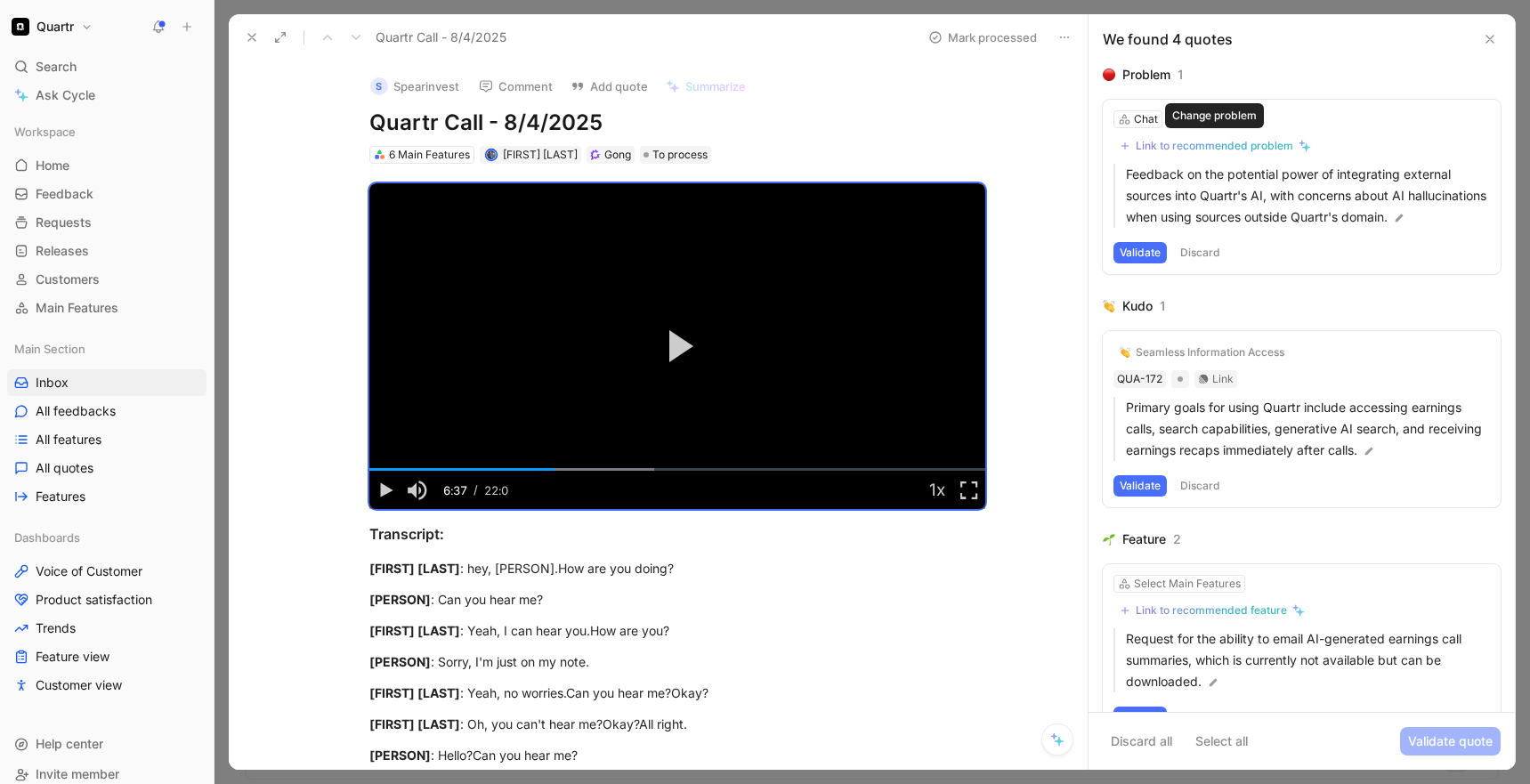 click on "Link to recommended problem" at bounding box center (1214, 146) 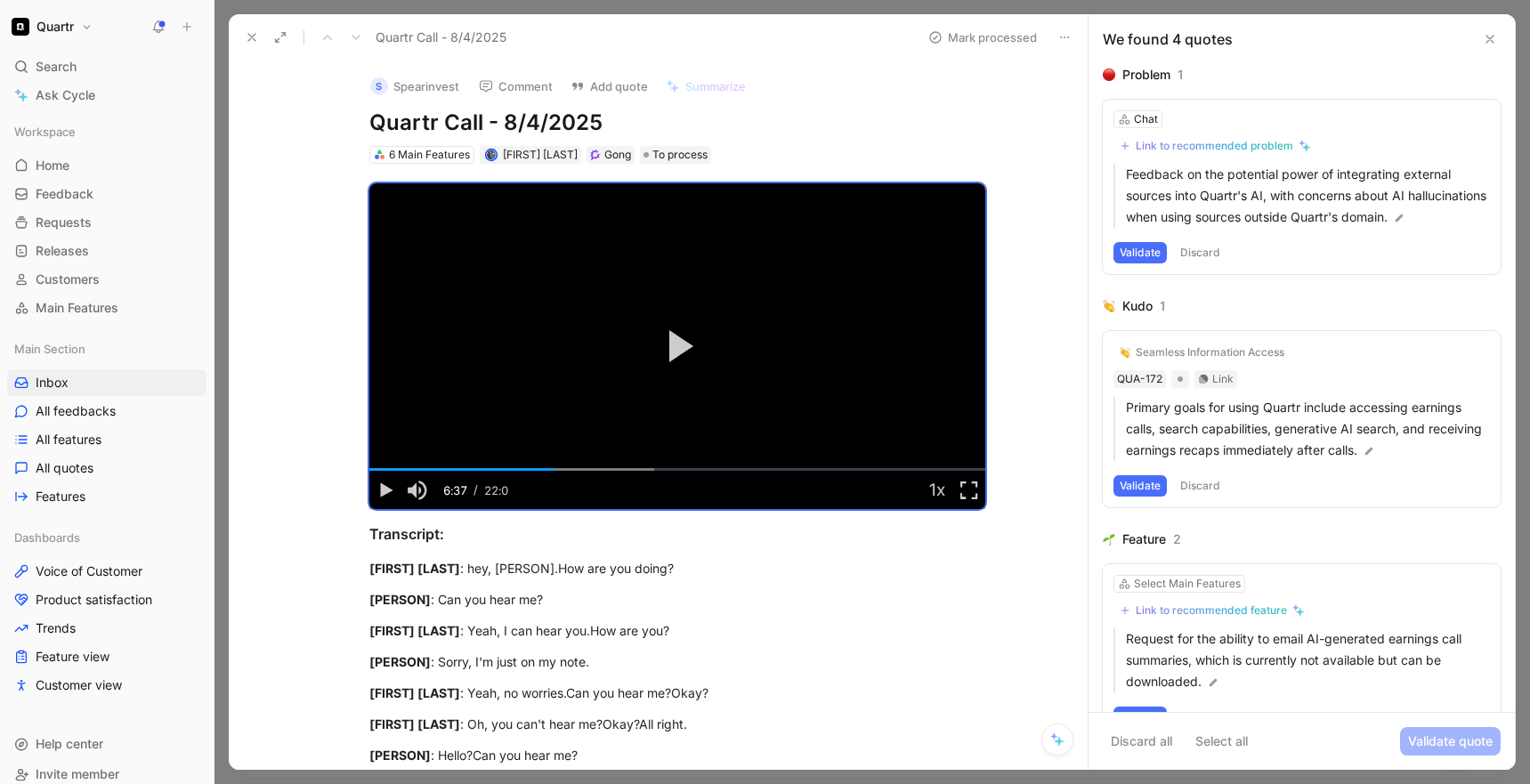 click on "Validate" at bounding box center [1140, 253] 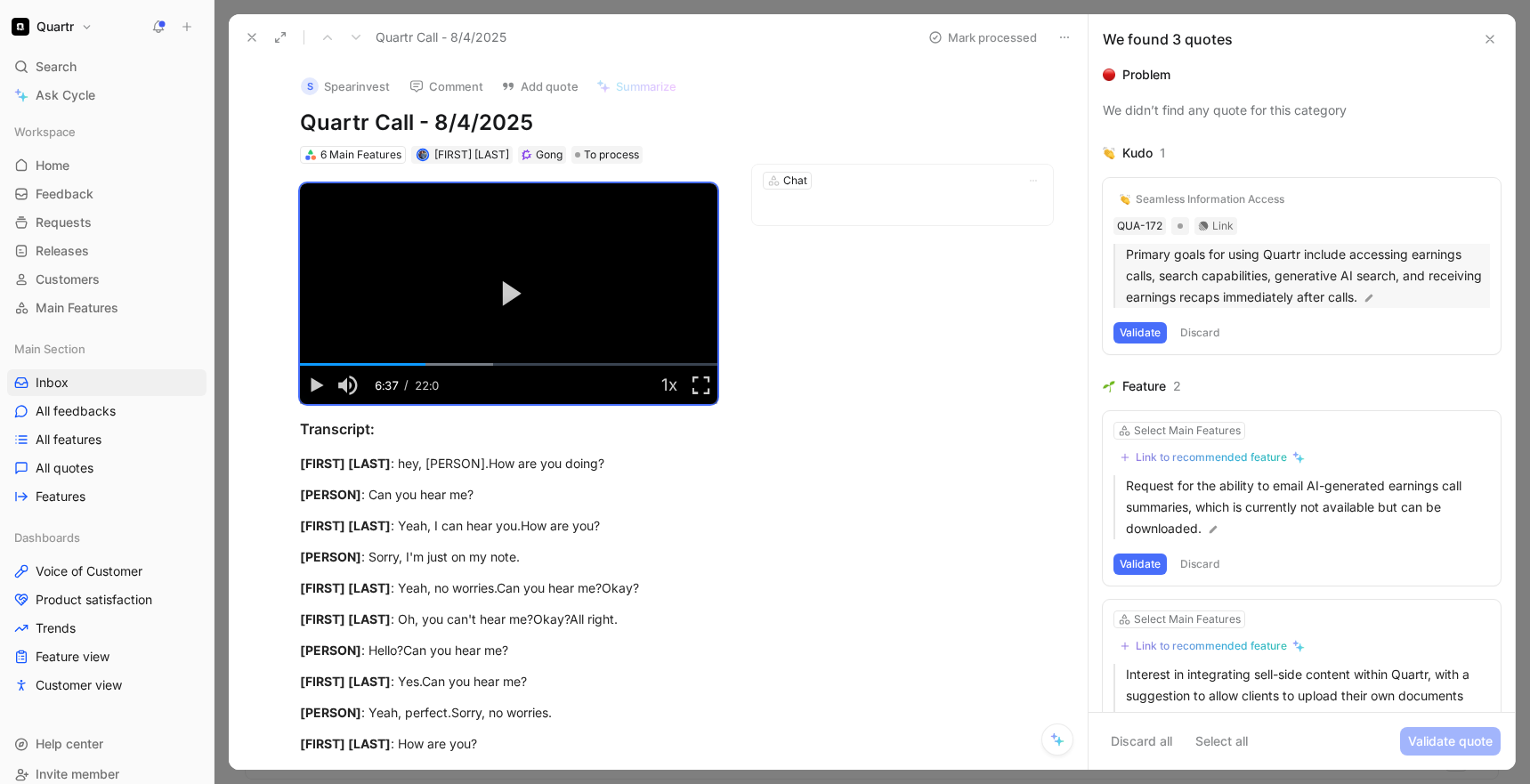 click on "Primary goals for using Quartr include accessing earnings calls, search capabilities, generative AI search, and receiving earnings recaps immediately after calls." at bounding box center (1307, 276) 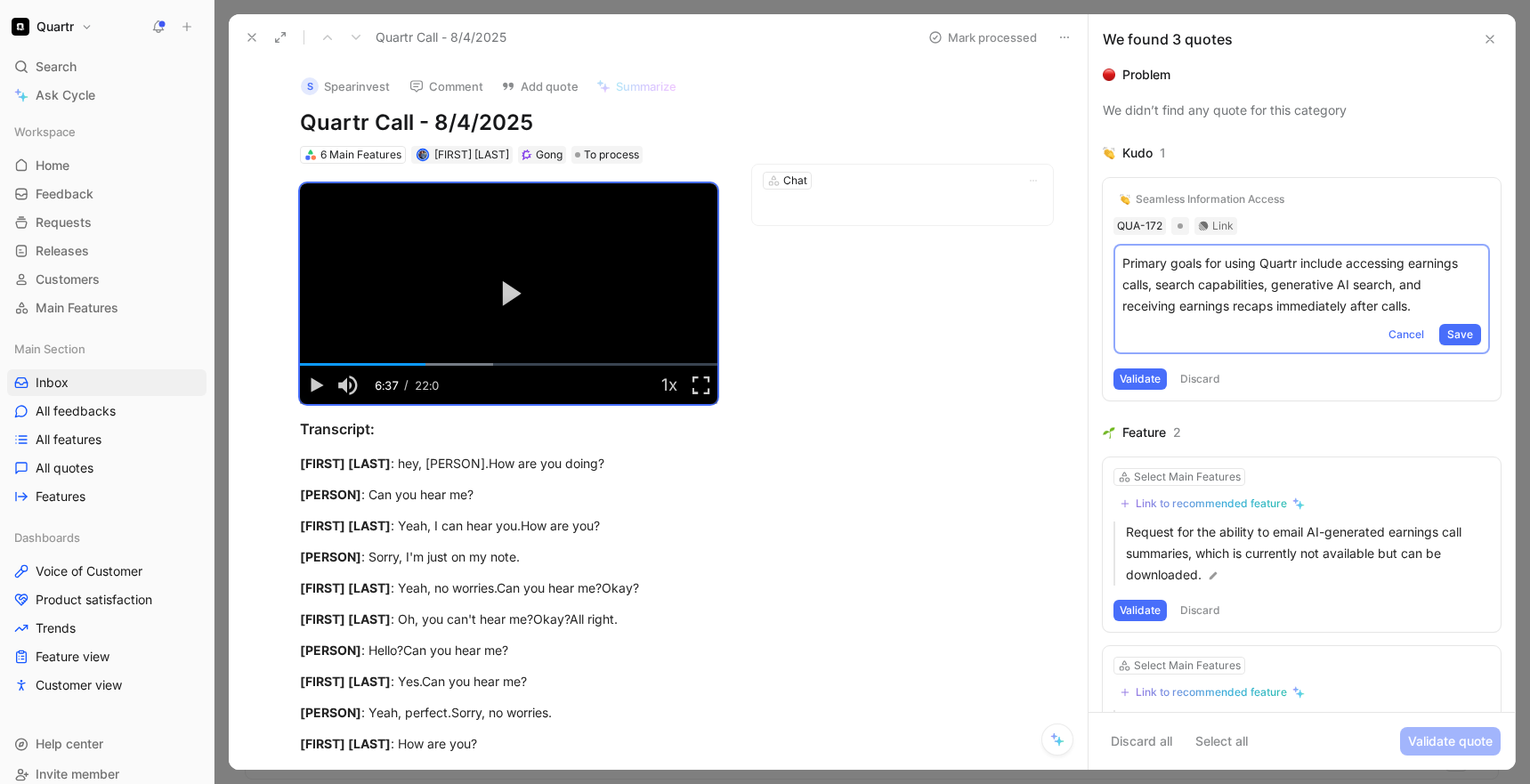 click on "Seamless Information Access QUA-172 Link Primary goals for using Quartr include accessing earnings calls, search capabilities, generative AI search, and receiving earnings recaps immediately after calls. Cancel Save Validate Discard" at bounding box center [1301, 289] 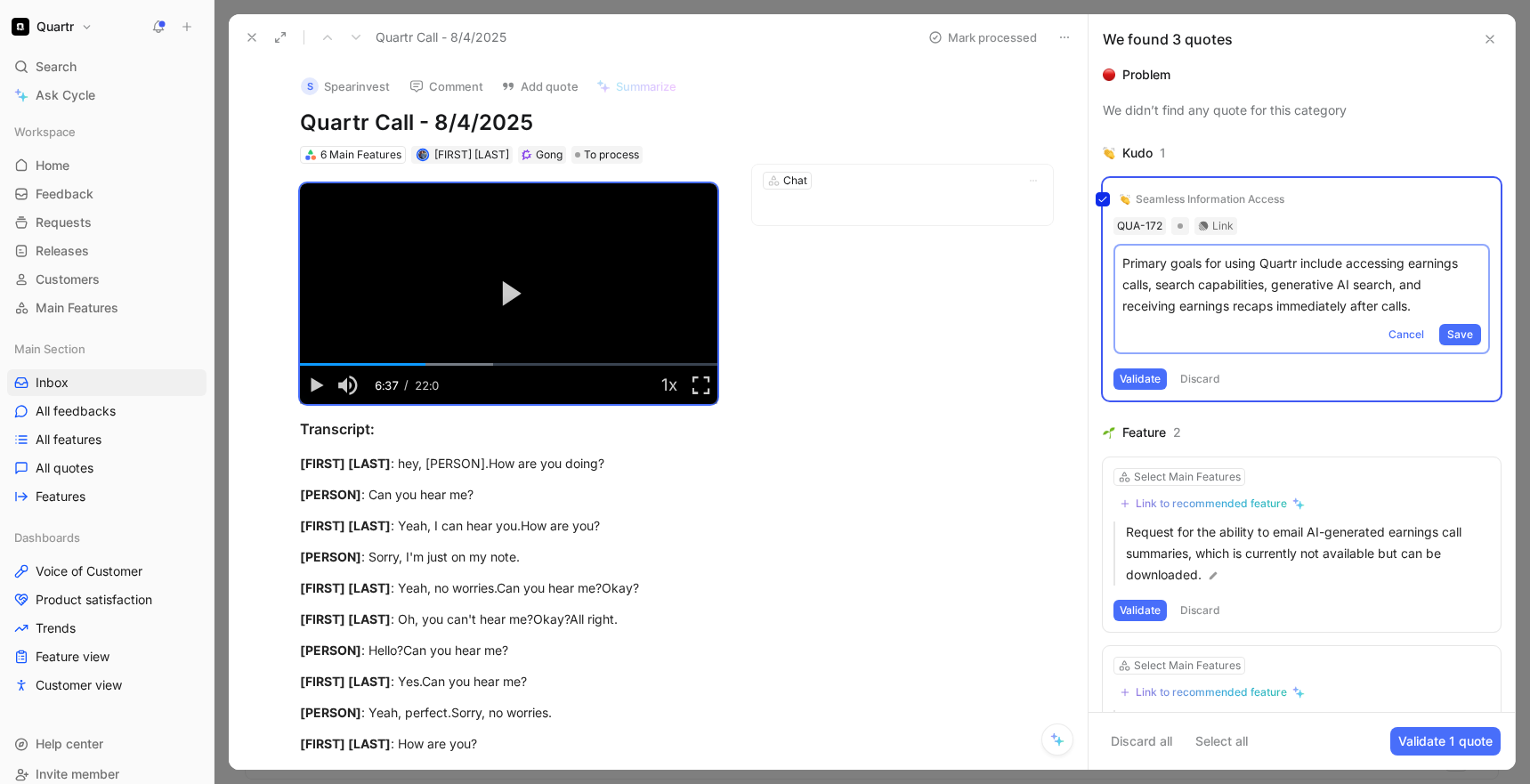 click on "Seamless Information Access QUA-172 Link Primary goals for using Quartr include accessing earnings calls, search capabilities, generative AI search, and receiving earnings recaps immediately after calls. Cancel Save Validate Discard" at bounding box center (1301, 289) 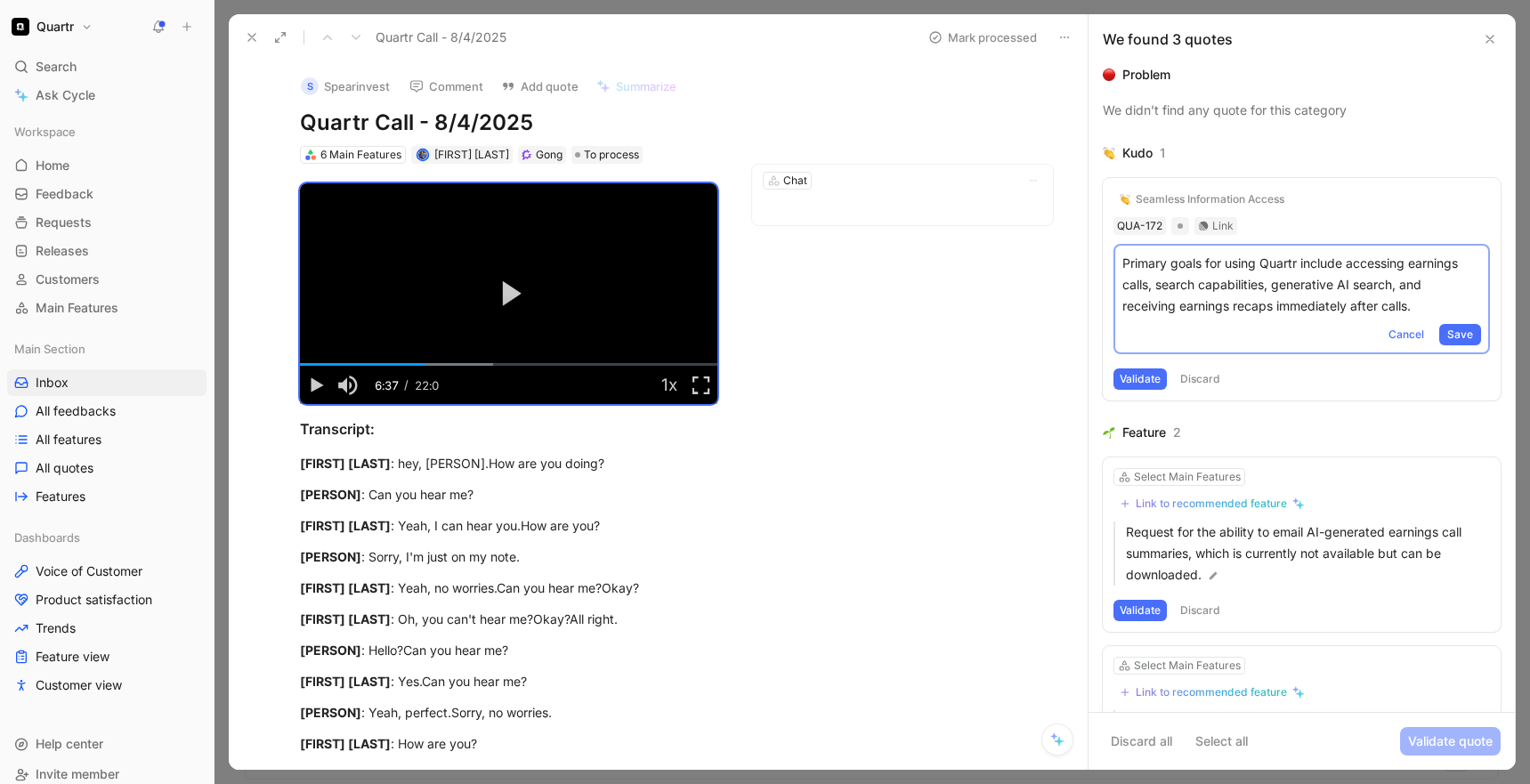 click on "Discard" at bounding box center [1200, 379] 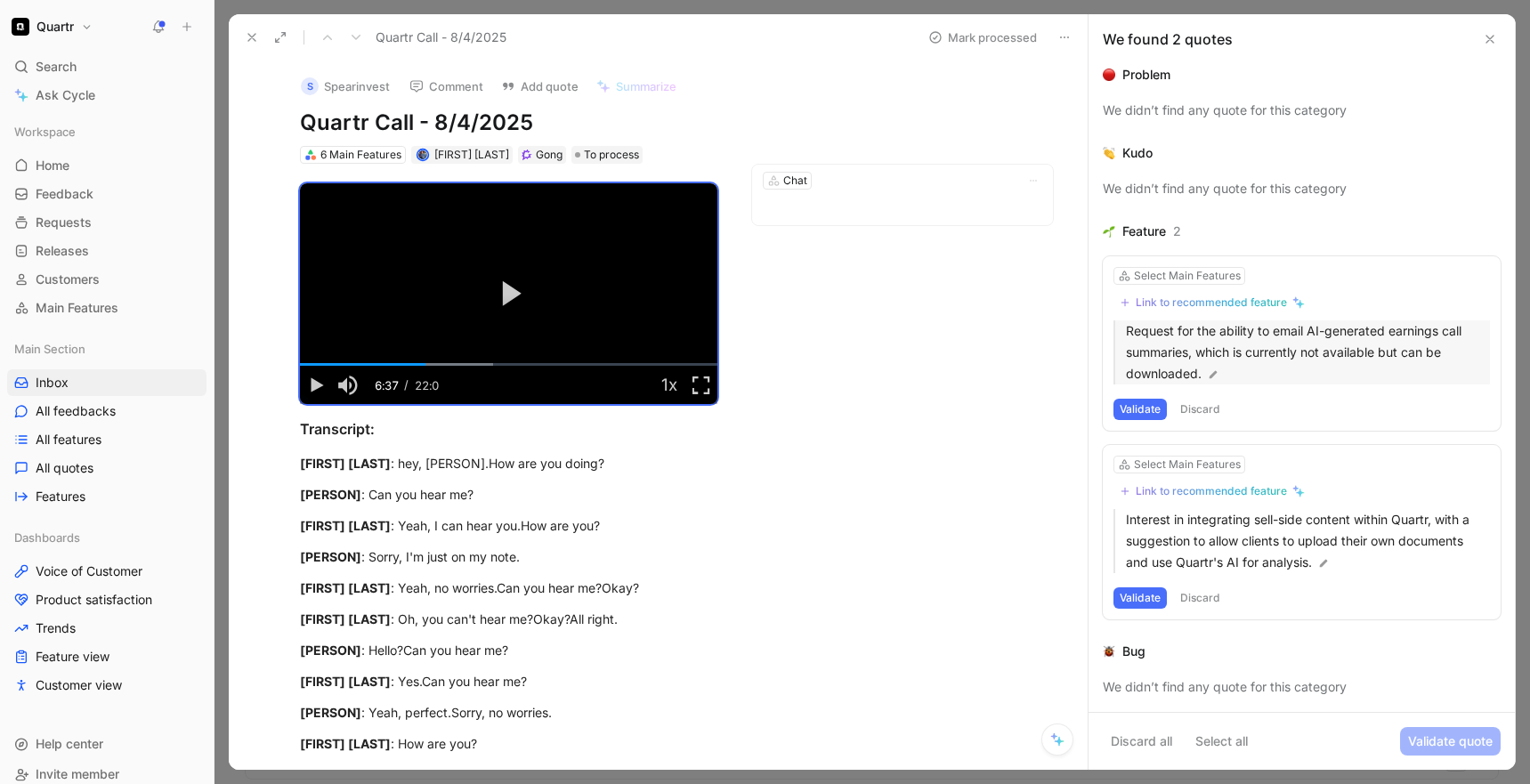 click on "Request for the ability to email AI-generated earnings call summaries, which is currently not available but can be downloaded." at bounding box center [1307, 352] 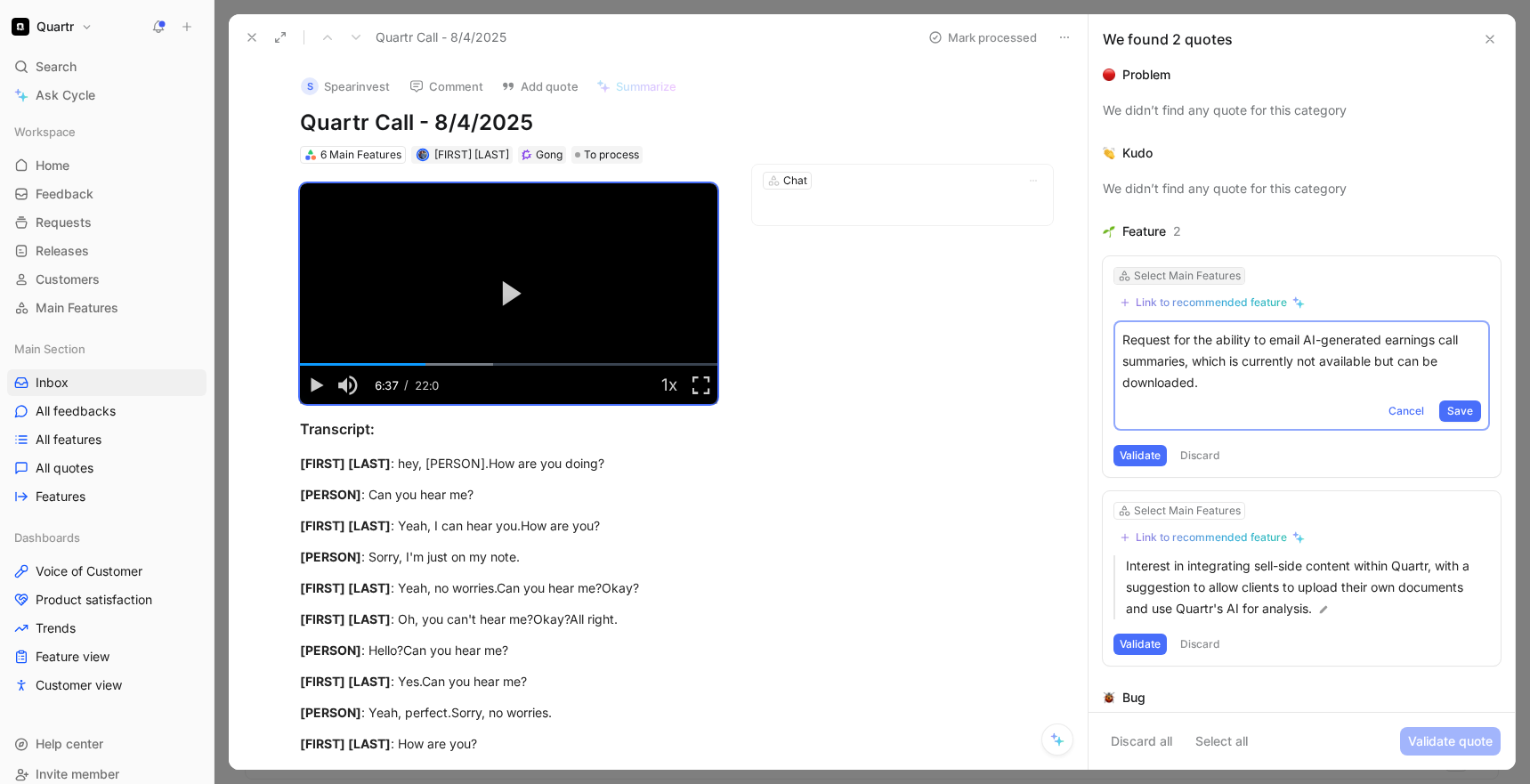 click on "Select   Main Features" at bounding box center (1187, 276) 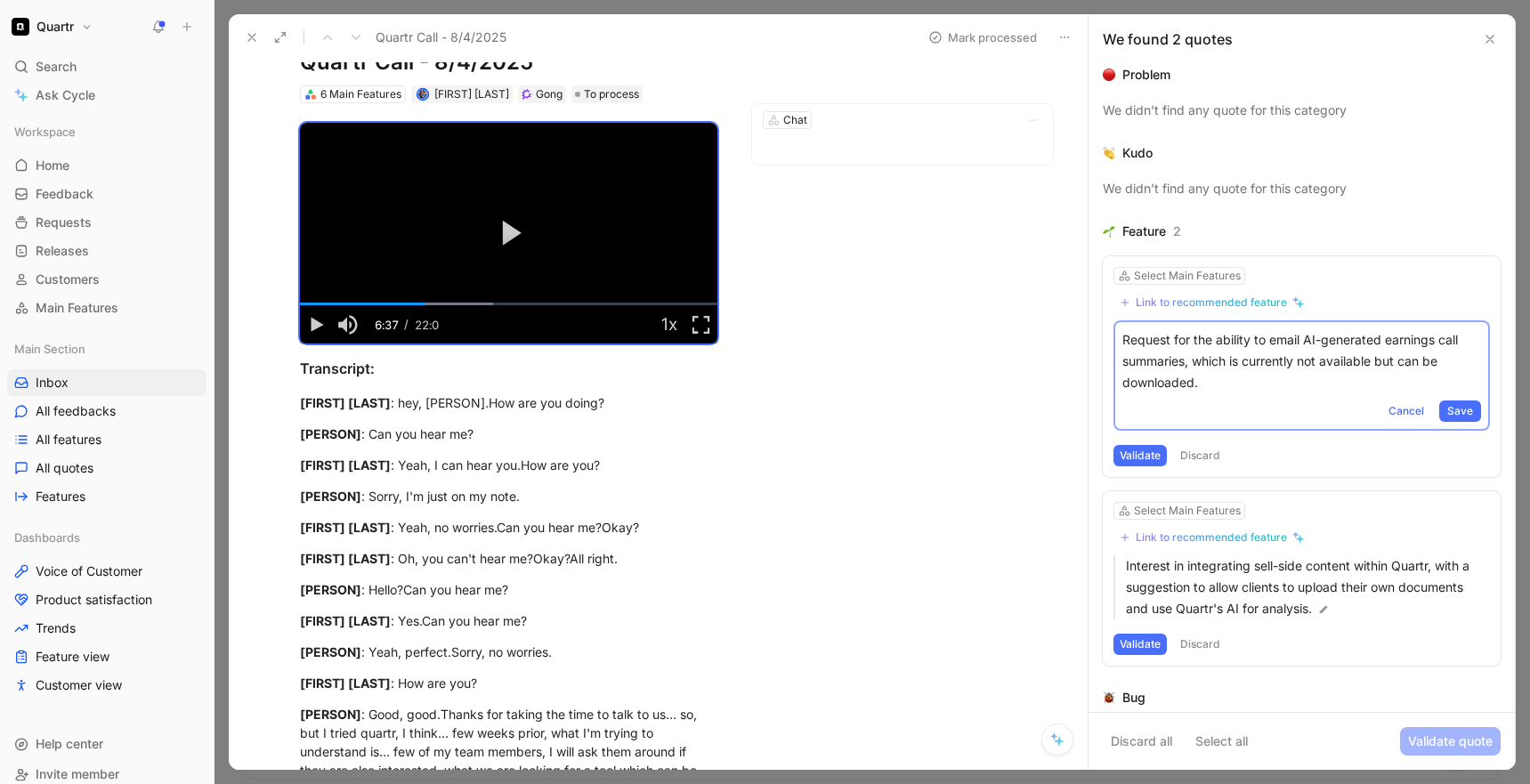 scroll, scrollTop: 0, scrollLeft: 0, axis: both 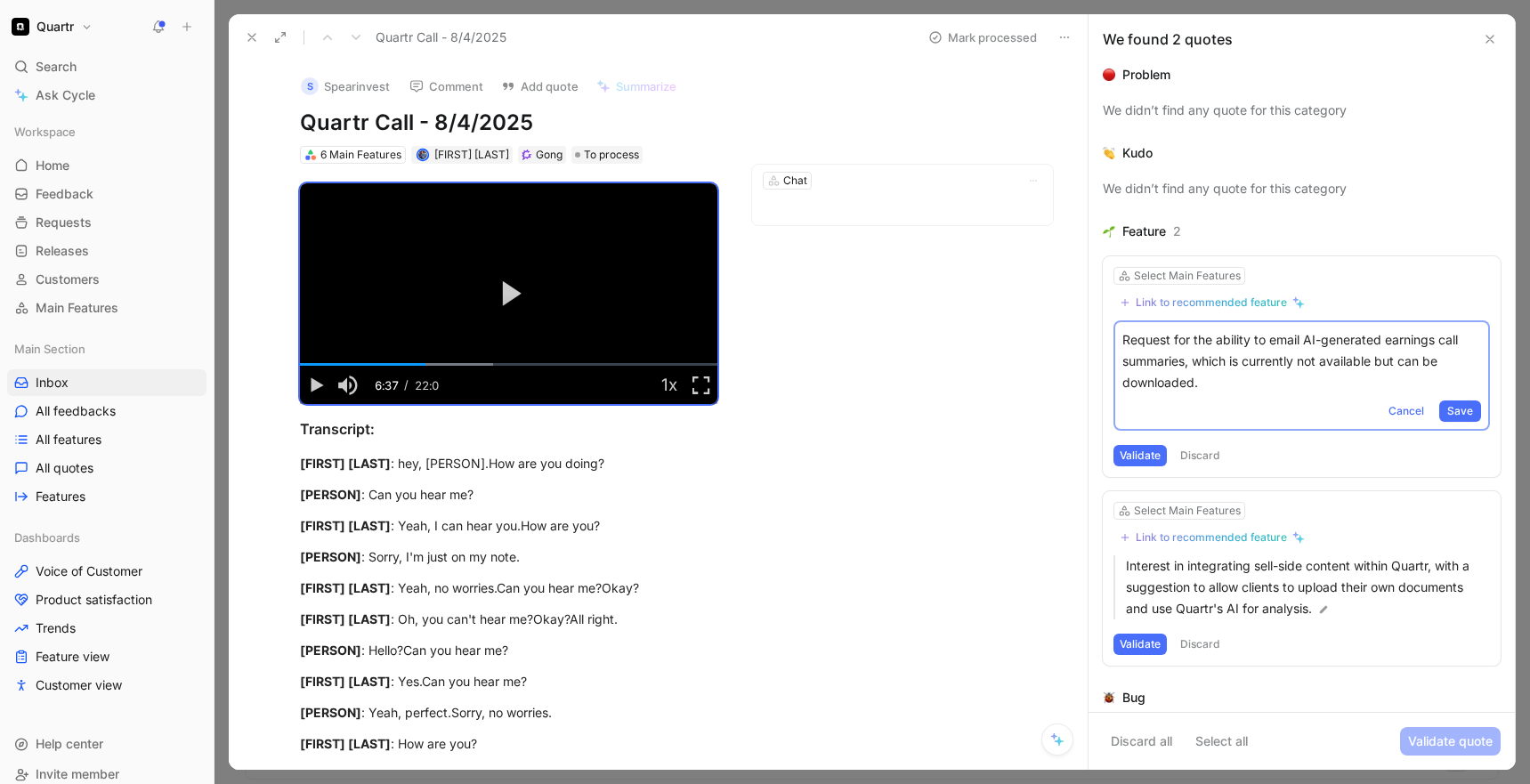 click on "Select   Main Features Link to recommended feature Request for the ability to email AI-generated earnings call summaries, which is currently not available but can be downloaded. Cancel Save Validate Discard" at bounding box center (1301, 367) 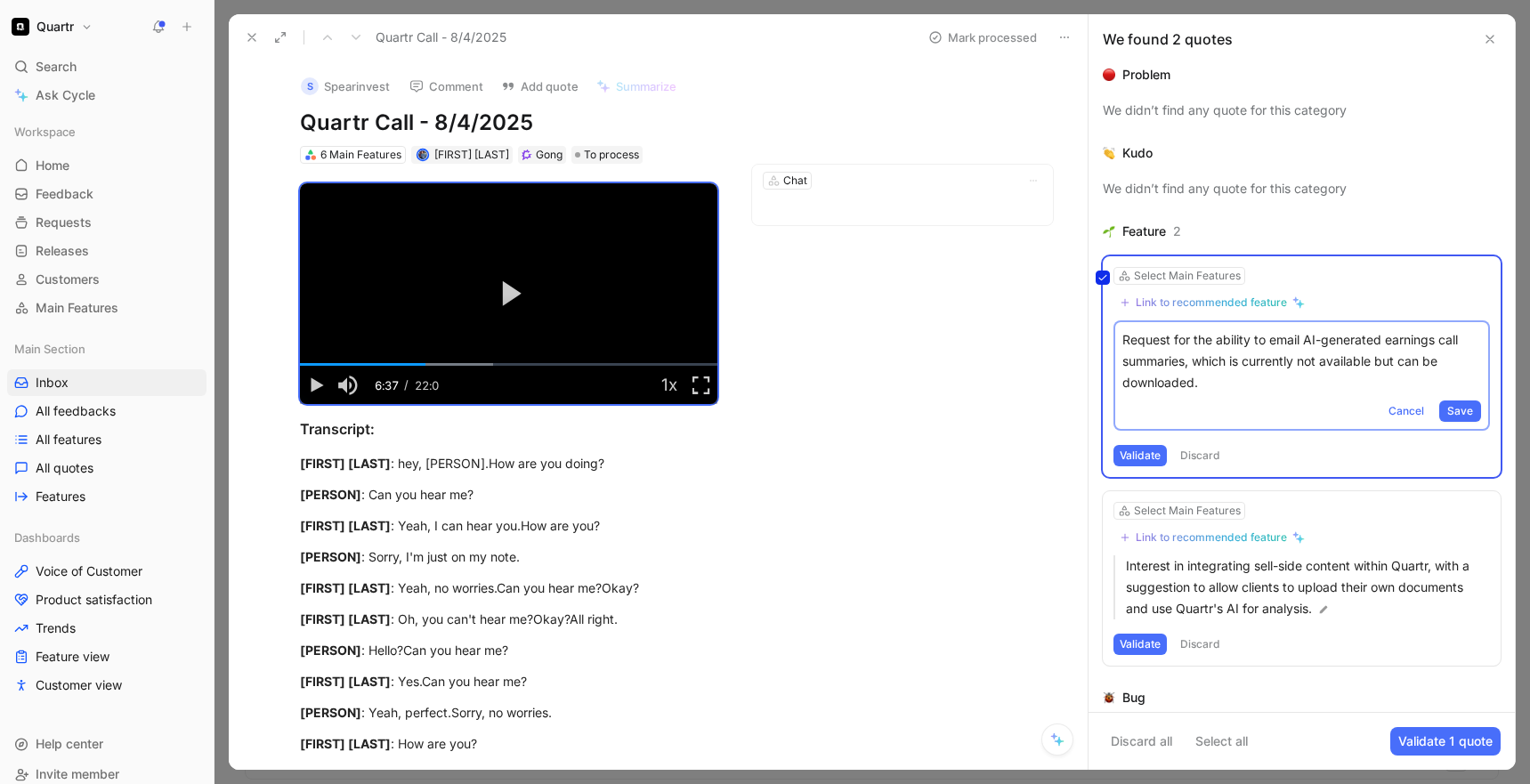 click on "Select   Main Features Link to recommended feature Request for the ability to email AI-generated earnings call summaries, which is currently not available but can be downloaded. Cancel Save Validate Discard" at bounding box center (1301, 367) 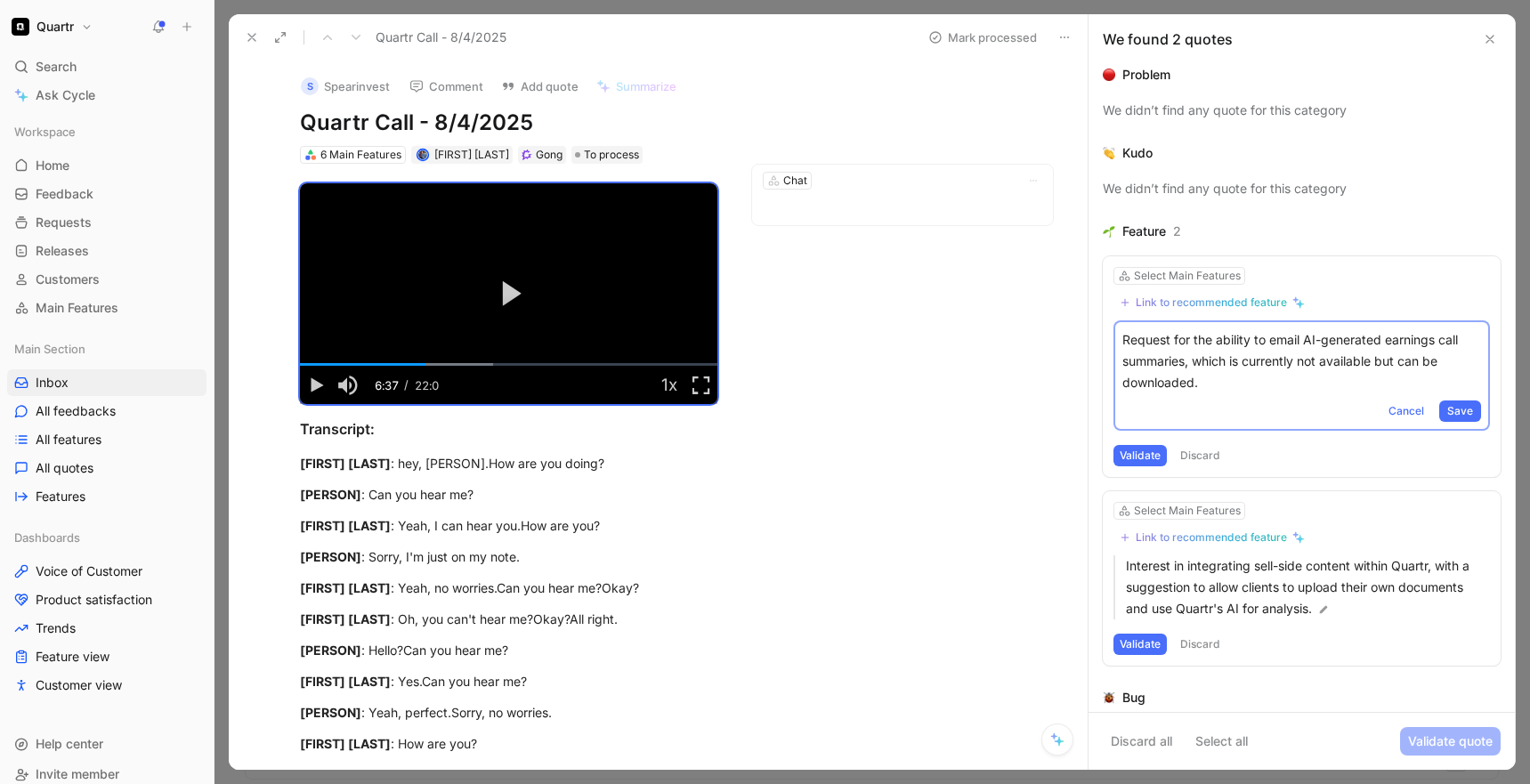 click on "Select   Main Features Link to recommended feature Request for the ability to email AI-generated earnings call summaries, which is currently not available but can be downloaded. Cancel Save Validate Discard" at bounding box center (1301, 367) 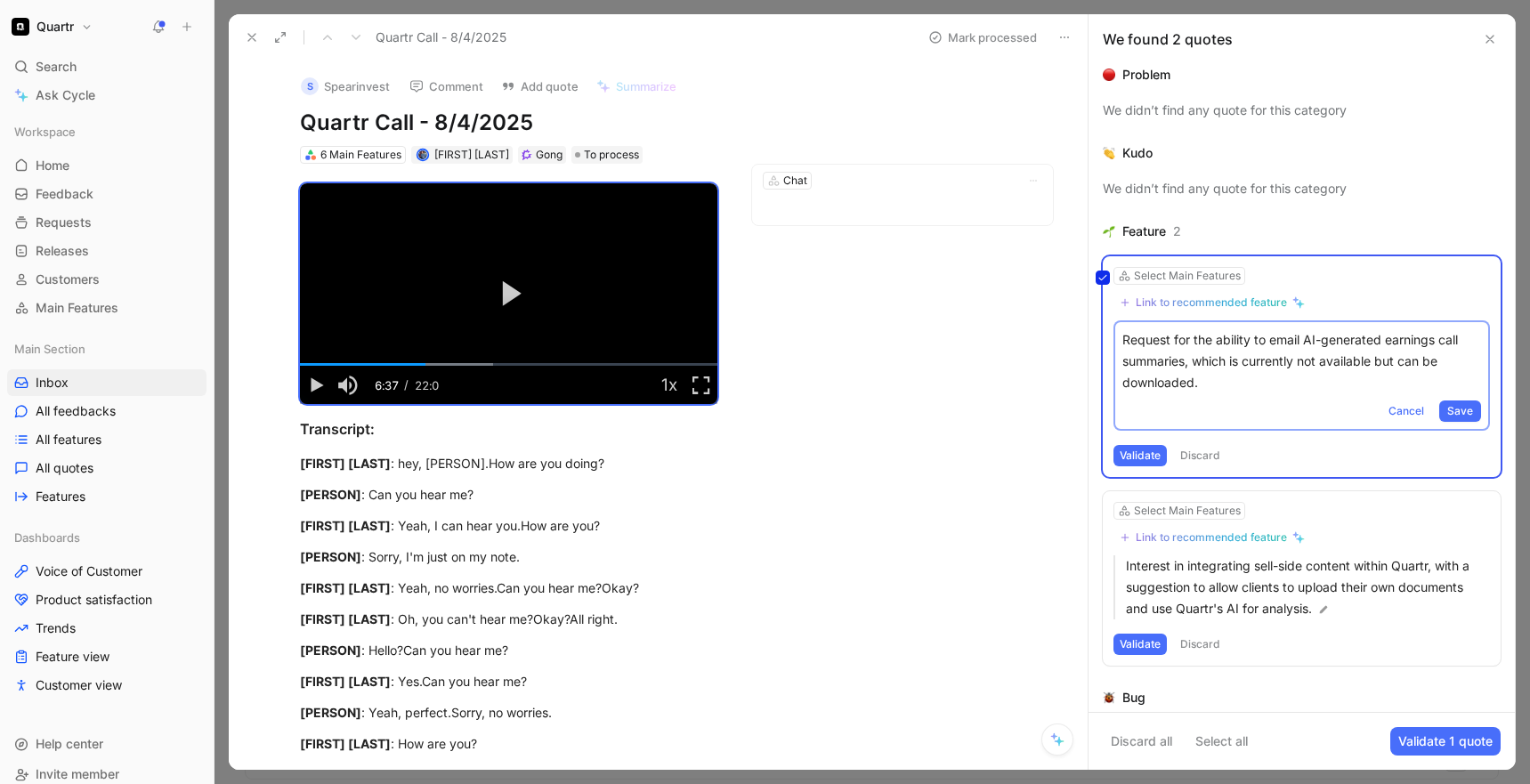 click on "Select   Main Features Link to recommended feature Request for the ability to email AI-generated earnings call summaries, which is currently not available but can be downloaded. Cancel Save Validate Discard" at bounding box center (1301, 367) 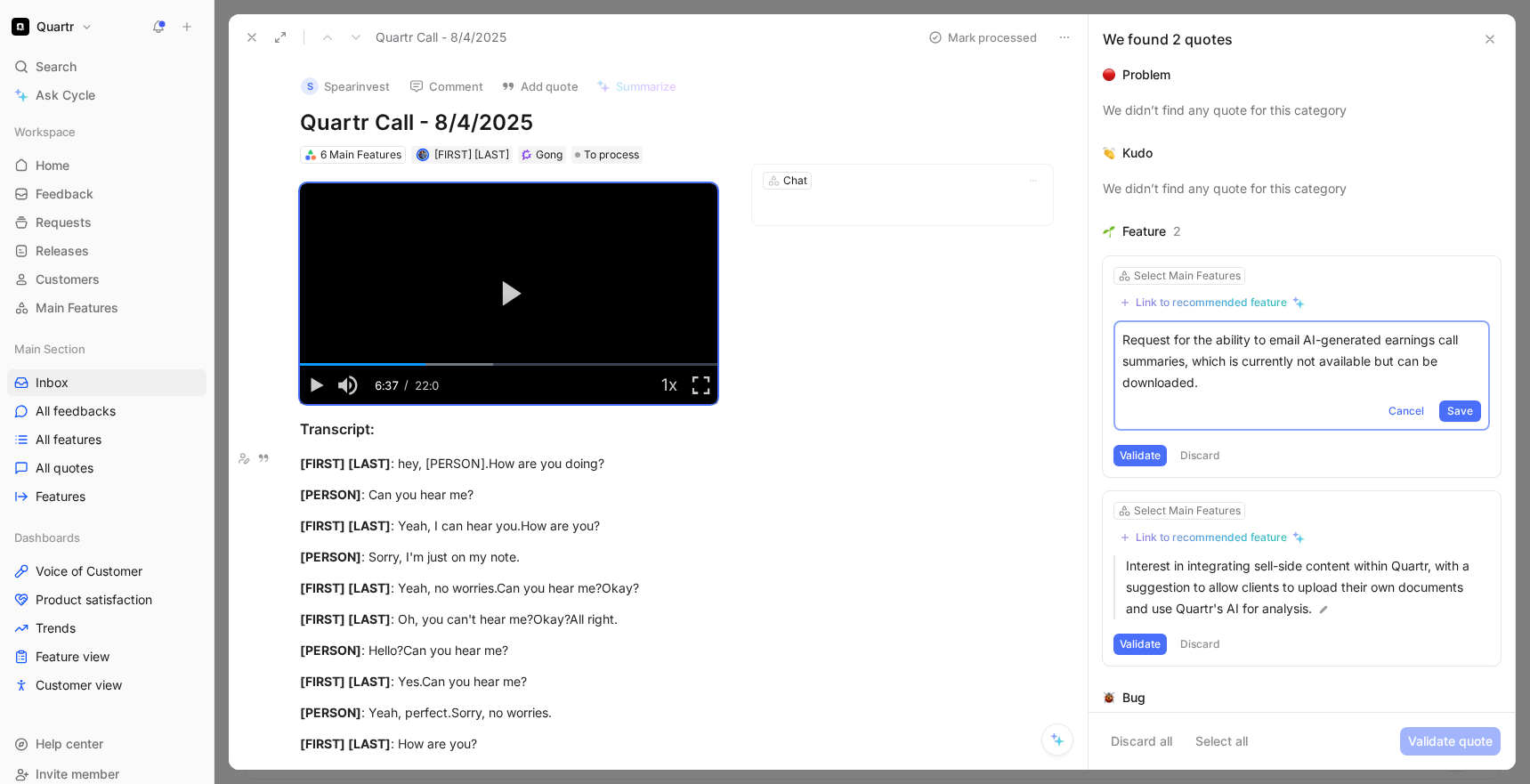 click on "S Spearinvest Comment Add quote Summarize Quartr Call - 8/4/2025 6 Main Features Philip Winberg Gong To process Chat Video Player is loading. Play Video Play Mute 0% Current Time  6:37 / Duration  22:02 Loaded :  46.32% 09:42 06:37 Stream Type  LIVE Seek to live, currently behind live LIVE Remaining Time  - 15:25   1x Playback Rate 2x 1.75x 1.5x 1.25x 1x , selected 0.75x 0.5x 0.25x Descriptions descriptions off , selected Captions captions off , selected Audio Track Fullscreen This is a modal window. Transcript: Bart Platow : hey, Vikrant.How are you doing? Vikrant : Can you hear me? Bart Platow : Yeah, I can hear you.How are you? Vikrant : Sorry, I'm just on my note. Bart Platow : Yeah, no worries.Can you hear me?Okay? Bart Platow : Oh, you can't hear me?Okay?All right. Vikrant : Hello?Can you hear me? Bart Platow : Yes.Can you hear me? Vikrant : Yeah, perfect.Sorry, no worries. Bart Platow : How are you? Vikrant Vikrant Bart Platow Vikrant : I think, I believe I am the first person.Yeah. Bart Platow" at bounding box center [658, 415] 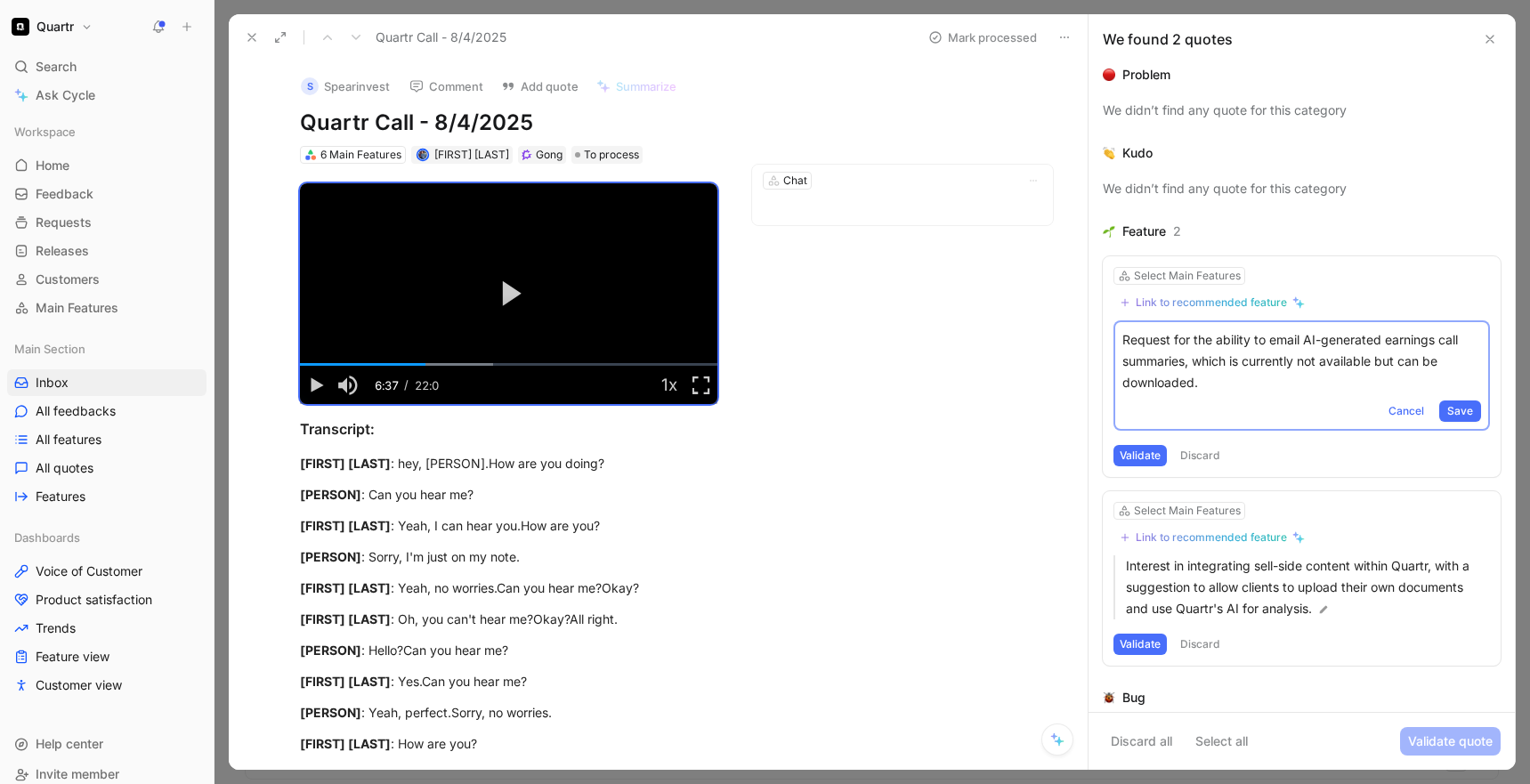 scroll, scrollTop: 772, scrollLeft: 0, axis: vertical 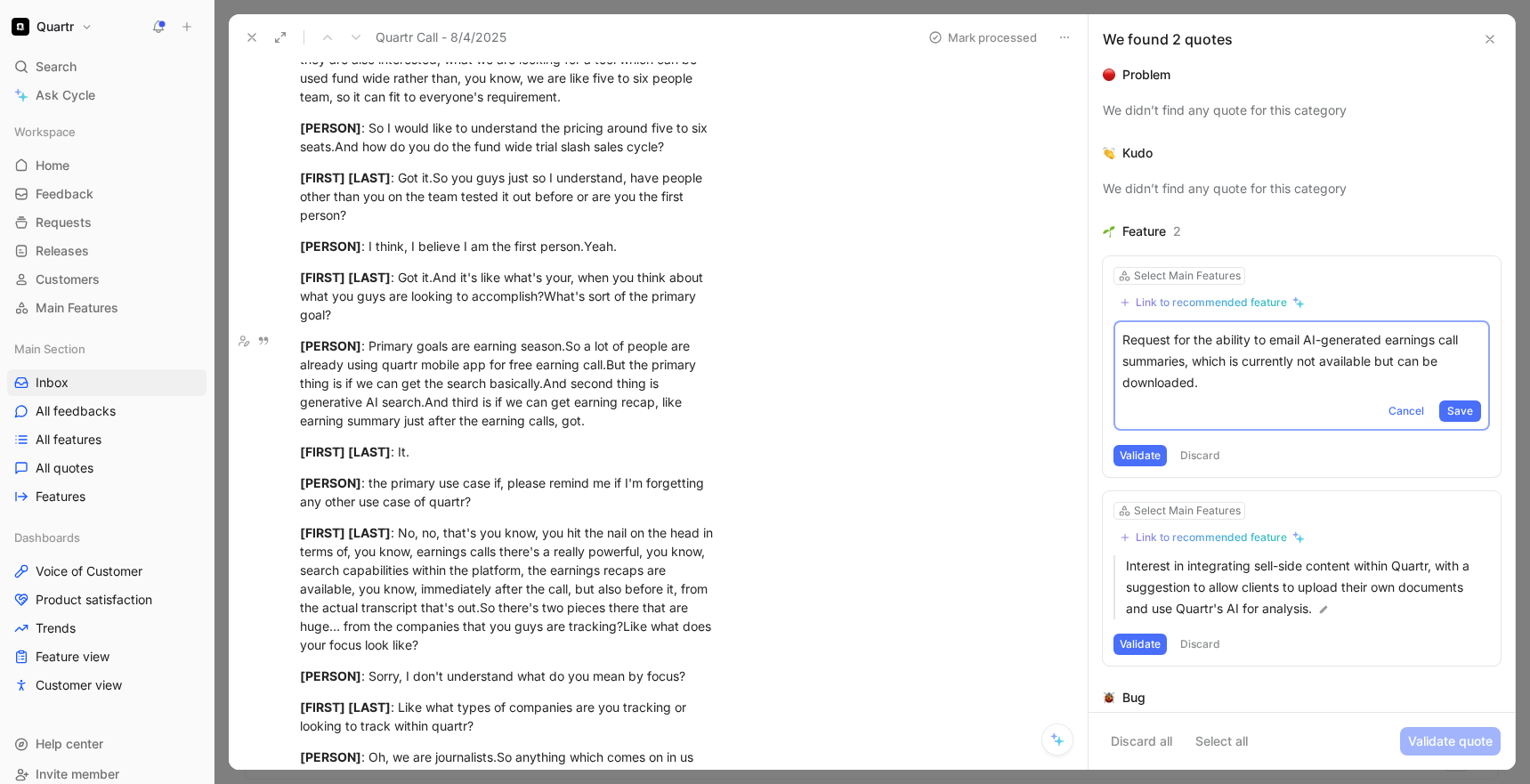 click on "Request for the ability to email AI-generated earnings call summaries, which is currently not available but can be downloaded." at bounding box center (1301, 361) 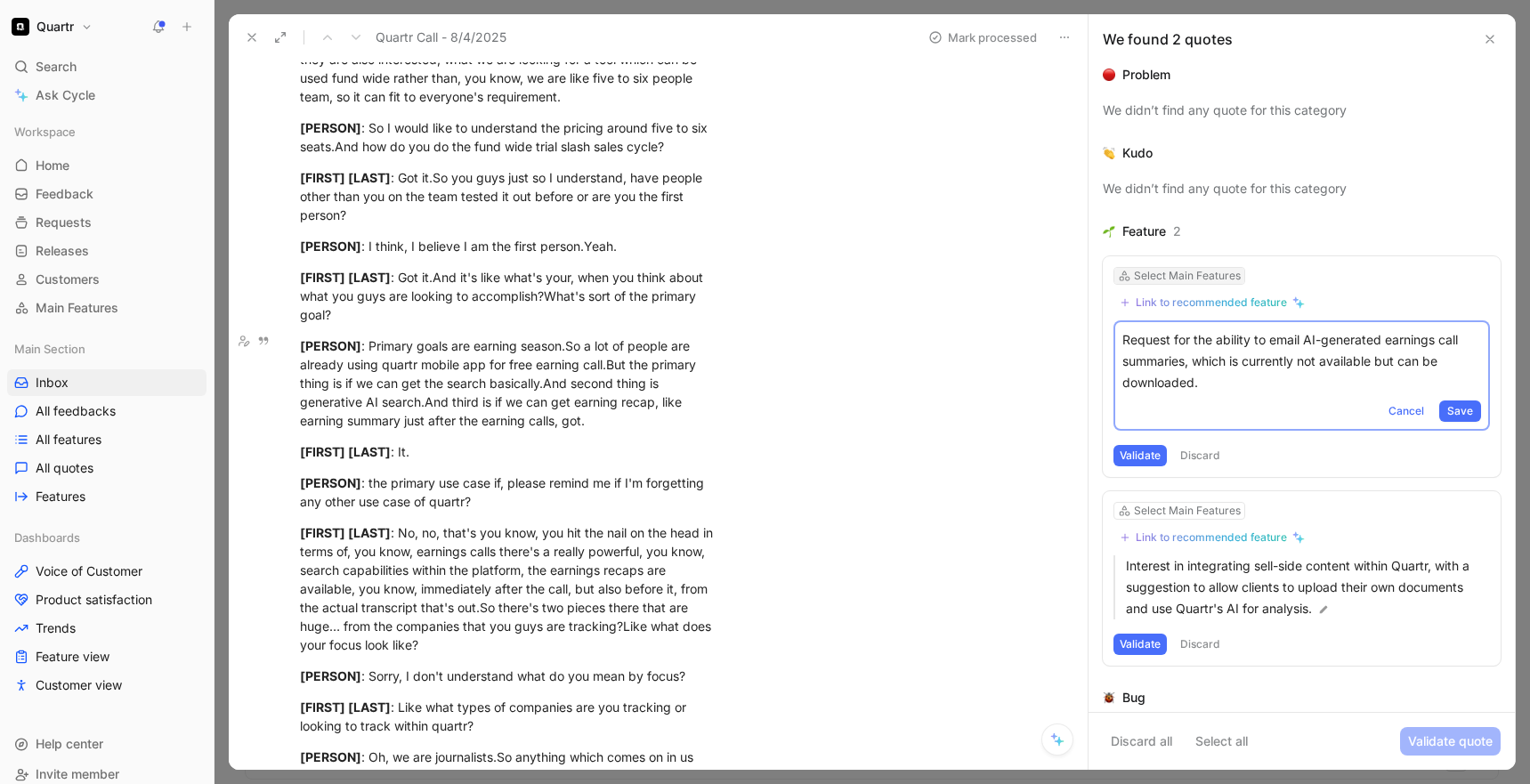click on "Select   Main Features" at bounding box center (1187, 276) 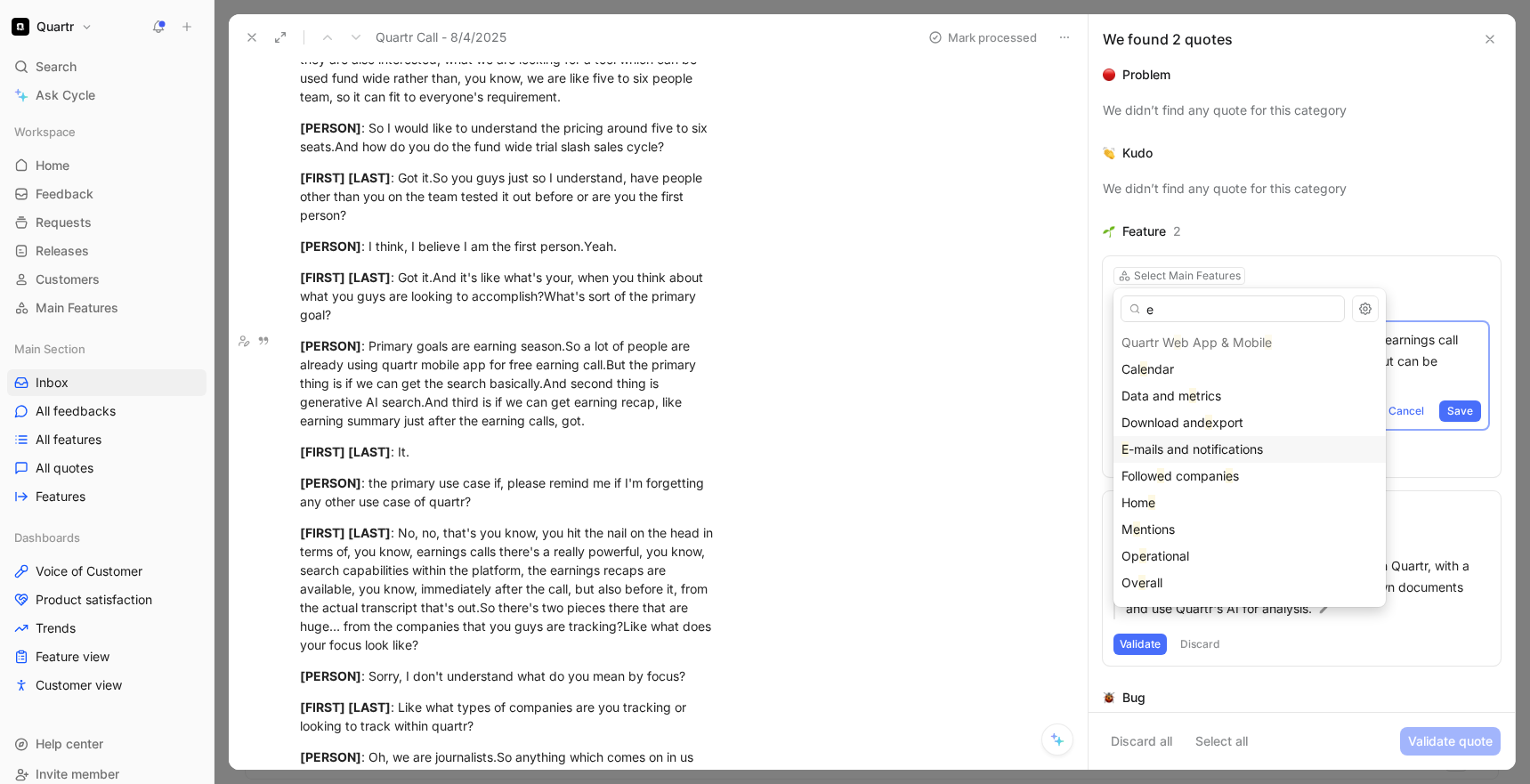 type on "e" 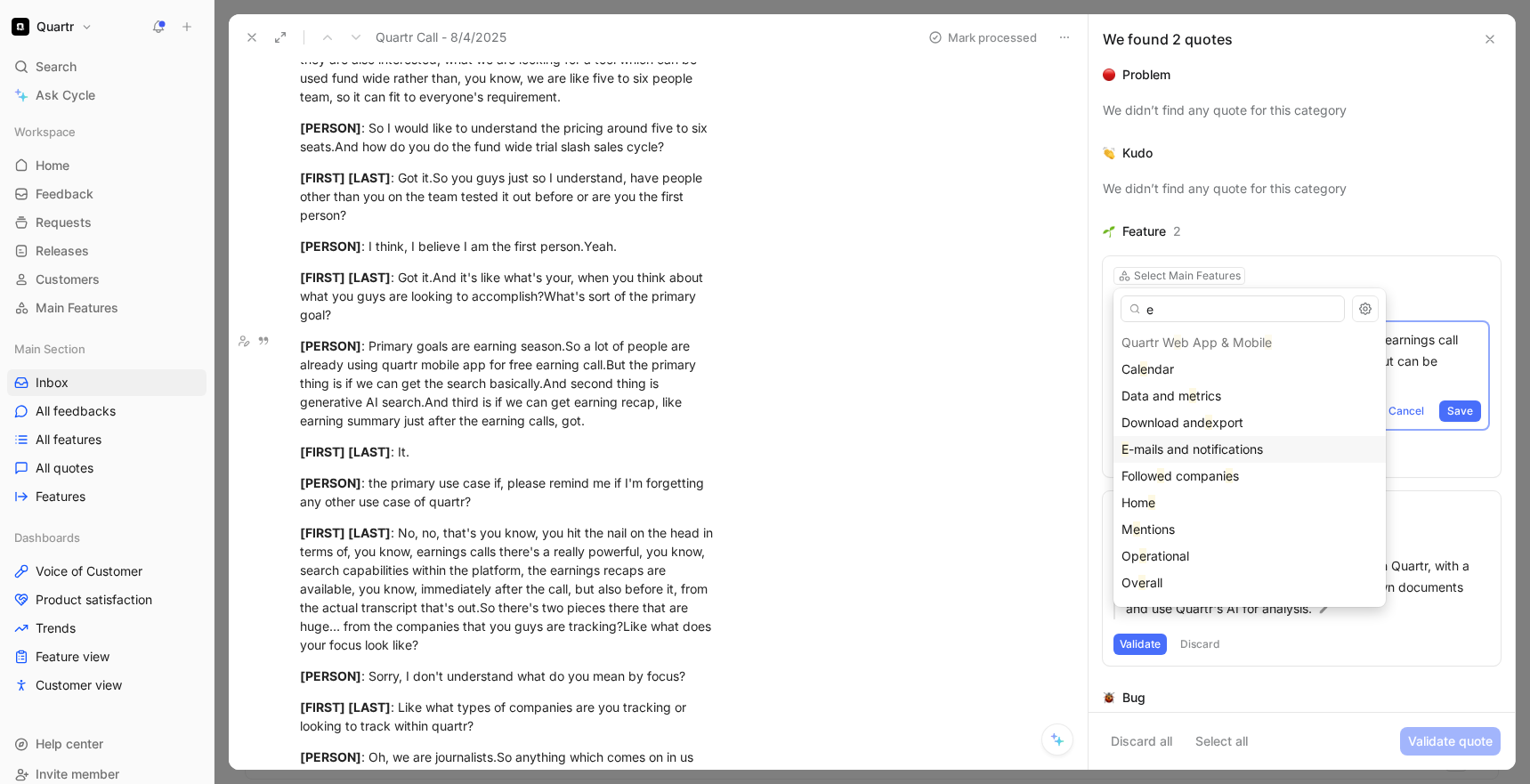 click on "-mails and notifications" at bounding box center [1195, 449] 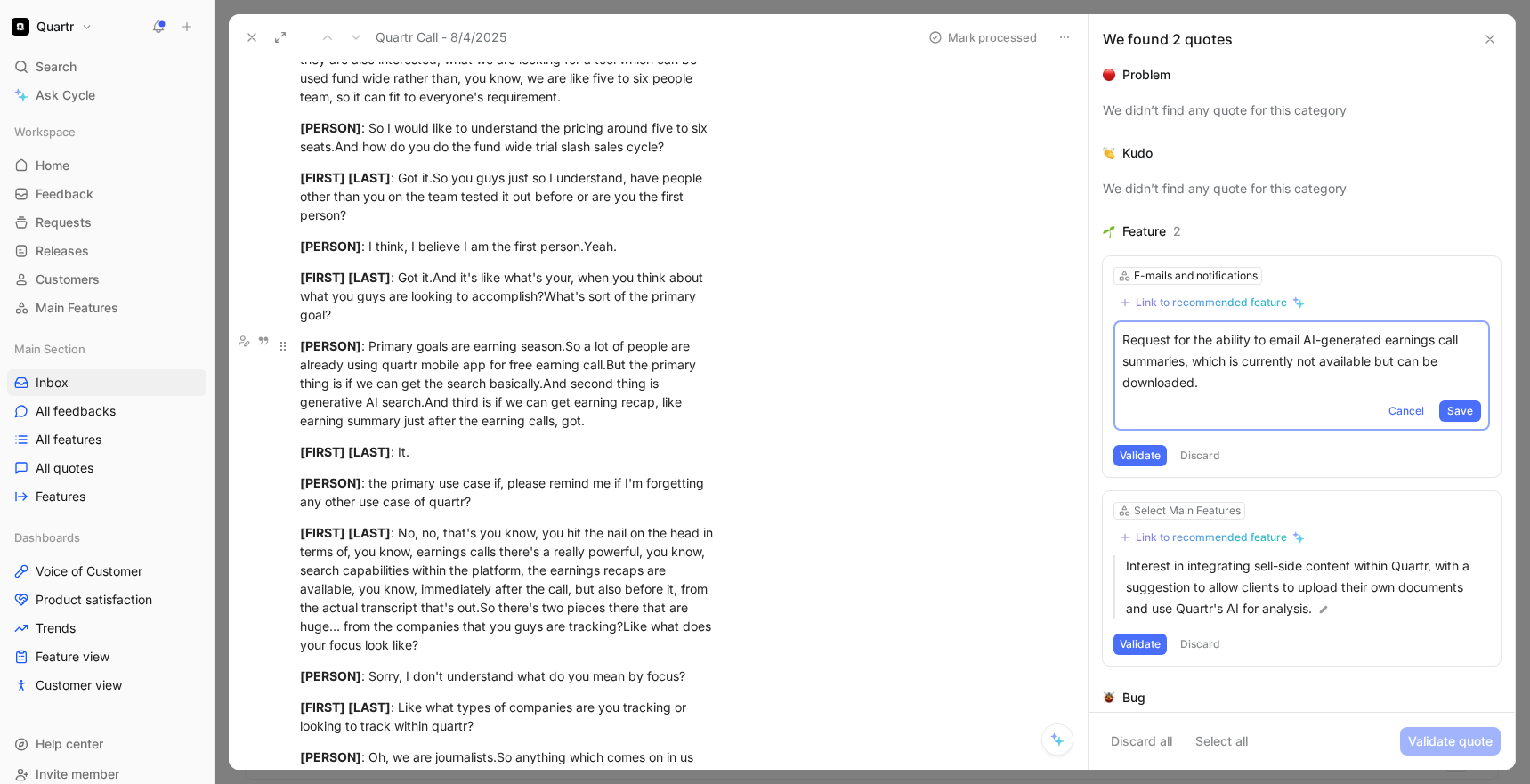 click on "Vikrant : Primary goals are earning season.So a lot of people are already using quartr mobile app for free earning call.But the primary thing is if we can get the search basically.And second thing is generative AI search.And third is if we can get earning recap, like earning summary just after the earning calls, got." at bounding box center (508, 383) 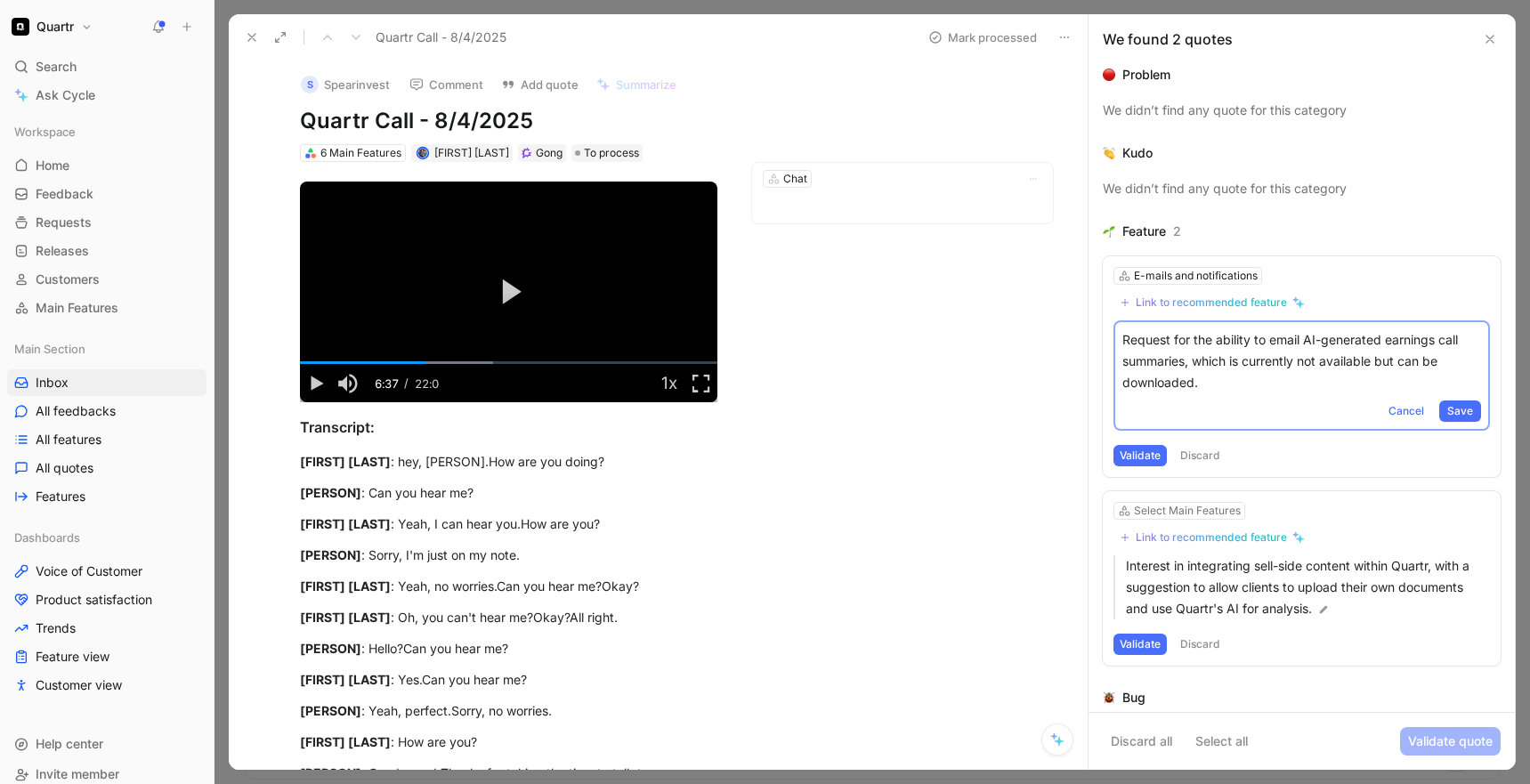 scroll, scrollTop: 314, scrollLeft: 0, axis: vertical 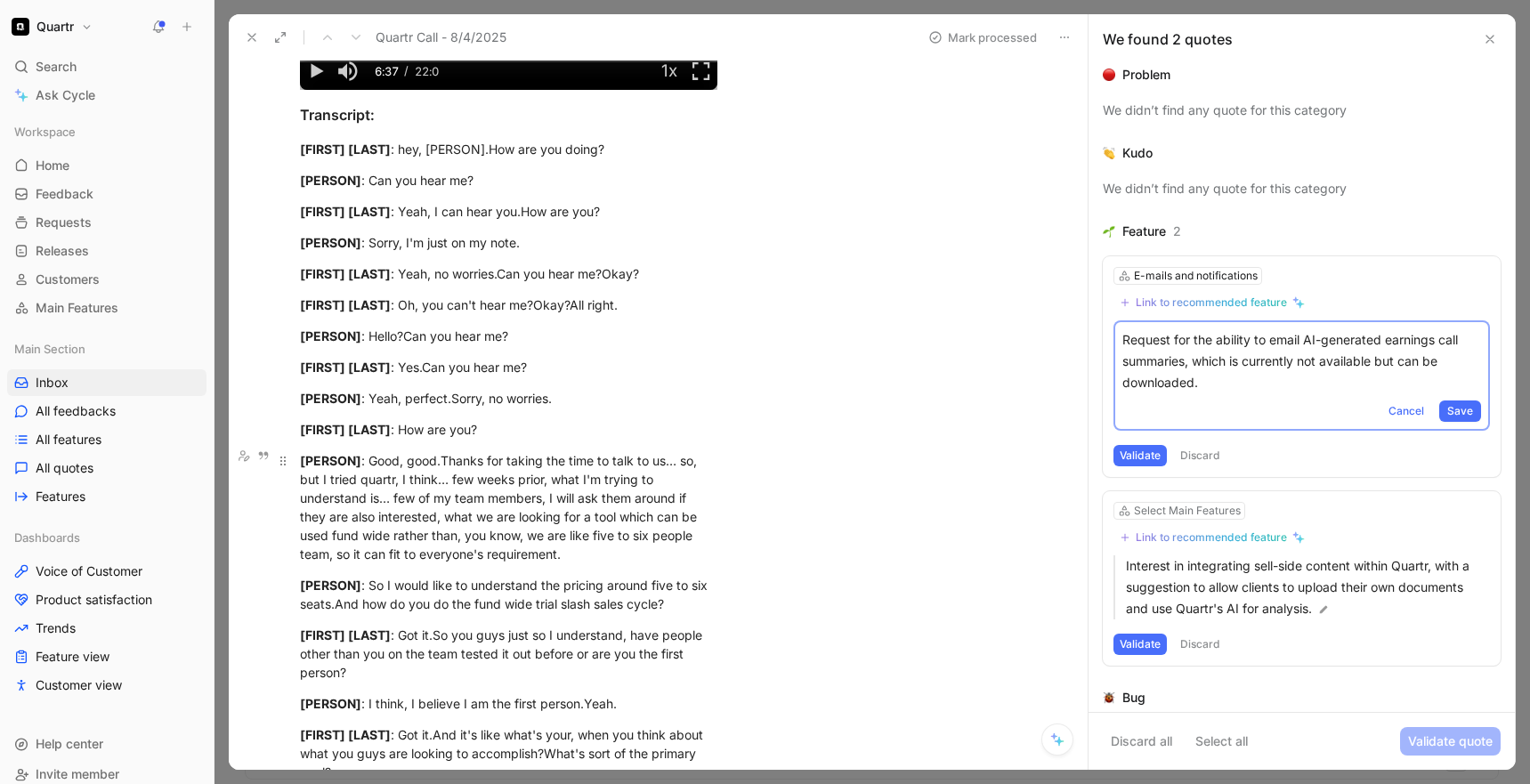click on "Vikrant : Good, good.Thanks for taking the time to talk to us… so, but I tried quartr, I think… few weeks prior, what I'm trying to understand is… few of my team members, I will ask them around if they are also interested, what we are looking for a tool which can be used fund wide rather than, you know, we are like five to six people team, so it can fit to everyone's requirement." at bounding box center [508, 507] 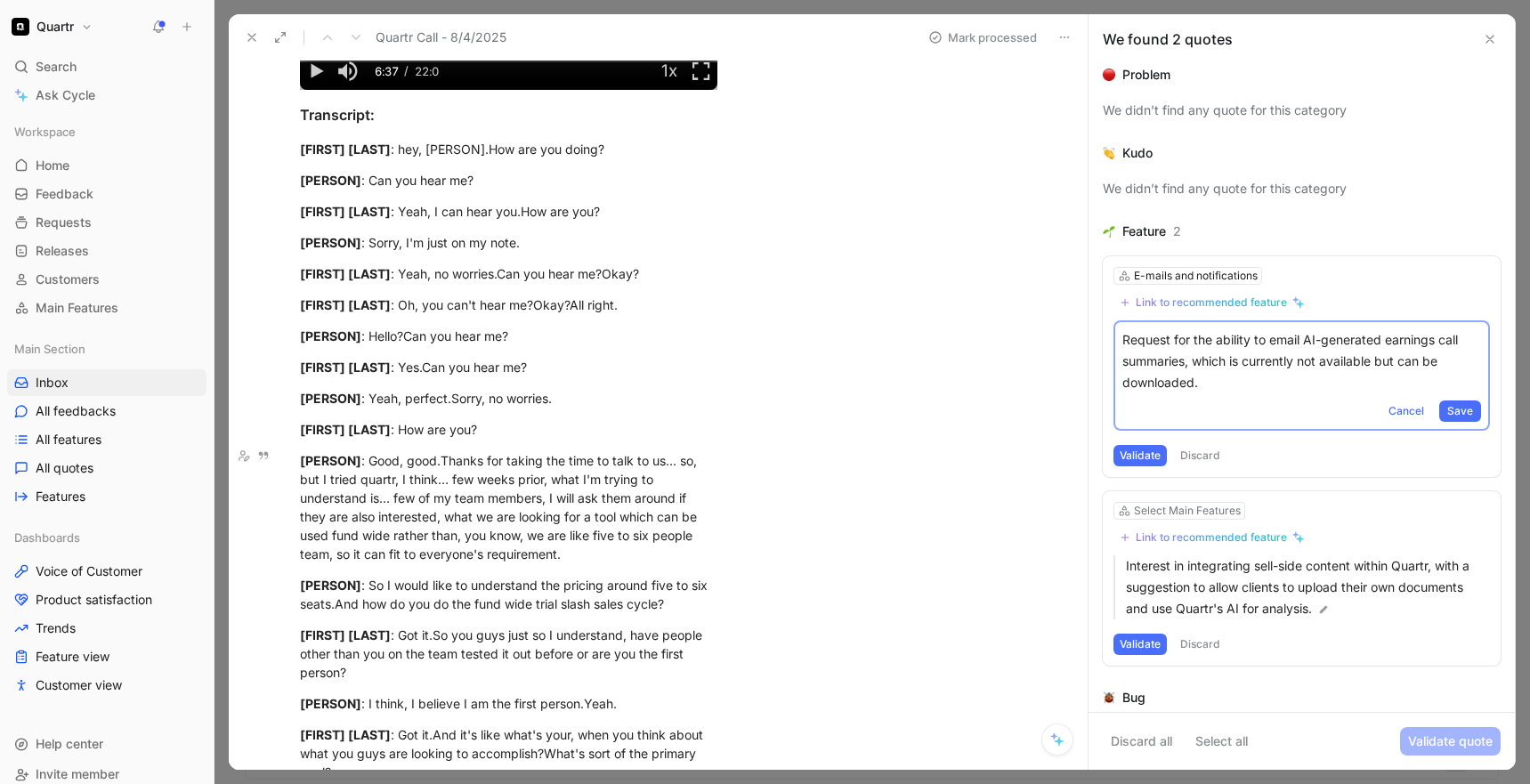 click on "Validate Discard" at bounding box center [1301, 456] 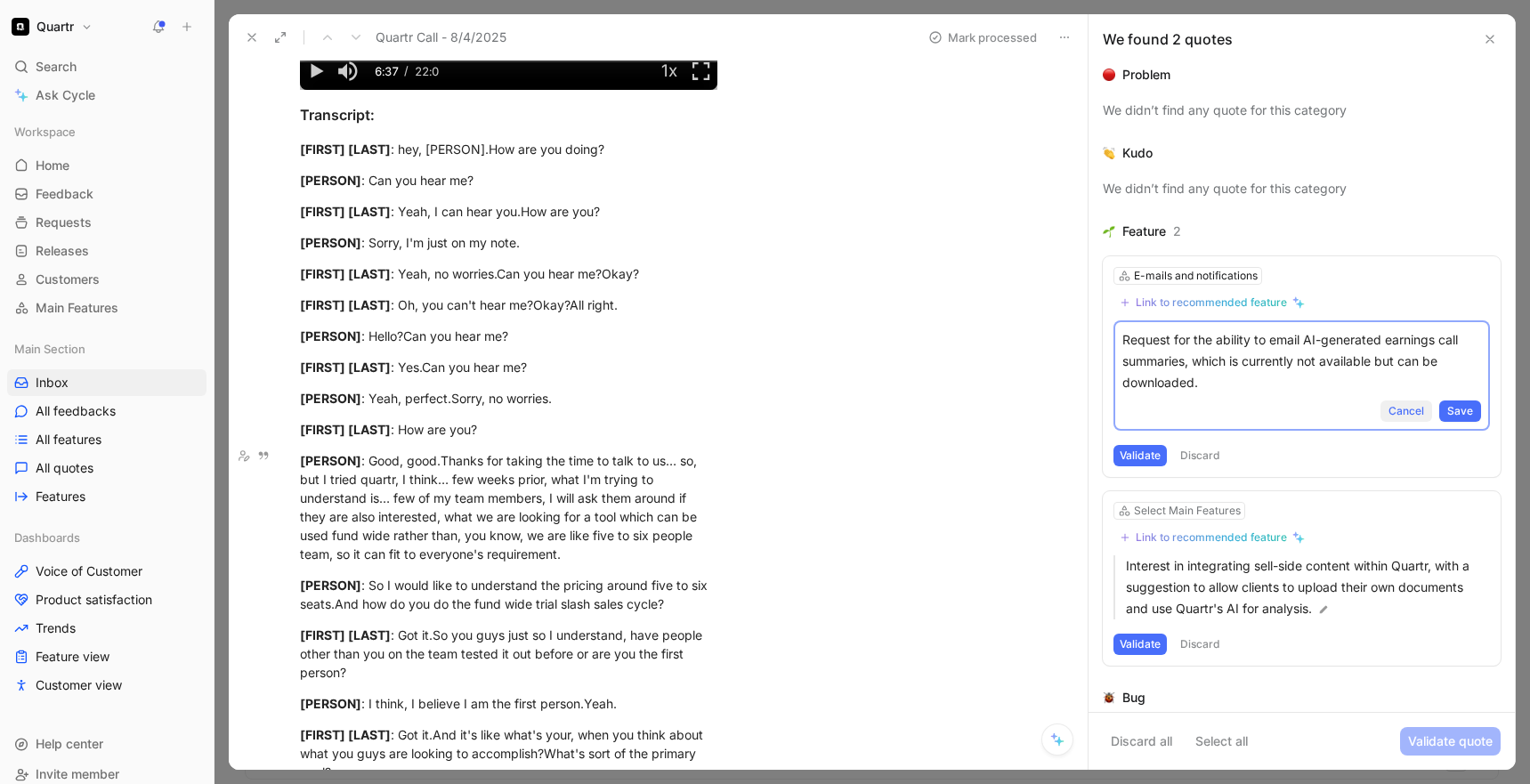 click on "Cancel" at bounding box center (1406, 411) 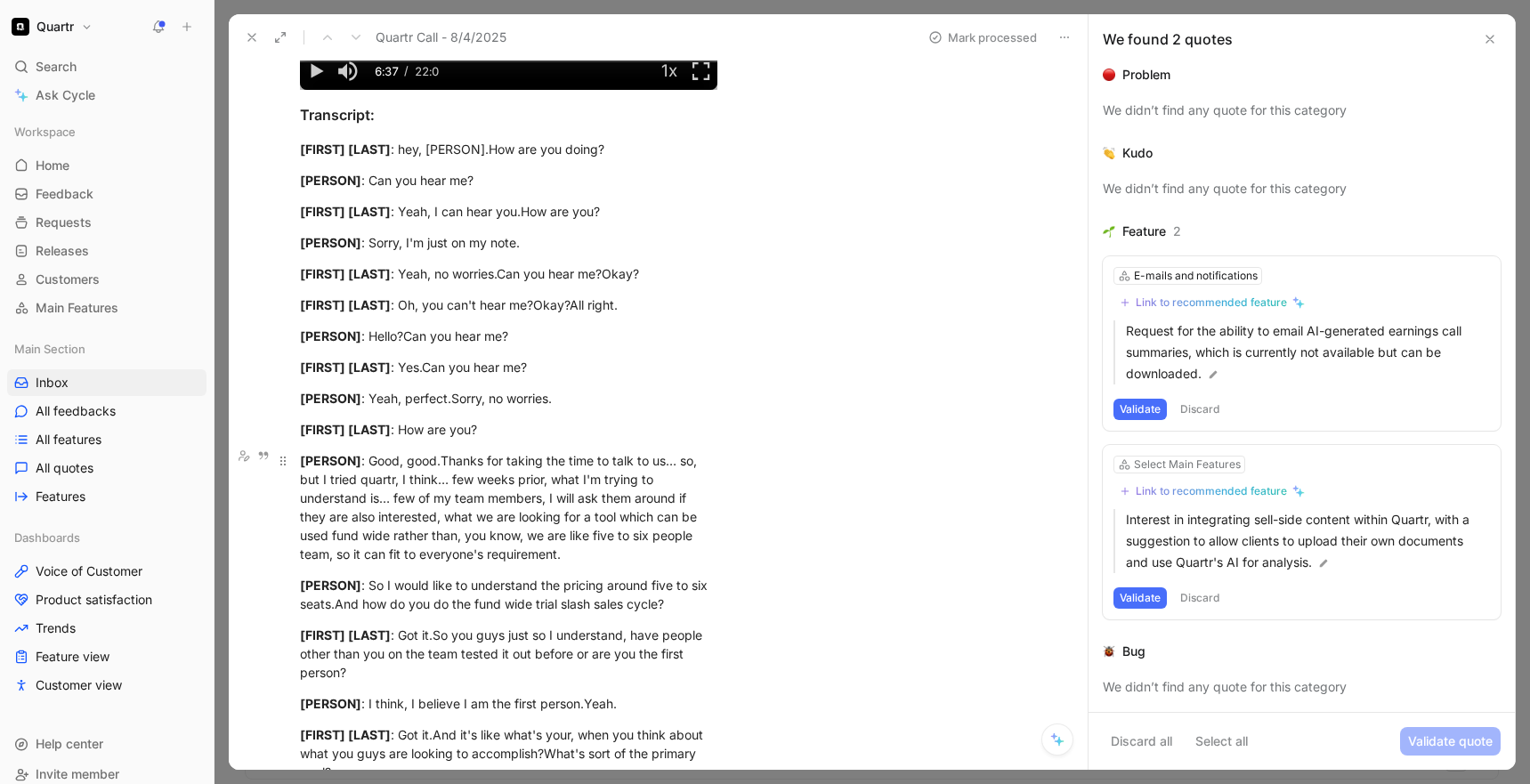 click on "Vikrant : Good, good.Thanks for taking the time to talk to us… so, but I tried quartr, I think… few weeks prior, what I'm trying to understand is… few of my team members, I will ask them around if they are also interested, what we are looking for a tool which can be used fund wide rather than, you know, we are like five to six people team, so it can fit to everyone's requirement." at bounding box center (508, 507) 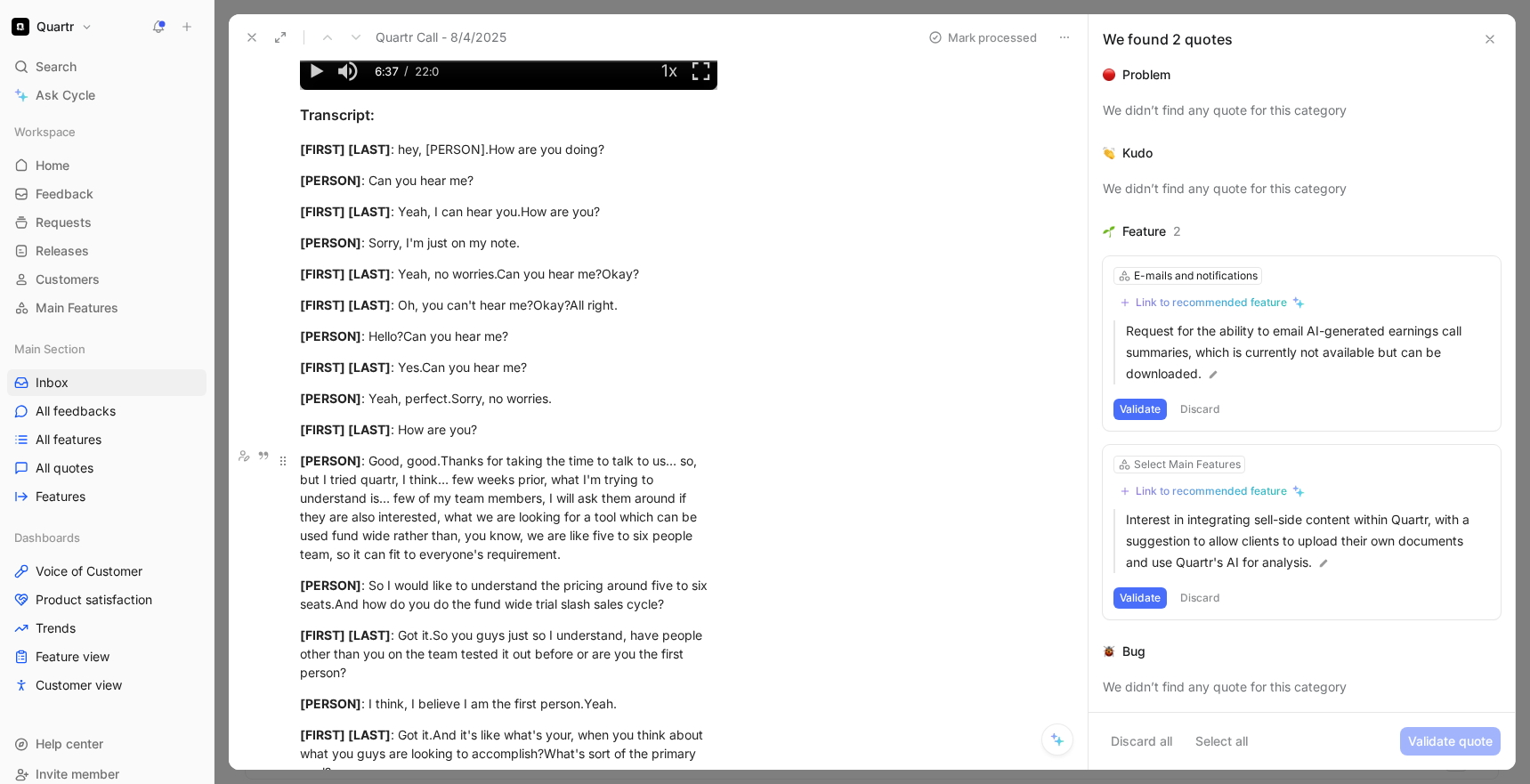 drag, startPoint x: 329, startPoint y: 457, endPoint x: 380, endPoint y: 457, distance: 51 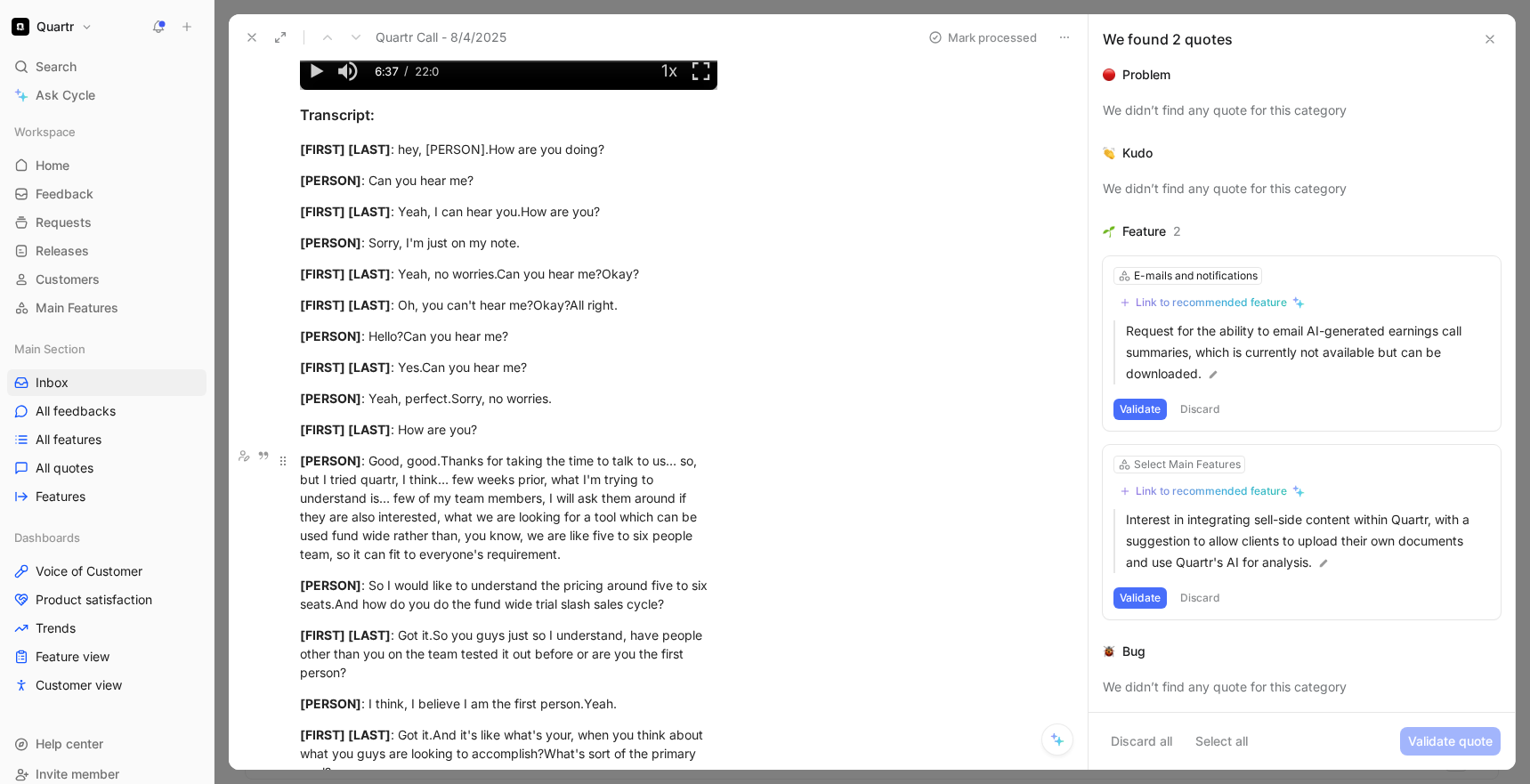 click on "[NAME]" at bounding box center (330, 460) 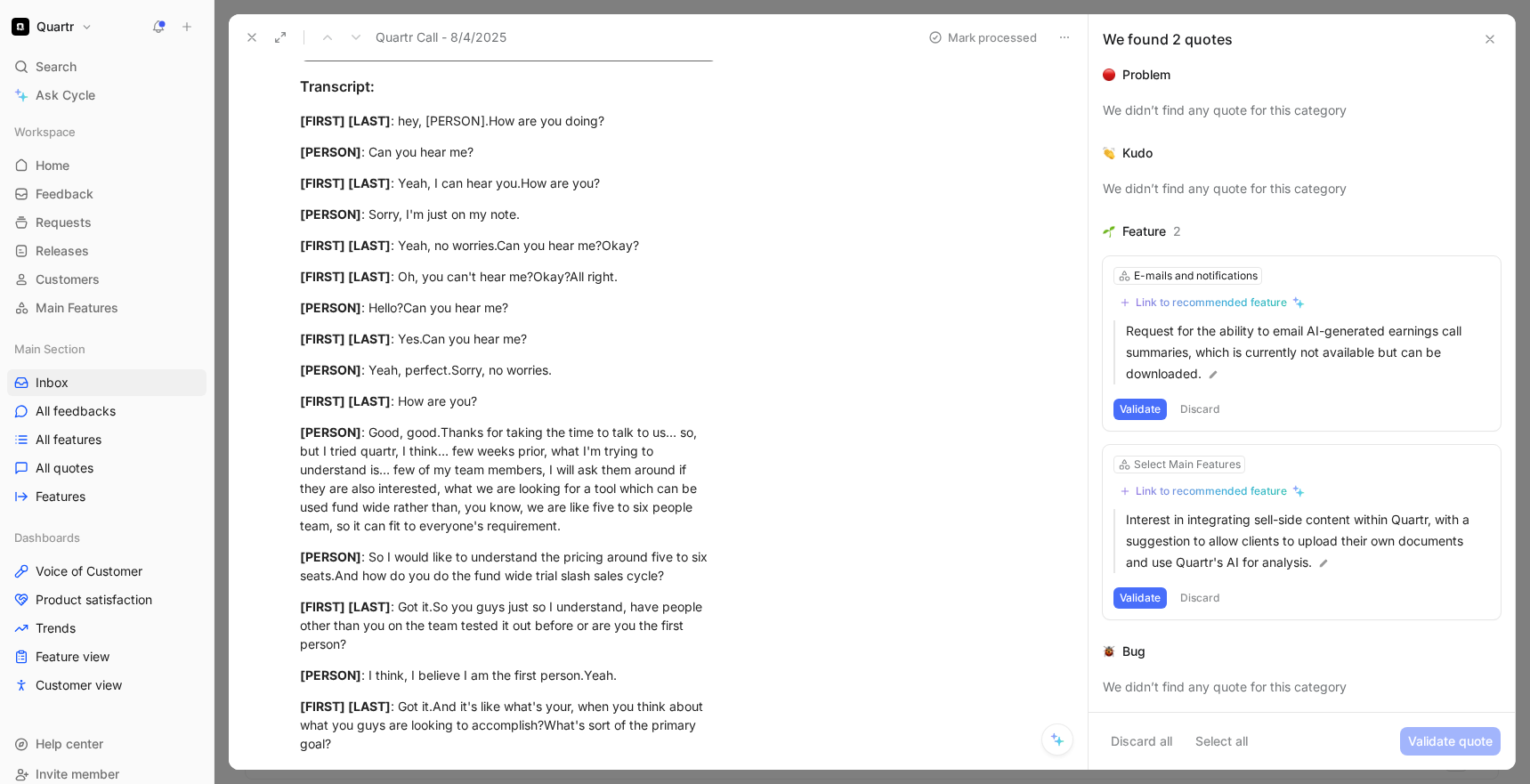 scroll, scrollTop: 347, scrollLeft: 0, axis: vertical 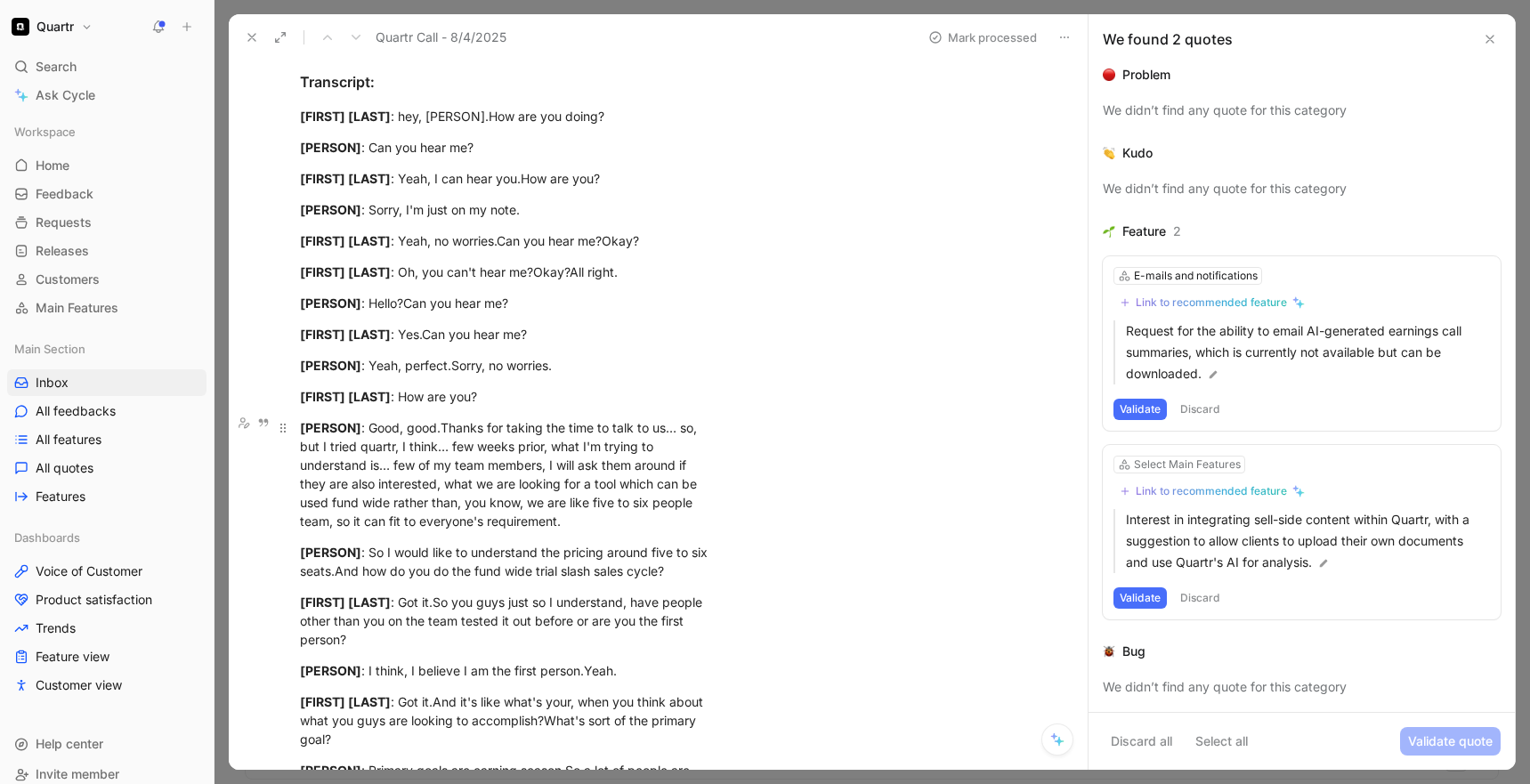 click on "Vikrant : Good, good.Thanks for taking the time to talk to us… so, but I tried quartr, I think… few weeks prior, what I'm trying to understand is… few of my team members, I will ask them around if they are also interested, what we are looking for a tool which can be used fund wide rather than, you know, we are like five to six people team, so it can fit to everyone's requirement." at bounding box center [508, 474] 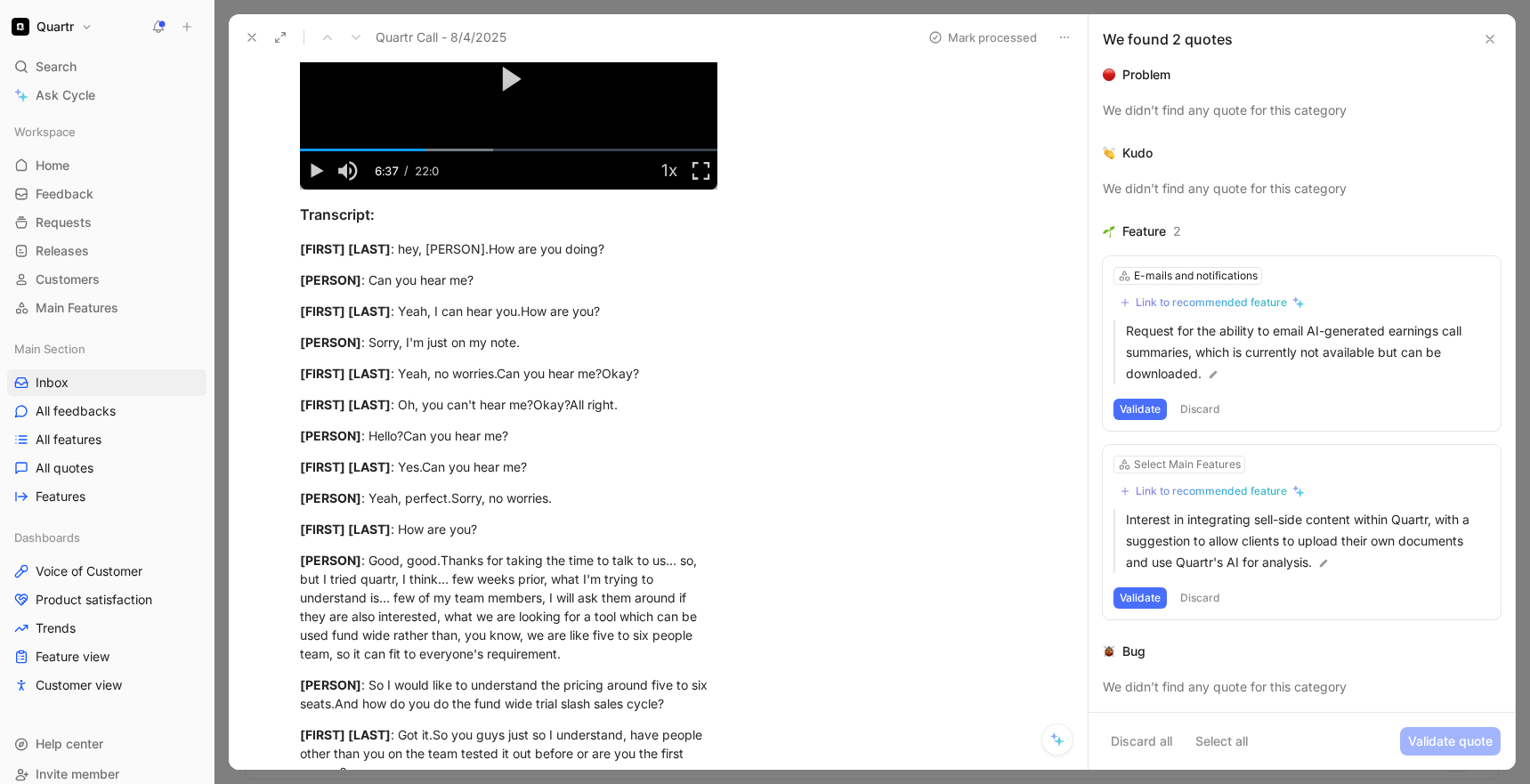 click on "Play Video" at bounding box center (508, 79) 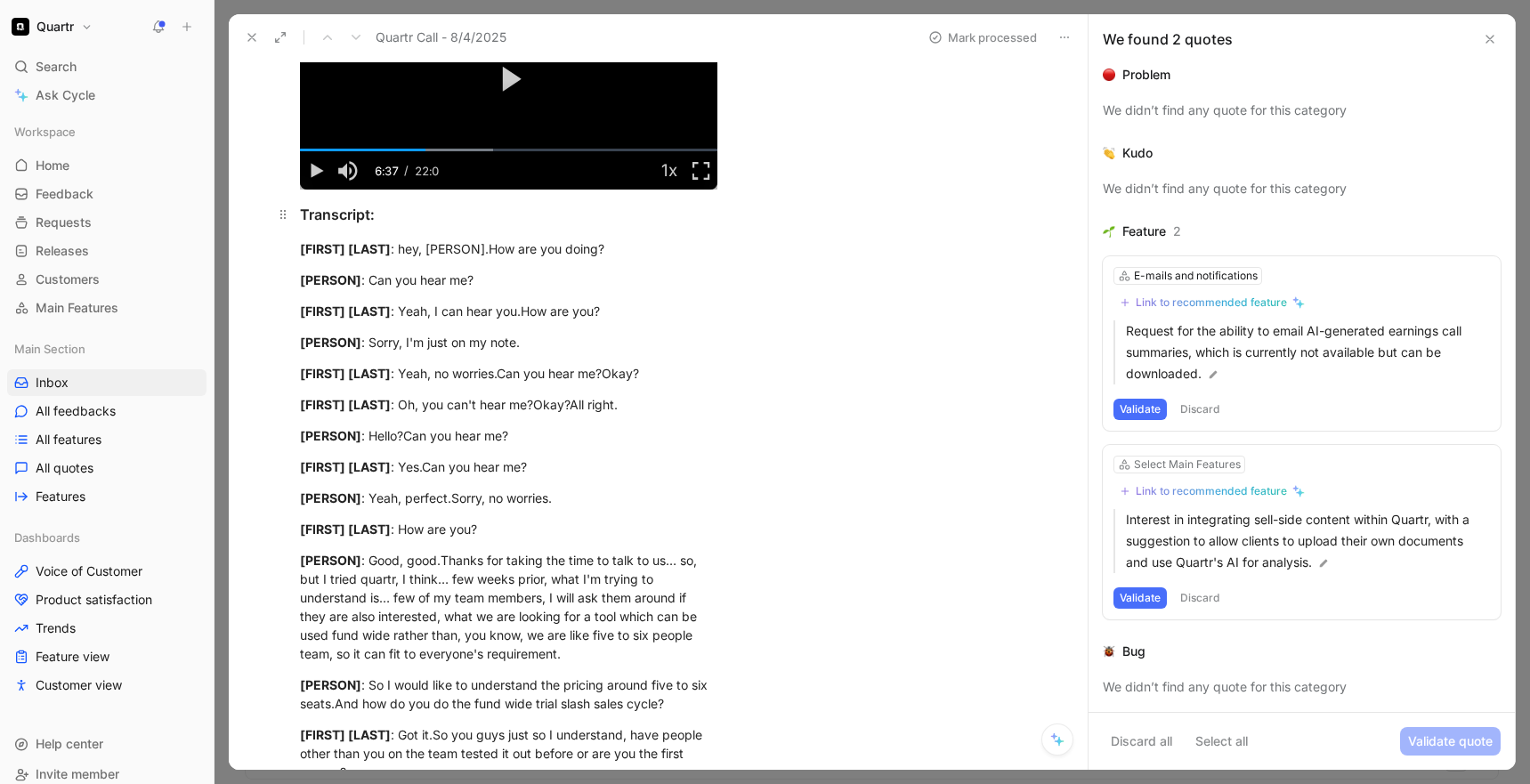 scroll, scrollTop: 123, scrollLeft: 0, axis: vertical 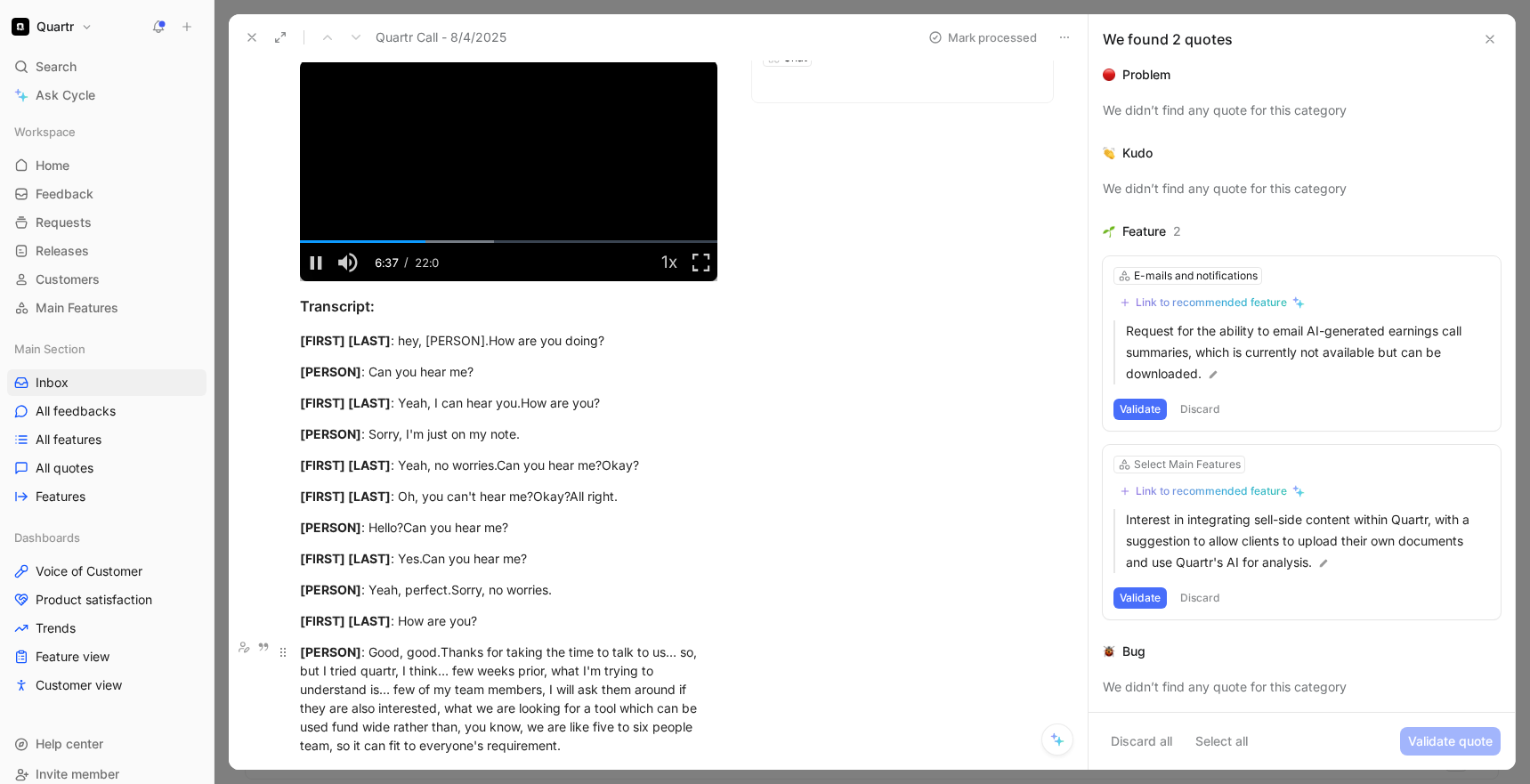 click on "Vikrant : Good, good.Thanks for taking the time to talk to us… so, but I tried quartr, I think… few weeks prior, what I'm trying to understand is… few of my team members, I will ask them around if they are also interested, what we are looking for a tool which can be used fund wide rather than, you know, we are like five to six people team, so it can fit to everyone's requirement." at bounding box center [508, 699] 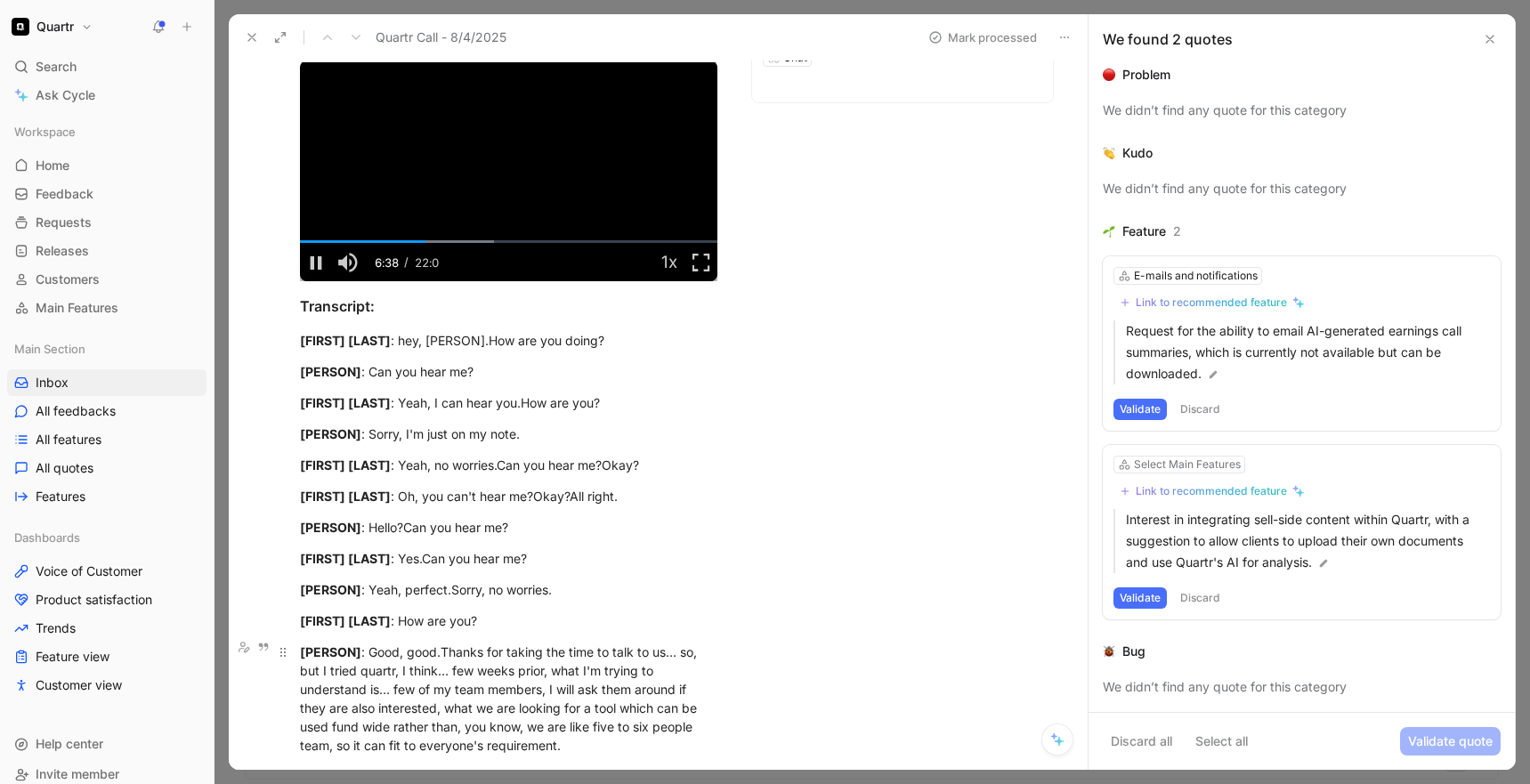 click on "Vikrant : Good, good.Thanks for taking the time to talk to us… so, but I tried quartr, I think… few weeks prior, what I'm trying to understand is… few of my team members, I will ask them around if they are also interested, what we are looking for a tool which can be used fund wide rather than, you know, we are like five to six people team, so it can fit to everyone's requirement." at bounding box center [508, 699] 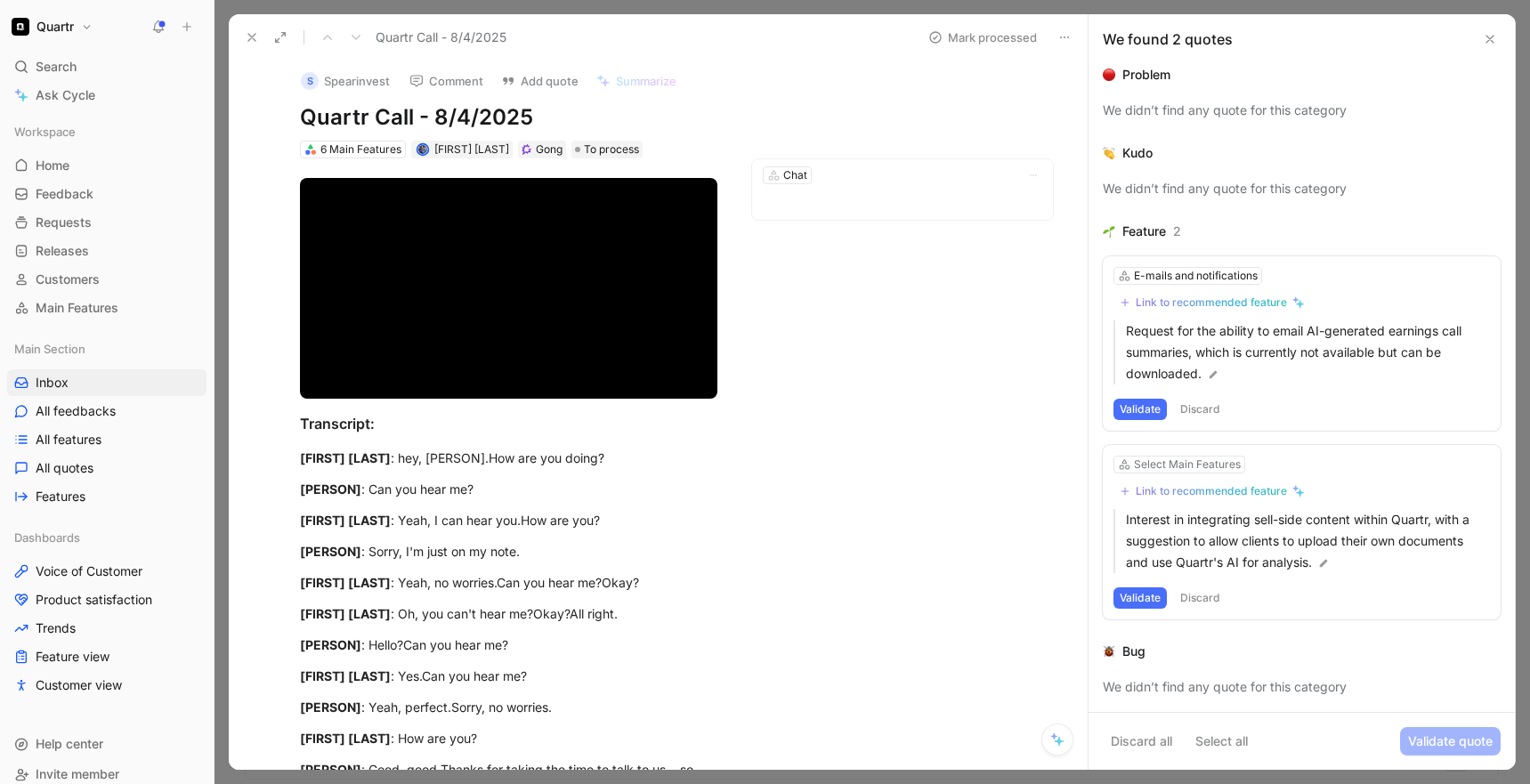 scroll, scrollTop: 4, scrollLeft: 0, axis: vertical 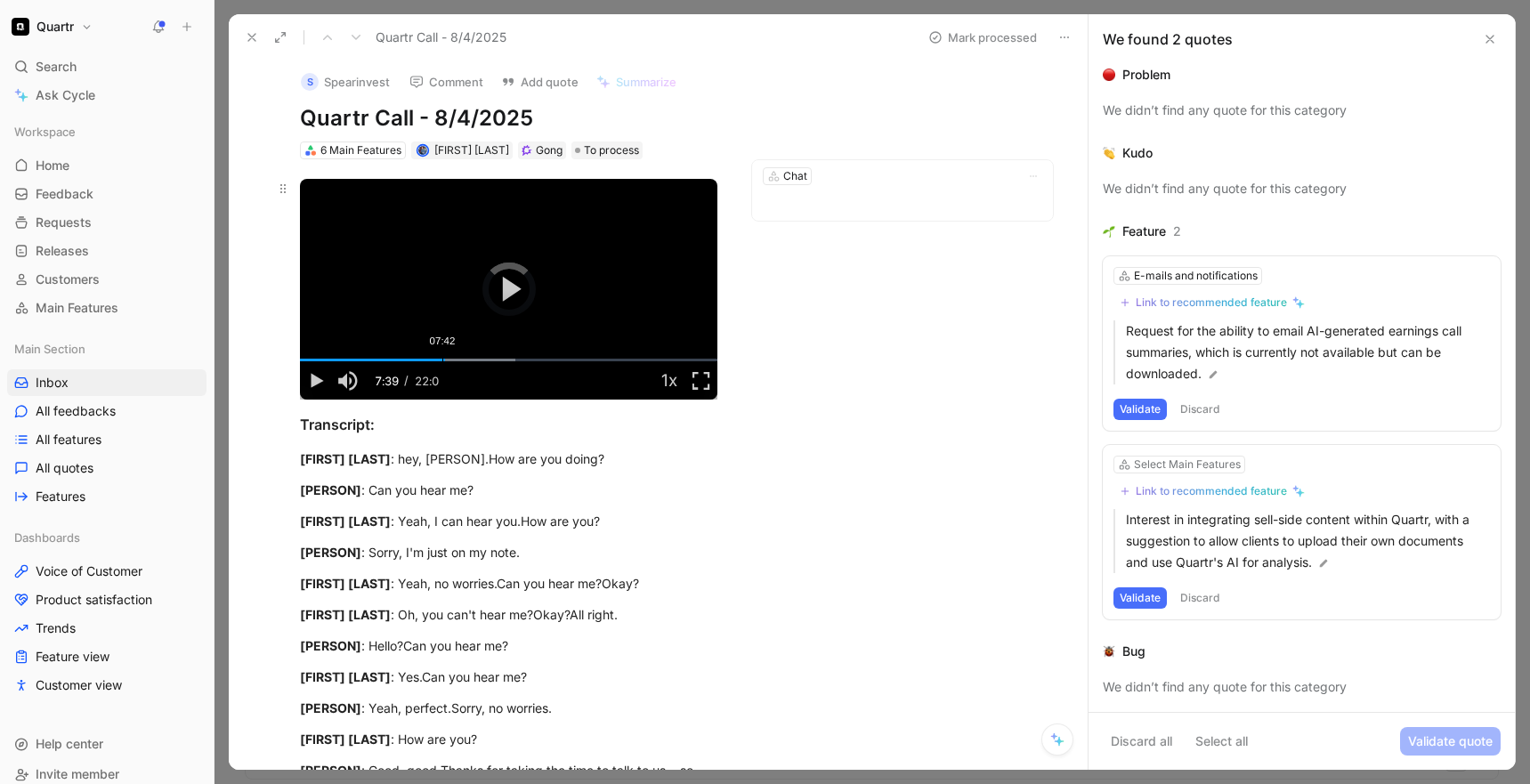 click on "Loaded :  51.63% 07:42 07:39" at bounding box center (508, 360) 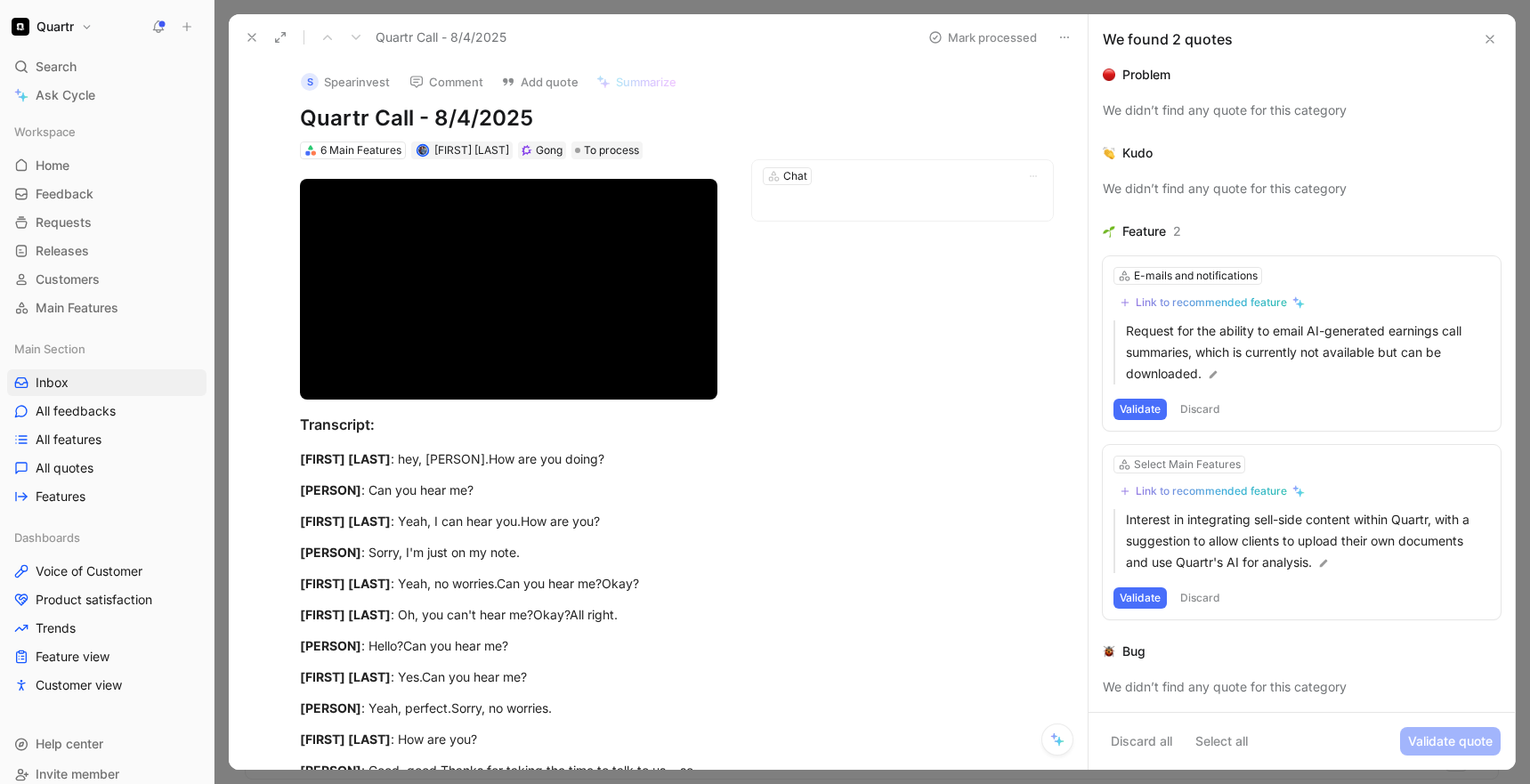 click on "Validate" at bounding box center (1140, 409) 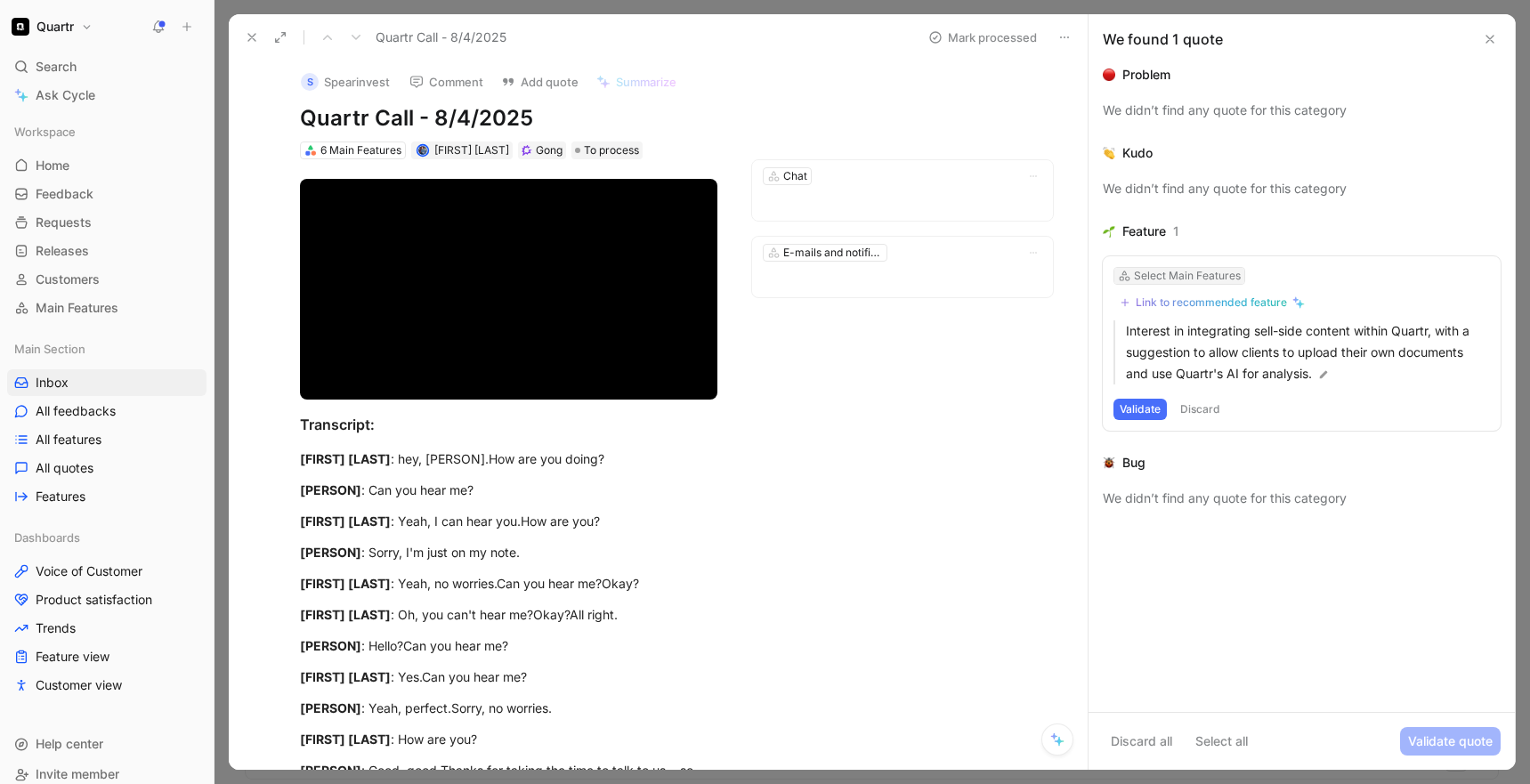 click on "Select   Main Features" at bounding box center (1187, 276) 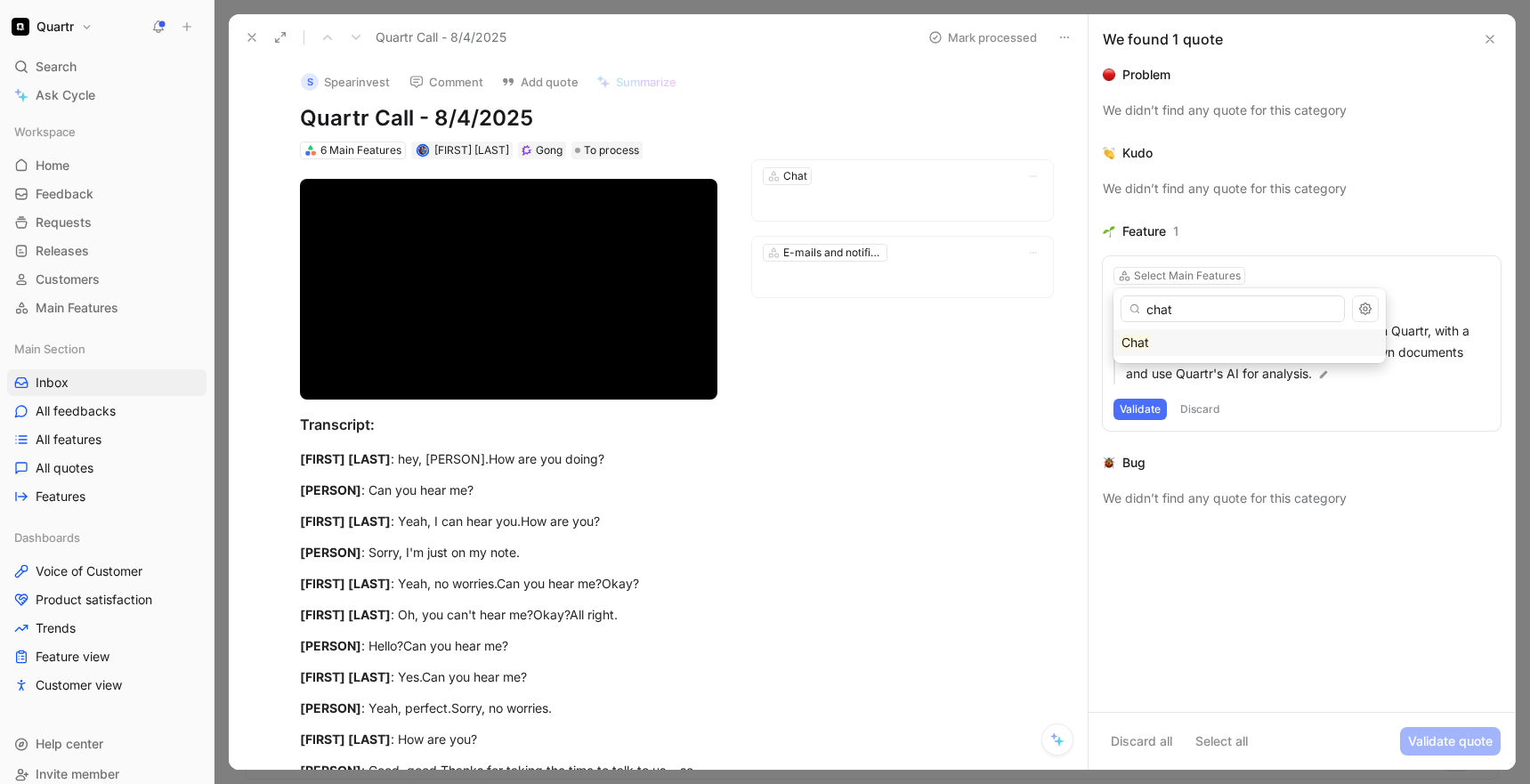type on "chat" 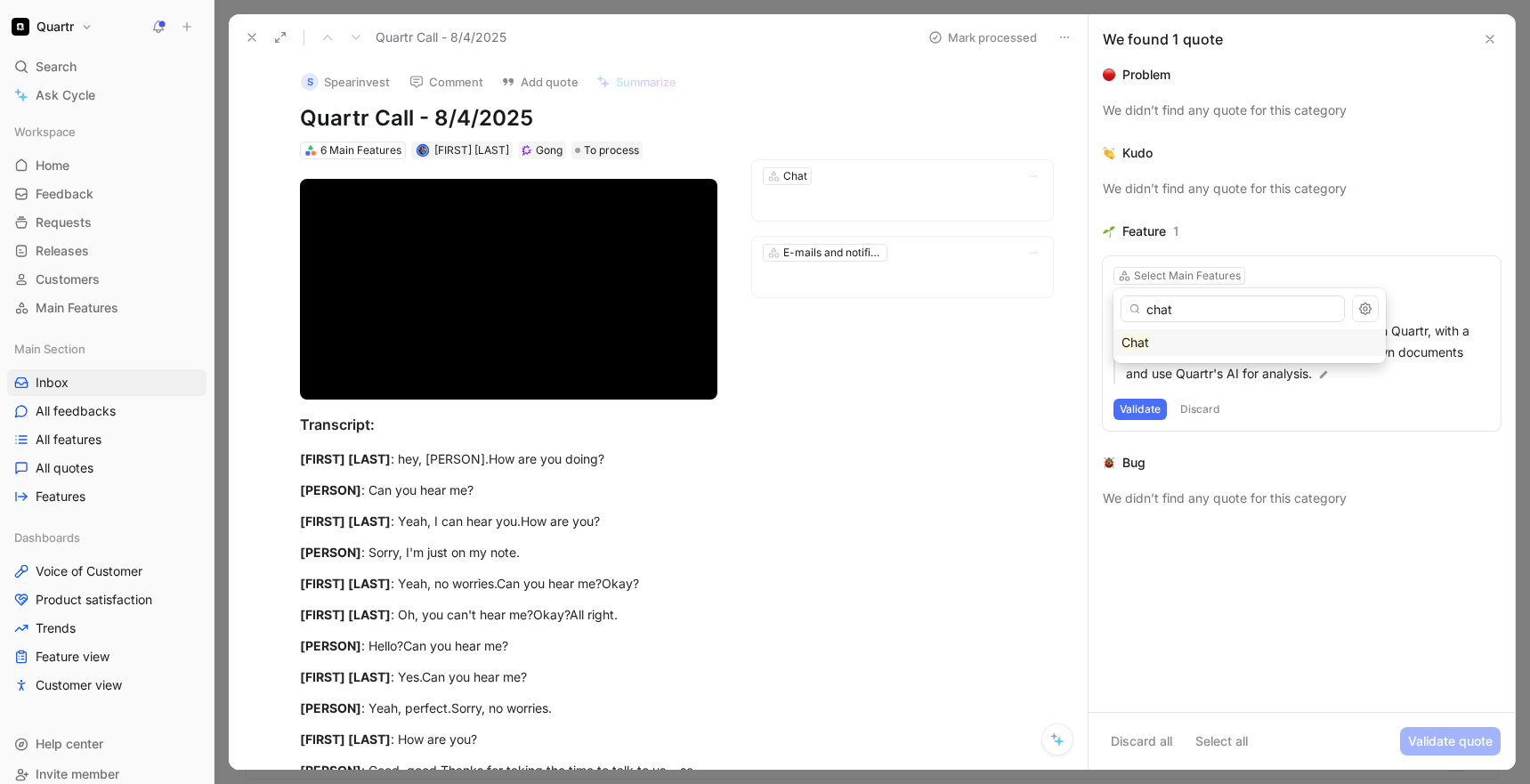click on "Chat" at bounding box center (1135, 342) 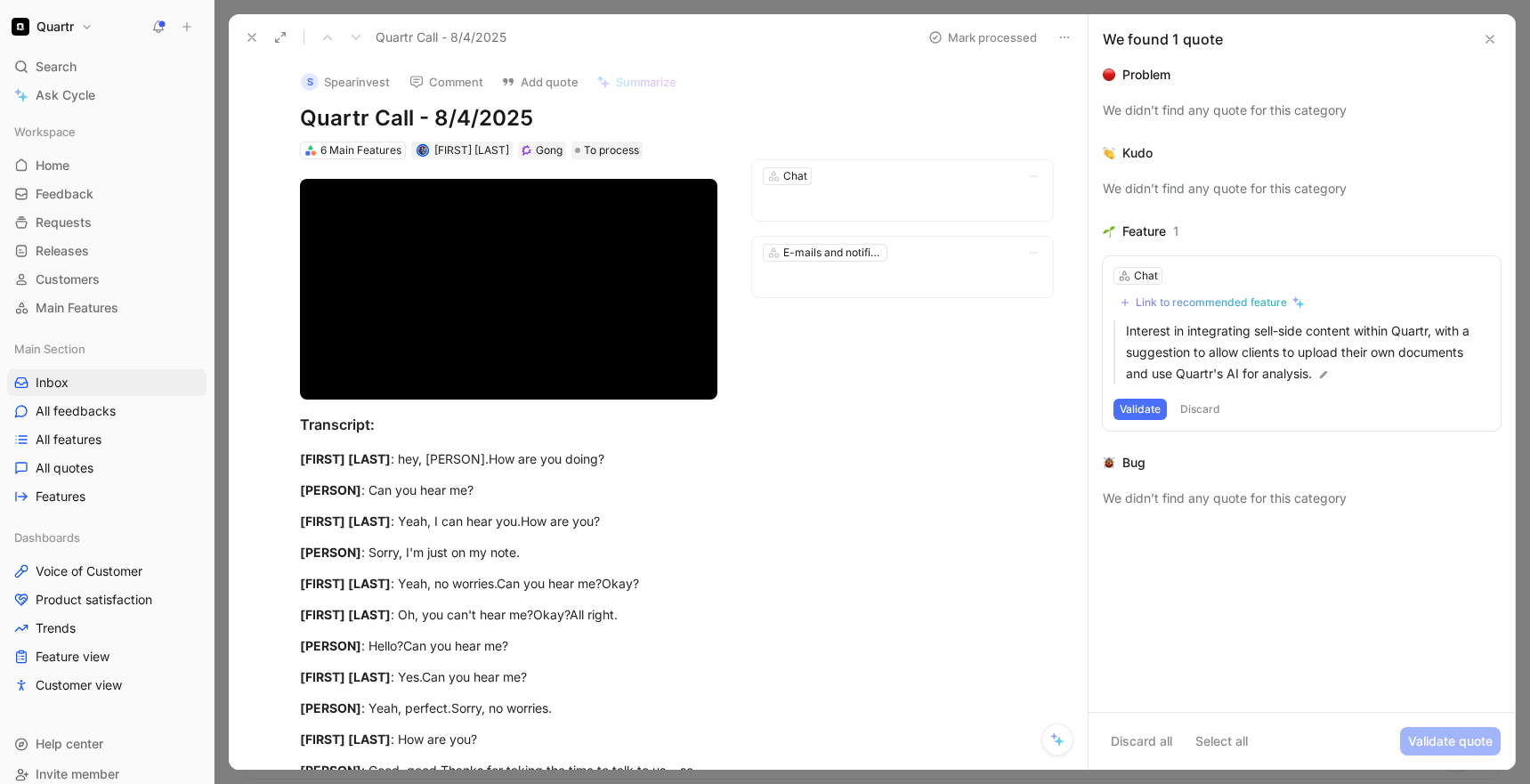 click on "Validate" at bounding box center (1140, 409) 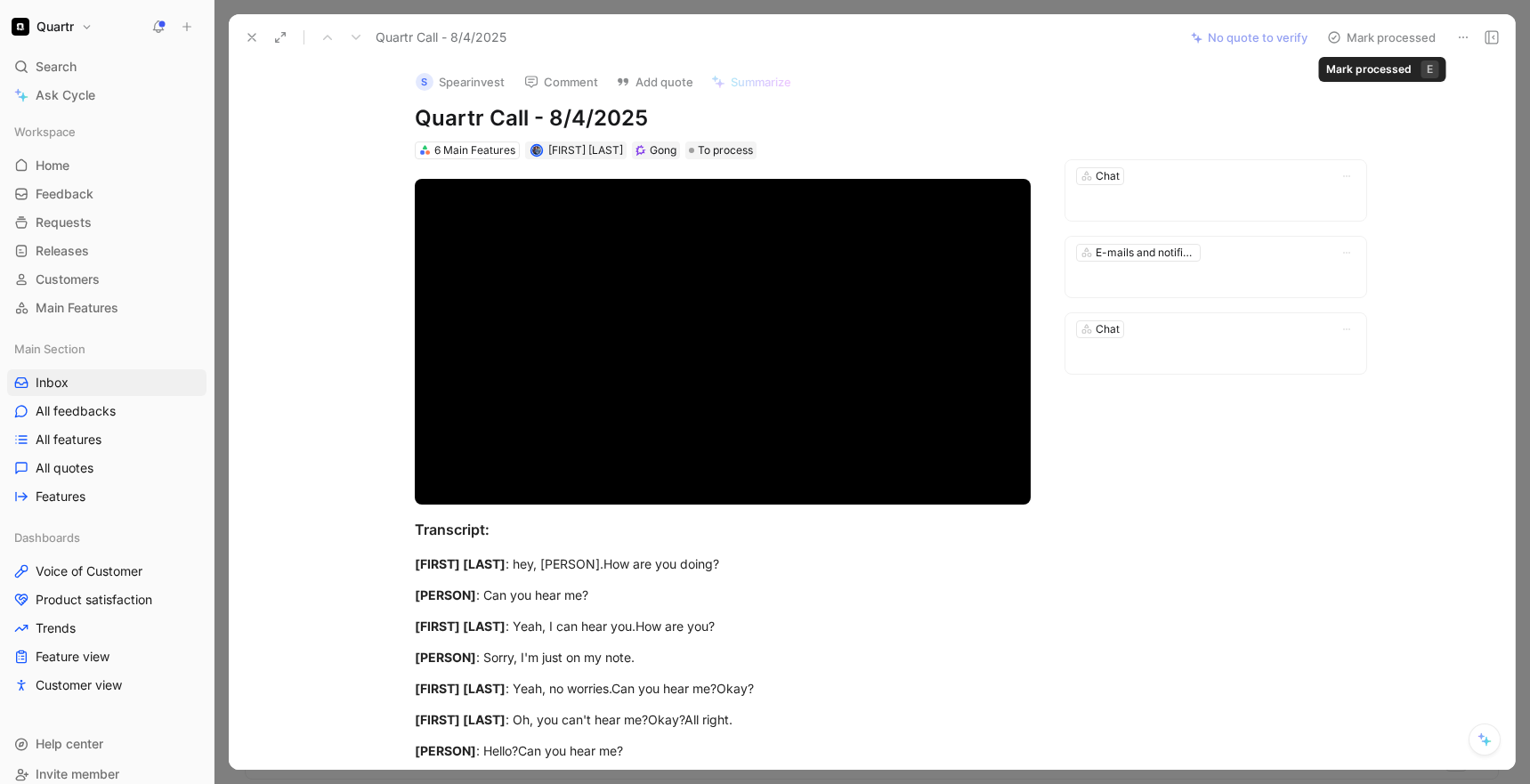 click on "Mark processed" at bounding box center [1381, 37] 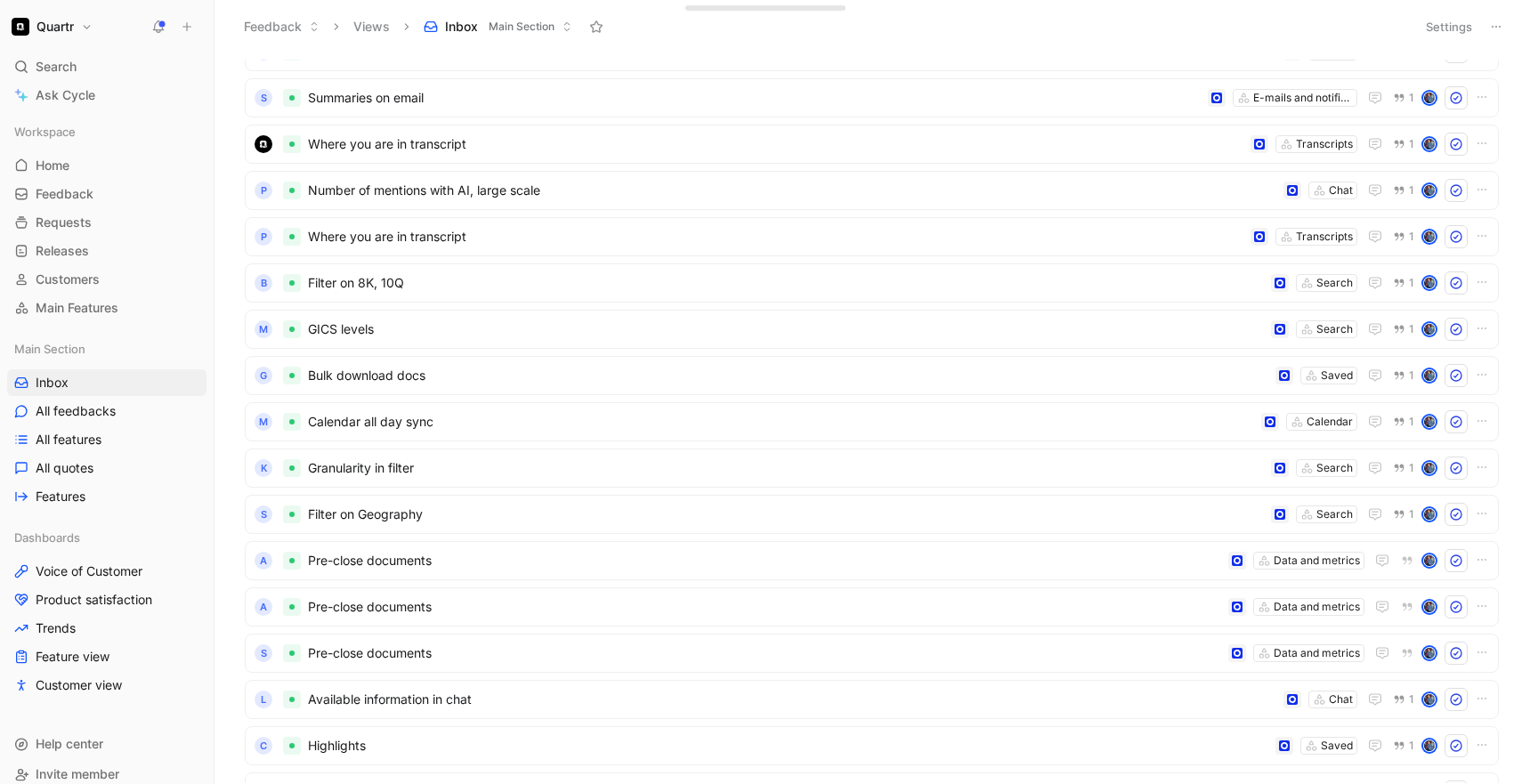 scroll, scrollTop: 0, scrollLeft: 0, axis: both 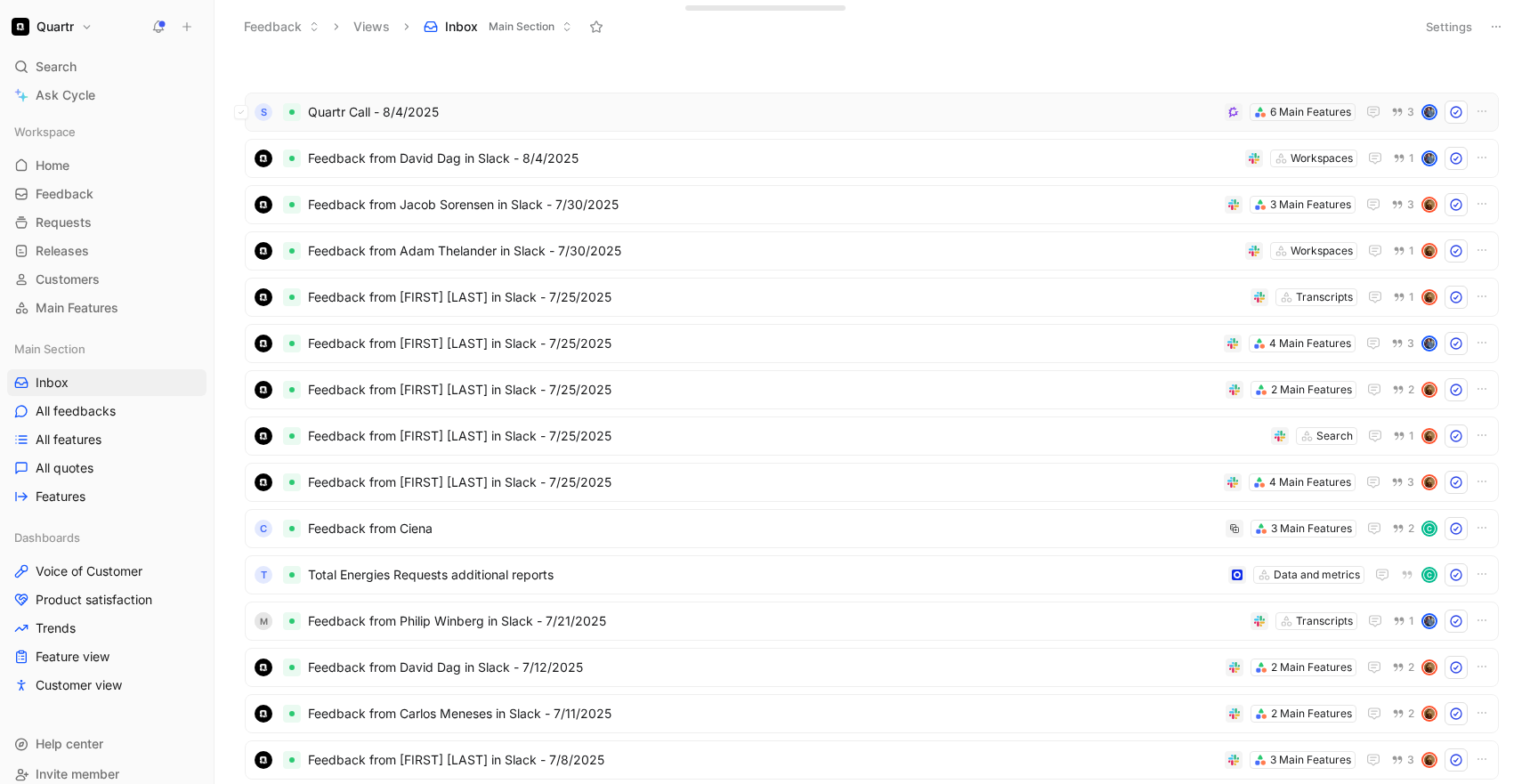 click on "Quartr Call - 8/4/2025" at bounding box center [763, 112] 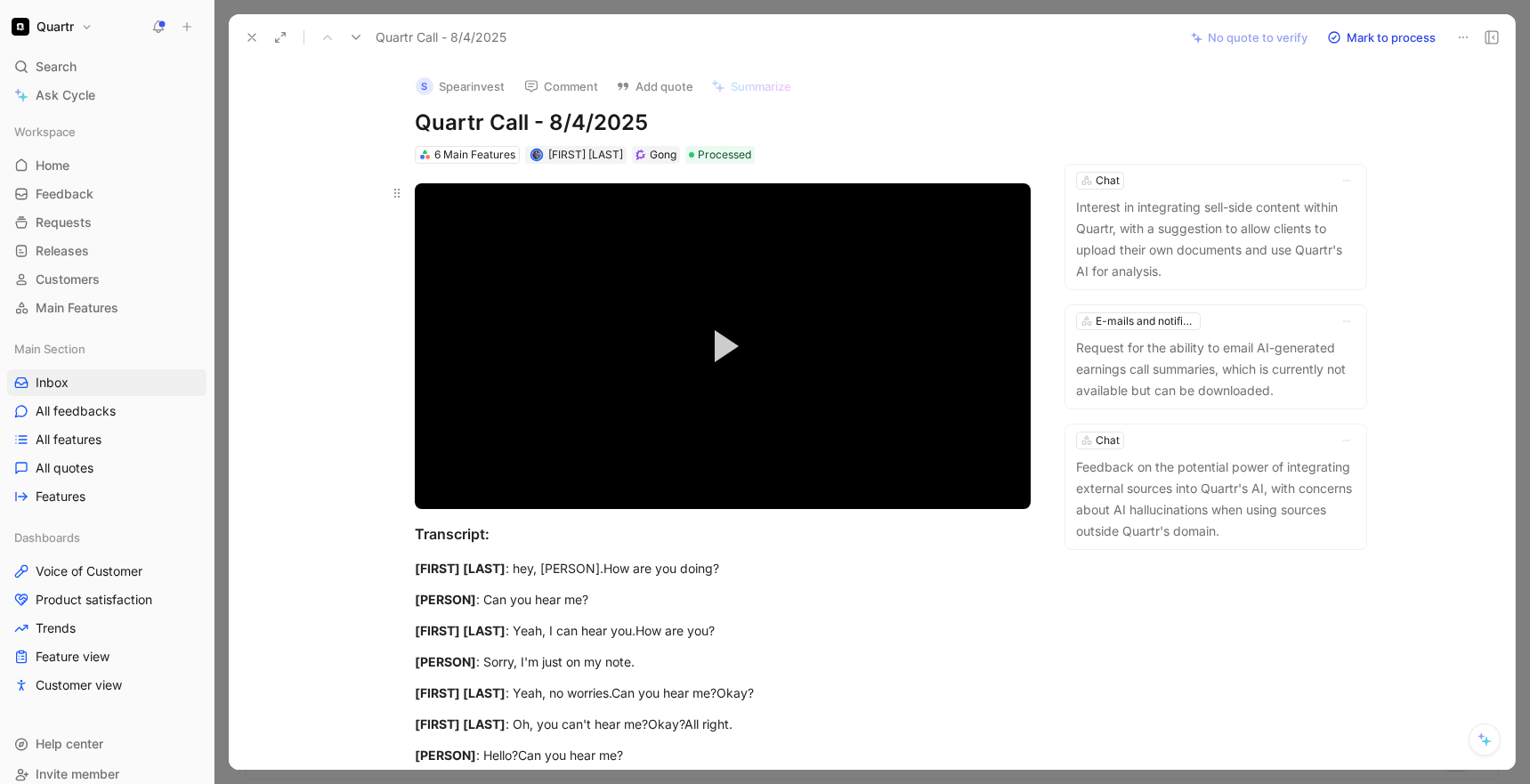 click on "Play Video" at bounding box center [723, 346] 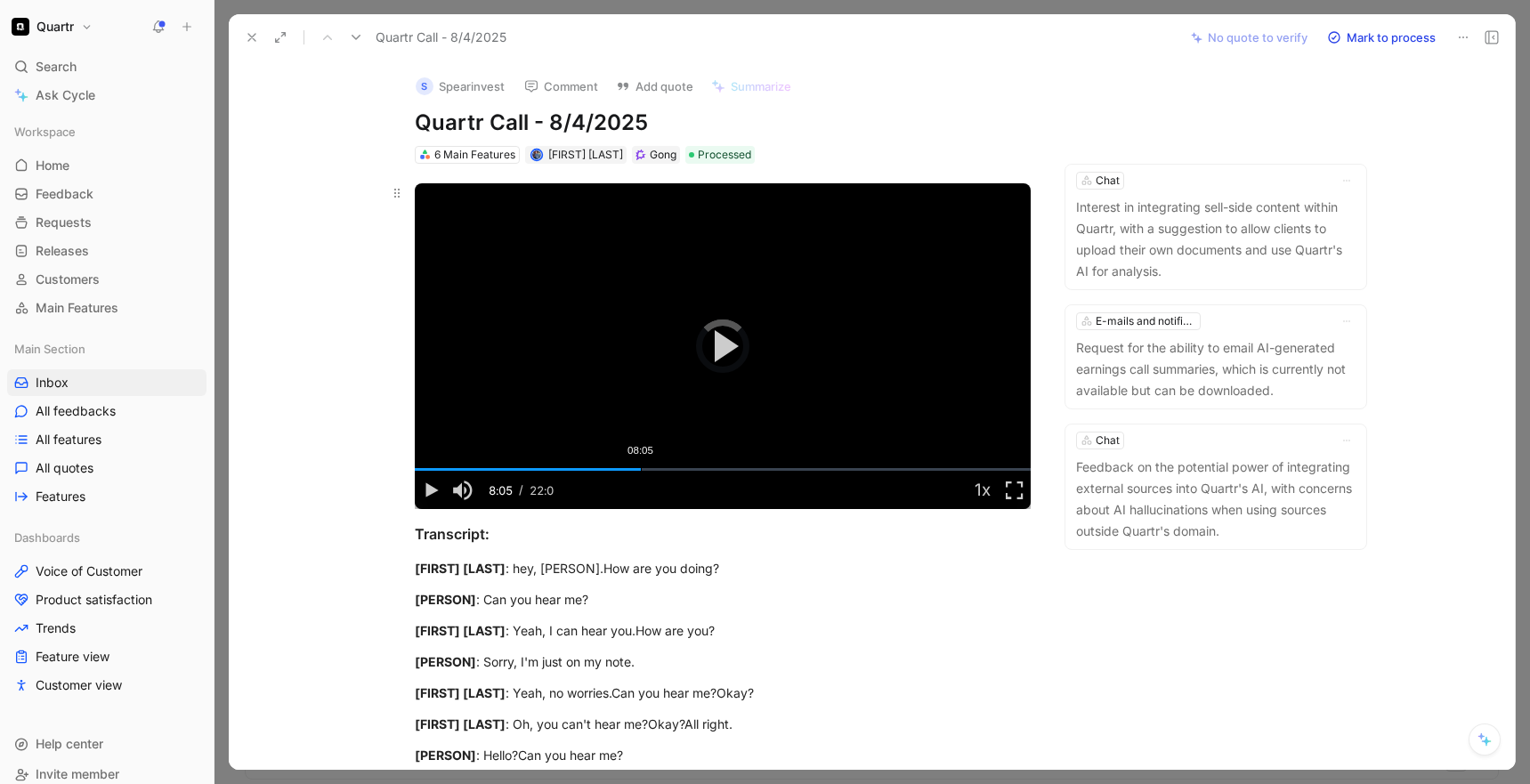 click on "Loaded :  7.88% 08:05 08:05" at bounding box center [723, 469] 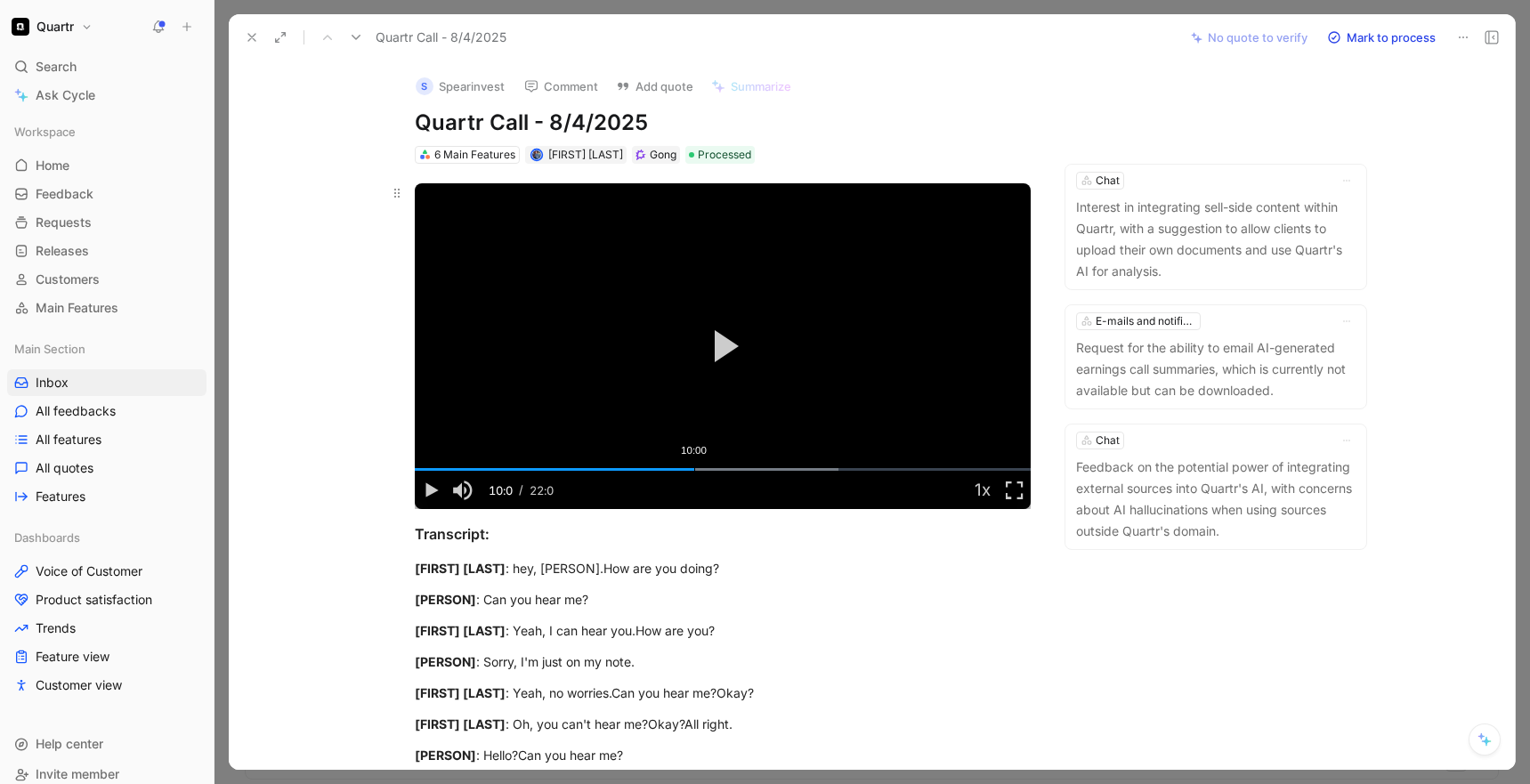 click on "Loaded :  68.92% 10:00 10:02" at bounding box center (723, 469) 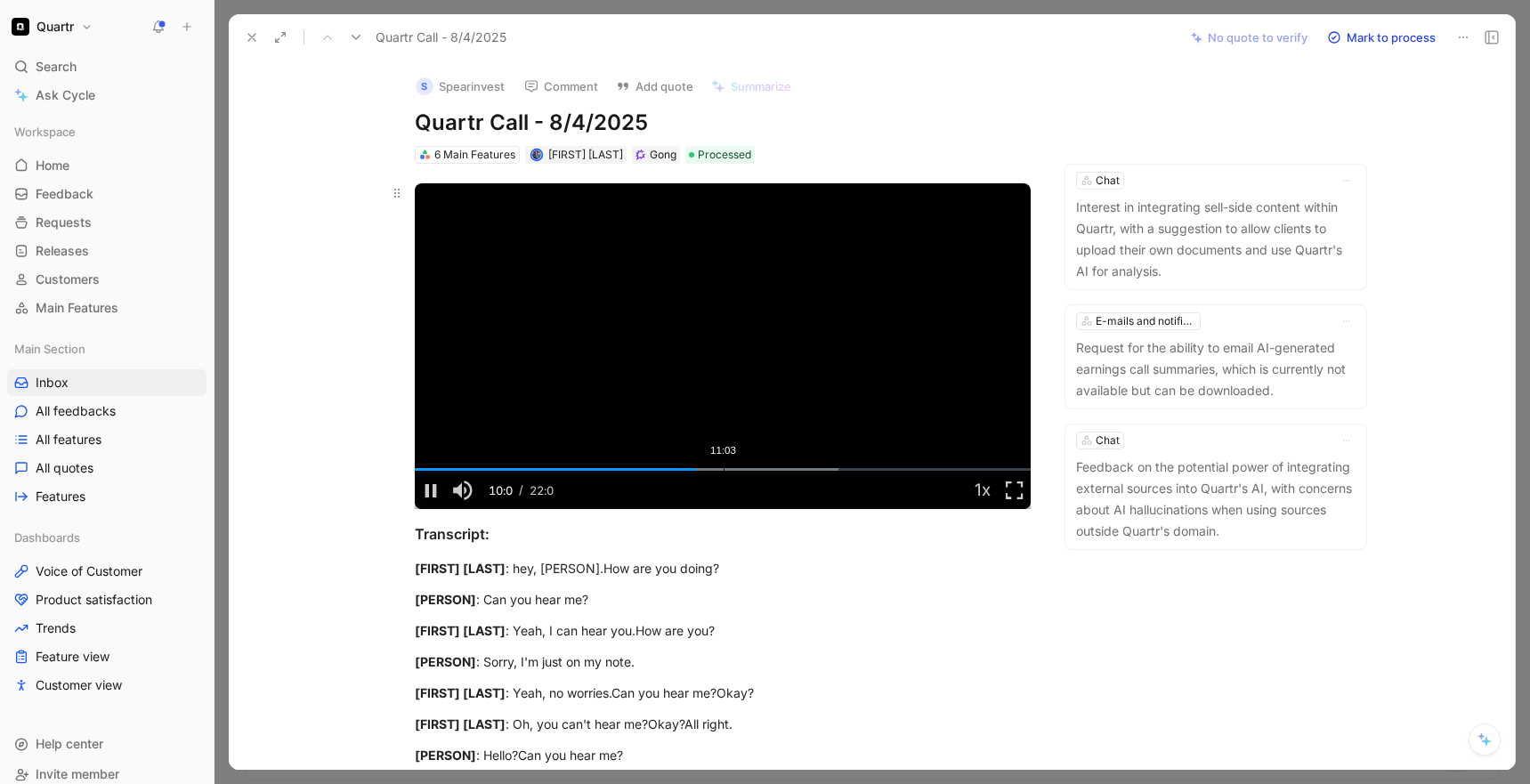 click on "Loaded :  68.92% 11:03 10:02" at bounding box center (723, 469) 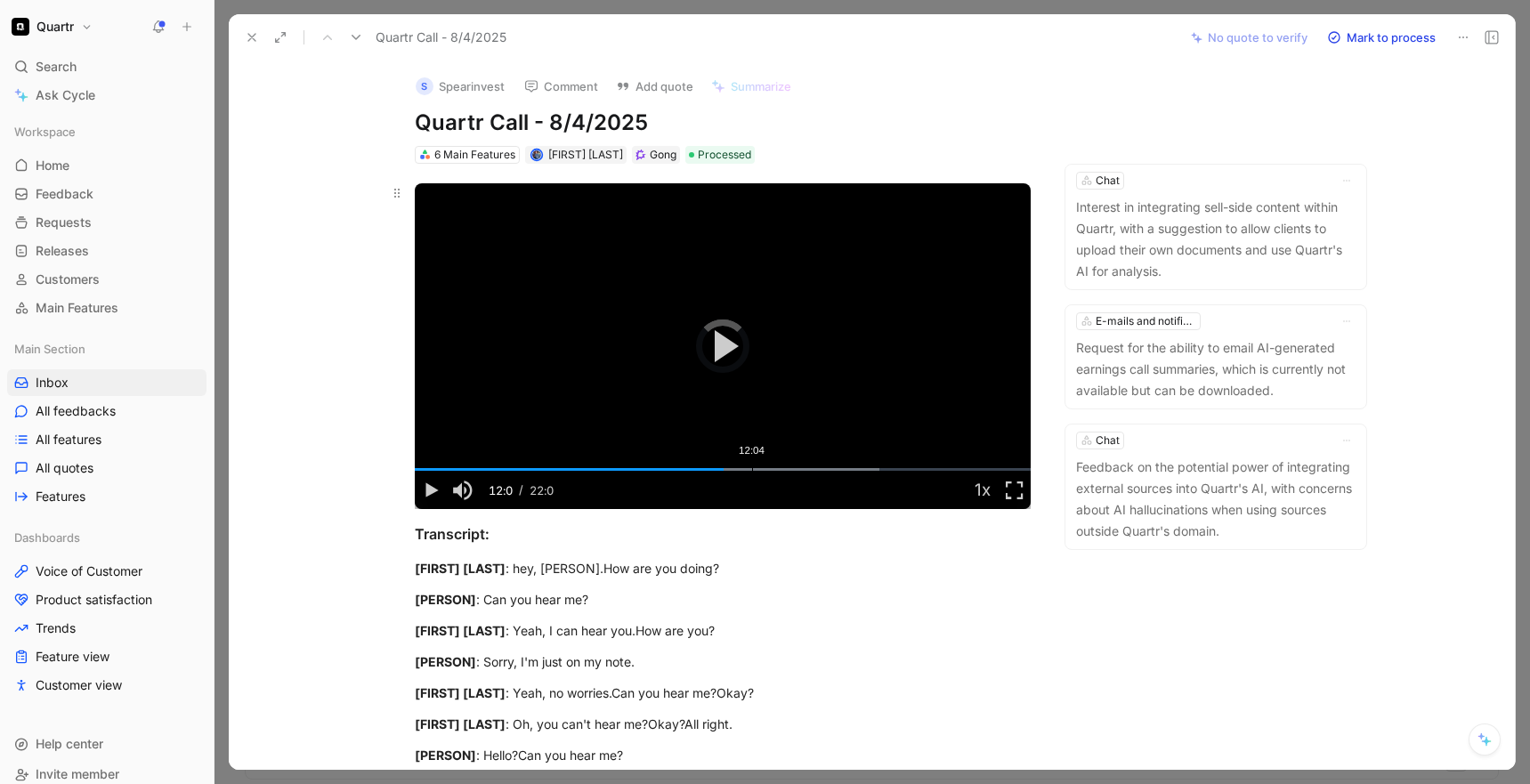 click on "Loaded :  75.51% 12:04 11:03" at bounding box center (723, 469) 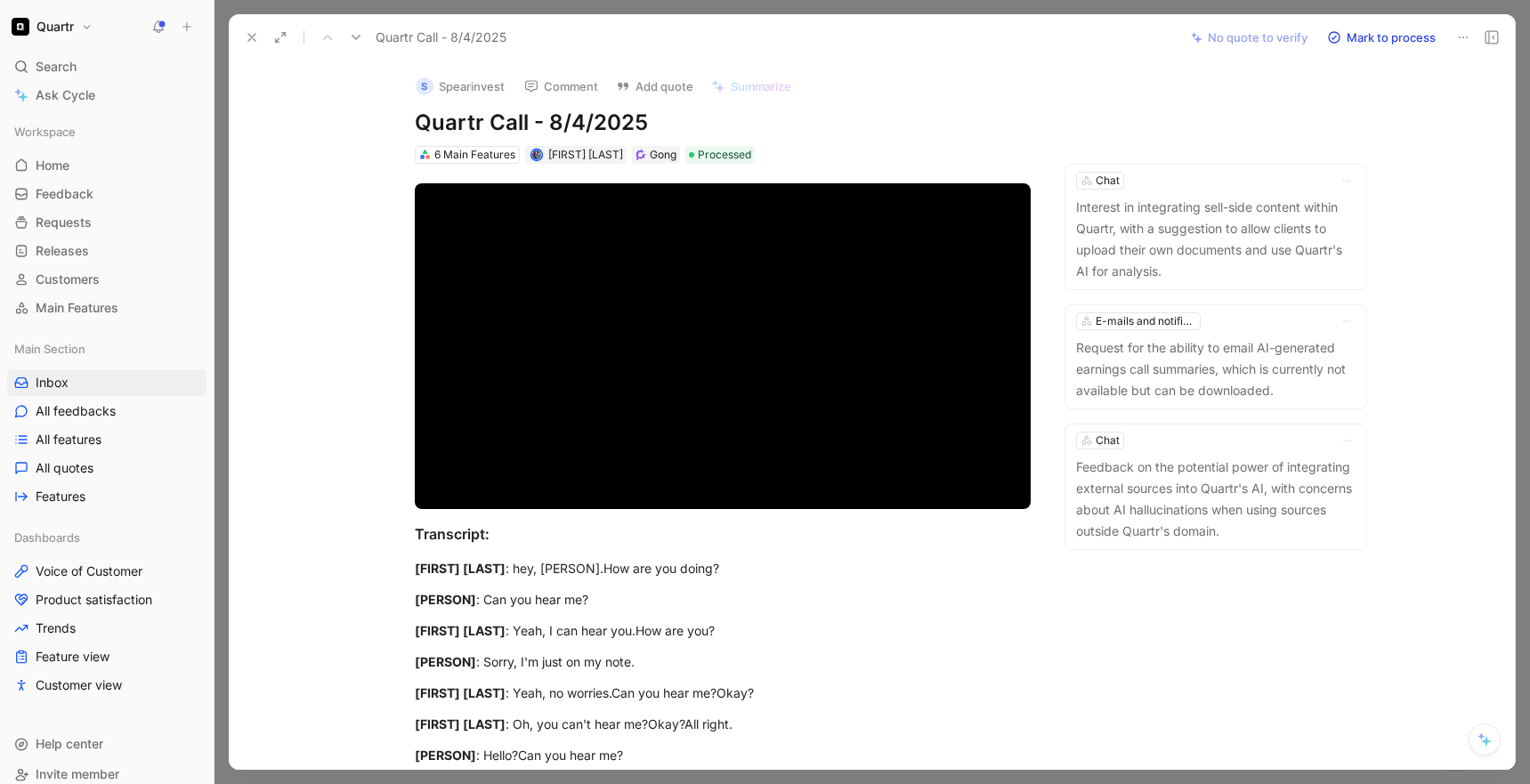 drag, startPoint x: 643, startPoint y: 125, endPoint x: 412, endPoint y: 126, distance: 231.00216 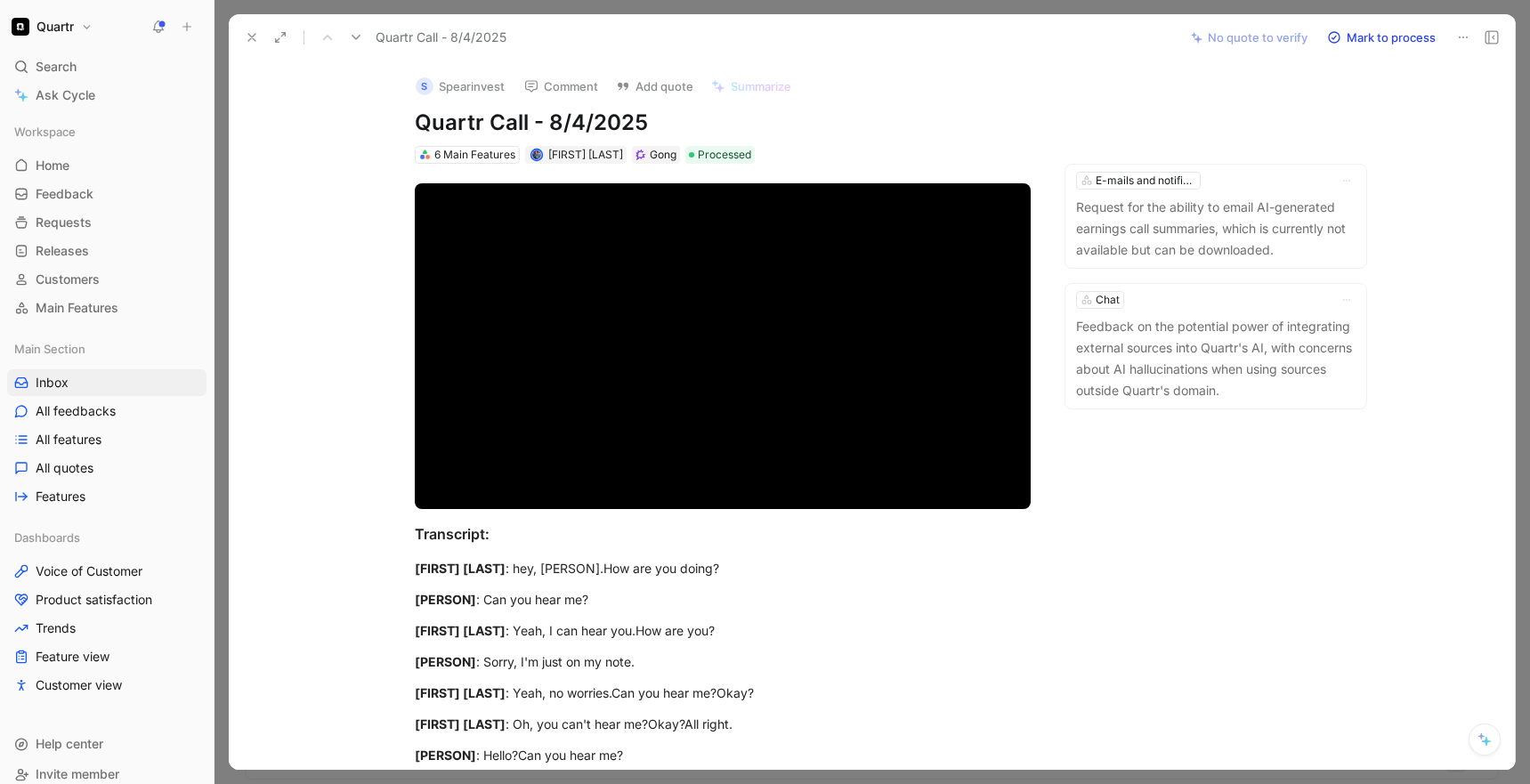 type 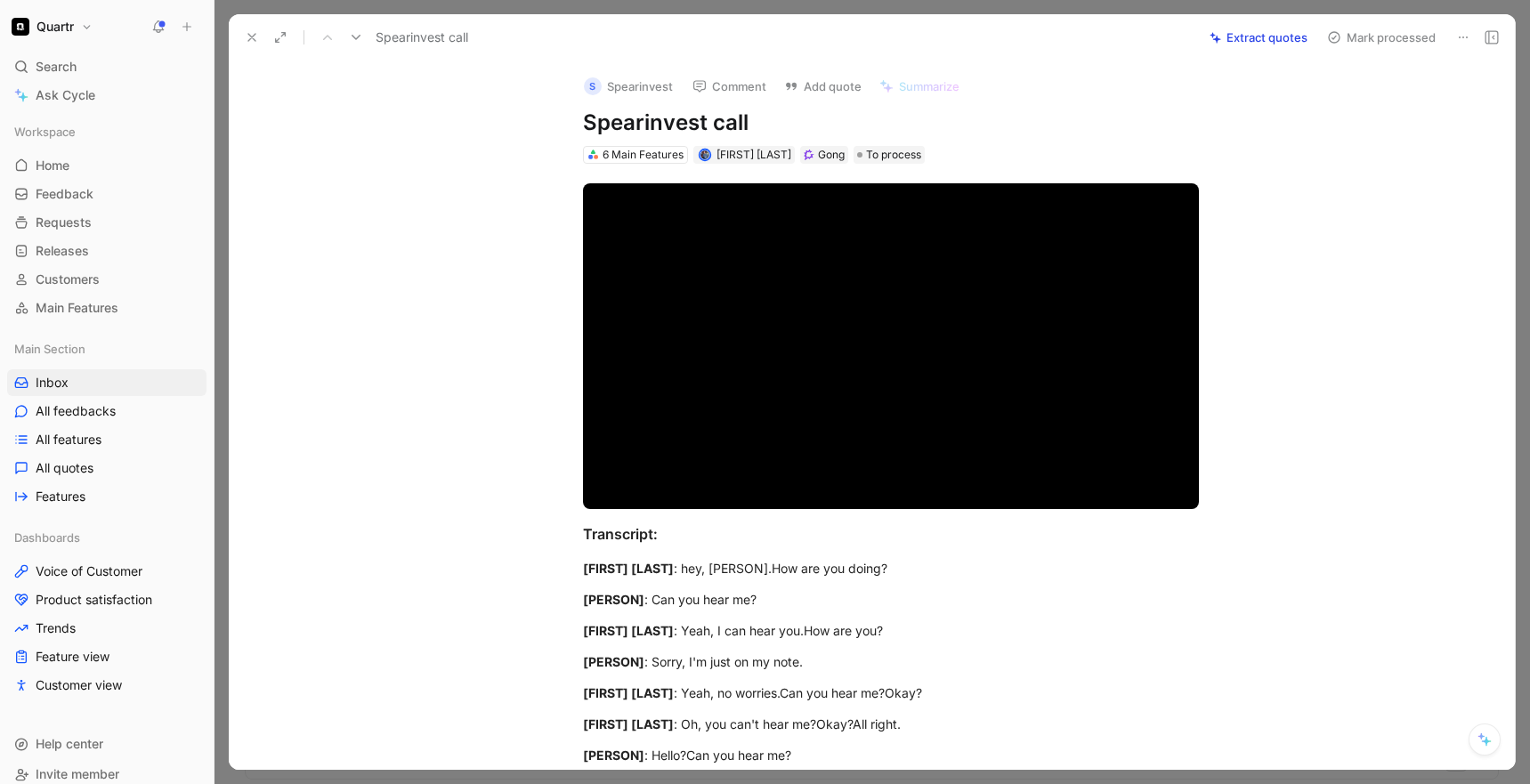 click on "S Spearinvest Comment Add quote Summarize Spearinvest call 6 Main Features Philip Winberg Gong To process Video Player is loading. Play Video Pause Mute Current Time  17:32 / Duration  22:02 Loaded :  96.10% 12:38 17:32 Stream Type  LIVE Seek to live, currently behind live LIVE Remaining Time  - 4:30   1x Playback Rate 2x 1.75x 1.5x 1.25x 1x , selected 0.75x 0.5x 0.25x Descriptions descriptions off , selected Captions captions off , selected Audio Track Fullscreen This is a modal window. Transcript: Bart Platow : hey, Vikrant.How are you doing? Vikrant : Can you hear me? Bart Platow : Yeah, I can hear you.How are you? Vikrant : Sorry, I'm just on my note. Bart Platow : Yeah, no worries.Can you hear me?Okay? Bart Platow : Oh, you can't hear me?Okay?All right. Vikrant : Hello?Can you hear me? Bart Platow : Yes.Can you hear me? Vikrant : Yeah, perfect.Sorry, no worries. Bart Platow : How are you? Vikrant Vikrant Bart Platow Vikrant : I think, I believe I am the first person.Yeah. Bart Platow Vikrant : It." at bounding box center [871, 415] 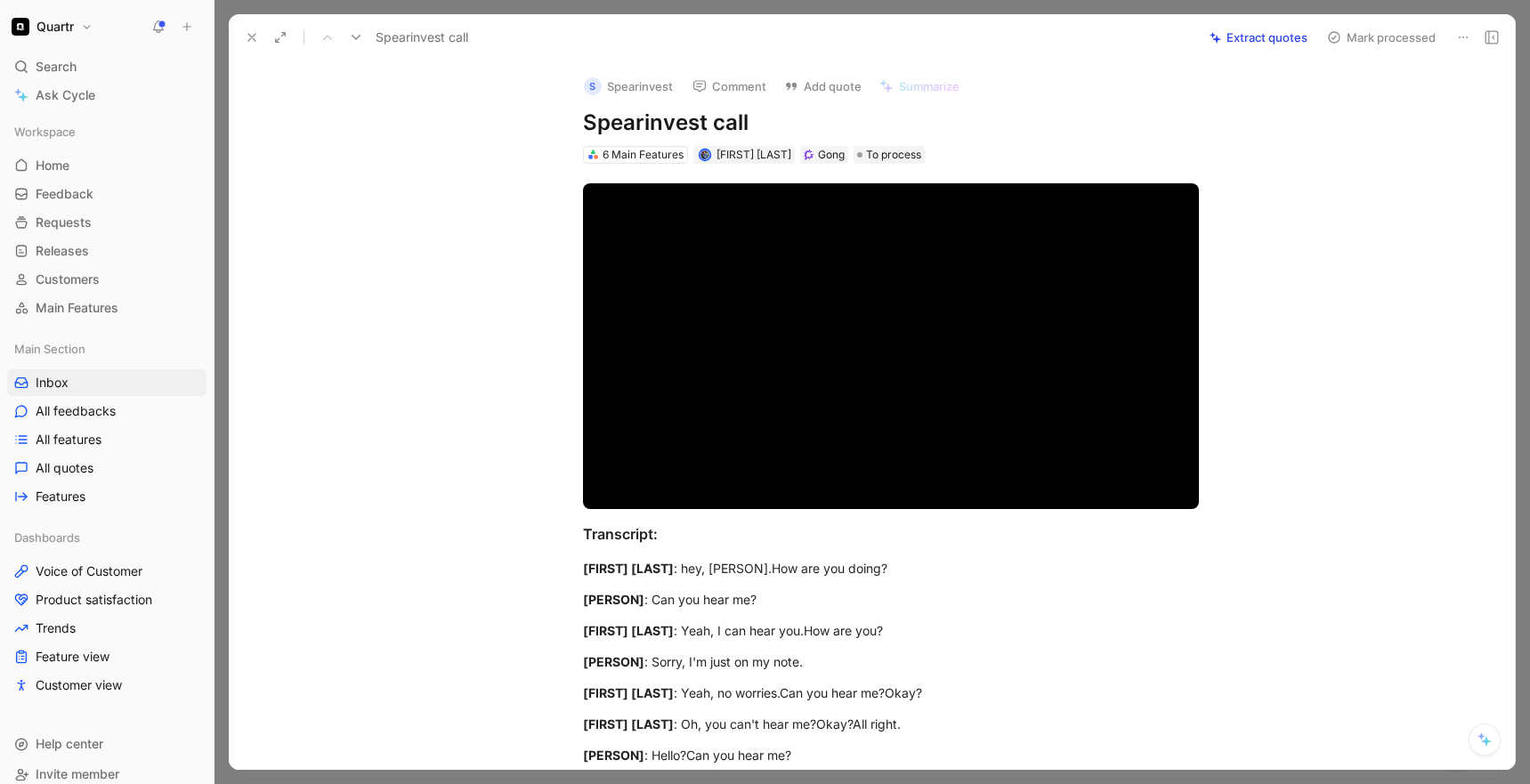 click 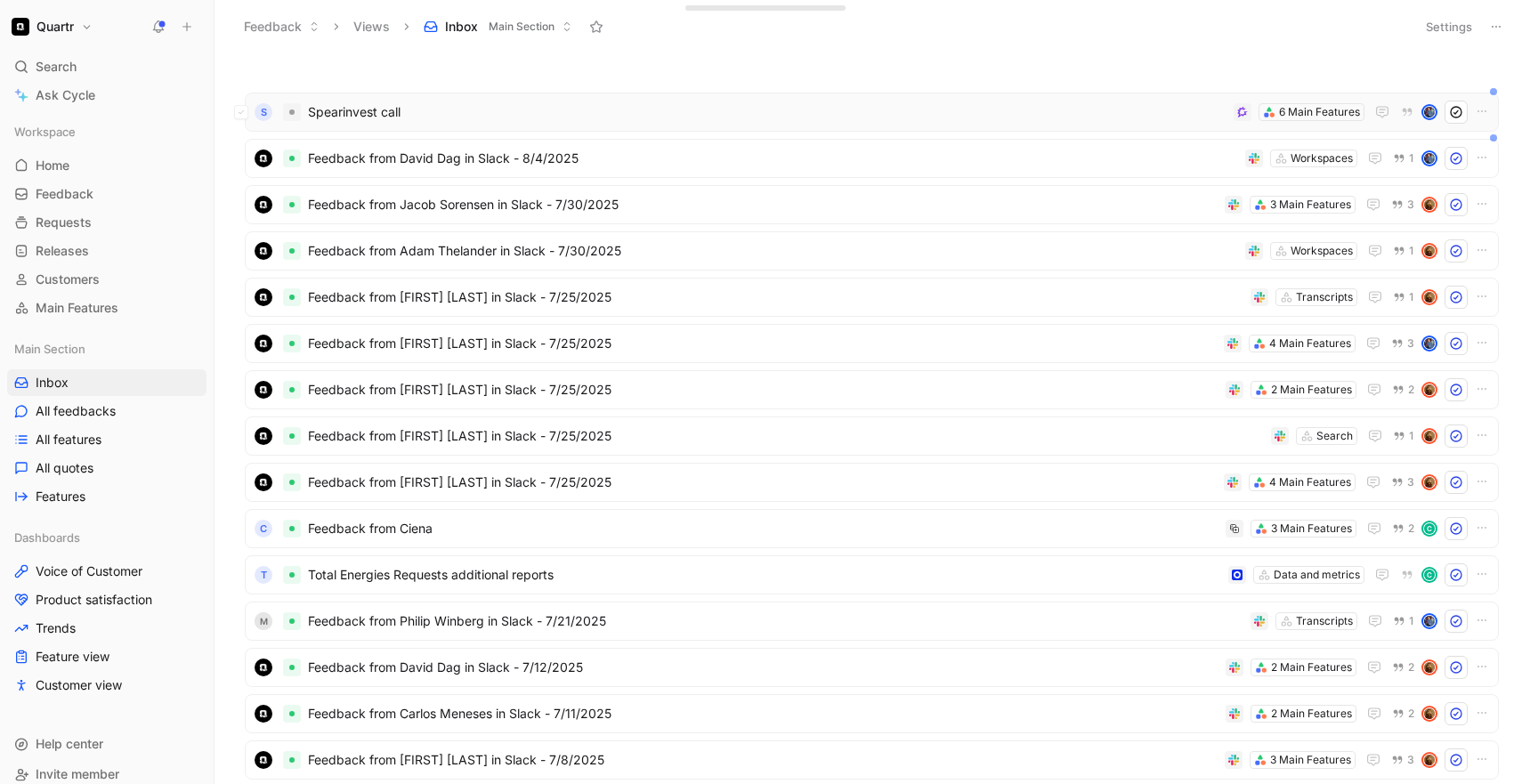 click on "Spearinvest call" at bounding box center (767, 112) 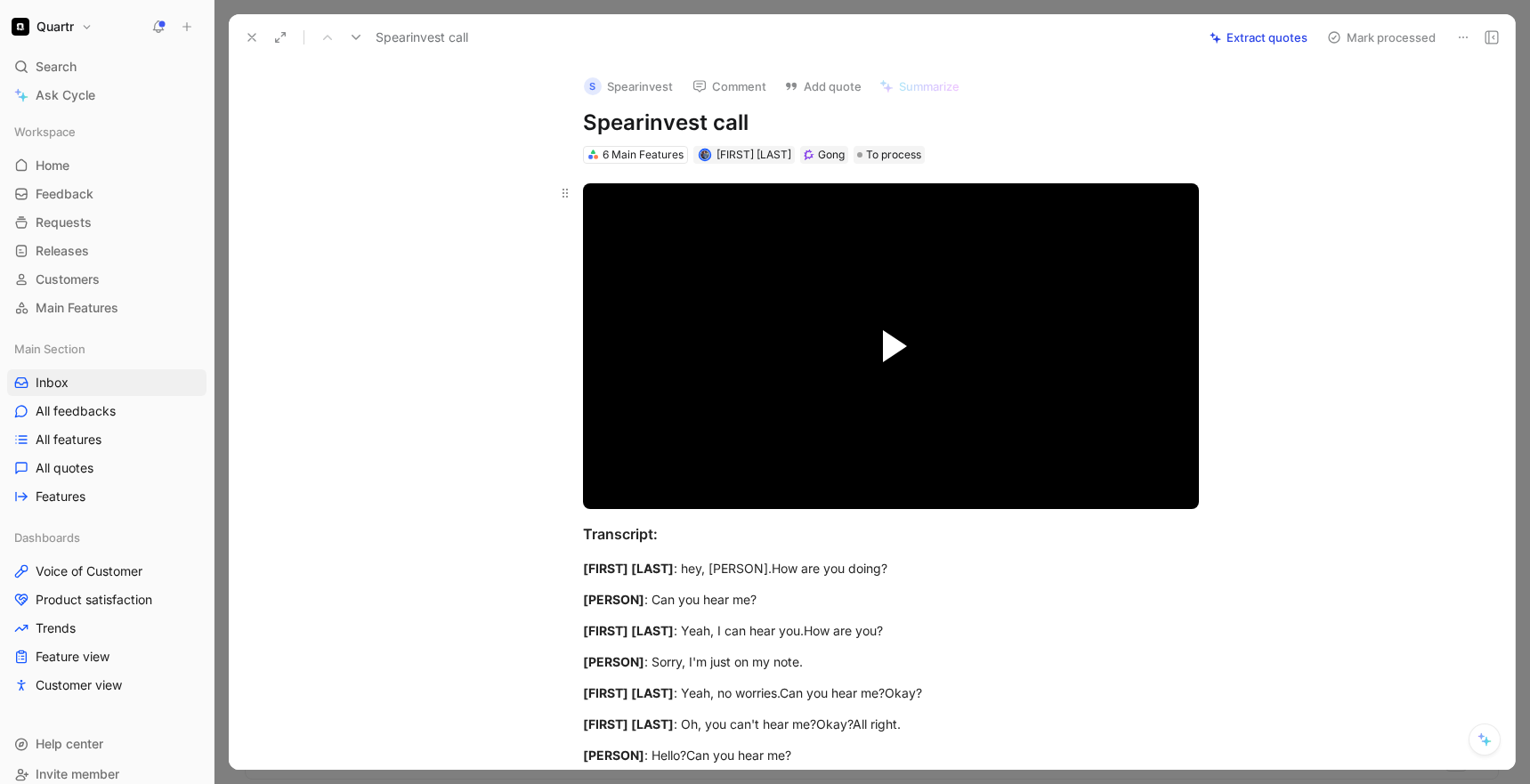 click at bounding box center (895, 346) 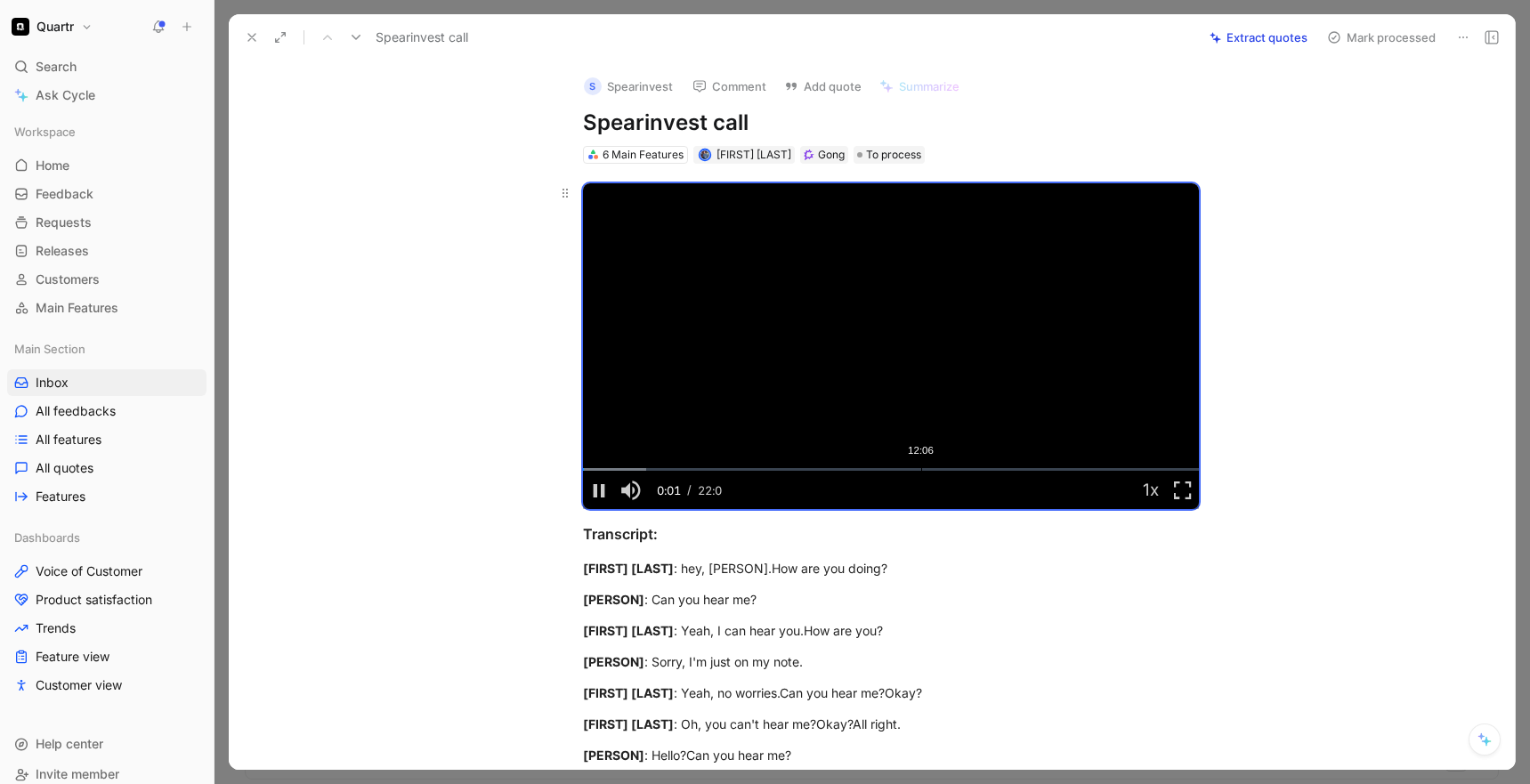 click on "Loaded :  10.29% 12:06 00:01" at bounding box center (891, 469) 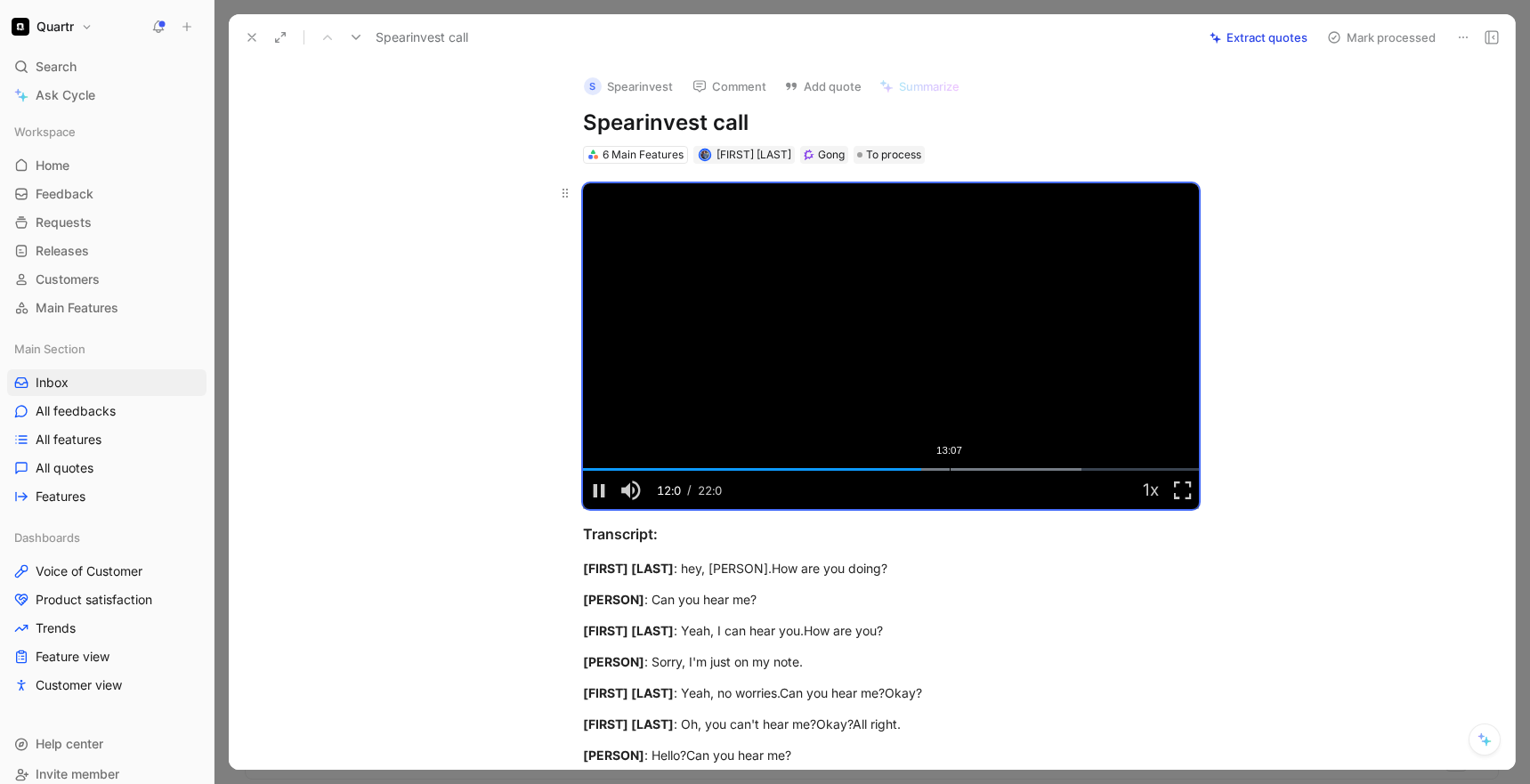 click on "13:07" at bounding box center [950, 469] 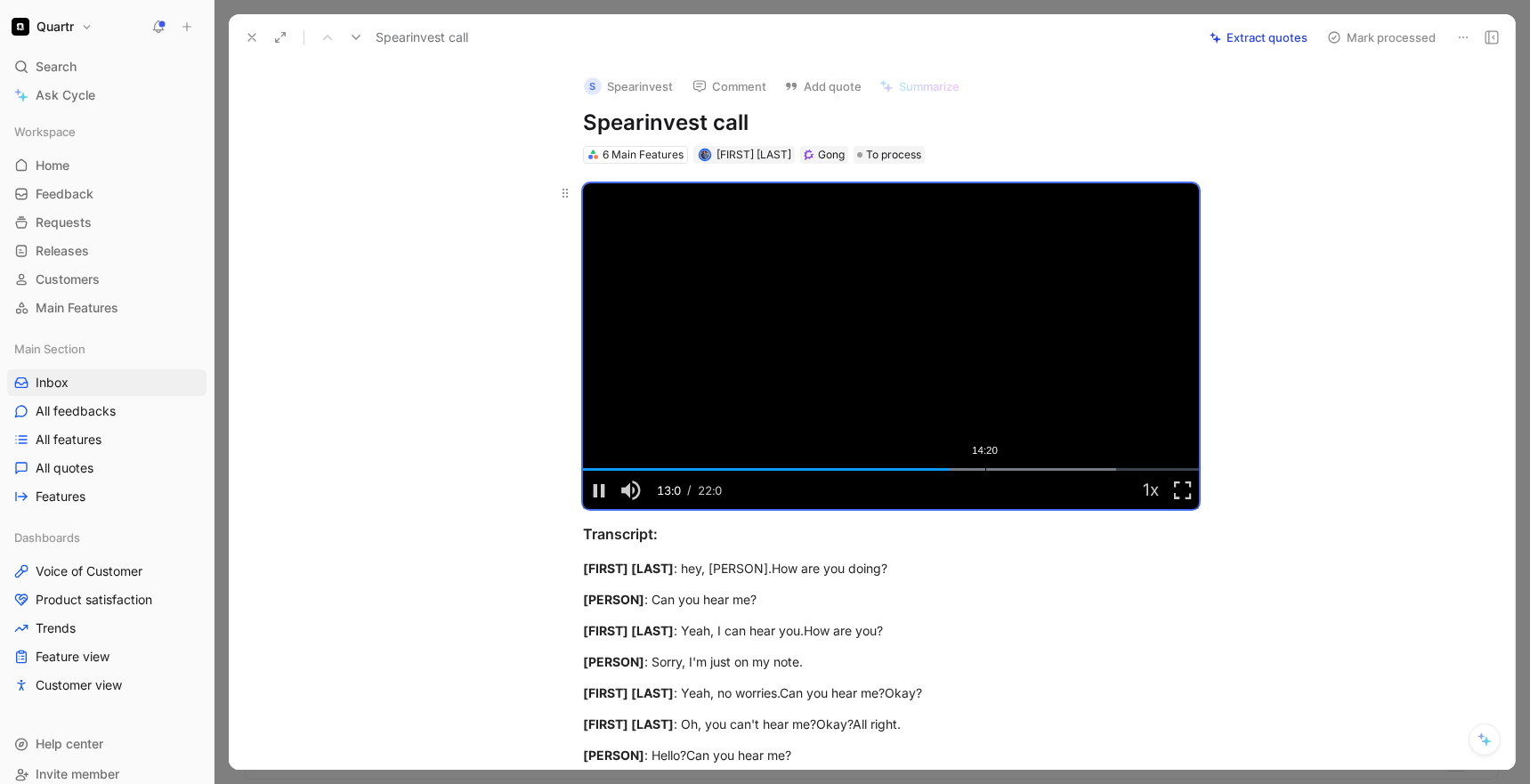 click on "Loaded :  86.61% 14:20 13:08" at bounding box center (891, 469) 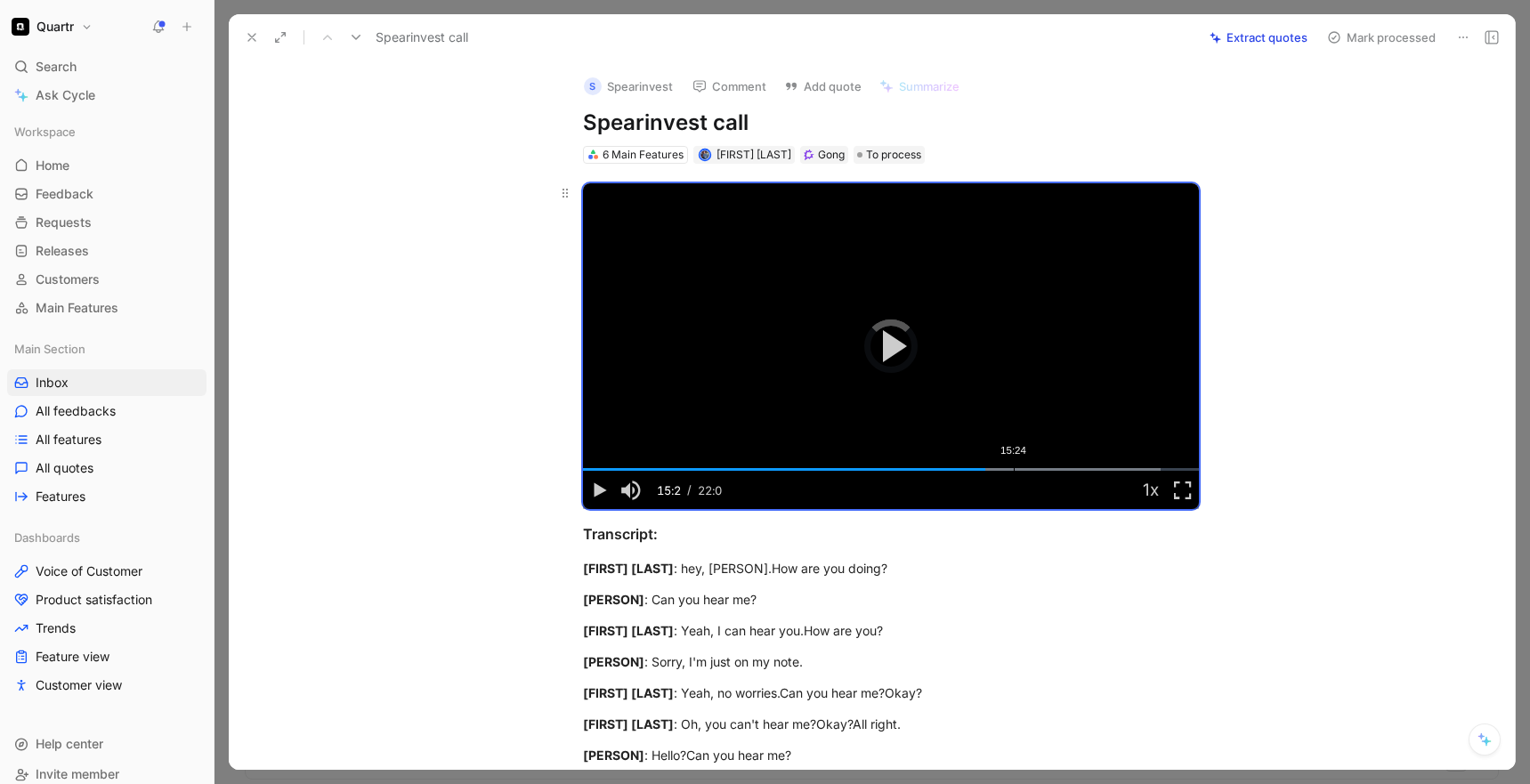 click on "Loaded :  93.84% 15:24 14:24" at bounding box center [891, 469] 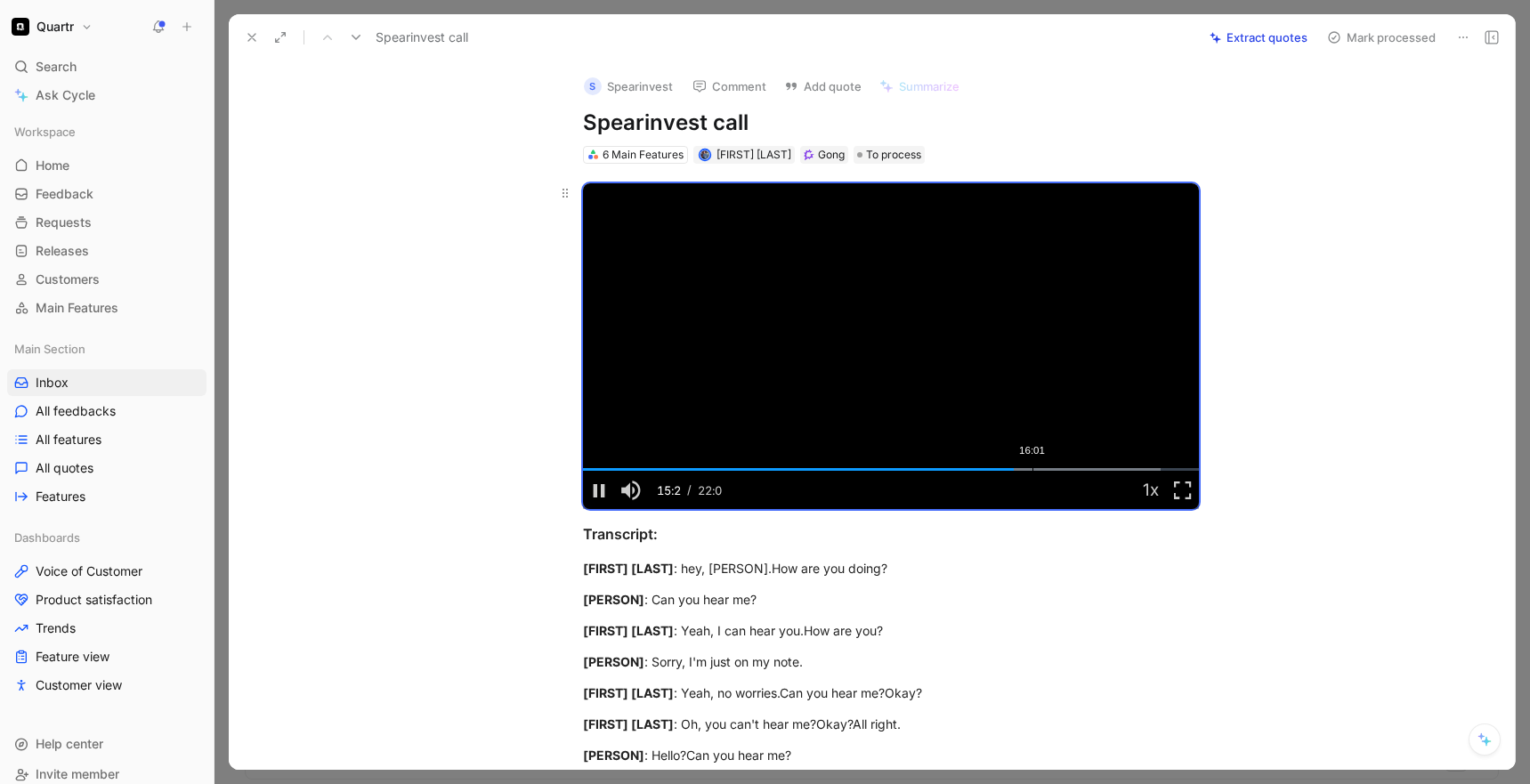 click on "Loaded :  93.84% 16:01 15:25" at bounding box center [891, 469] 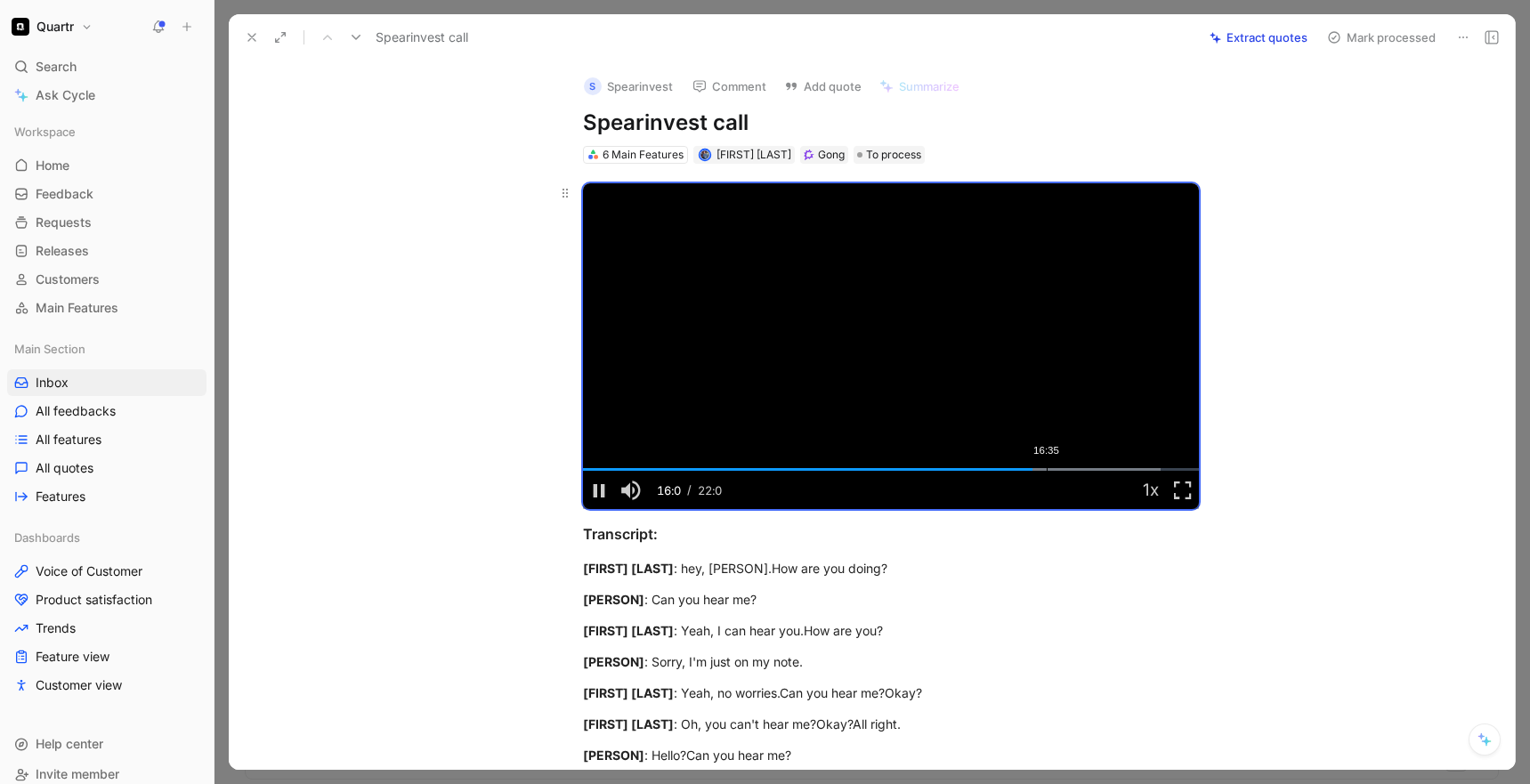 click on "Loaded :  93.84% 16:35 16:06" at bounding box center (891, 469) 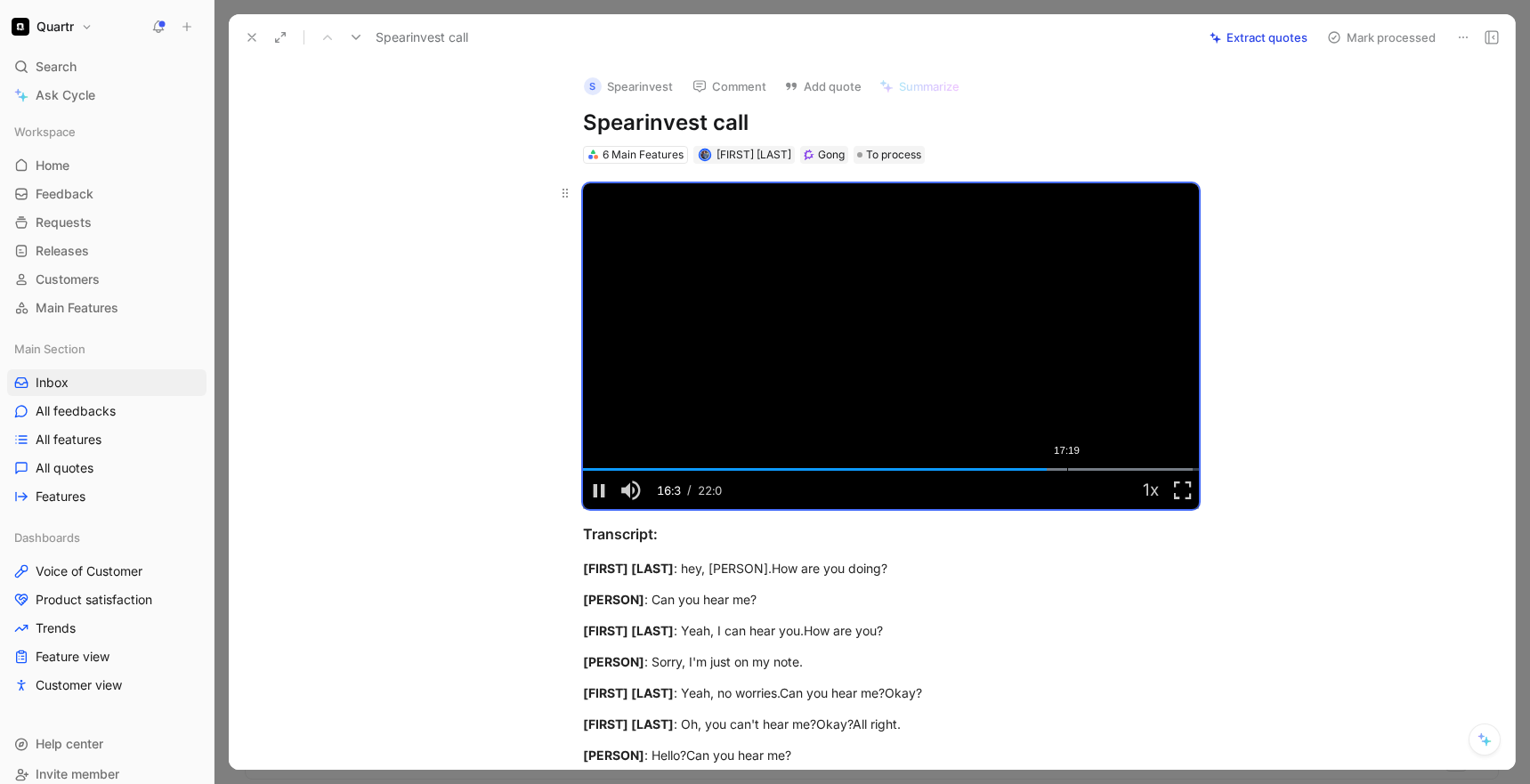 click on "Loaded :  98.99% 17:19 16:36" at bounding box center (891, 469) 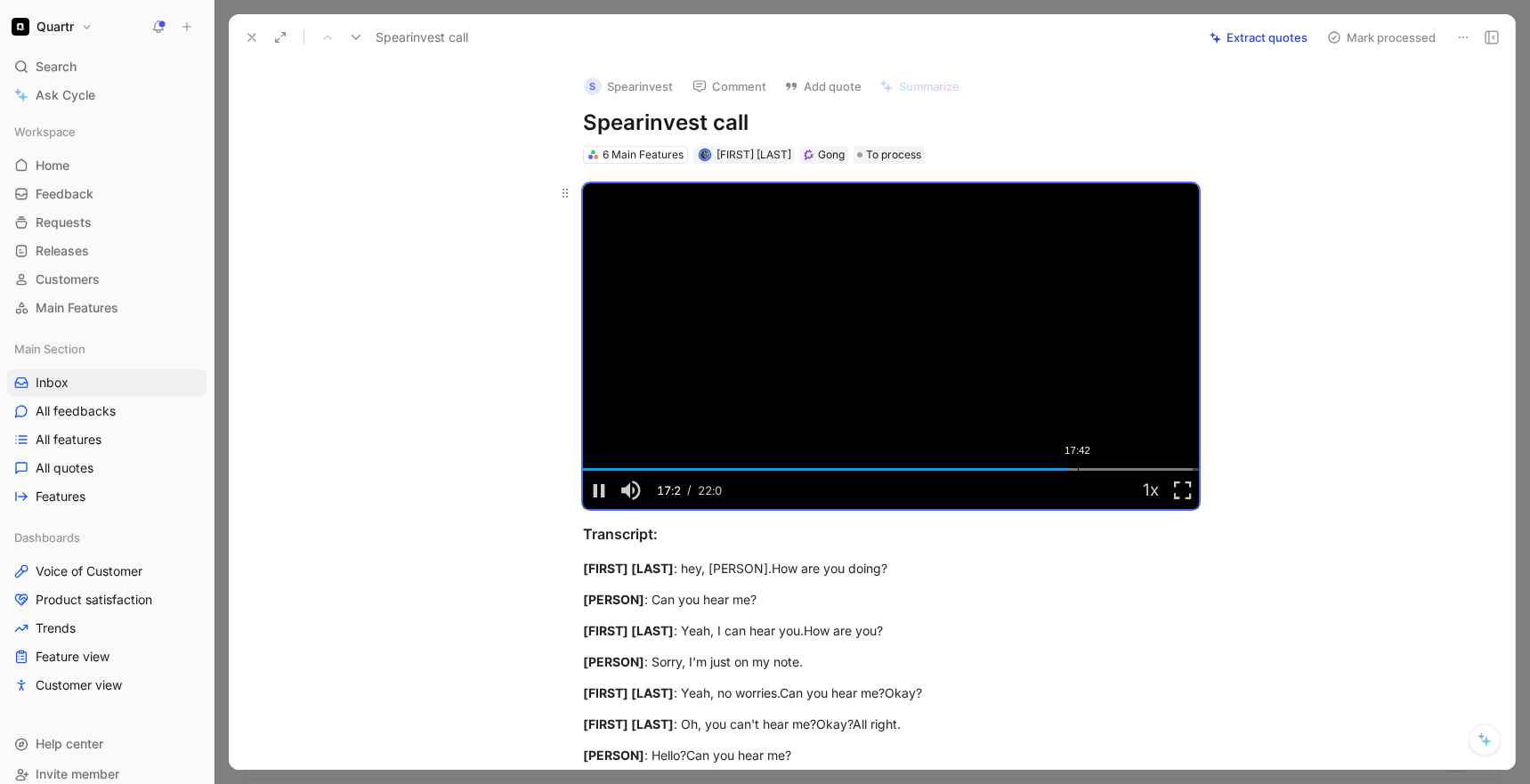 click on "Loaded :  98.99% 17:42 17:20" at bounding box center (891, 469) 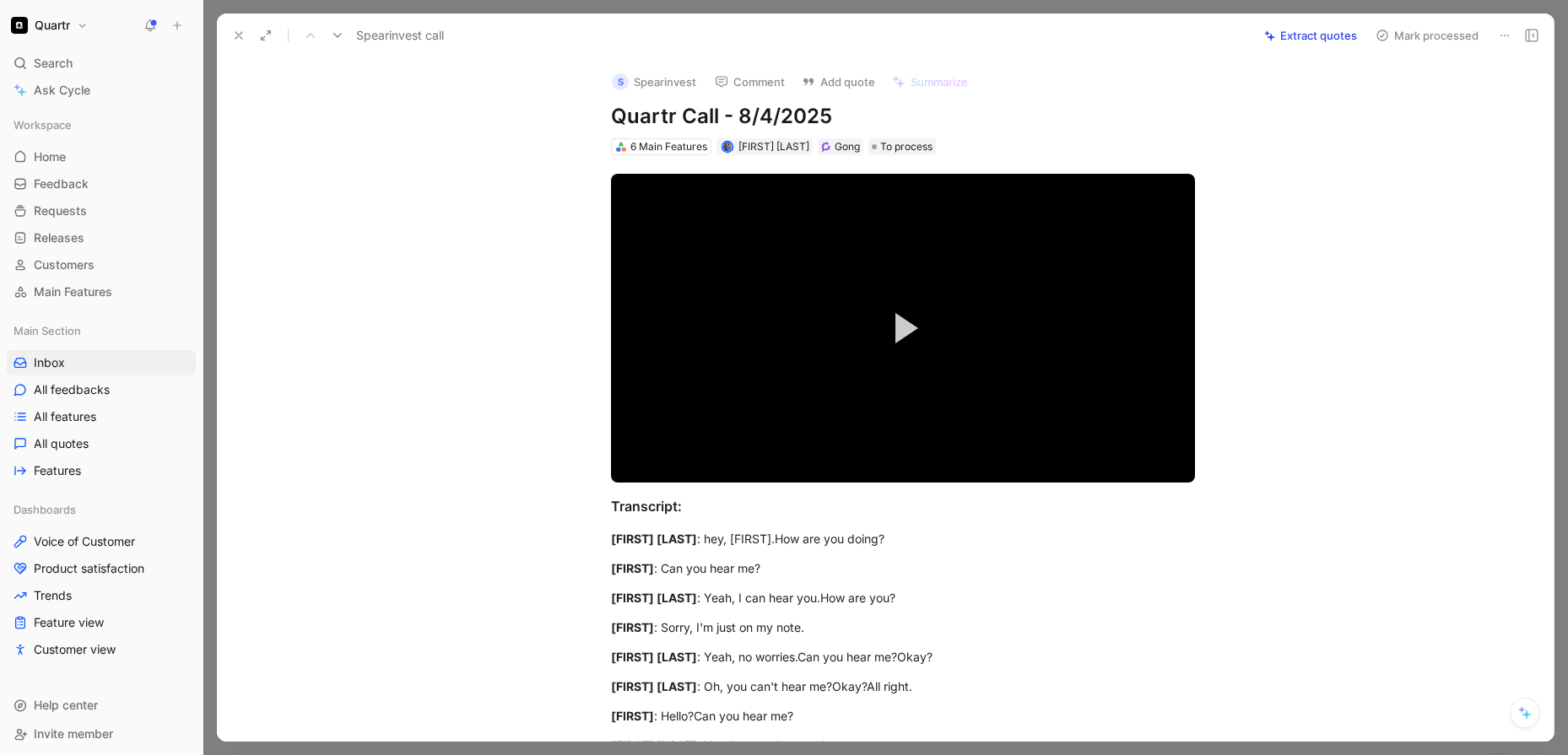 scroll, scrollTop: 0, scrollLeft: 0, axis: both 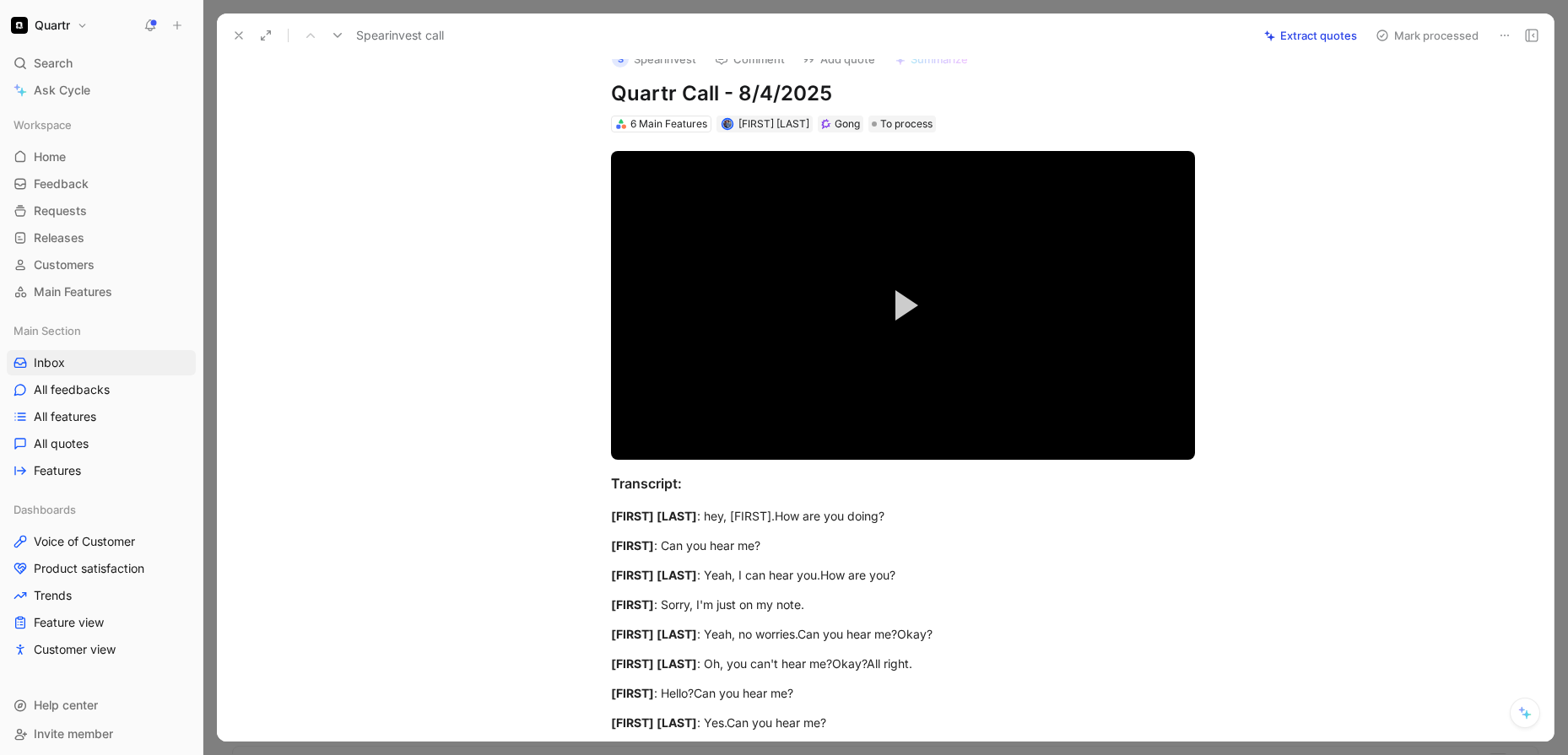 click 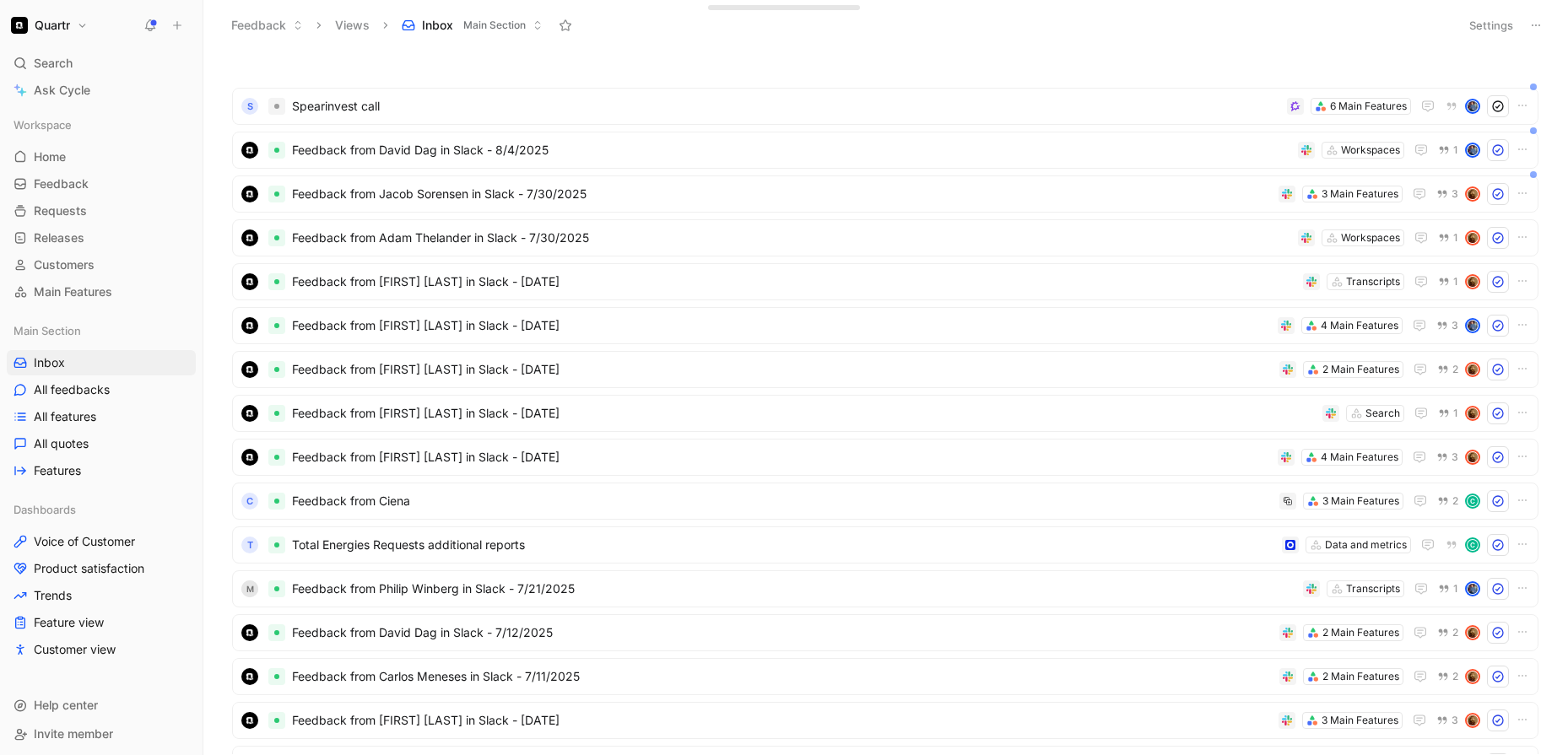 click 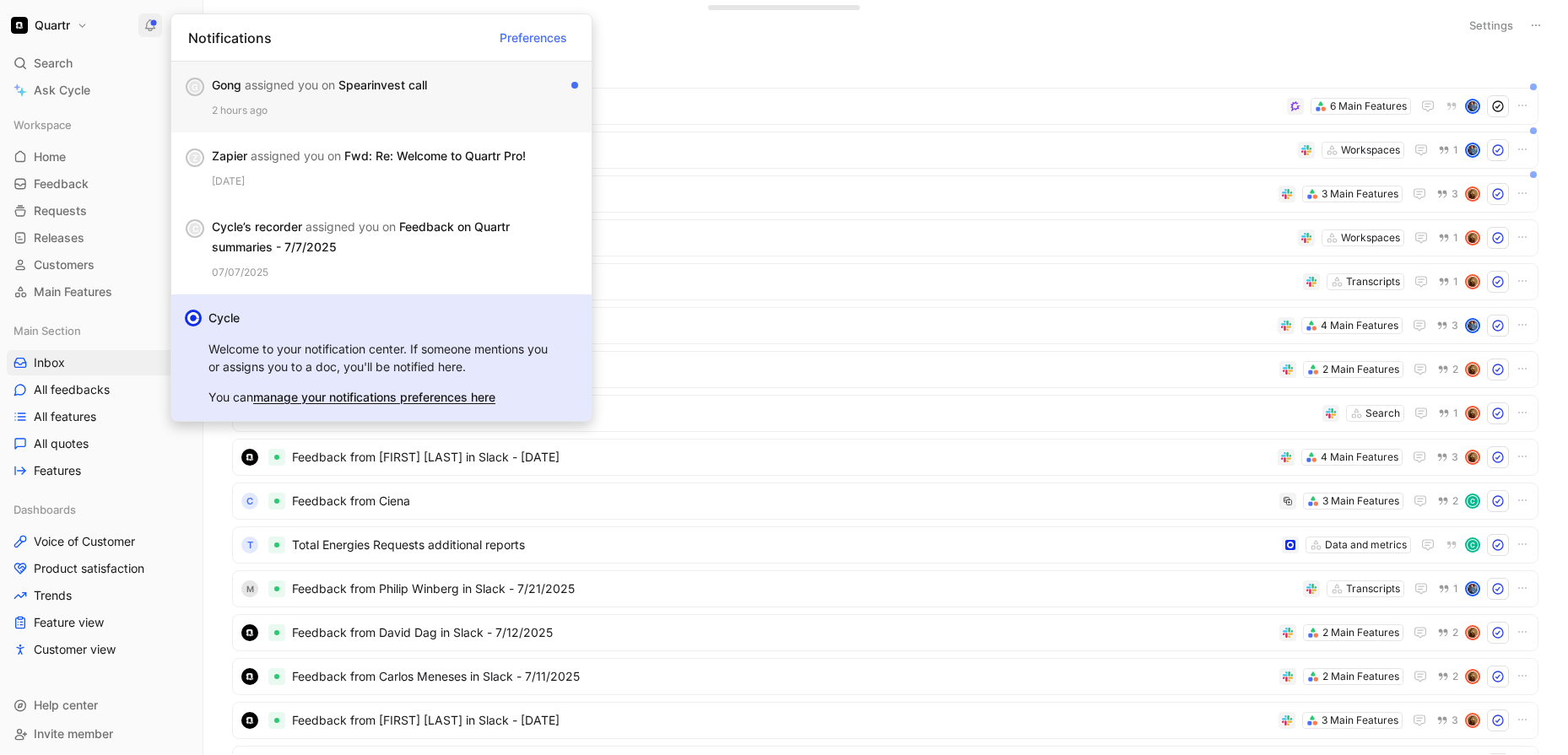 click on "2 hours ago" at bounding box center (395, 111) 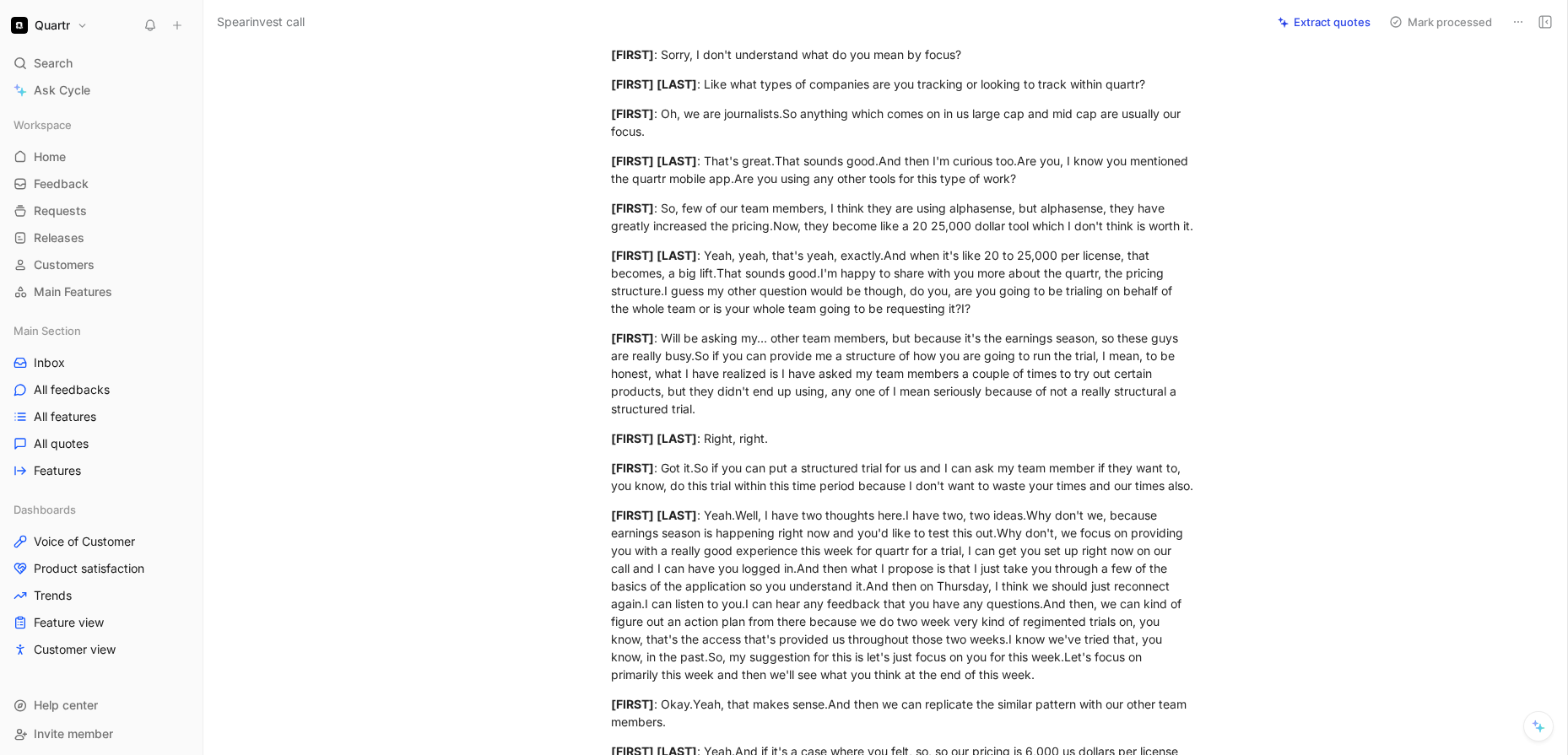 scroll, scrollTop: 1089, scrollLeft: 0, axis: vertical 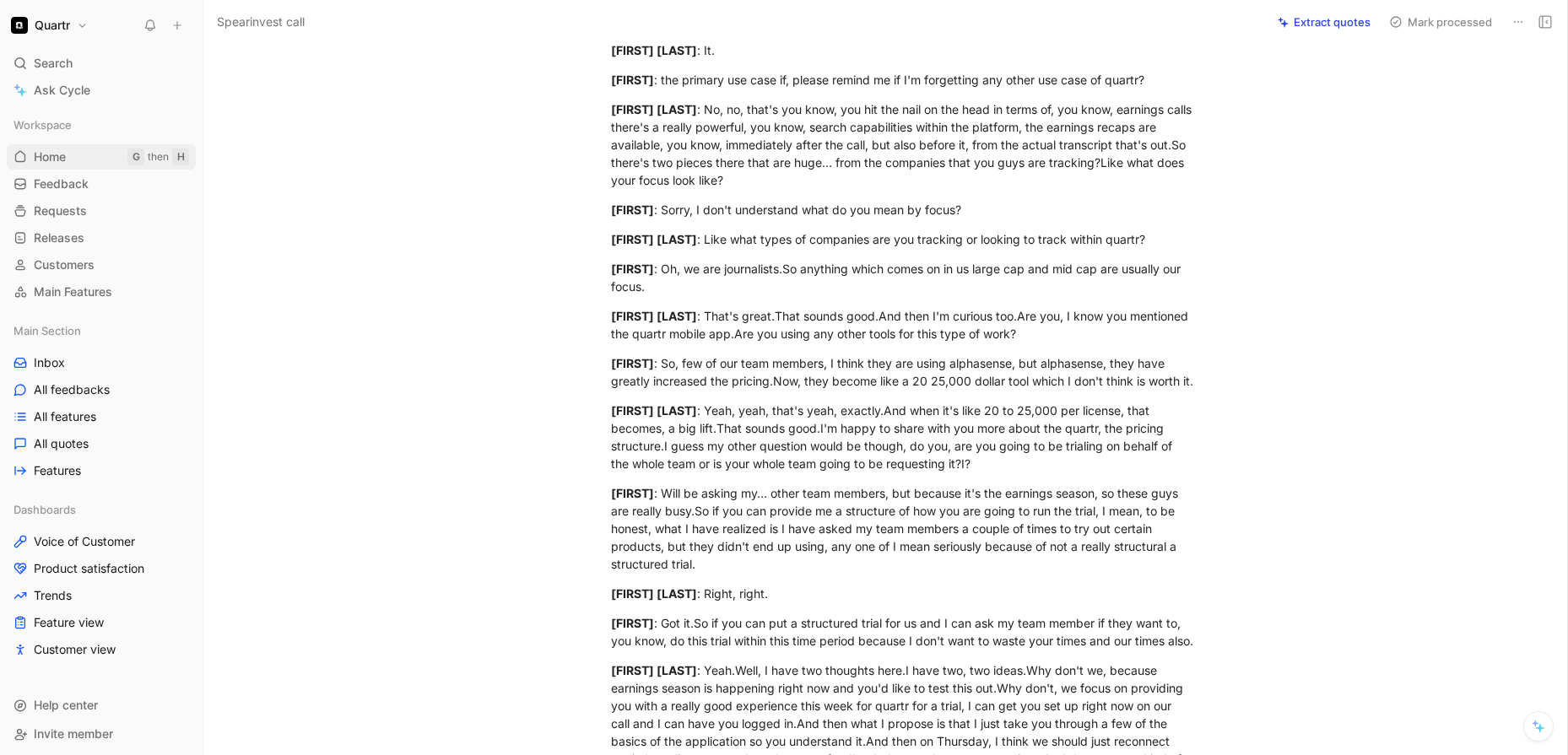 click on "Home" at bounding box center [50, 157] 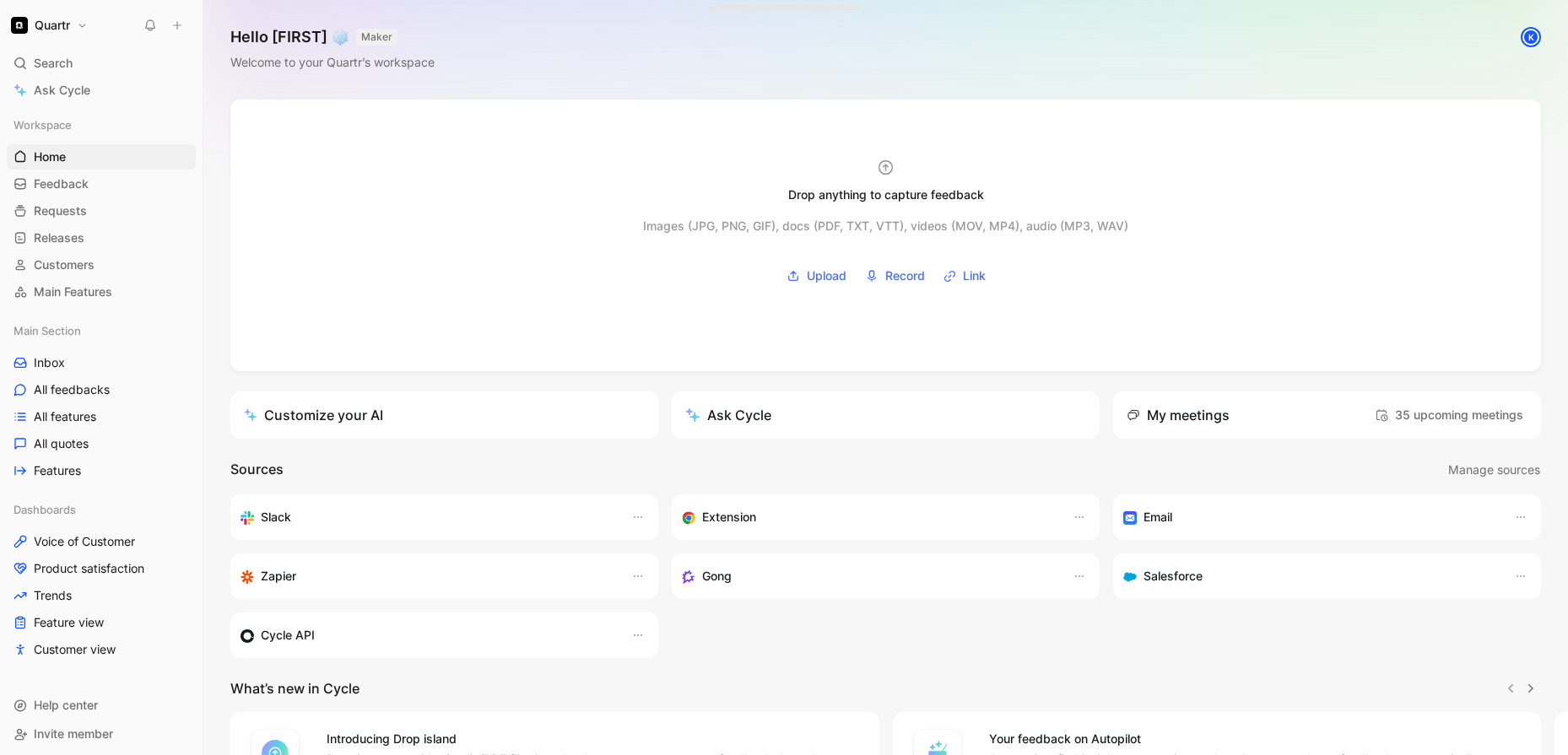 scroll, scrollTop: 0, scrollLeft: 0, axis: both 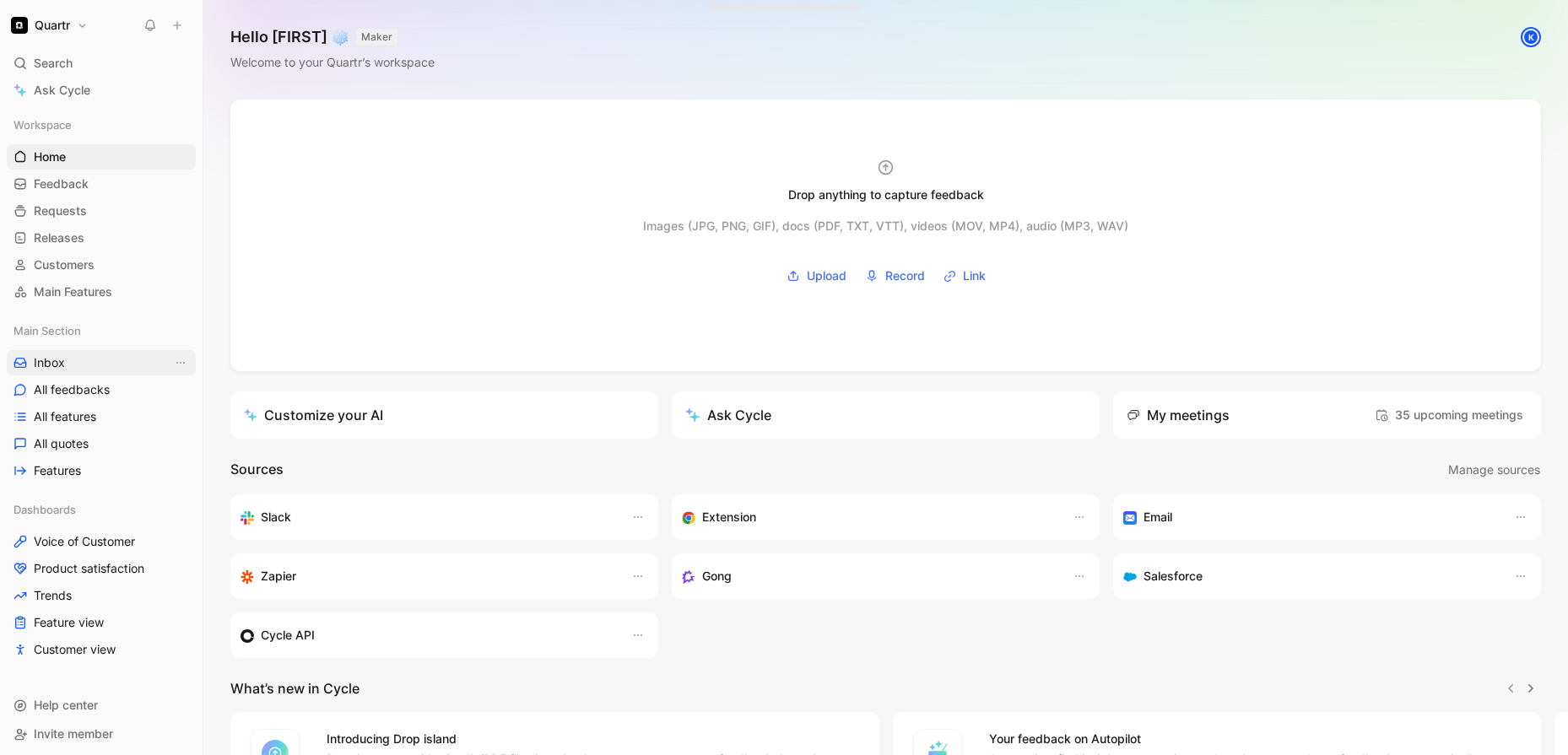 click on "Inbox" at bounding box center (49, 363) 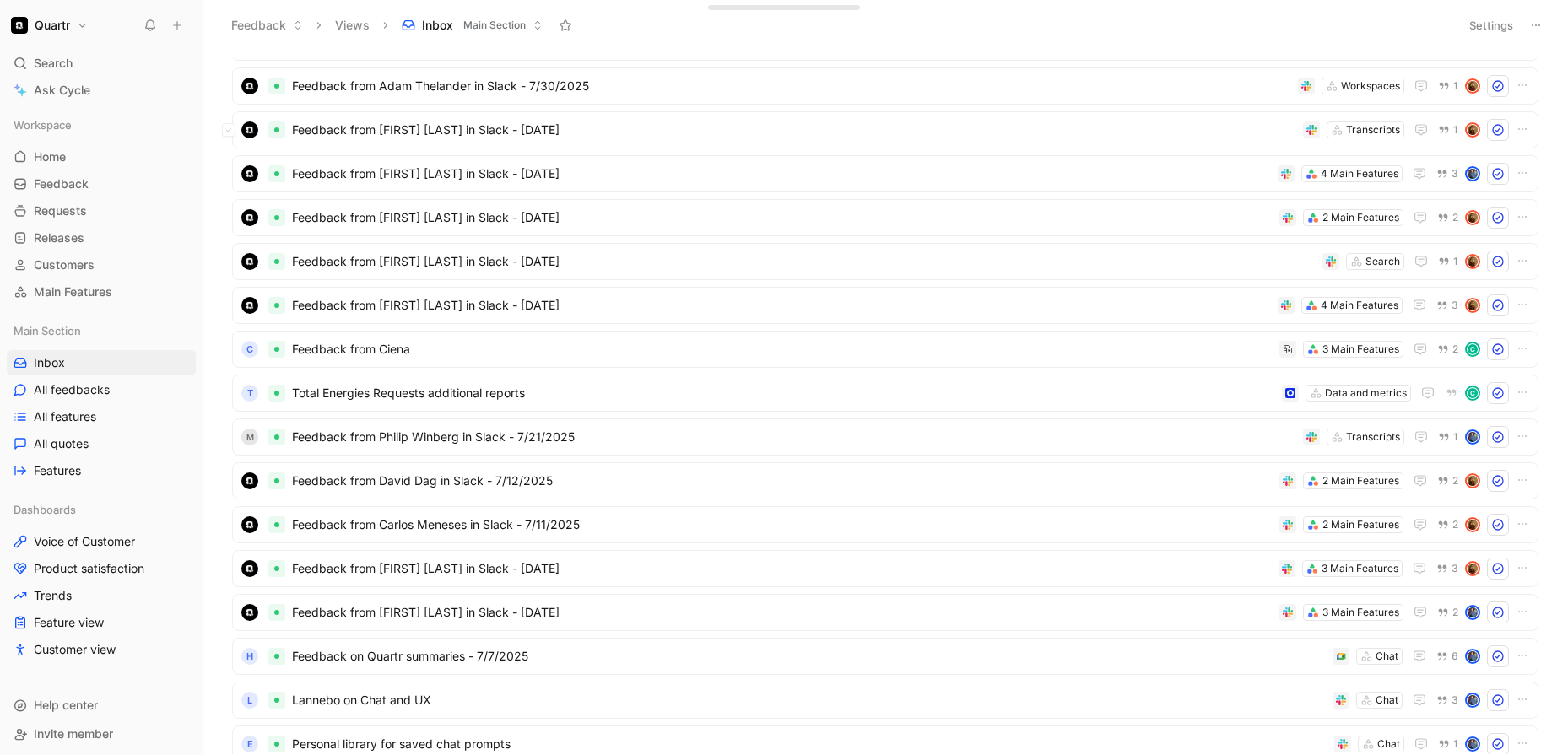 scroll, scrollTop: 0, scrollLeft: 0, axis: both 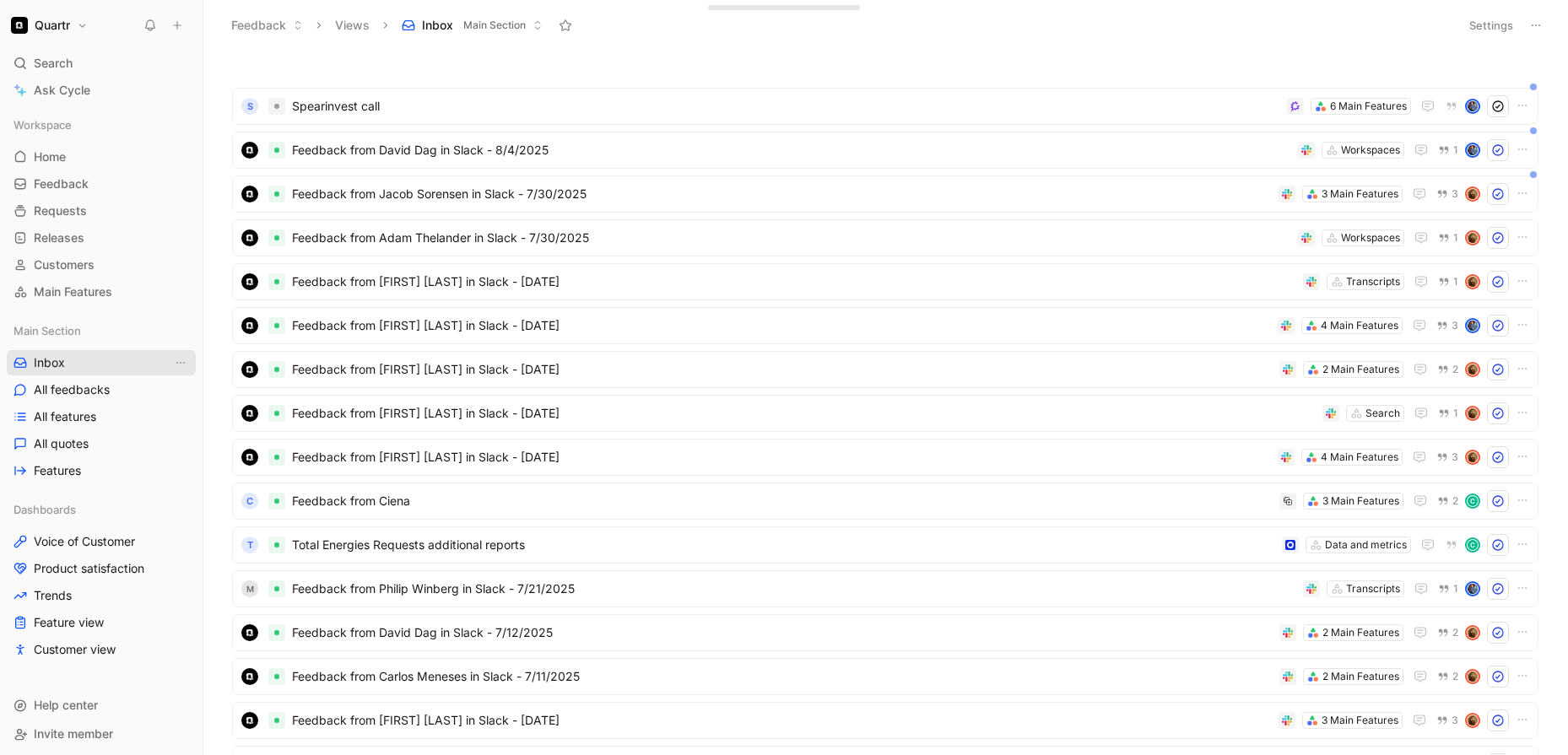 click on "Inbox" at bounding box center (49, 363) 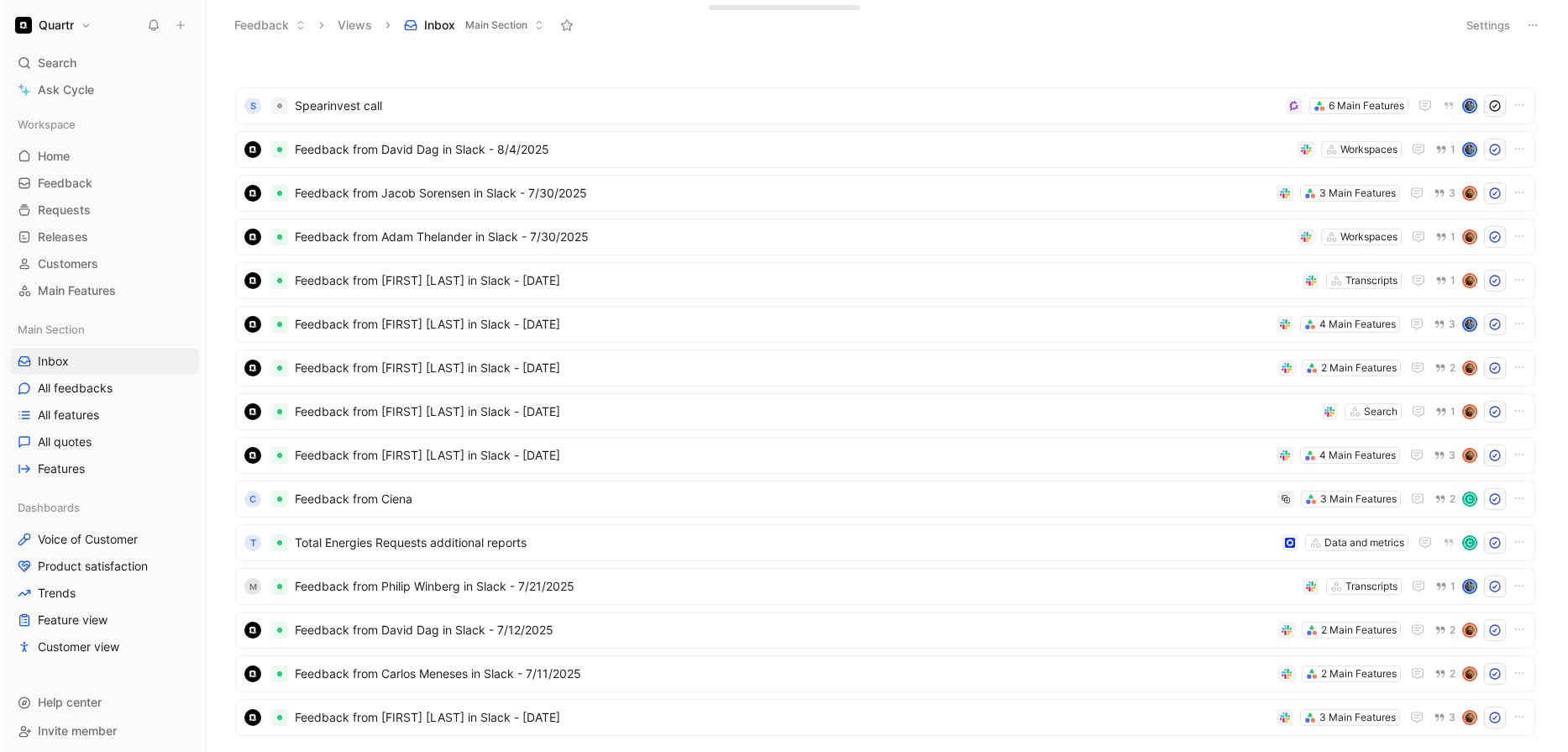 scroll, scrollTop: 0, scrollLeft: 0, axis: both 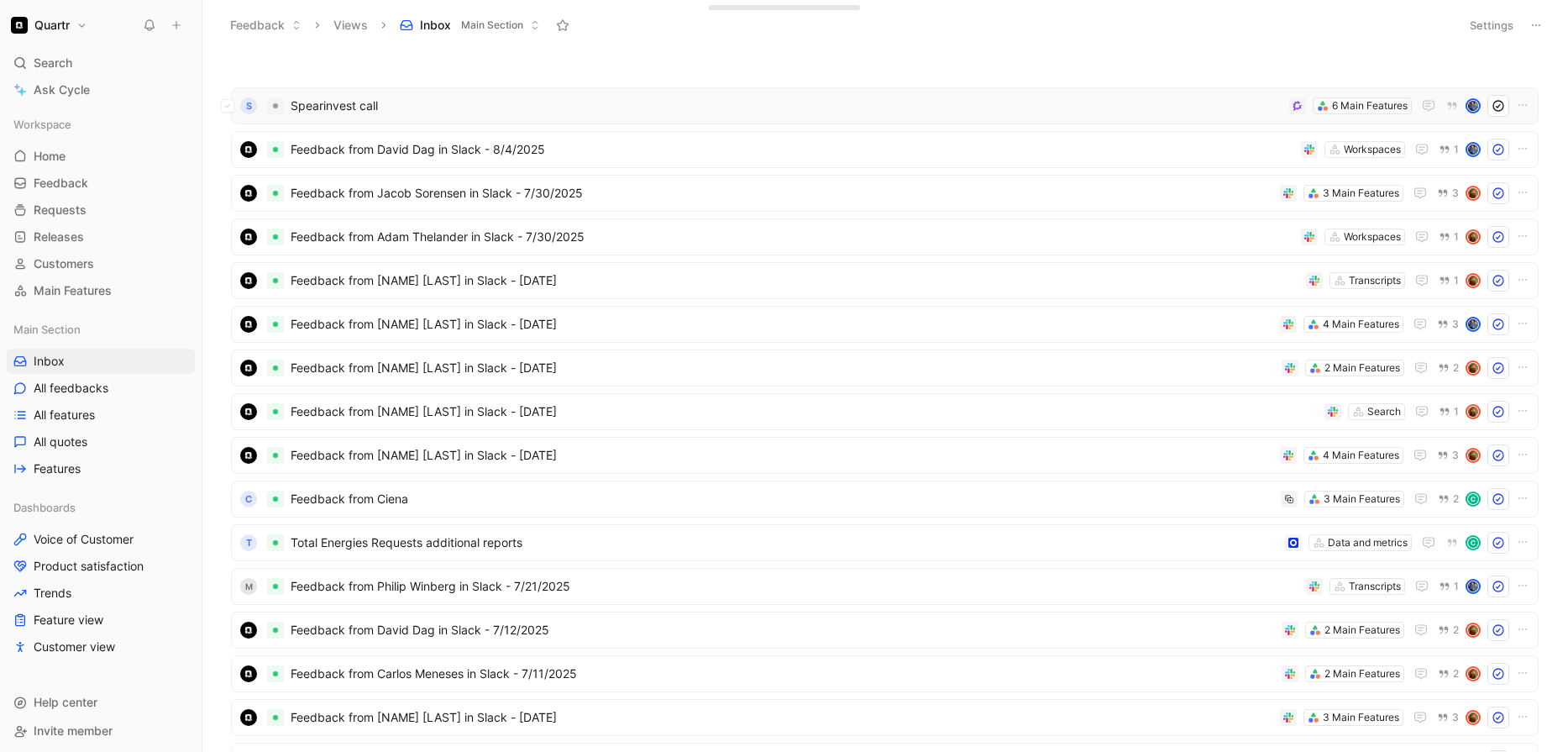 click on "S Spearinvest call 6 Main Features" at bounding box center (884, 106) 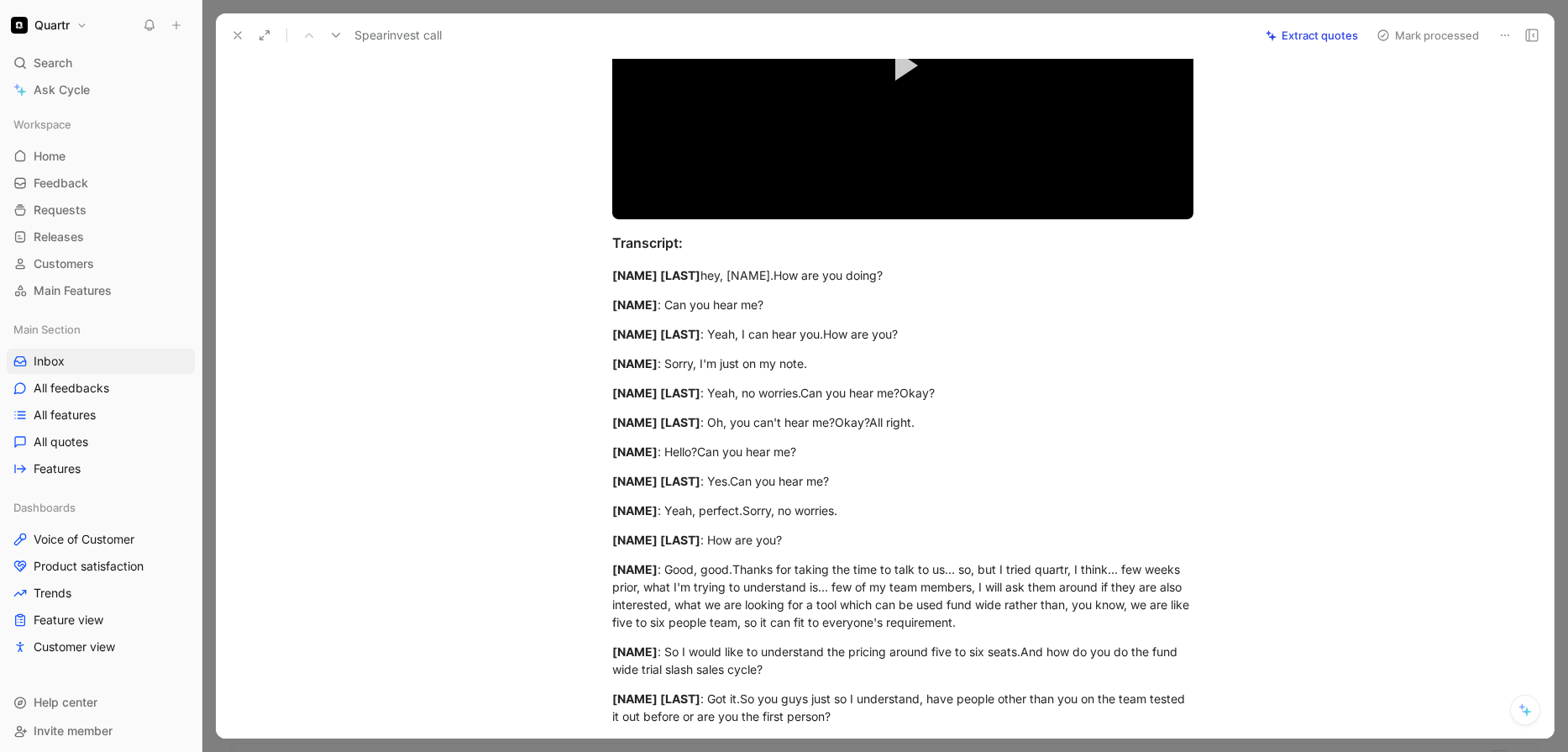 scroll, scrollTop: 0, scrollLeft: 0, axis: both 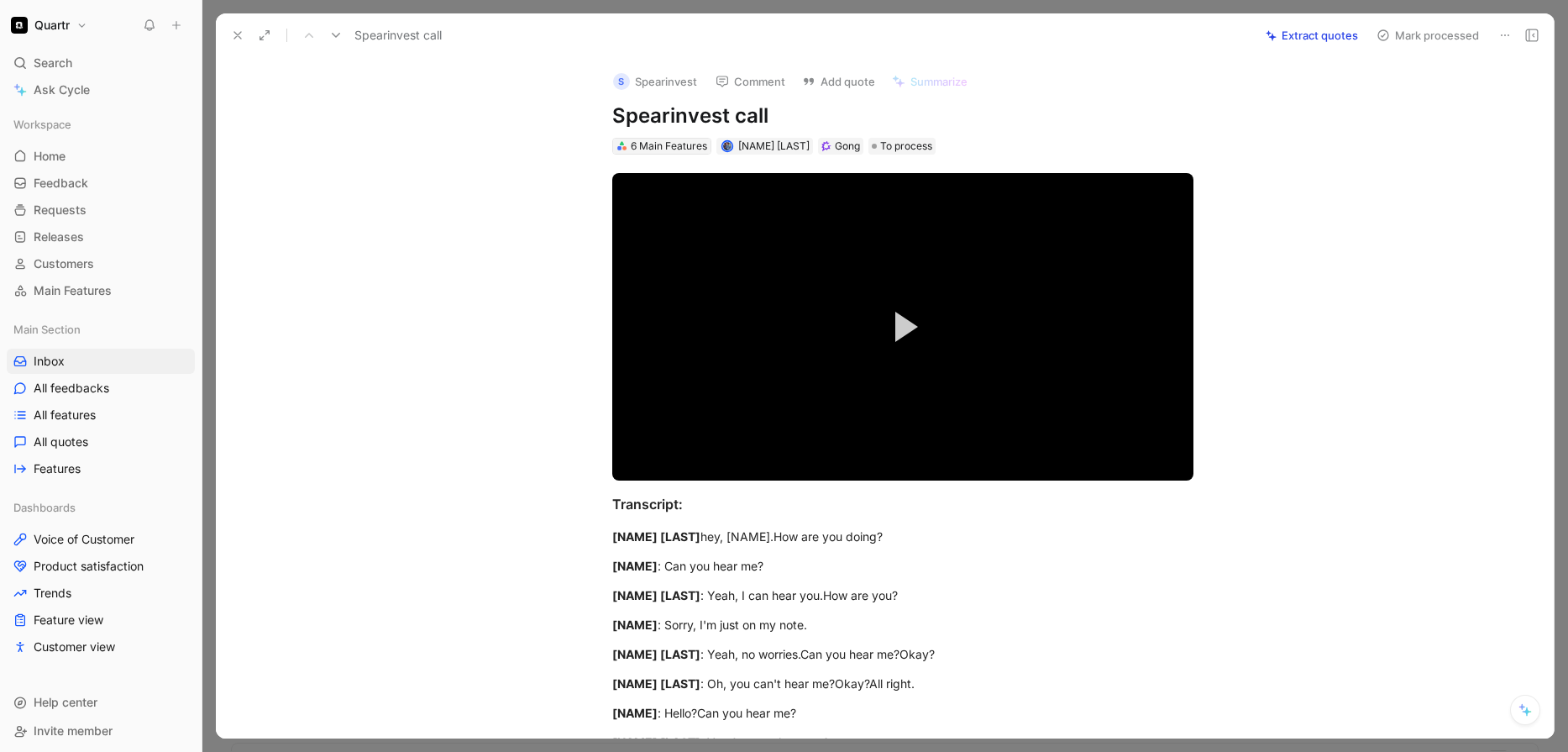 click on "6 Main Features" at bounding box center [669, 146] 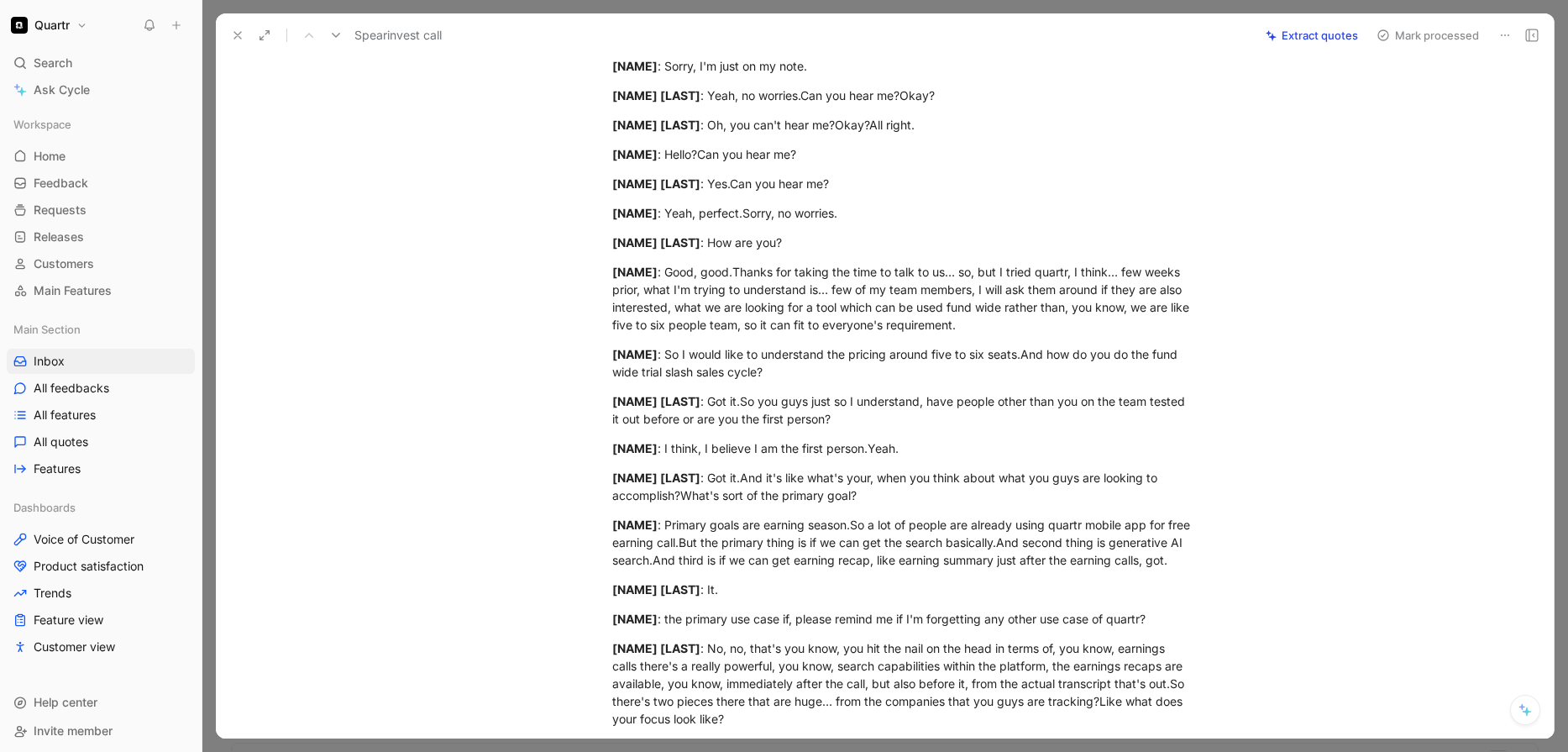scroll, scrollTop: 0, scrollLeft: 0, axis: both 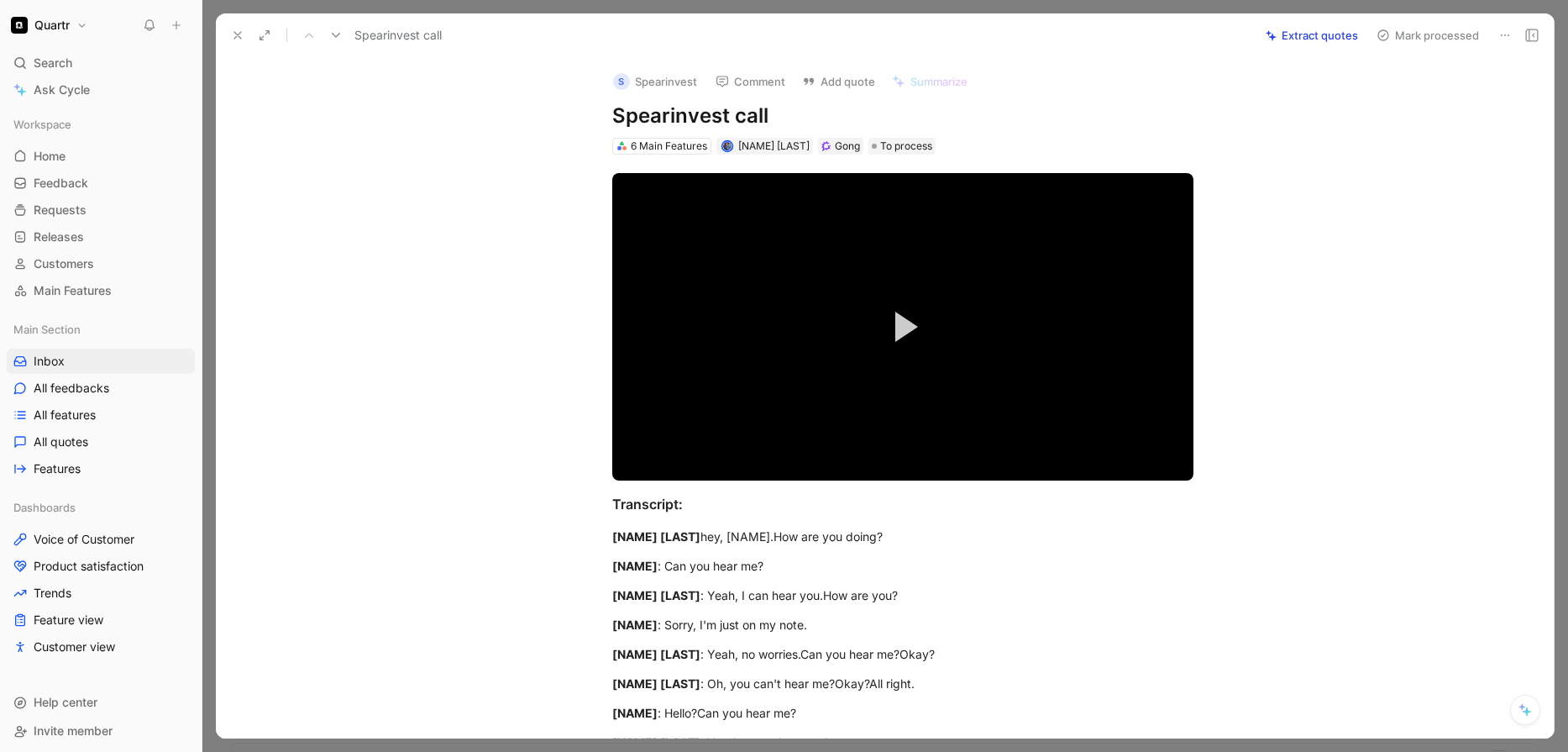 click 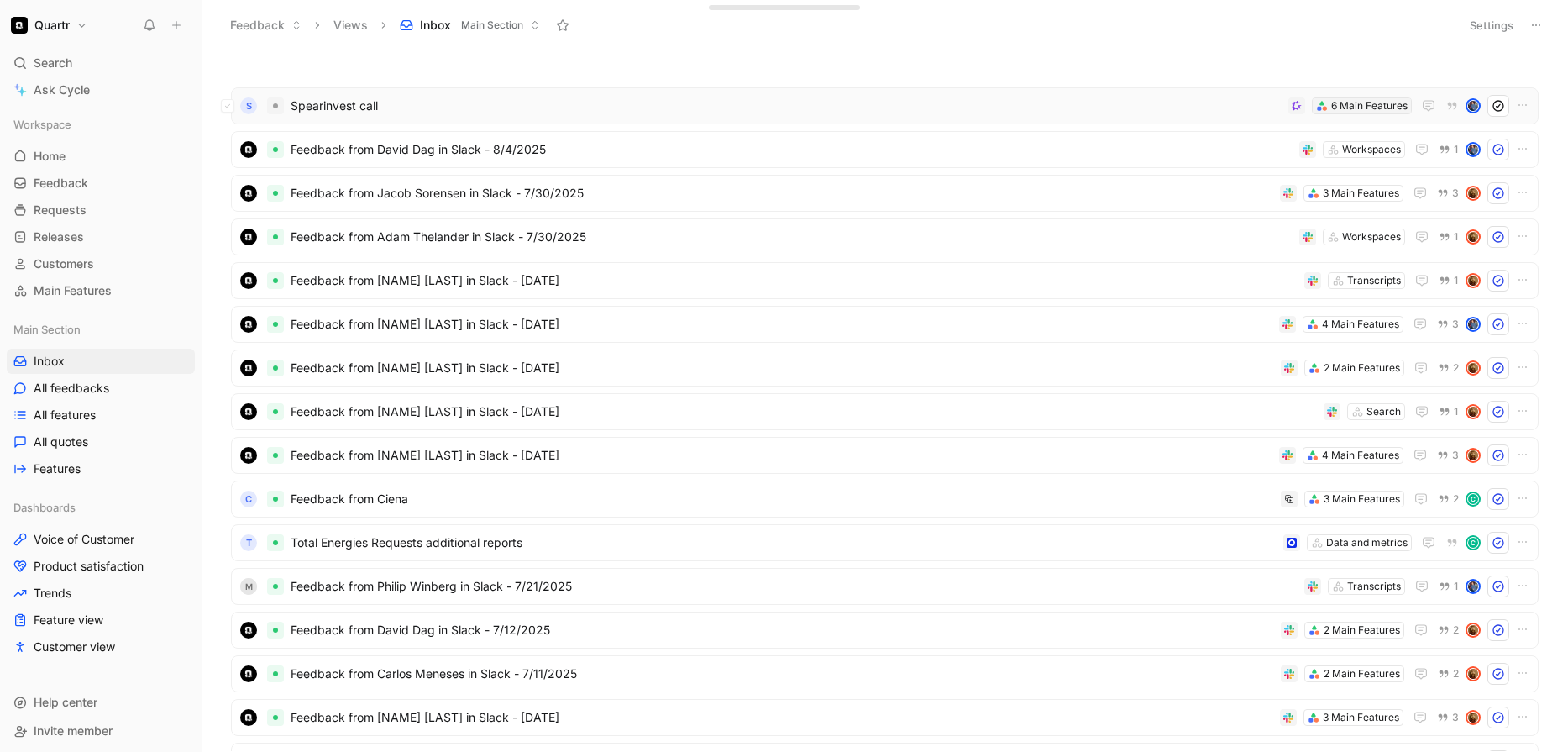 click on "6 Main Features" at bounding box center (1369, 106) 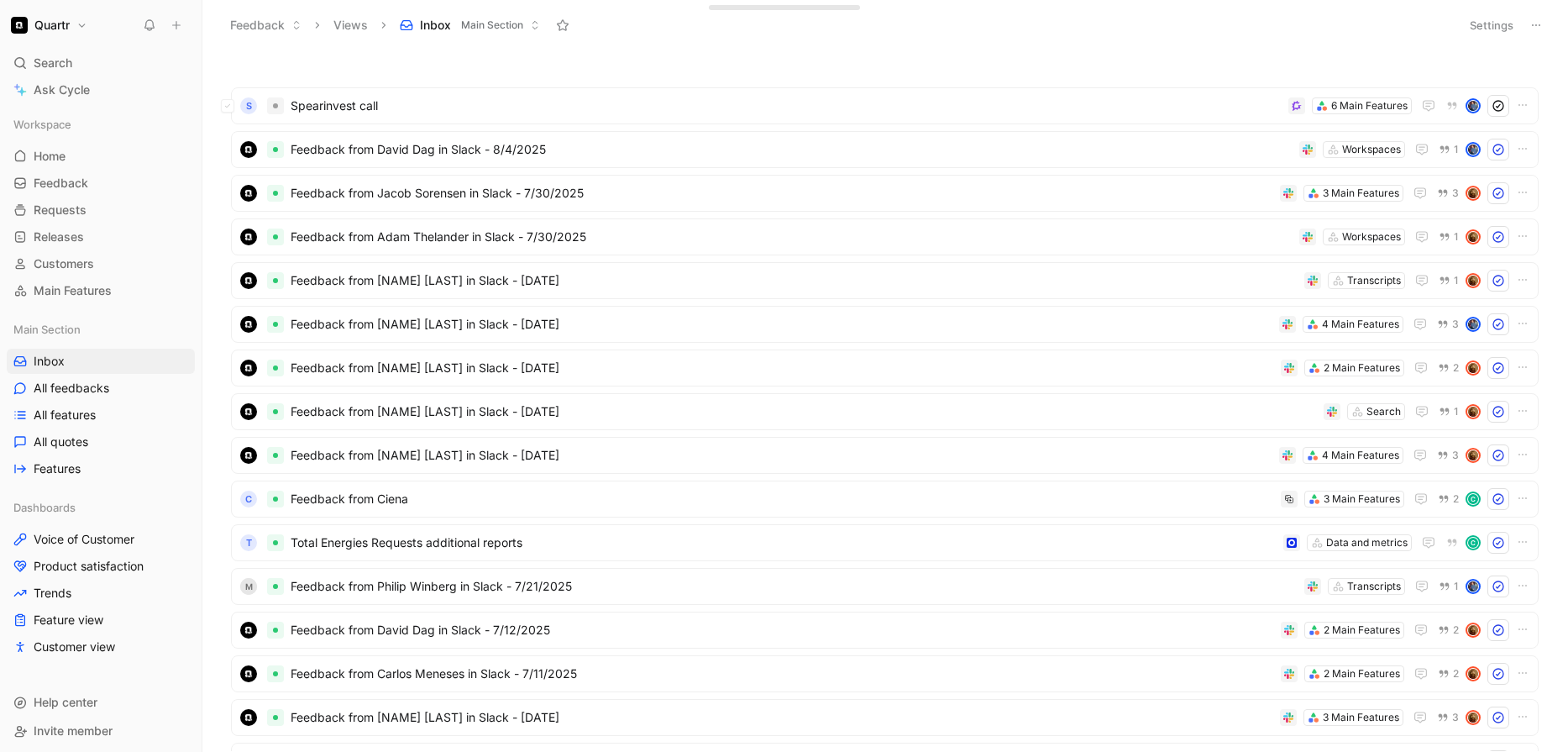 drag, startPoint x: 1387, startPoint y: 108, endPoint x: 1340, endPoint y: 113, distance: 47.26521 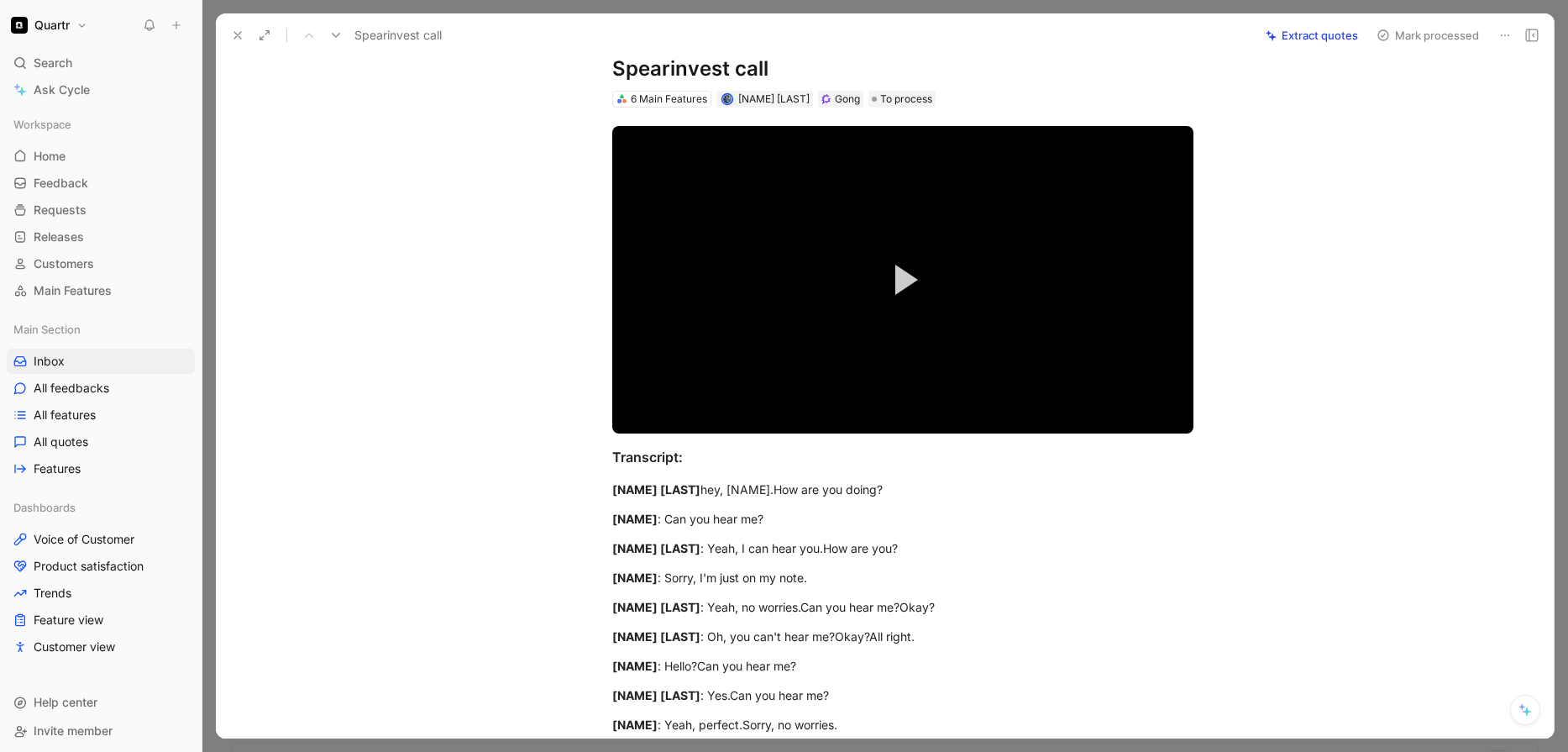 scroll, scrollTop: 0, scrollLeft: 0, axis: both 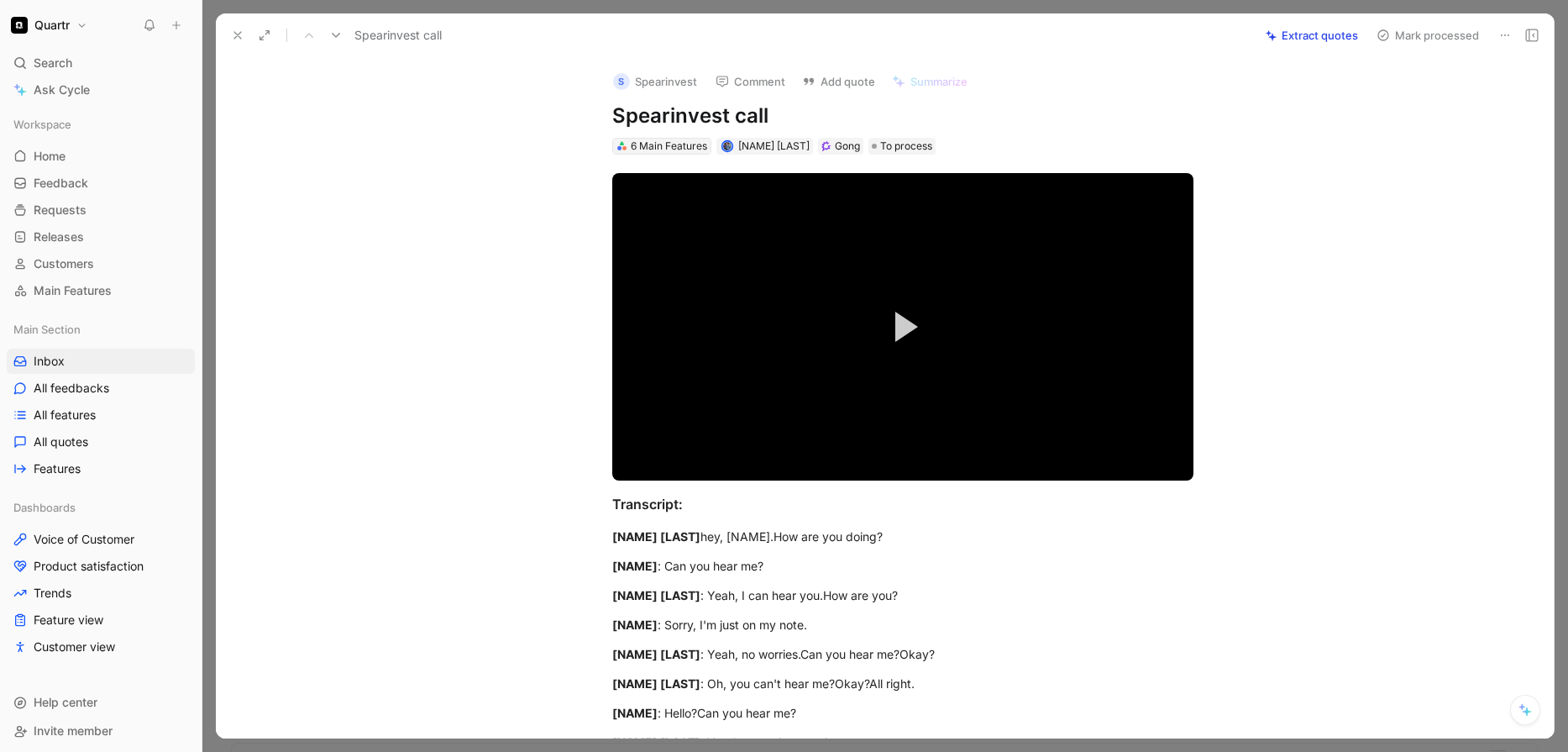 click on "6 Main Features" at bounding box center (662, 146) 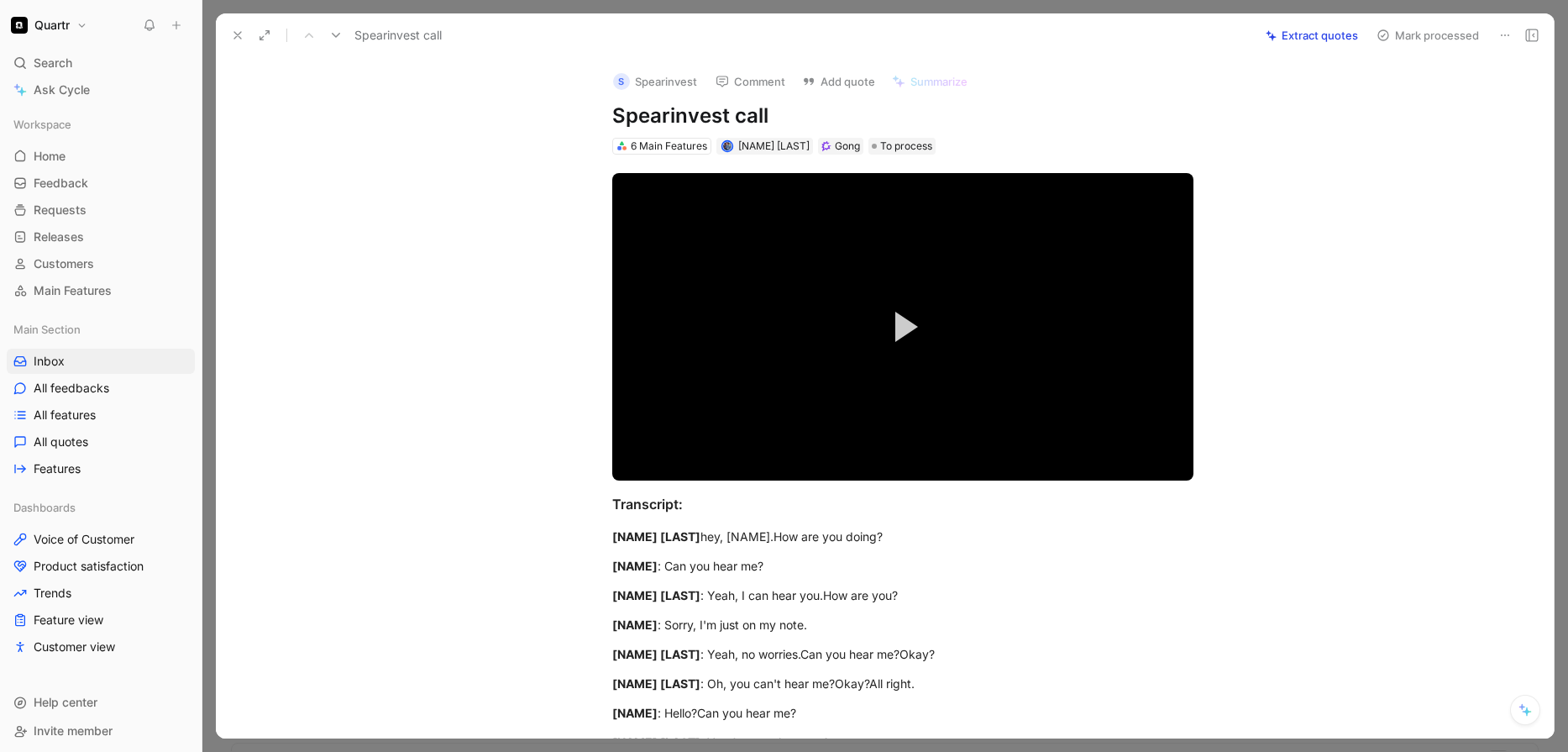drag, startPoint x: 362, startPoint y: 118, endPoint x: 354, endPoint y: 98, distance: 21.540659 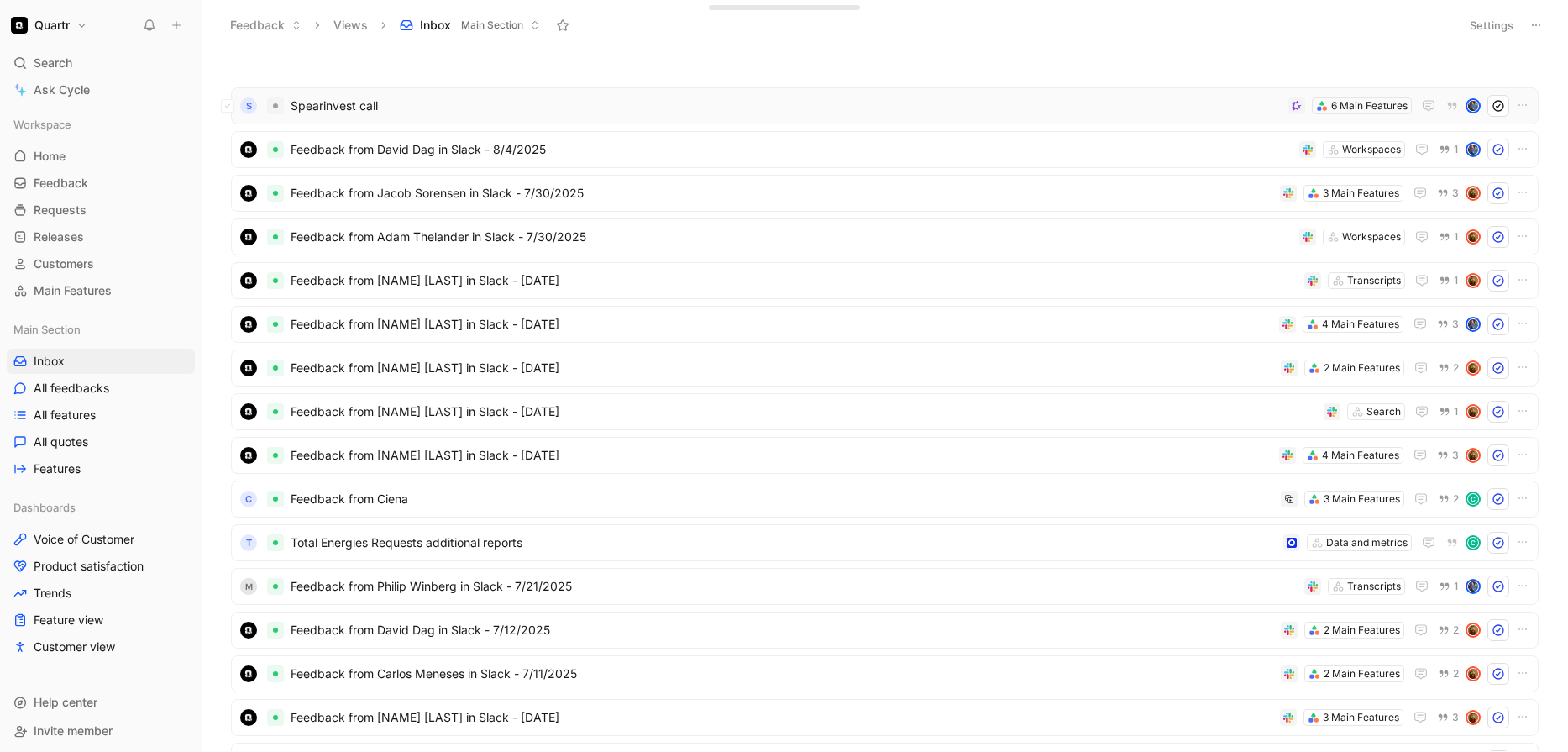 click on "Spearinvest call" at bounding box center (786, 106) 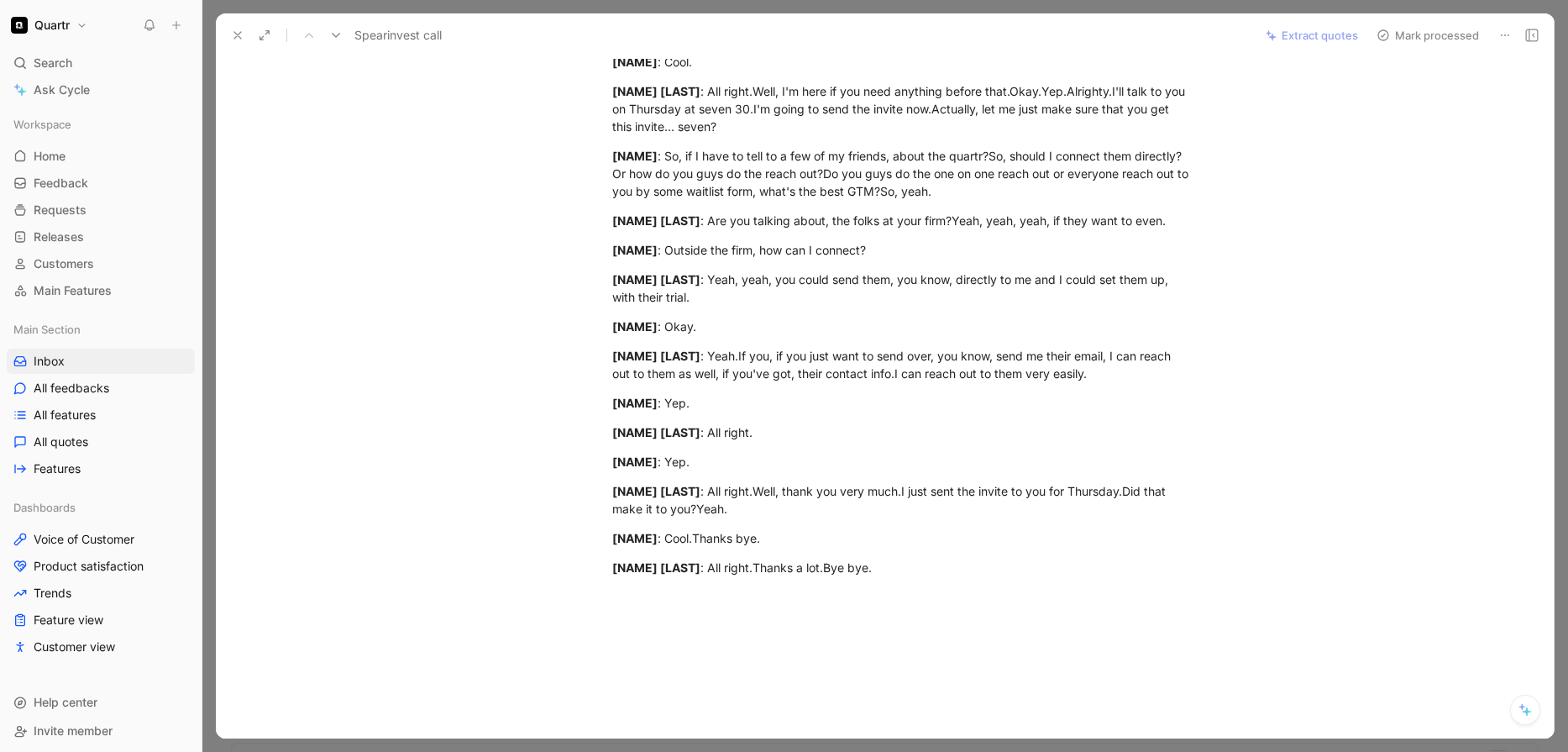 scroll, scrollTop: 4898, scrollLeft: 0, axis: vertical 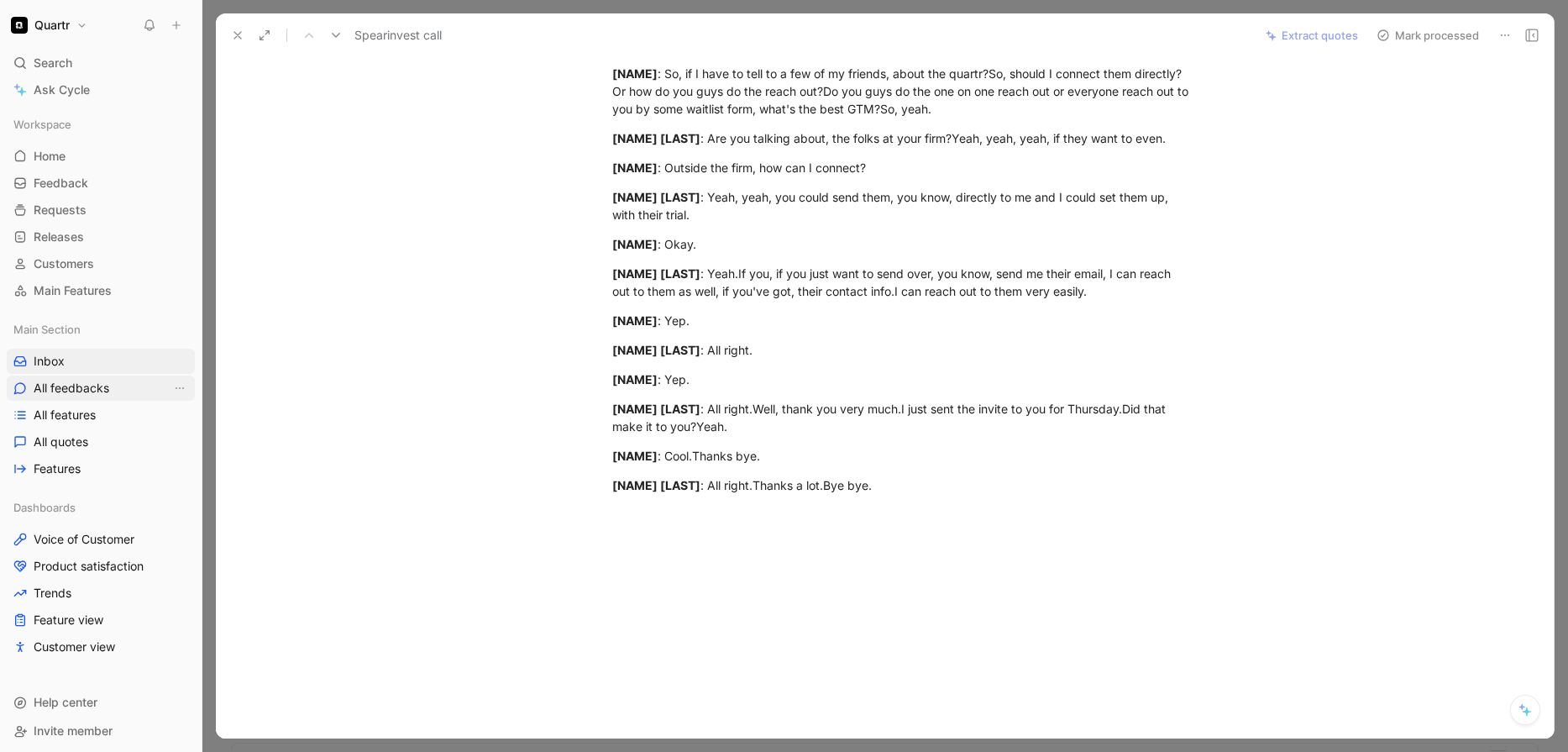 click on "All feedbacks" at bounding box center [71, 388] 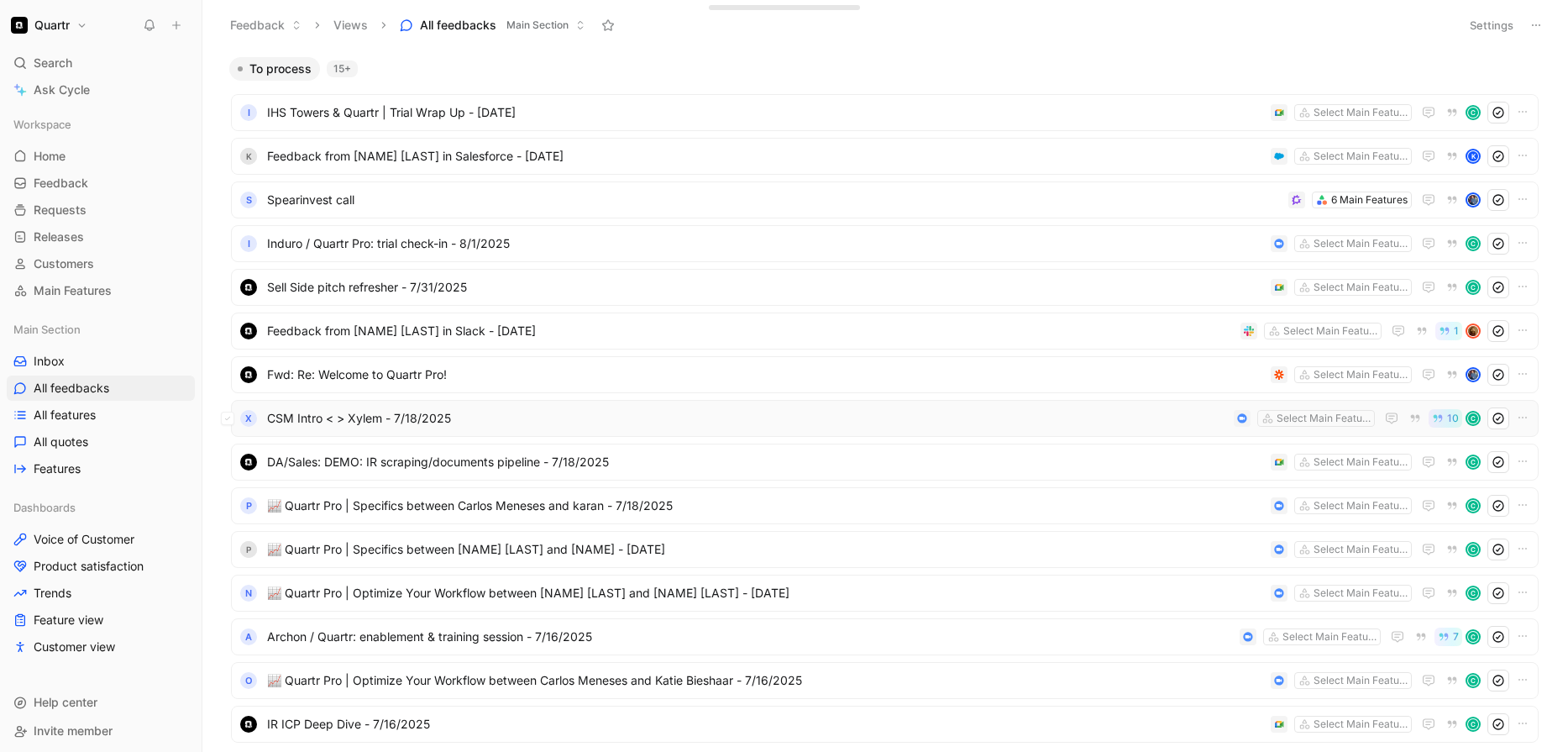 click on "CSM Intro < > Xylem  - 7/18/2025" at bounding box center (747, 418) 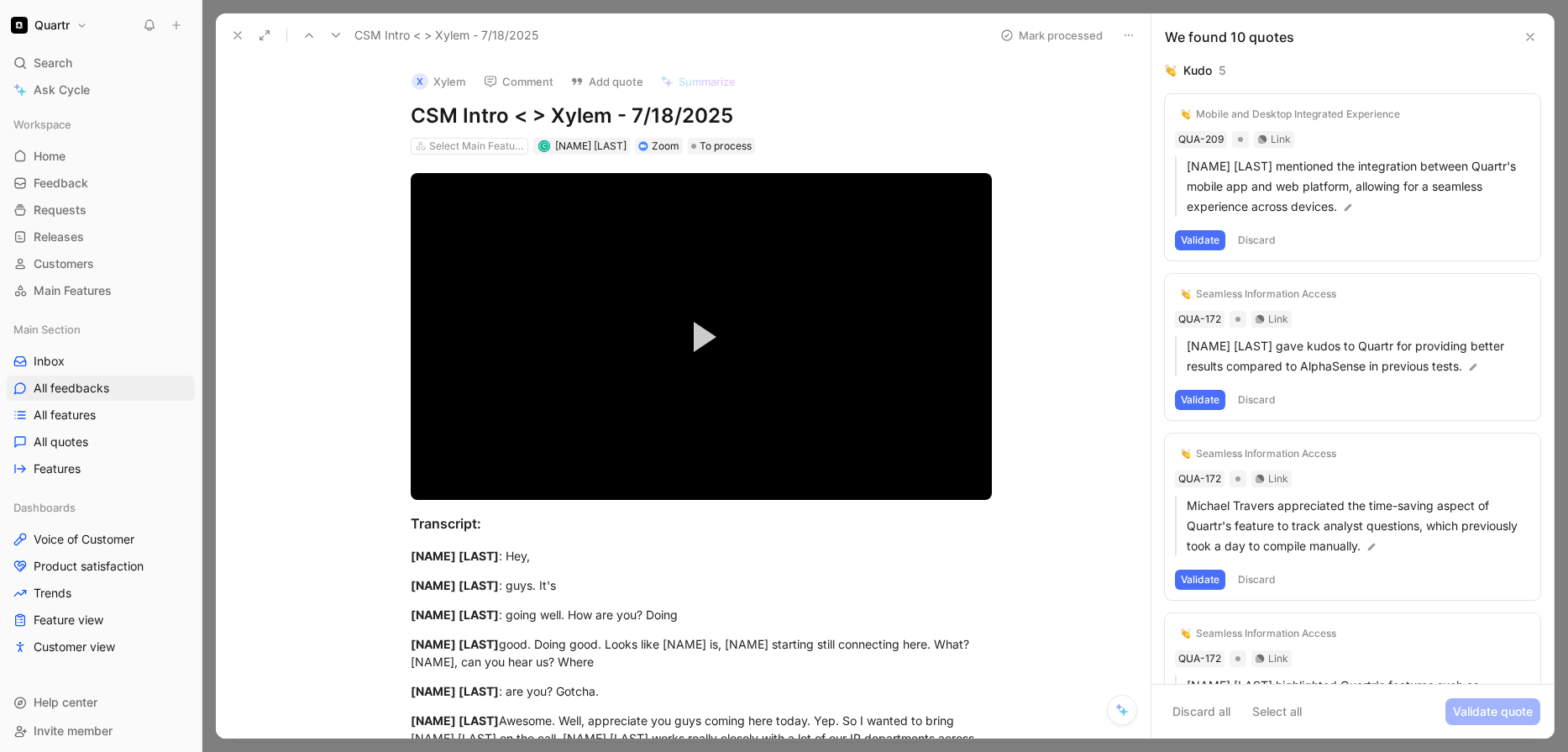 click at bounding box center (238, 35) 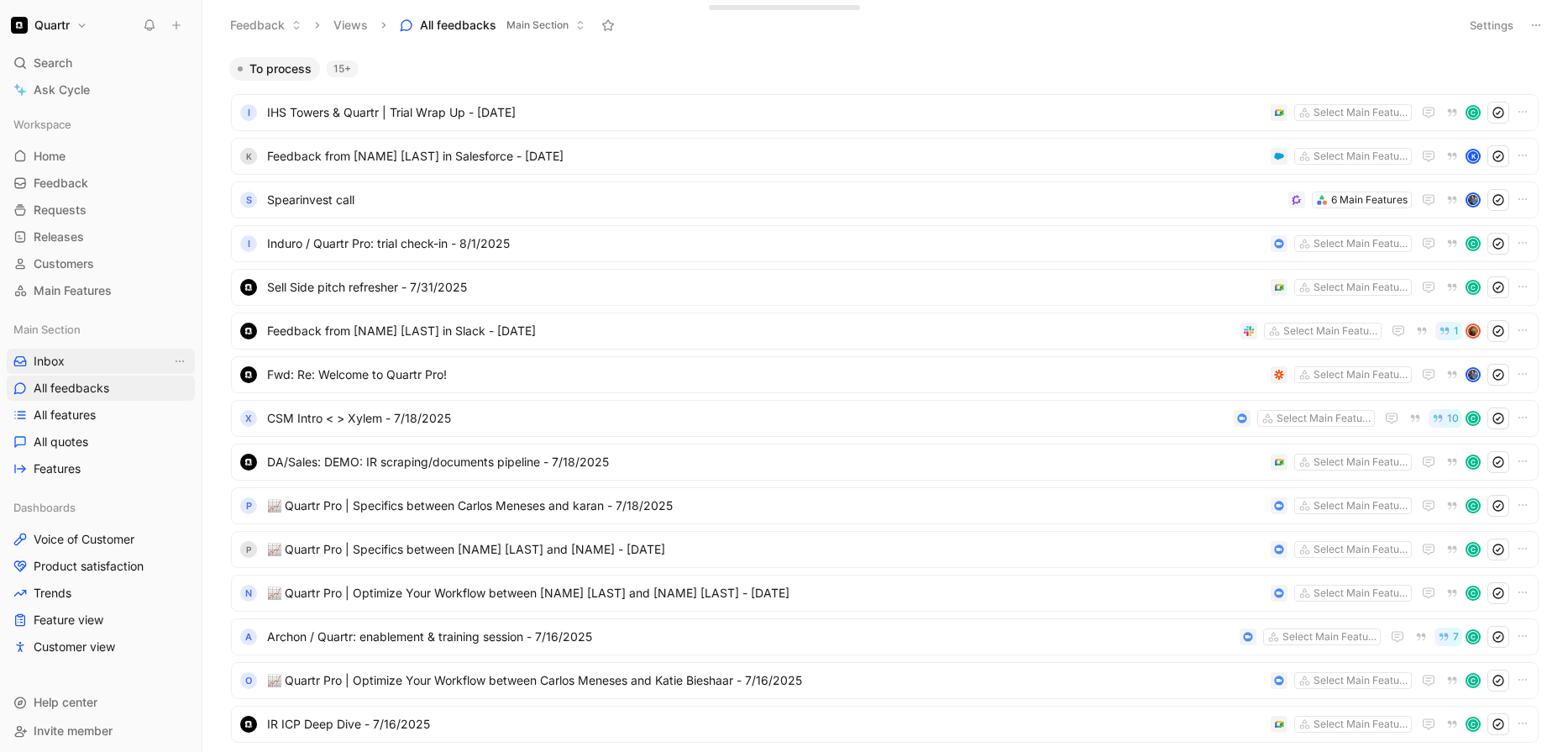 click on "Inbox" at bounding box center (101, 361) 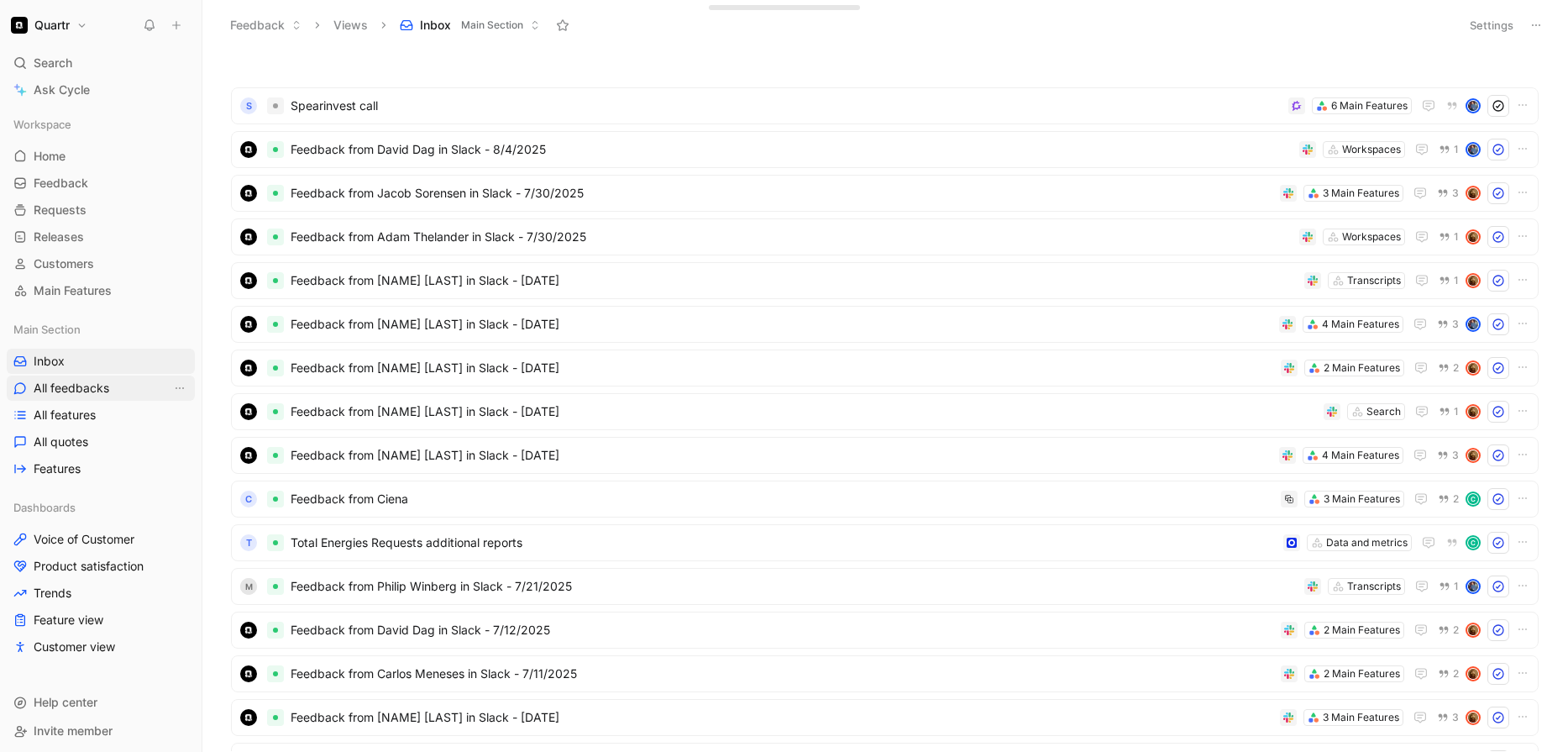 click on "All feedbacks" at bounding box center (71, 388) 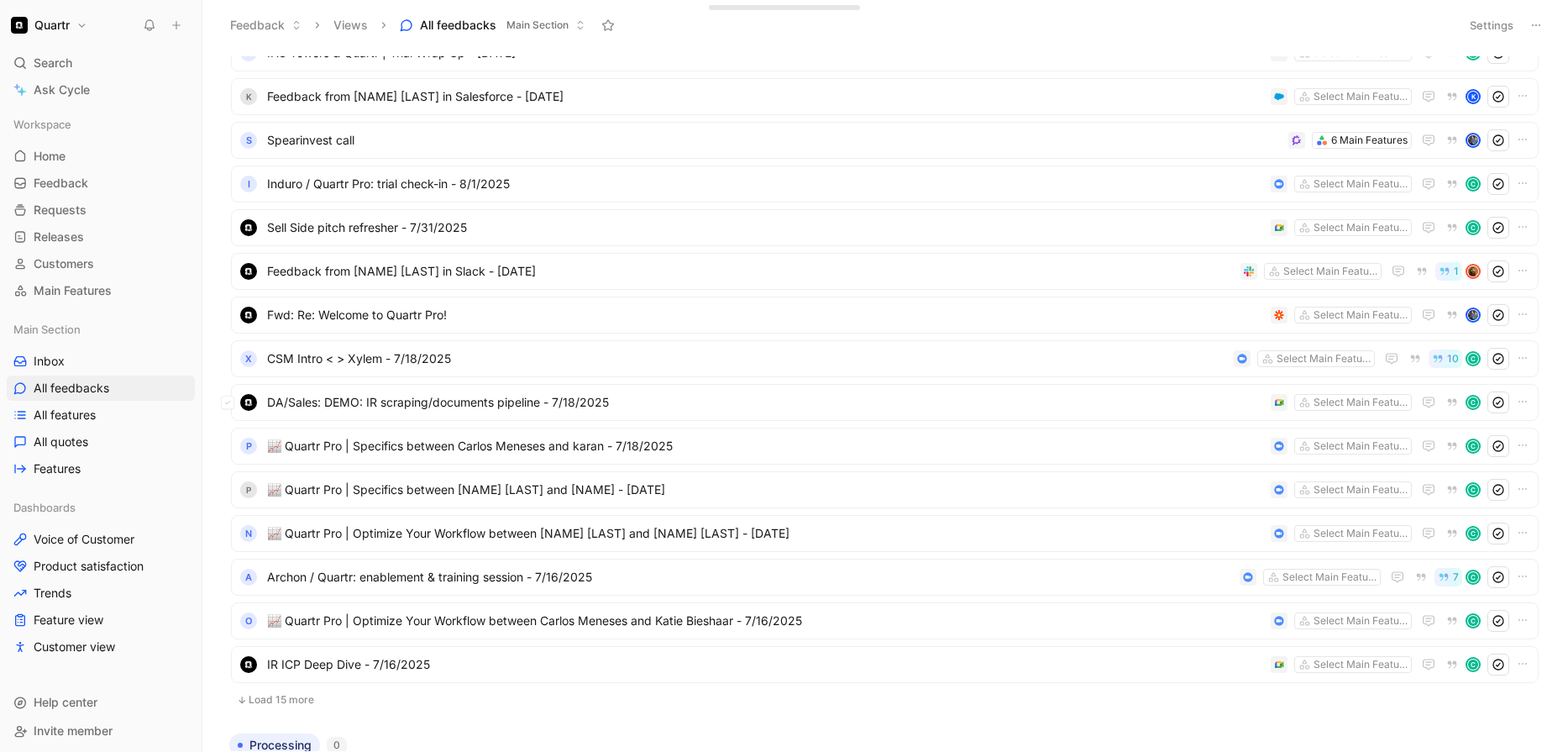 scroll, scrollTop: 0, scrollLeft: 0, axis: both 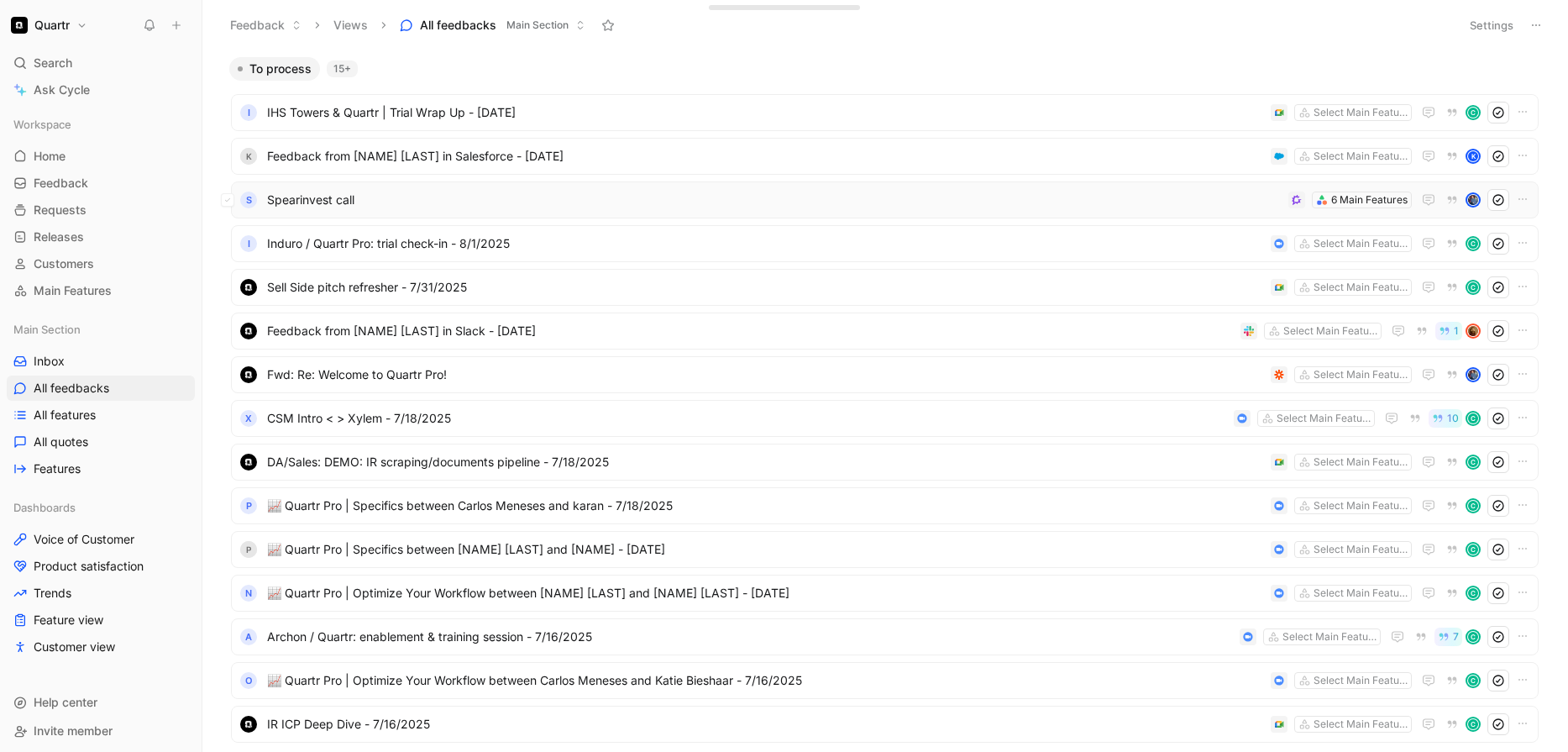 click on "Spearinvest call" at bounding box center (774, 200) 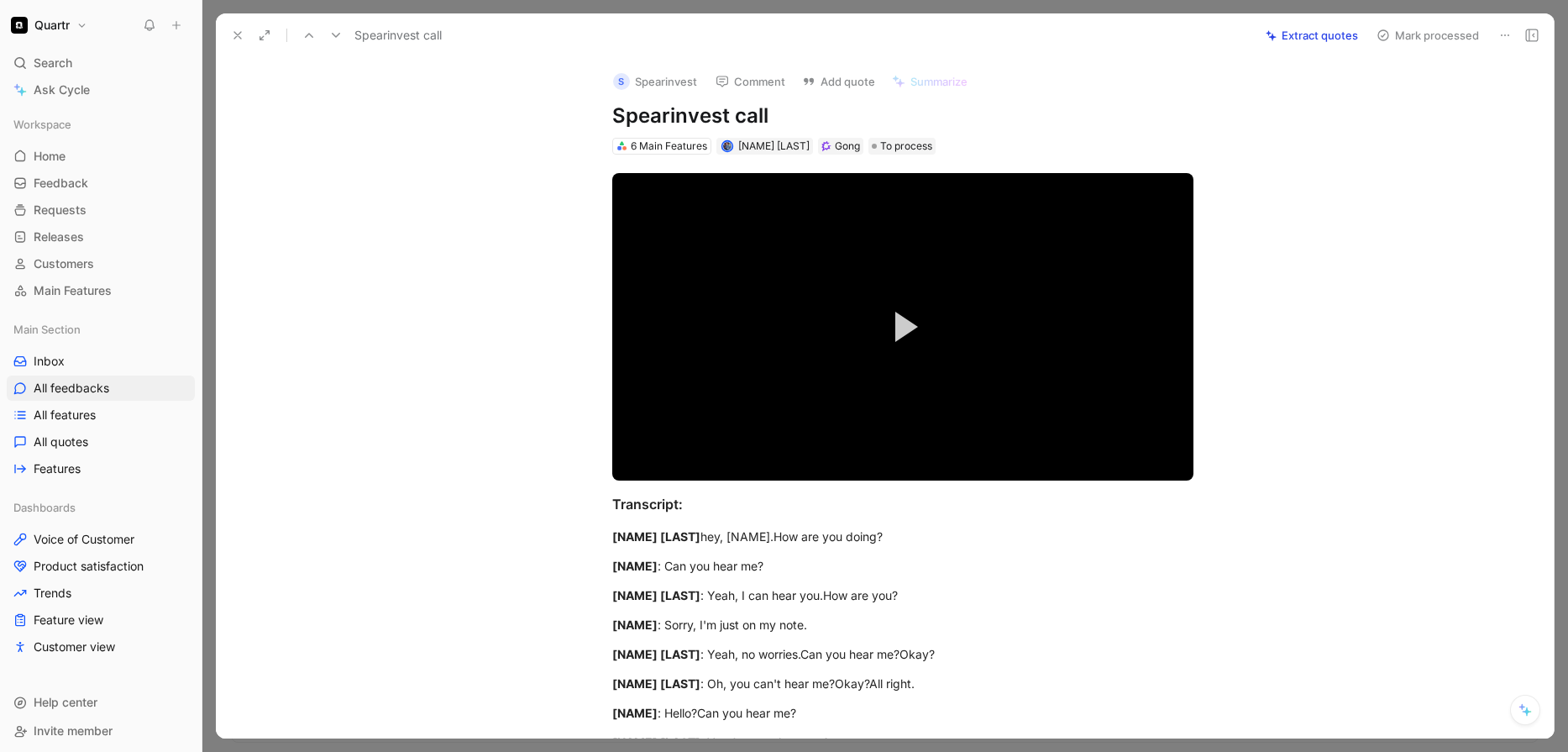 click on "Extract quotes" at bounding box center [1312, 35] 